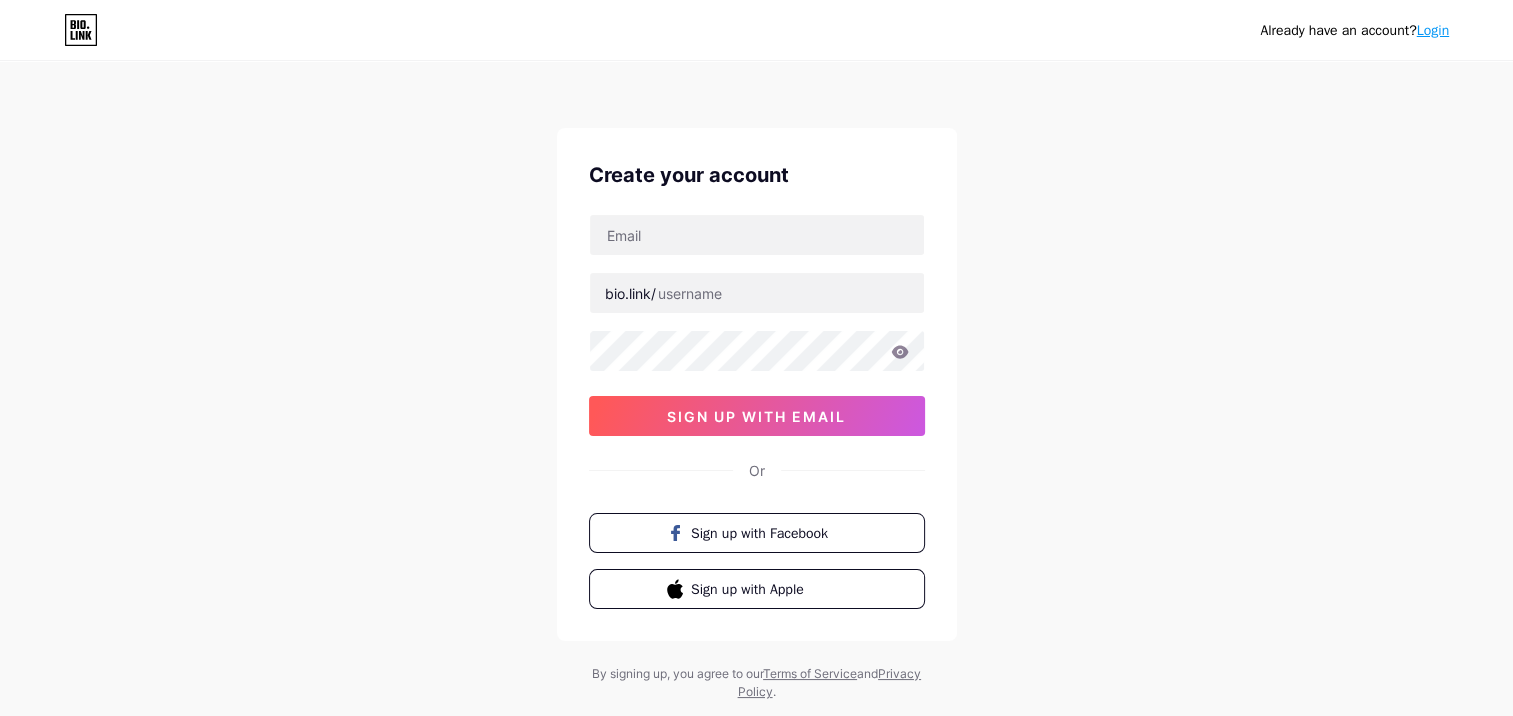 scroll, scrollTop: 48, scrollLeft: 0, axis: vertical 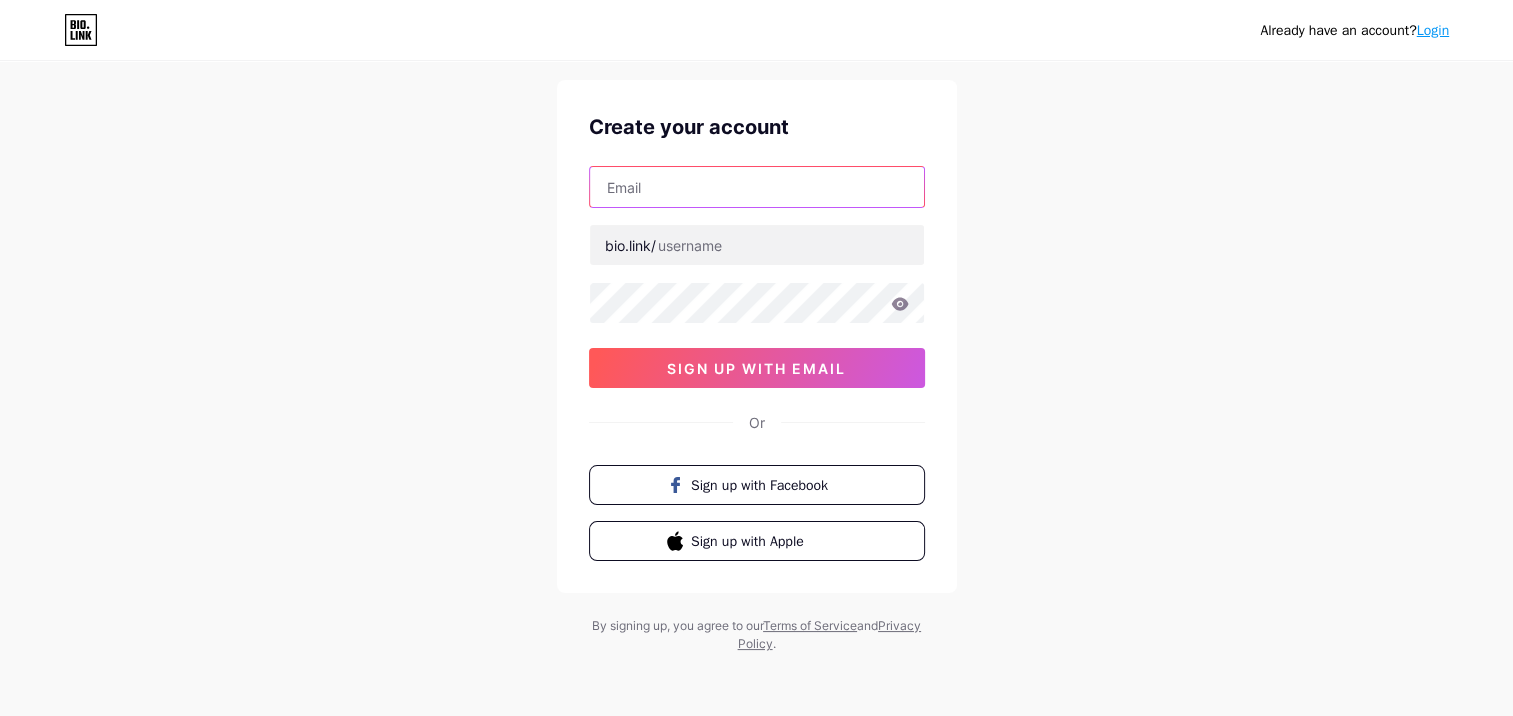 click at bounding box center (757, 187) 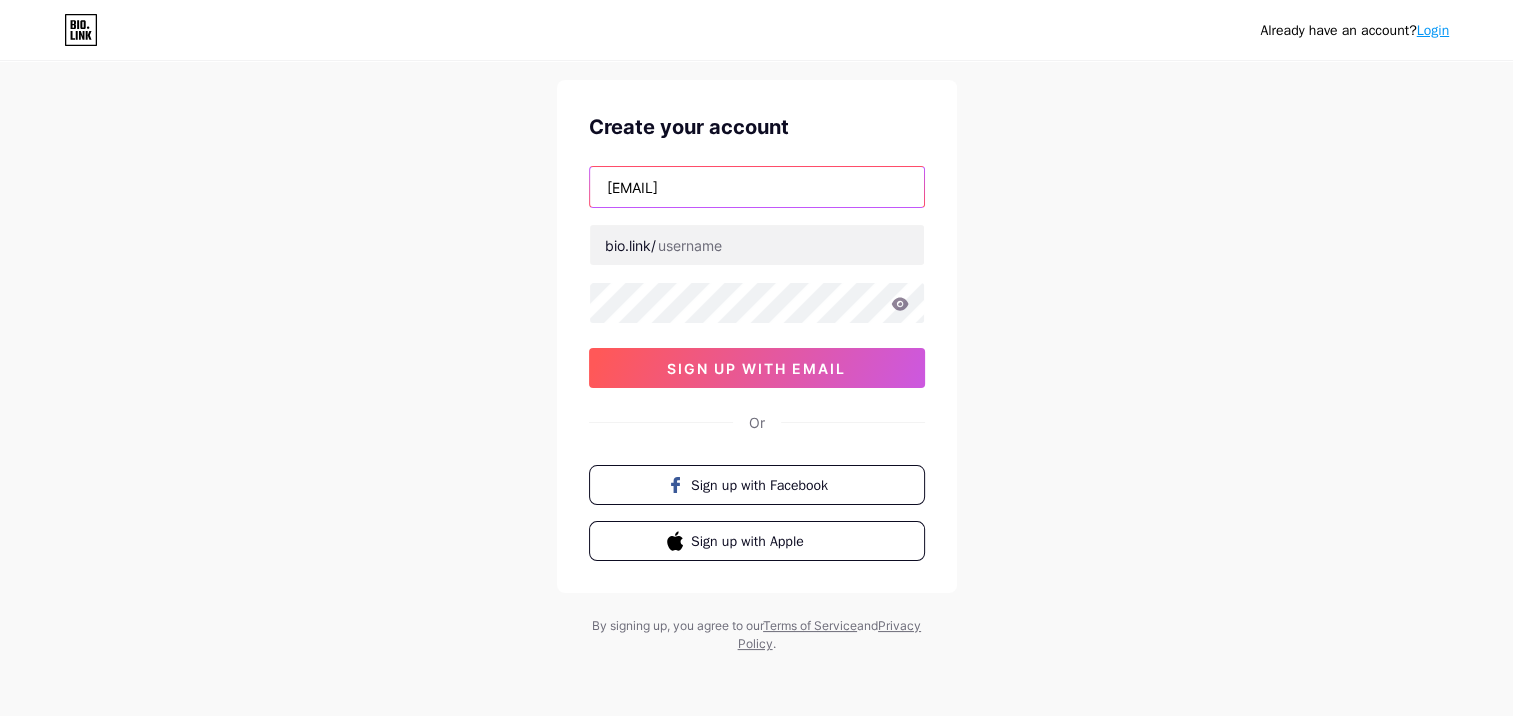 type on "[EMAIL]" 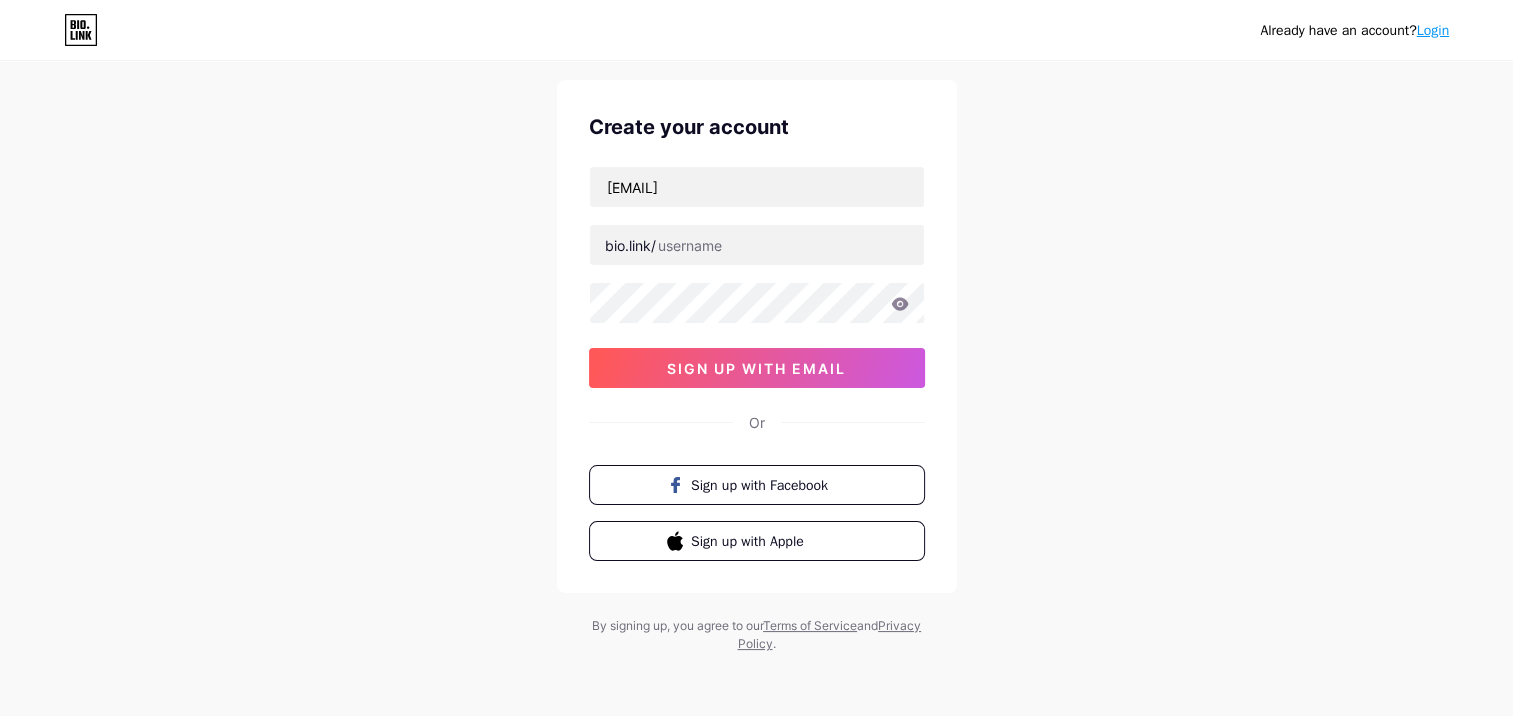 click on "Bạn đã có tài khoản?  Đăng nhập   Tạo tài khoản của bạn     [EMAIL]     bio.link/                       sign up with email         Or       Sign up with Facebook
Sign up with Apple
By signing up, you agree to our  Terms of Service  and  Privacy Policy ." at bounding box center (756, 334) 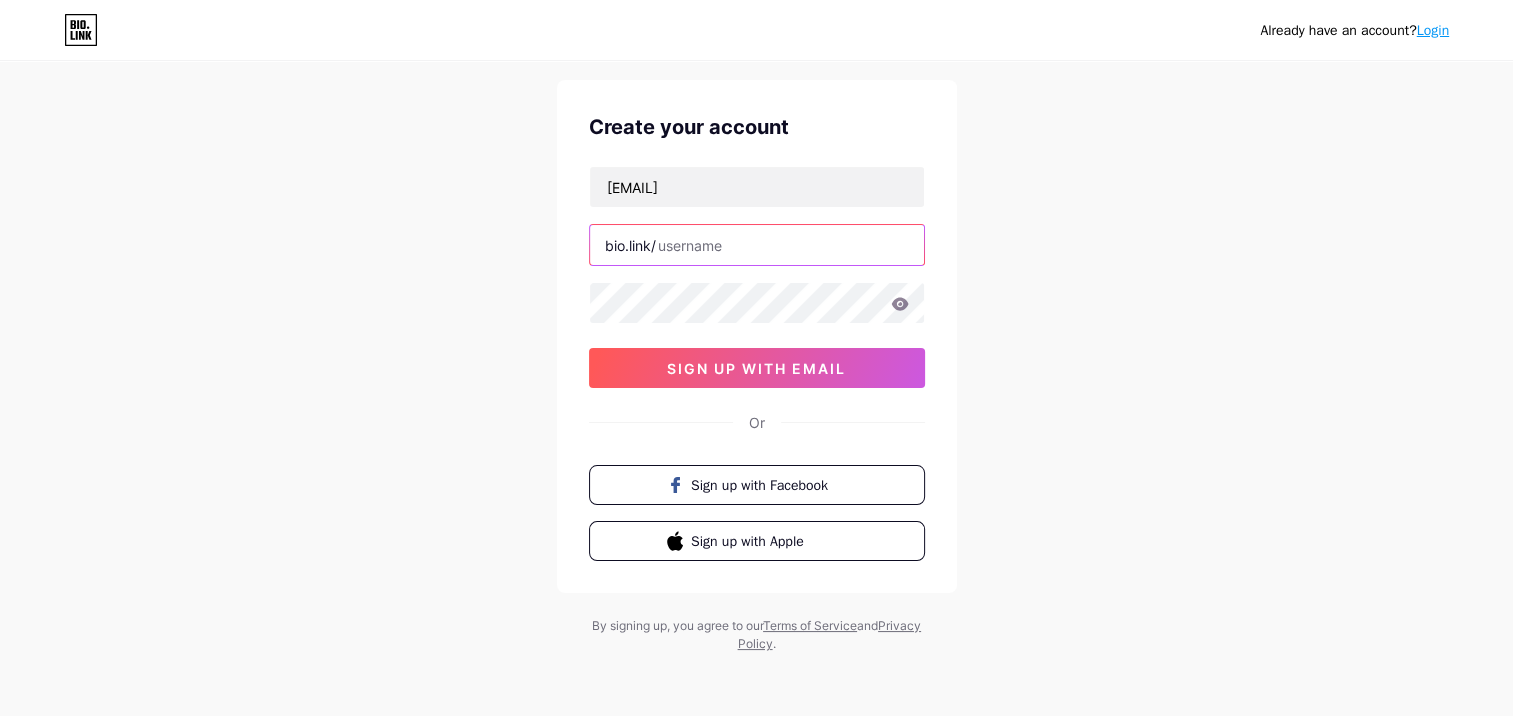 click at bounding box center [757, 245] 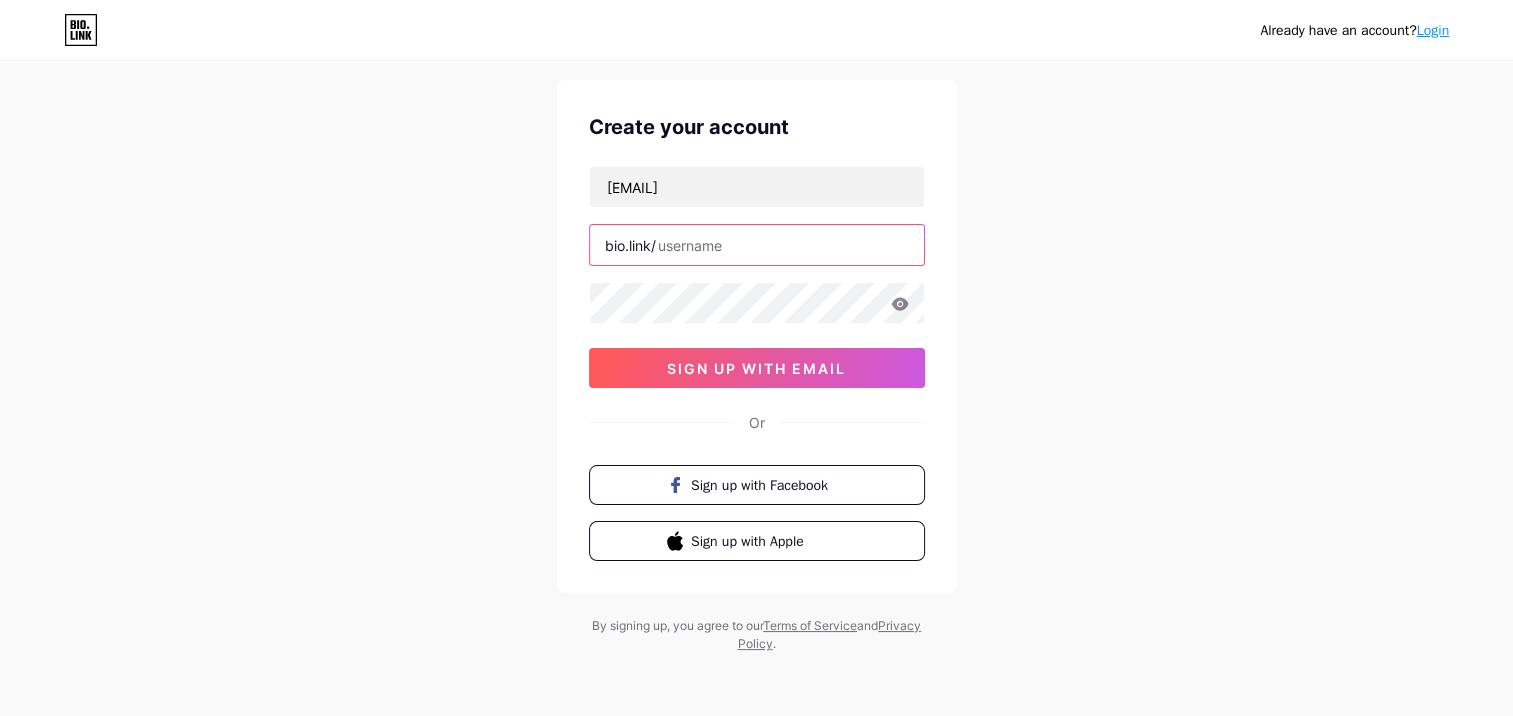 paste on "nusabet88" 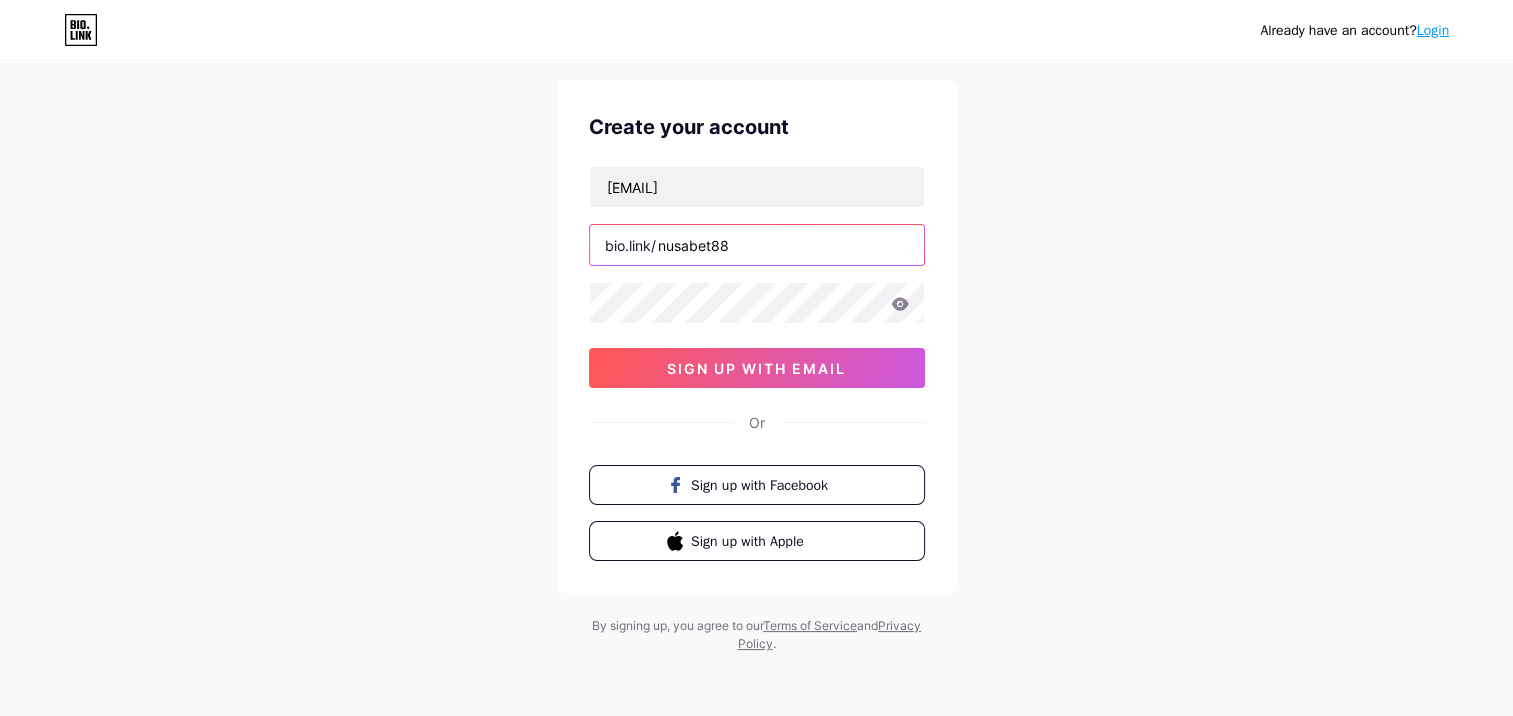 type on "nusabet88" 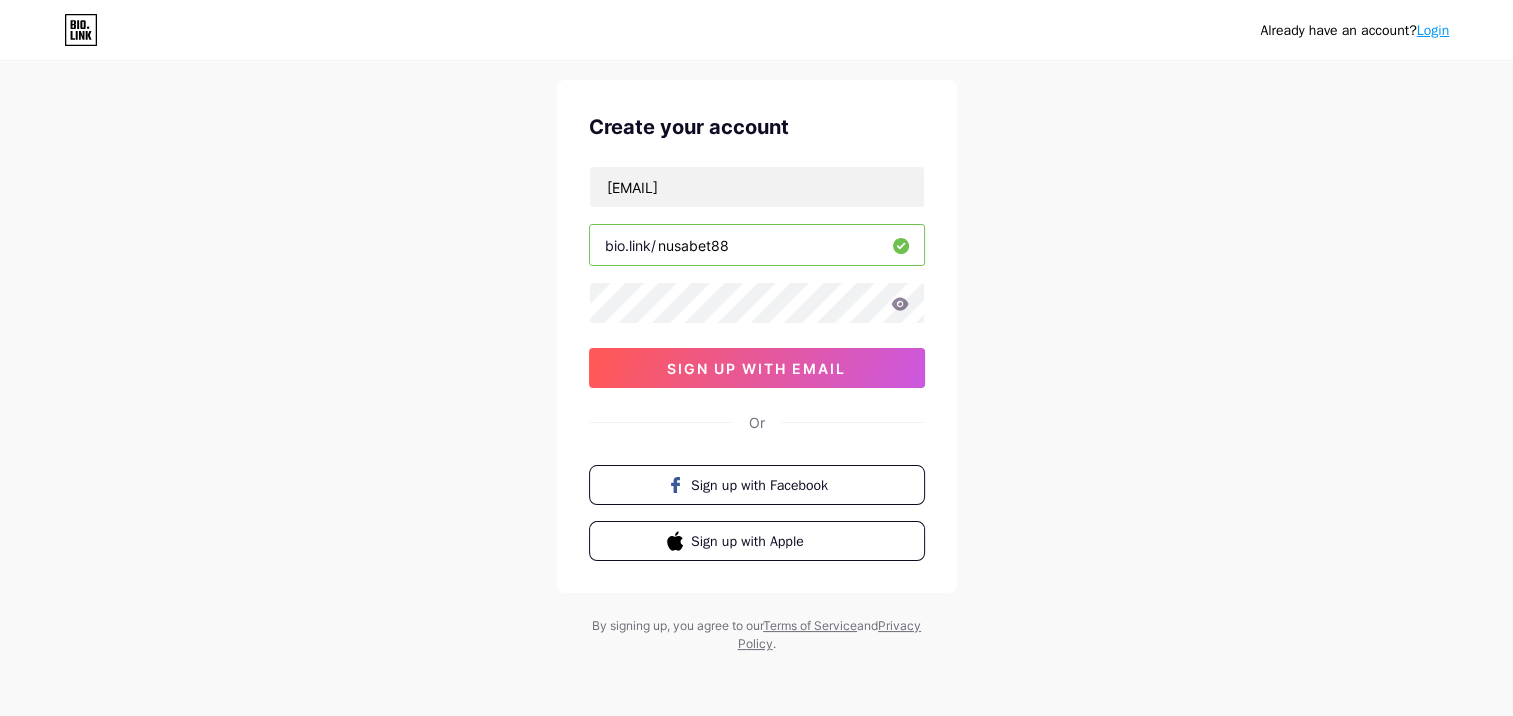 click on "Already have an account?  Login   Create your account     [EMAIL]     bio.link/   [DOMAIN]                     sign up with email         Or       Sign up with Facebook
Sign up with Apple
By signing up, you agree to our  Terms of Service  and  Privacy Policy ." at bounding box center (756, 334) 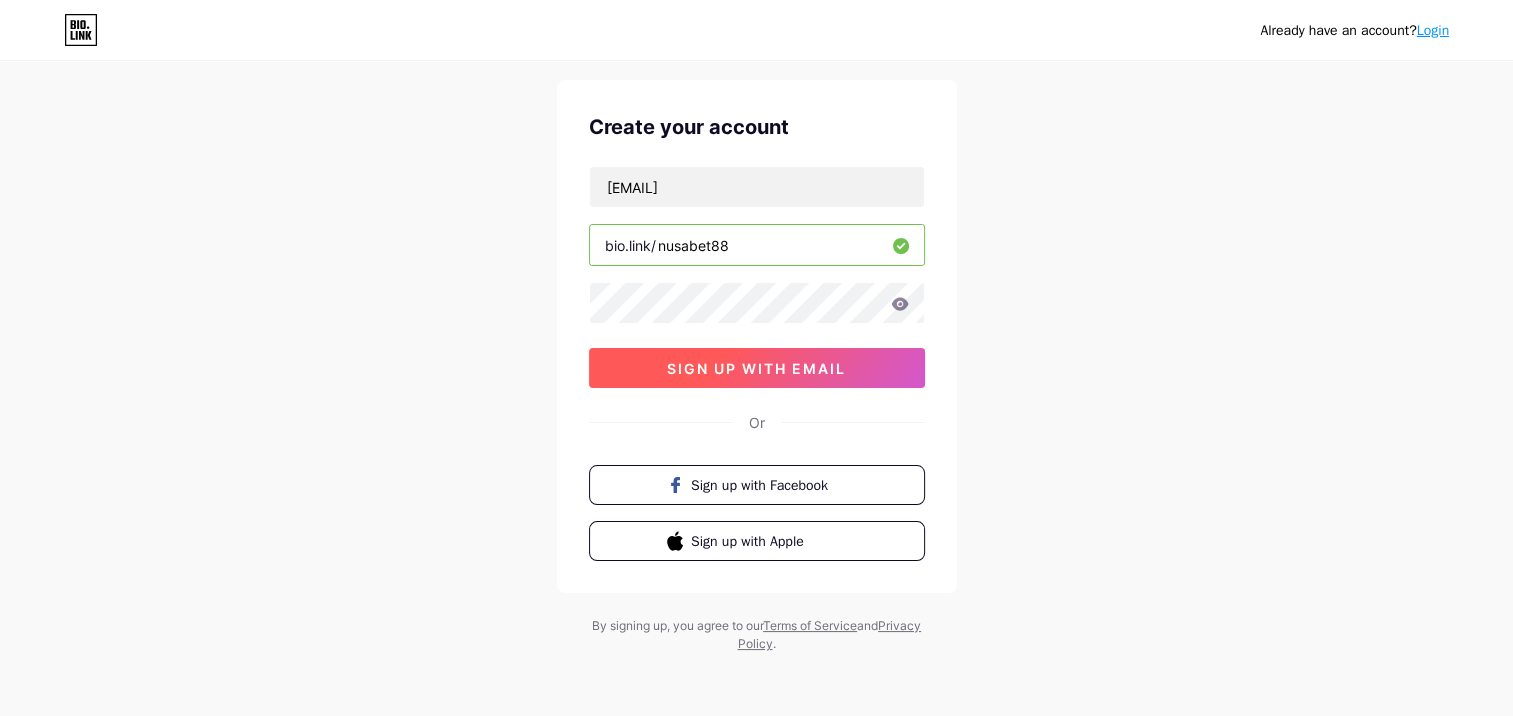click on "sign up with email" at bounding box center [756, 368] 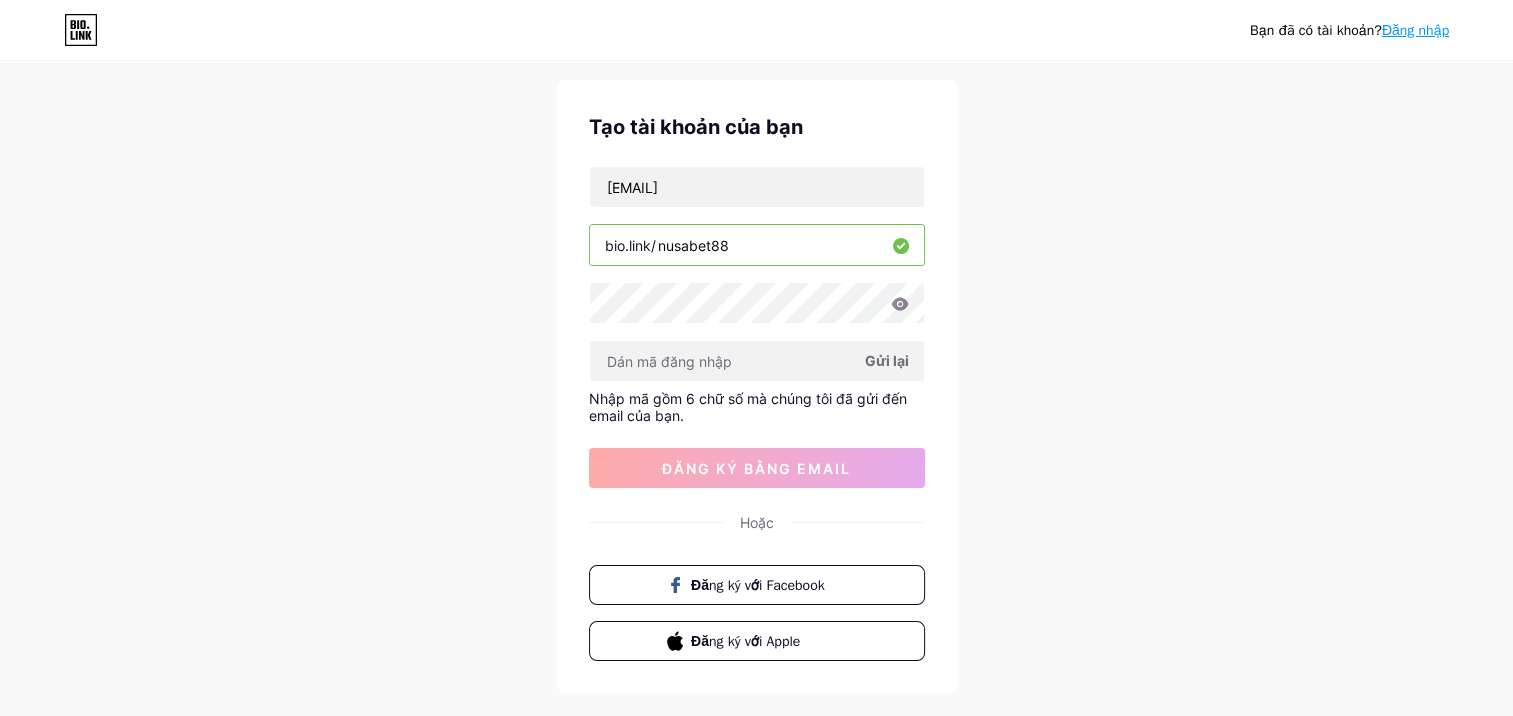 click on "Gửi lại" at bounding box center [887, 360] 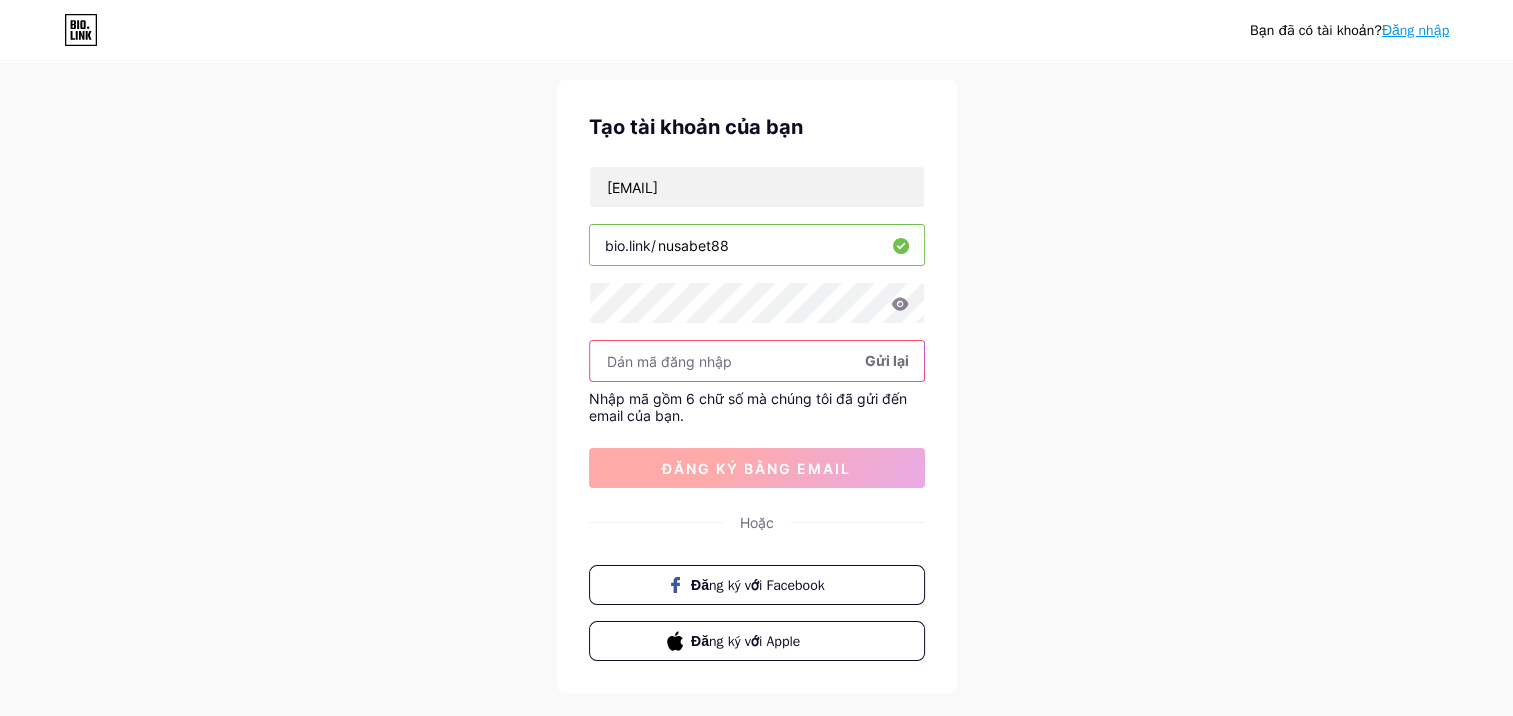 paste on "626018" 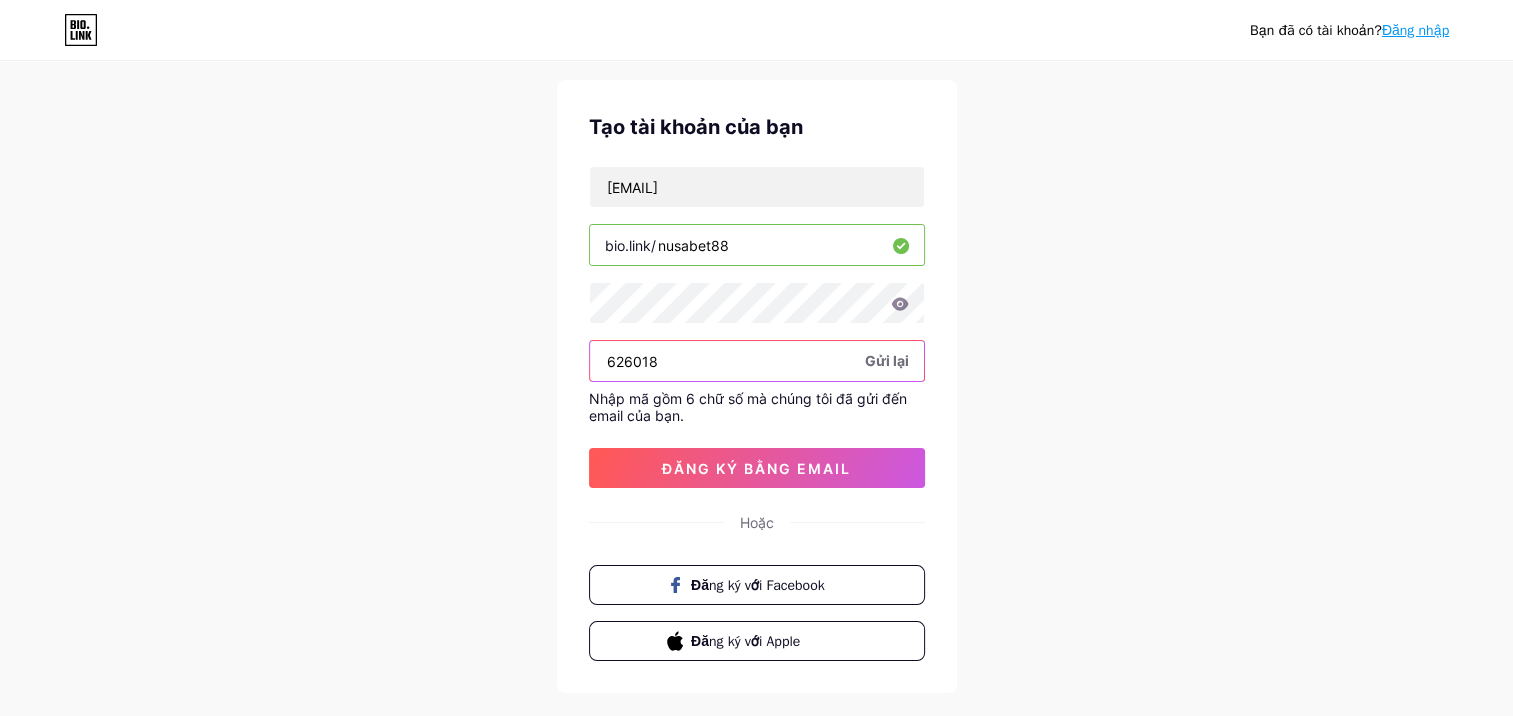 type on "626018" 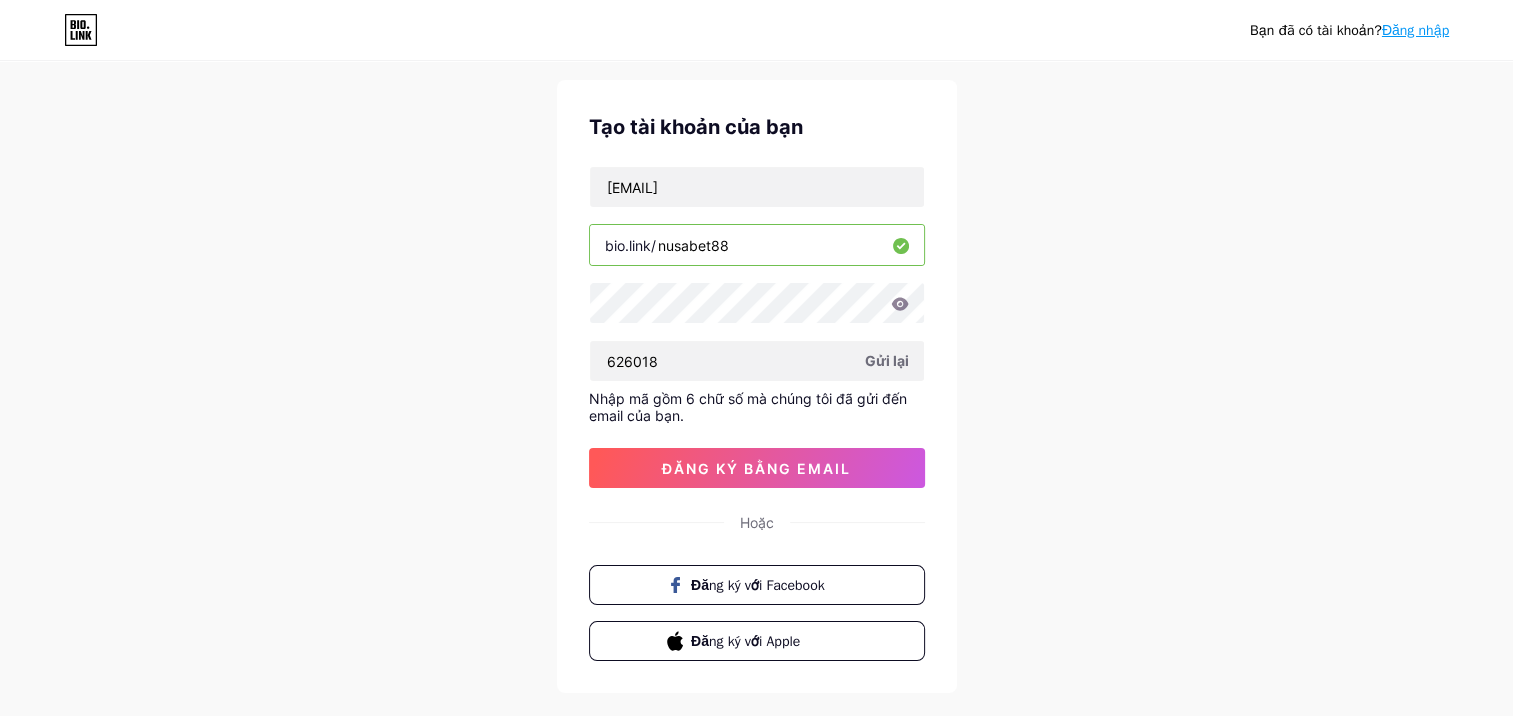 click on "Bạn có chắc chắn muốn xóa liên kết này không? Hành động này không thể hoàn tác.     Tạo tài khoản của bạn     [EMAIL]     bio.link/[USERNAME]               [CODE]   Gửi lại     Nhập mã gồm 6 chữ số mà chúng tôi đã gửi đến email của bạn.         Đăng ký bằng email         Hoặc       Đăng ký với Facebook
Đăng ký với Apple     Bằng cách đăng ký, bạn đồng ý với  Điều khoản dịch vụ  và  Chính sách quyền riêng tư  của chúng tôi." at bounding box center (756, 384) 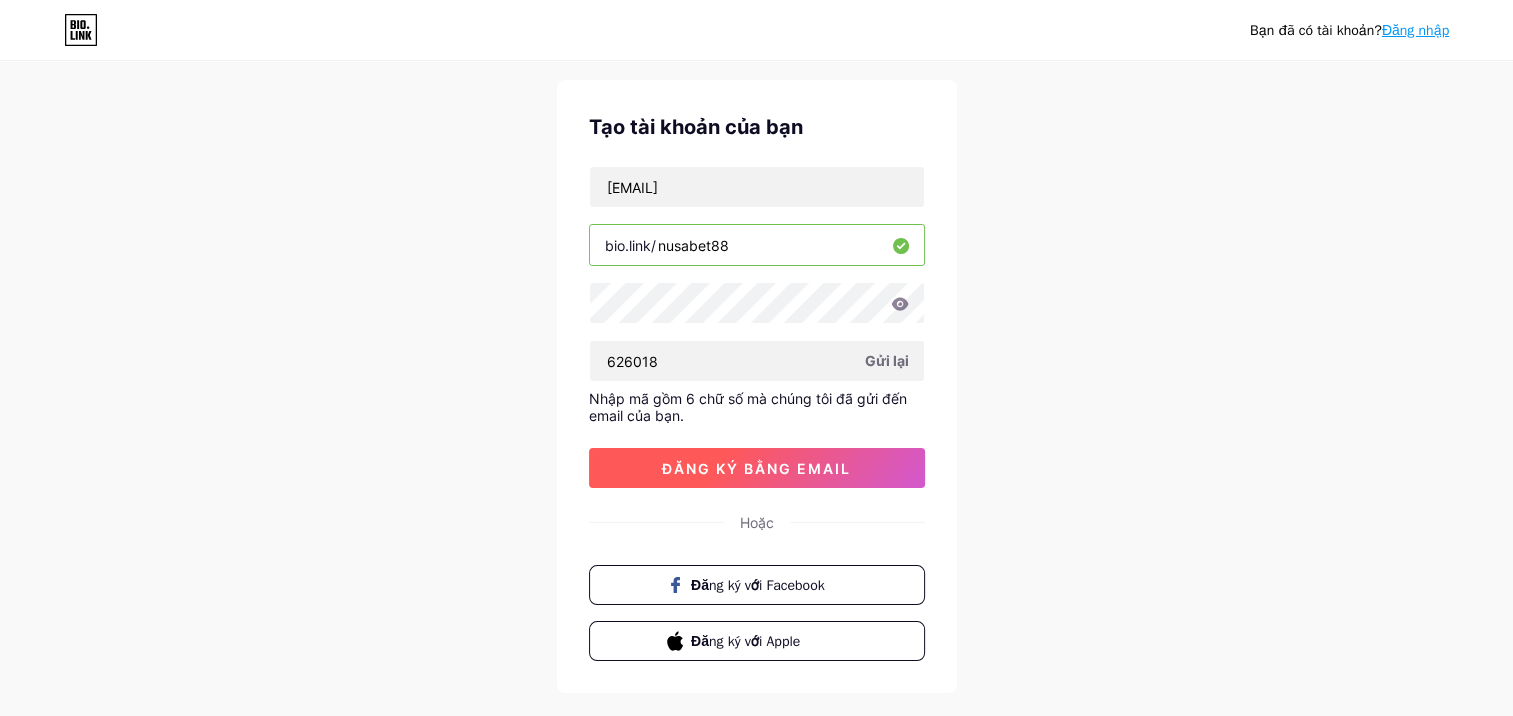 click on "Đăng ký bằng email" at bounding box center (756, 468) 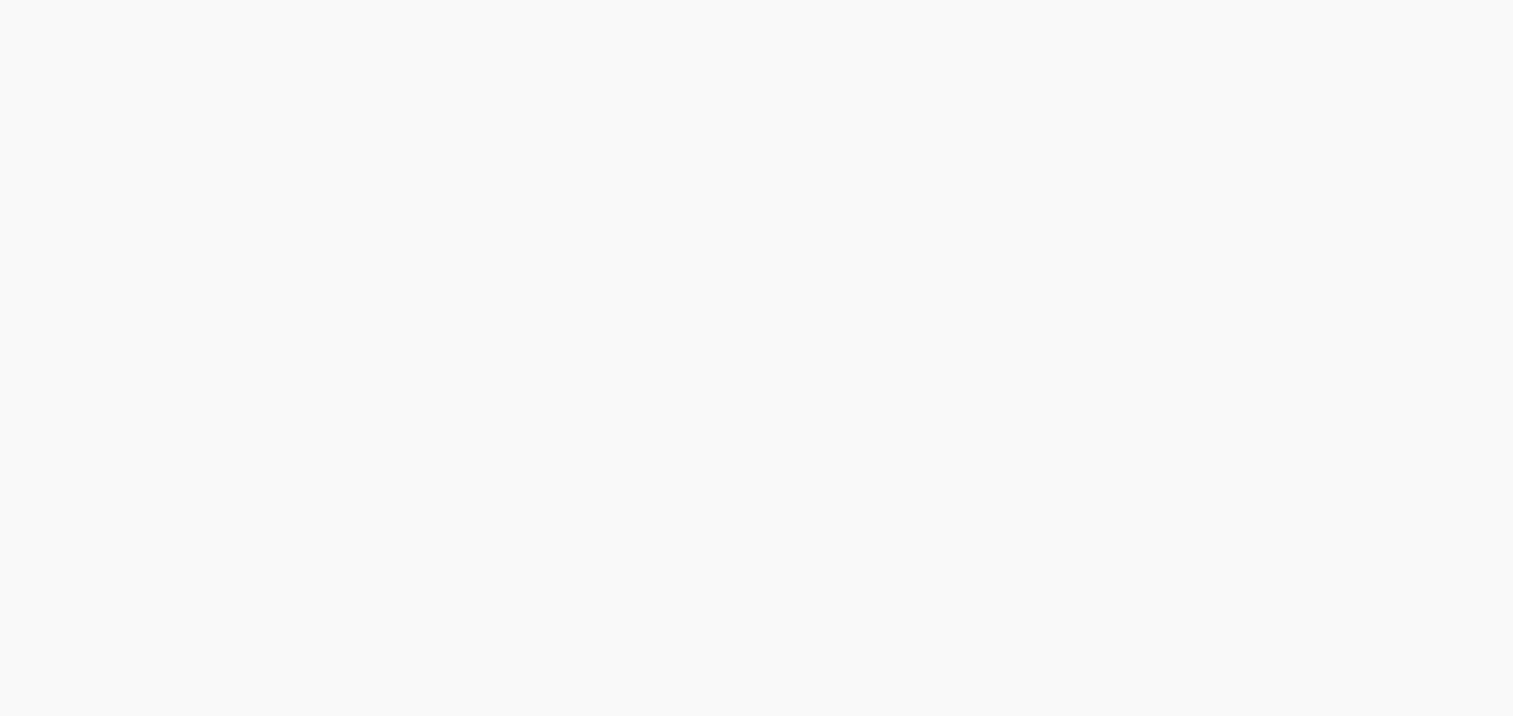 scroll, scrollTop: 0, scrollLeft: 0, axis: both 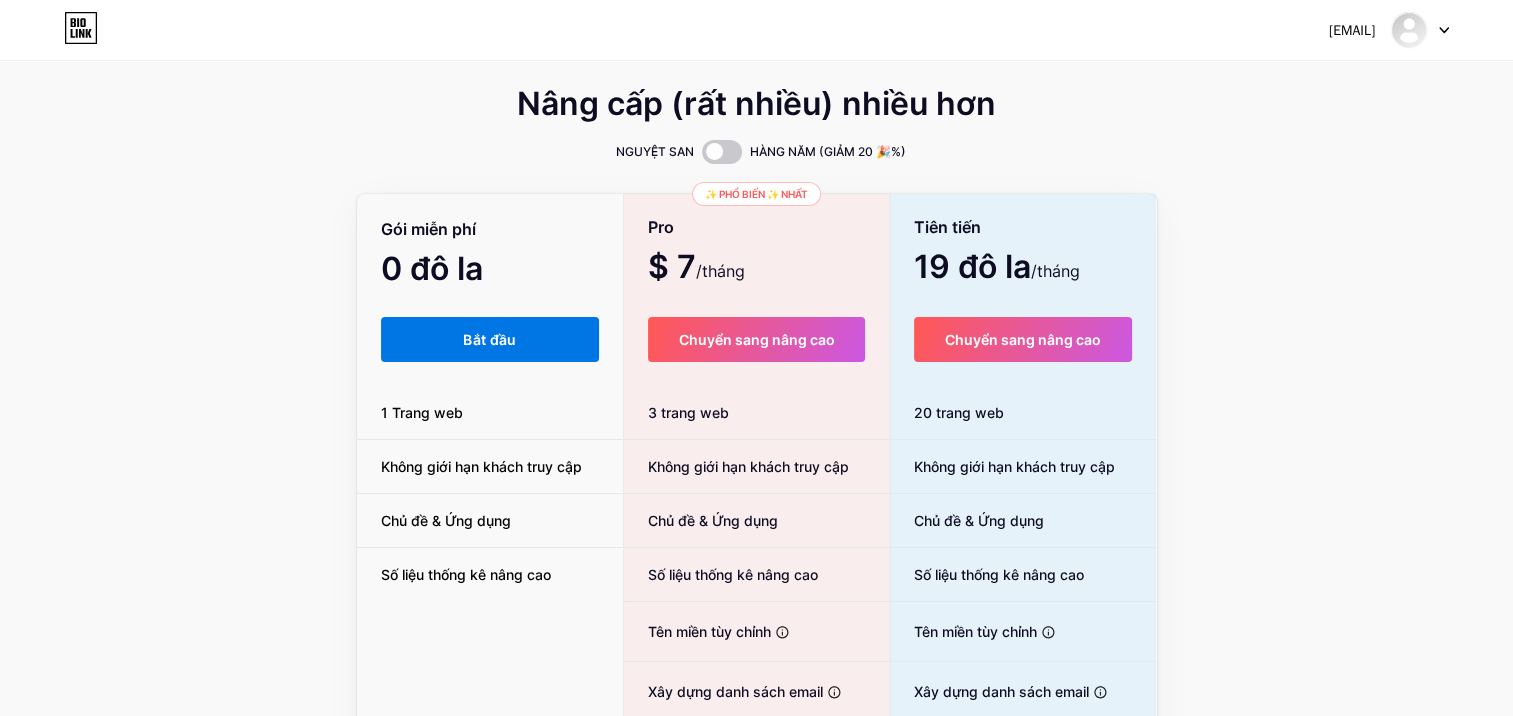 click on "Bắt đầu" at bounding box center [489, 339] 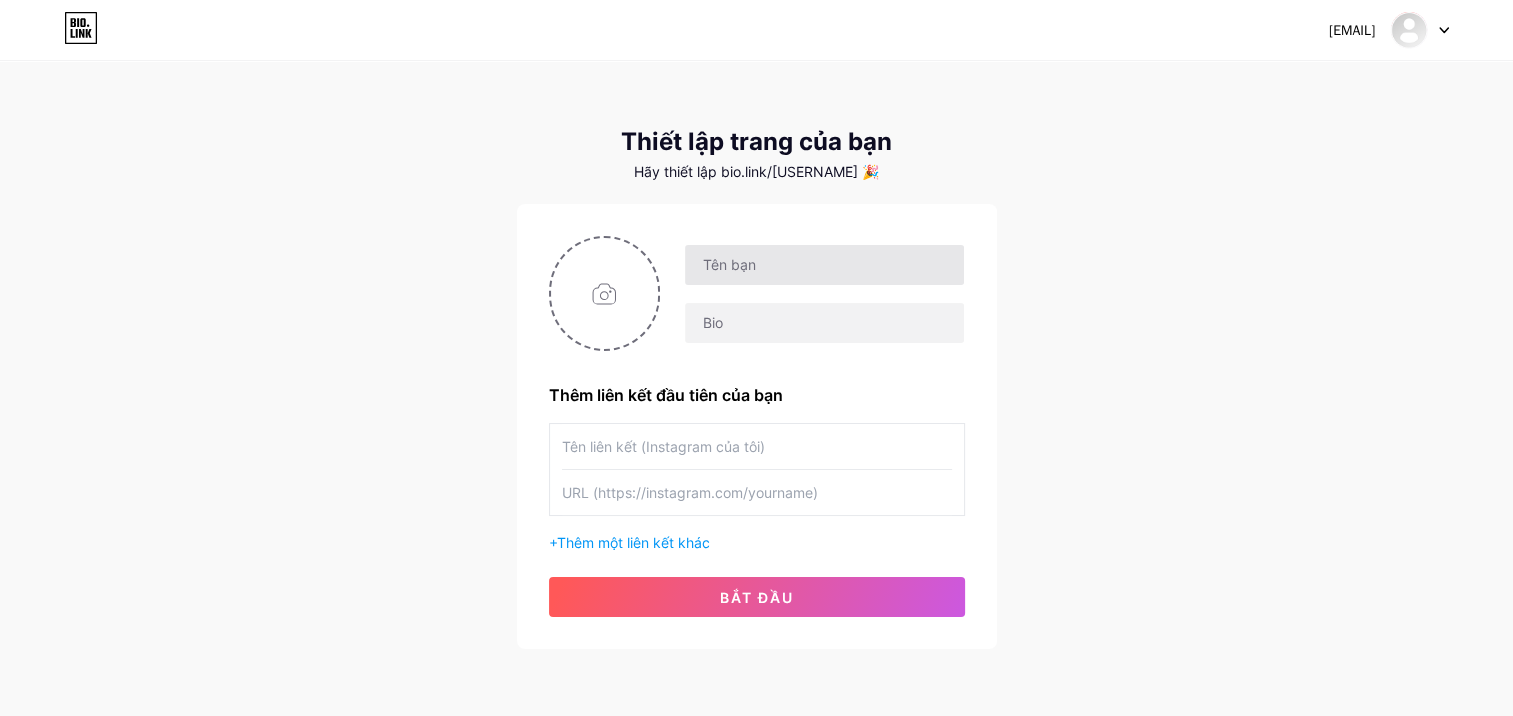 scroll, scrollTop: 76, scrollLeft: 0, axis: vertical 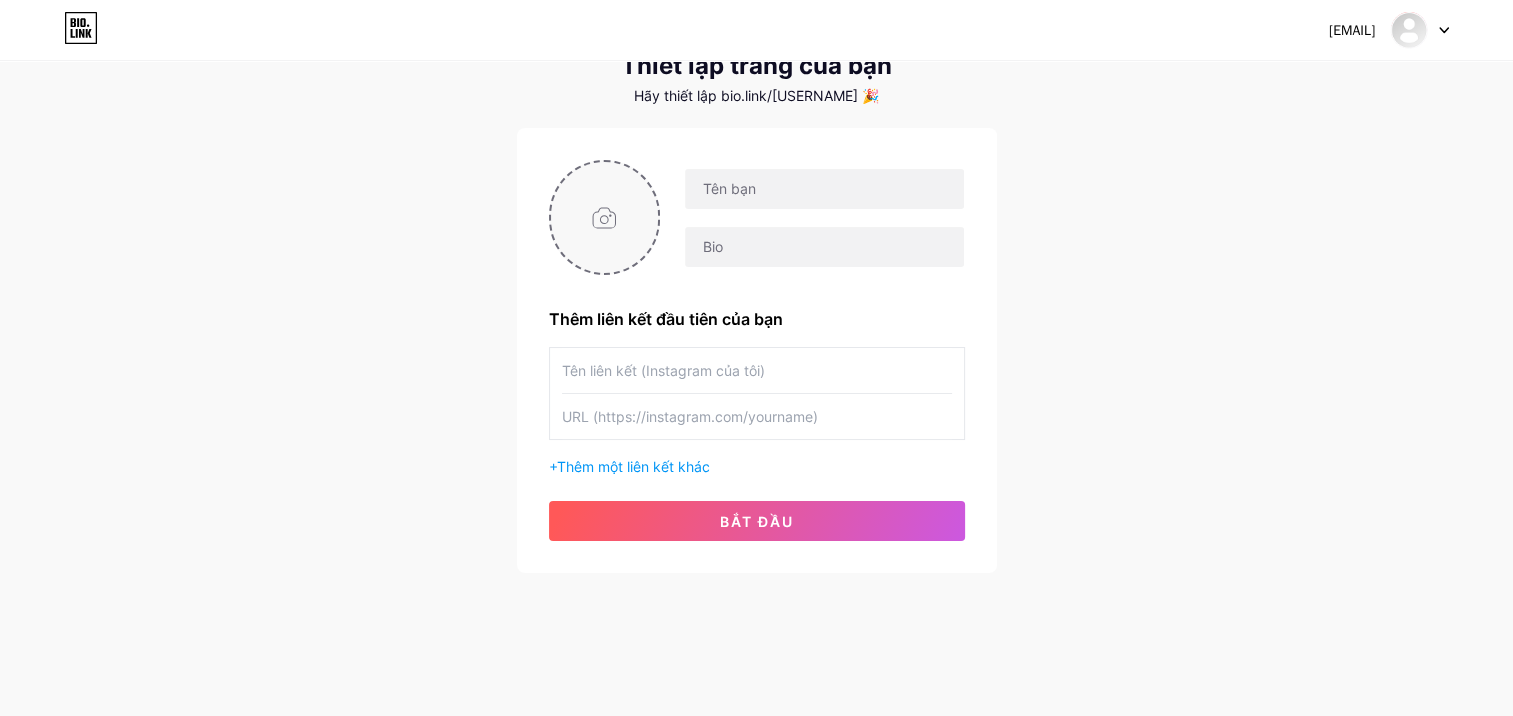 click at bounding box center (605, 217) 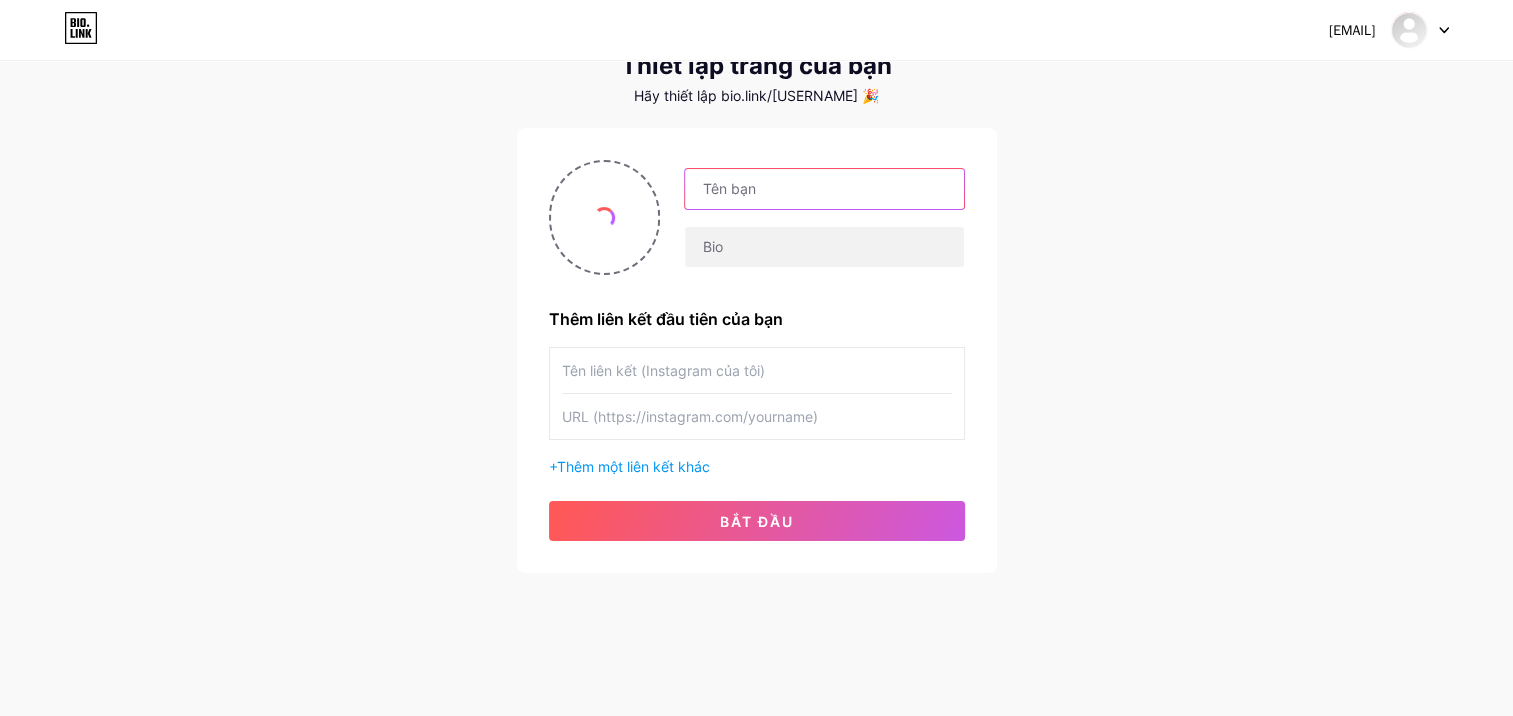 click at bounding box center (824, 189) 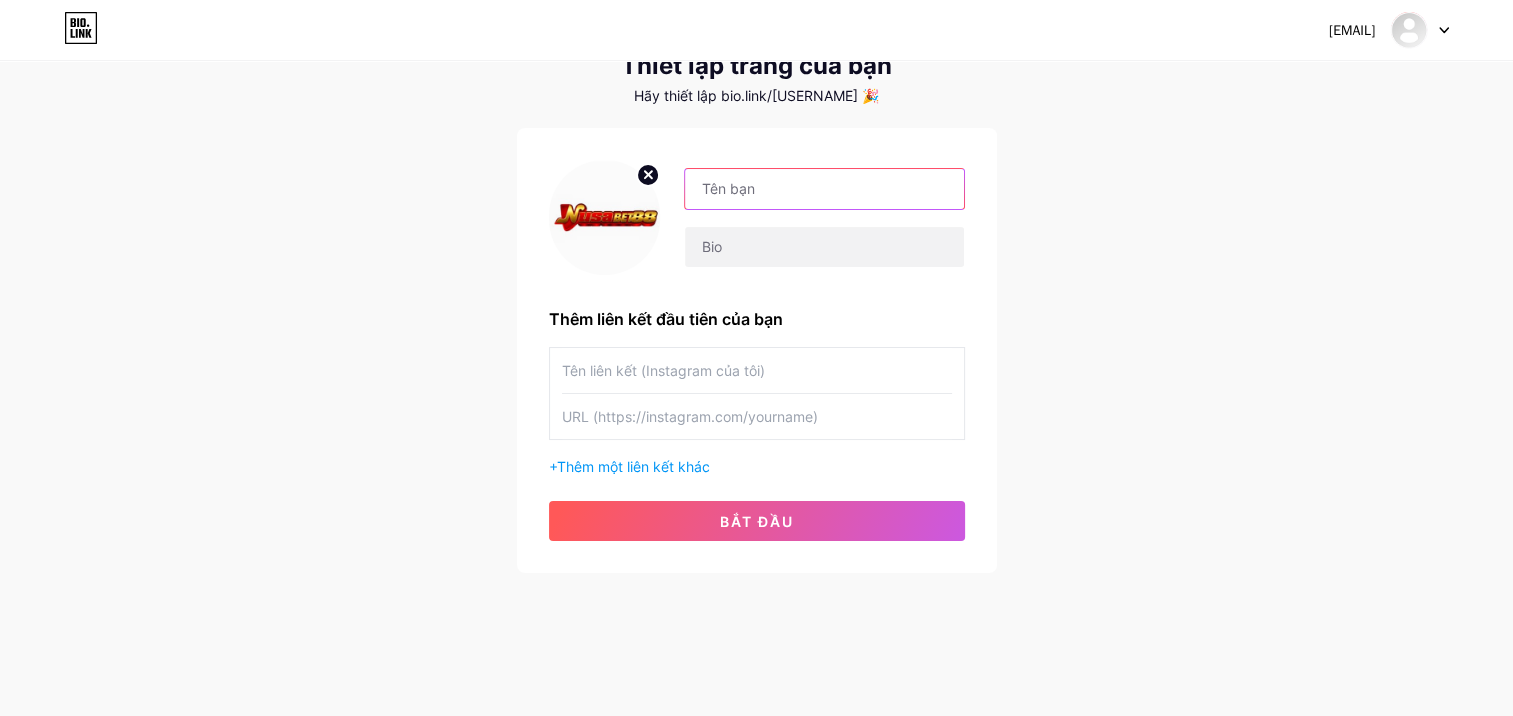 scroll, scrollTop: 0, scrollLeft: 0, axis: both 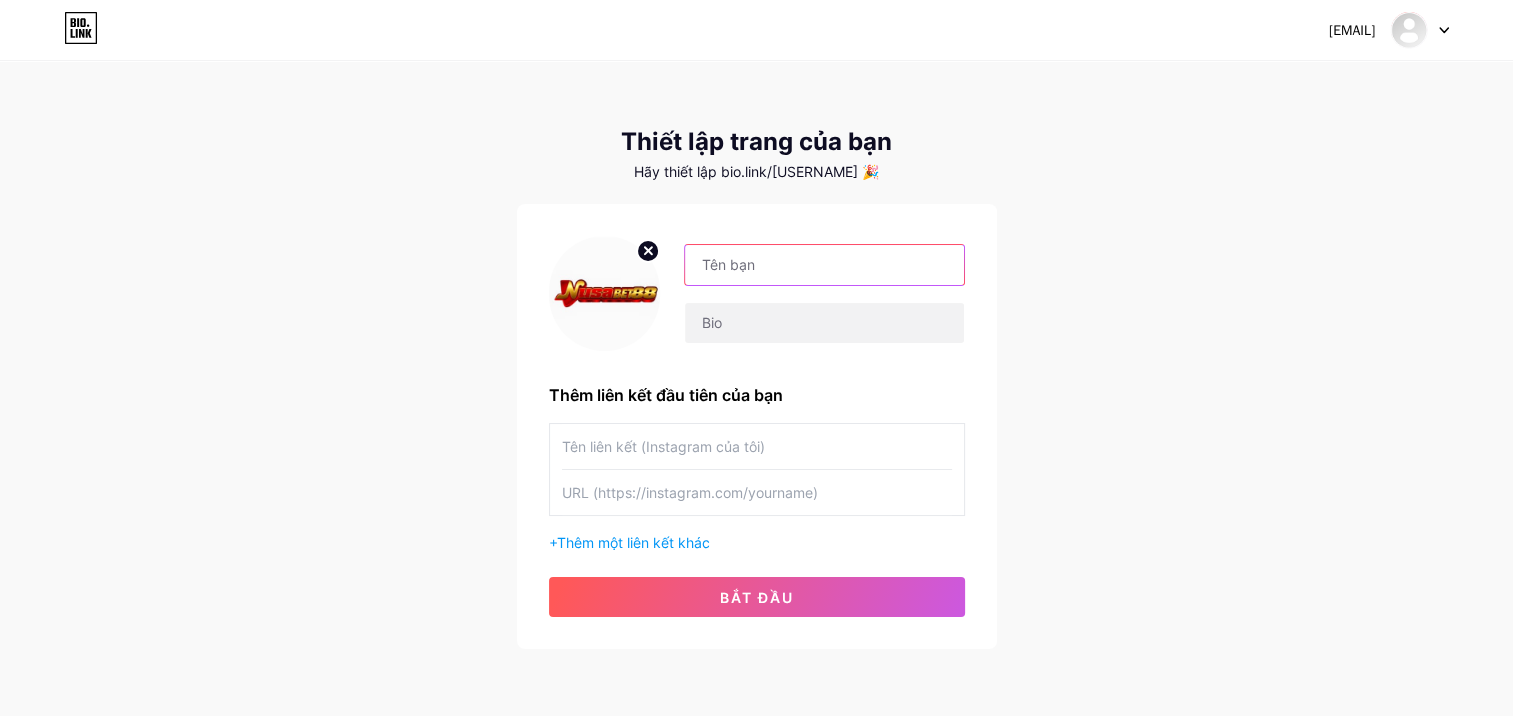 click at bounding box center [824, 265] 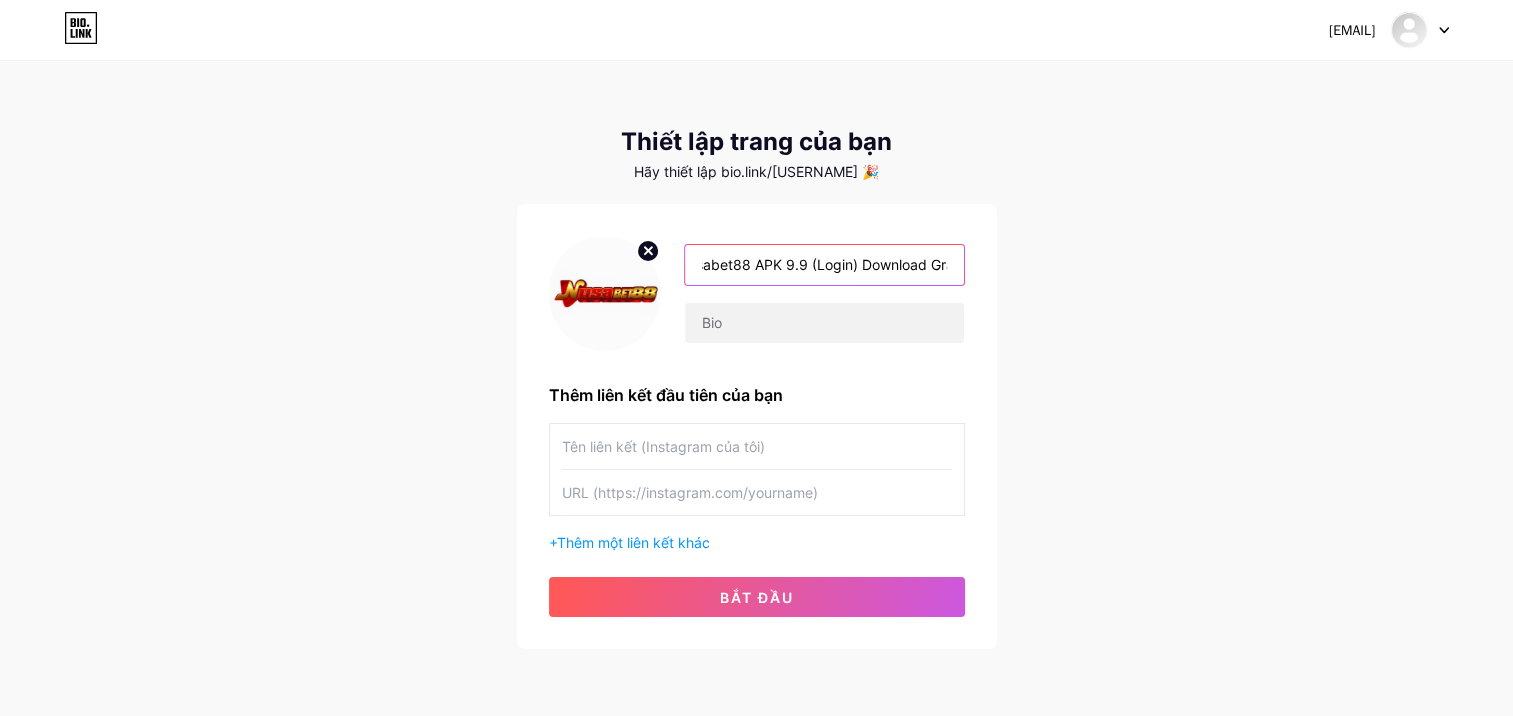 scroll, scrollTop: 0, scrollLeft: 0, axis: both 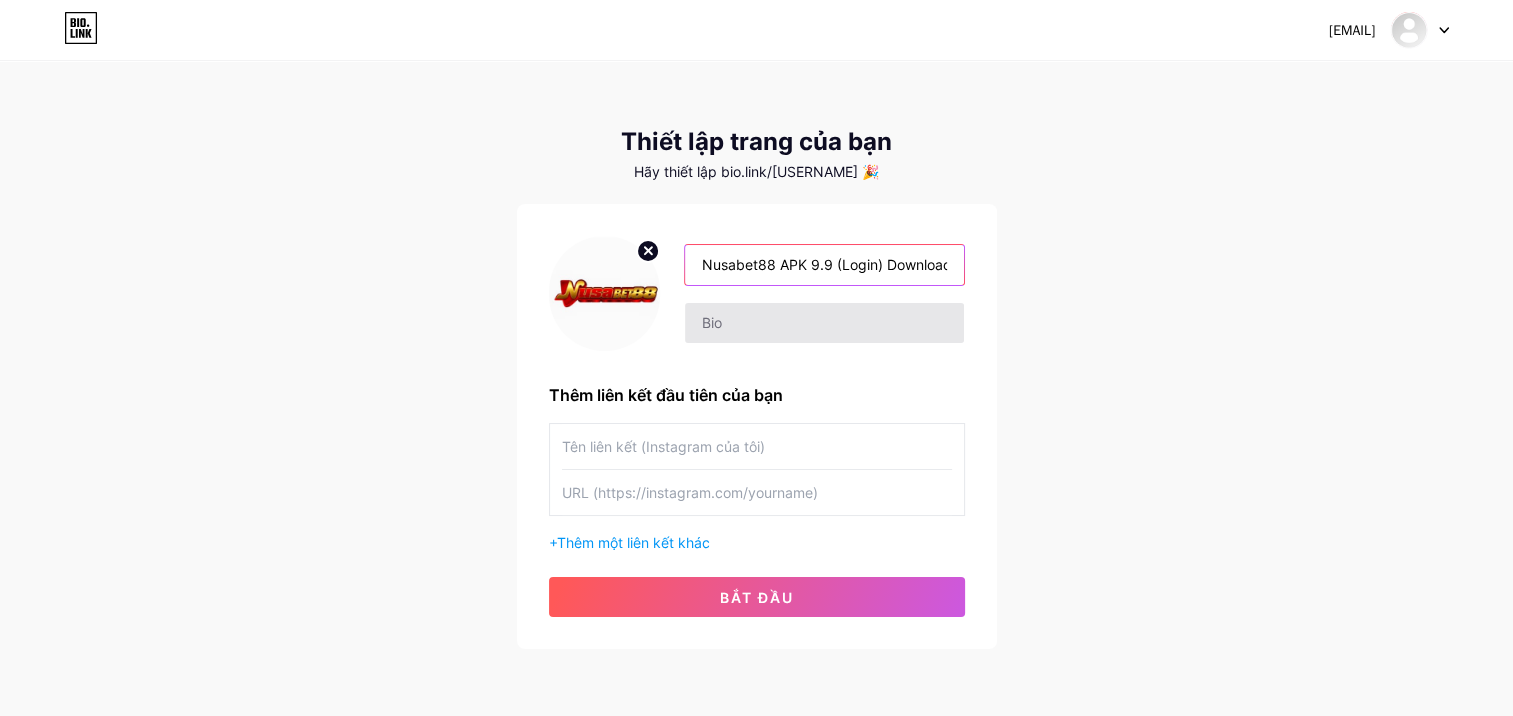 type on "Nusabet88 APK 9.9 (Login) Download Gratis Untuk Android 2025" 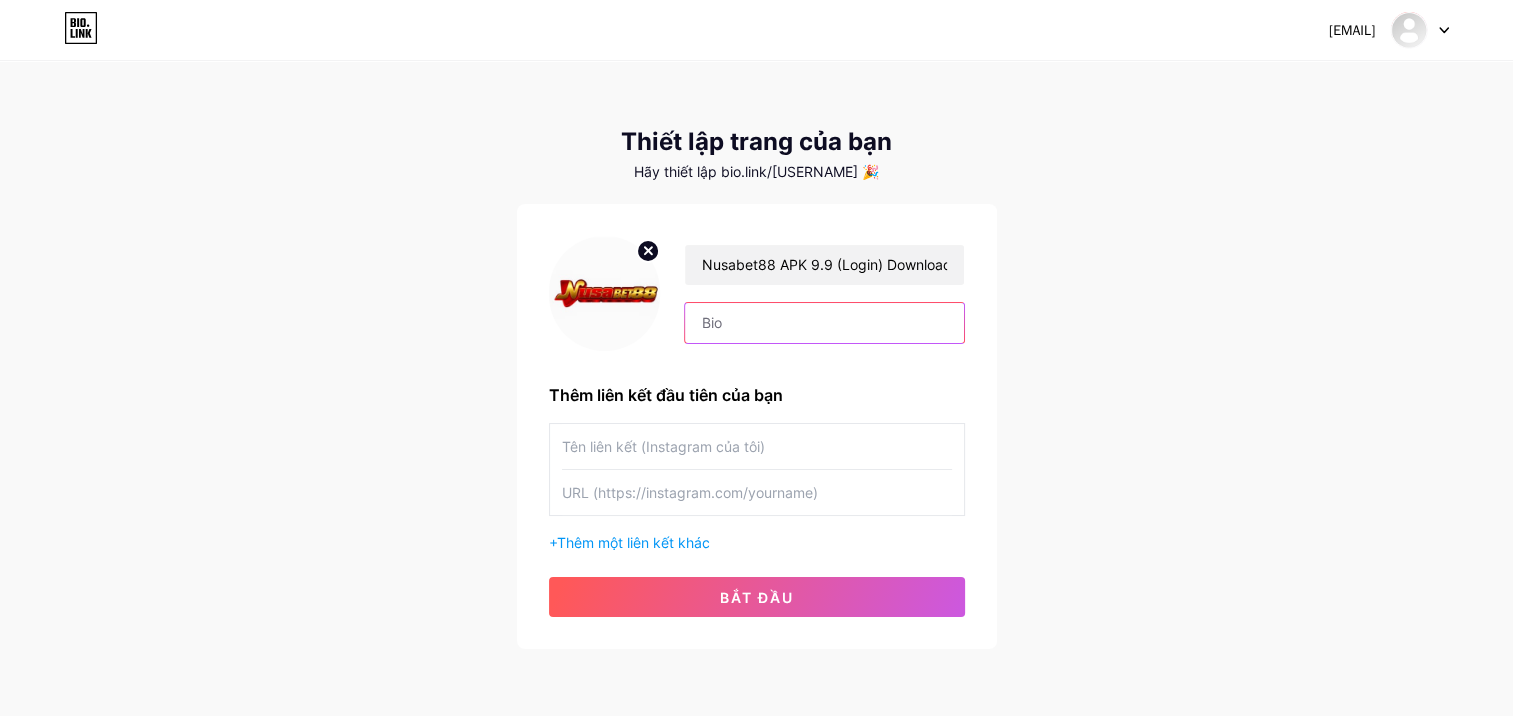 click at bounding box center (824, 323) 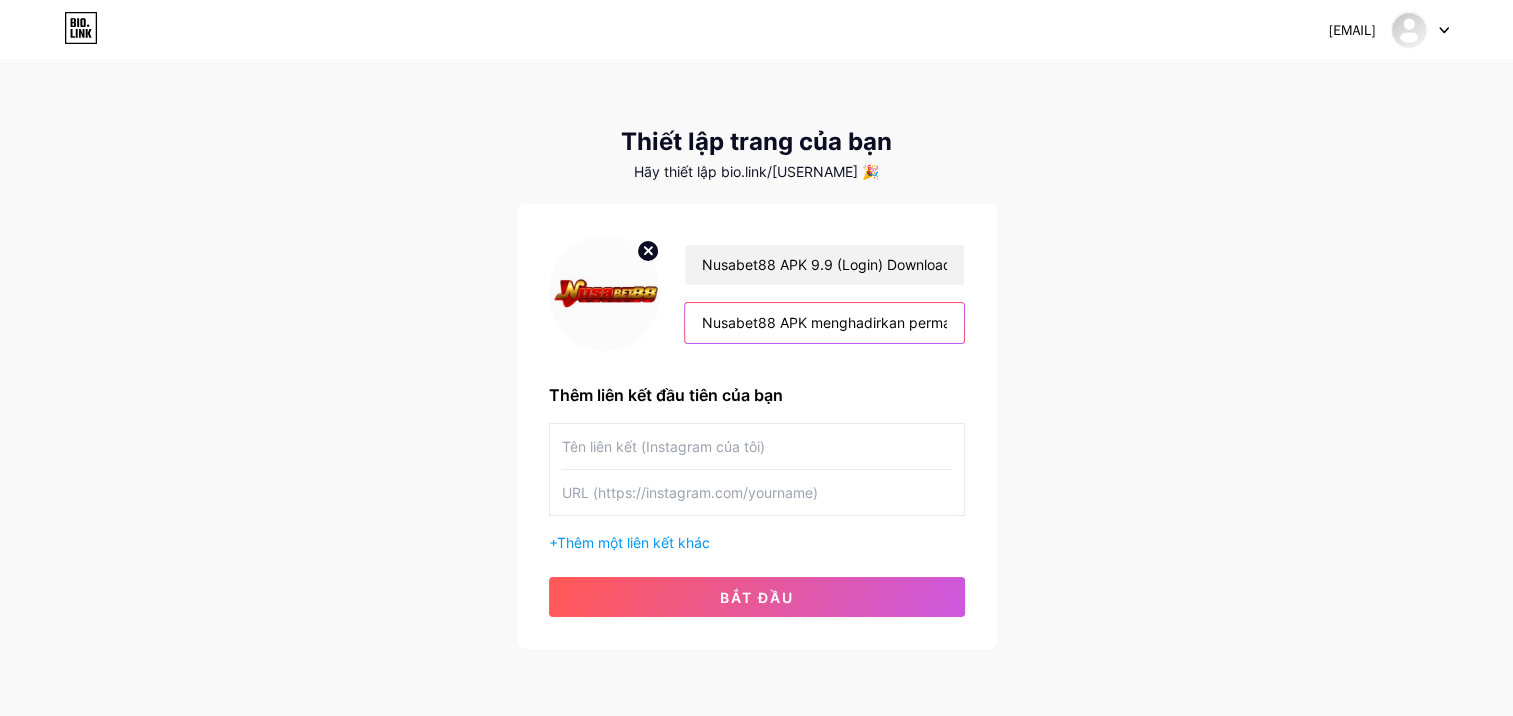 scroll, scrollTop: 0, scrollLeft: 561, axis: horizontal 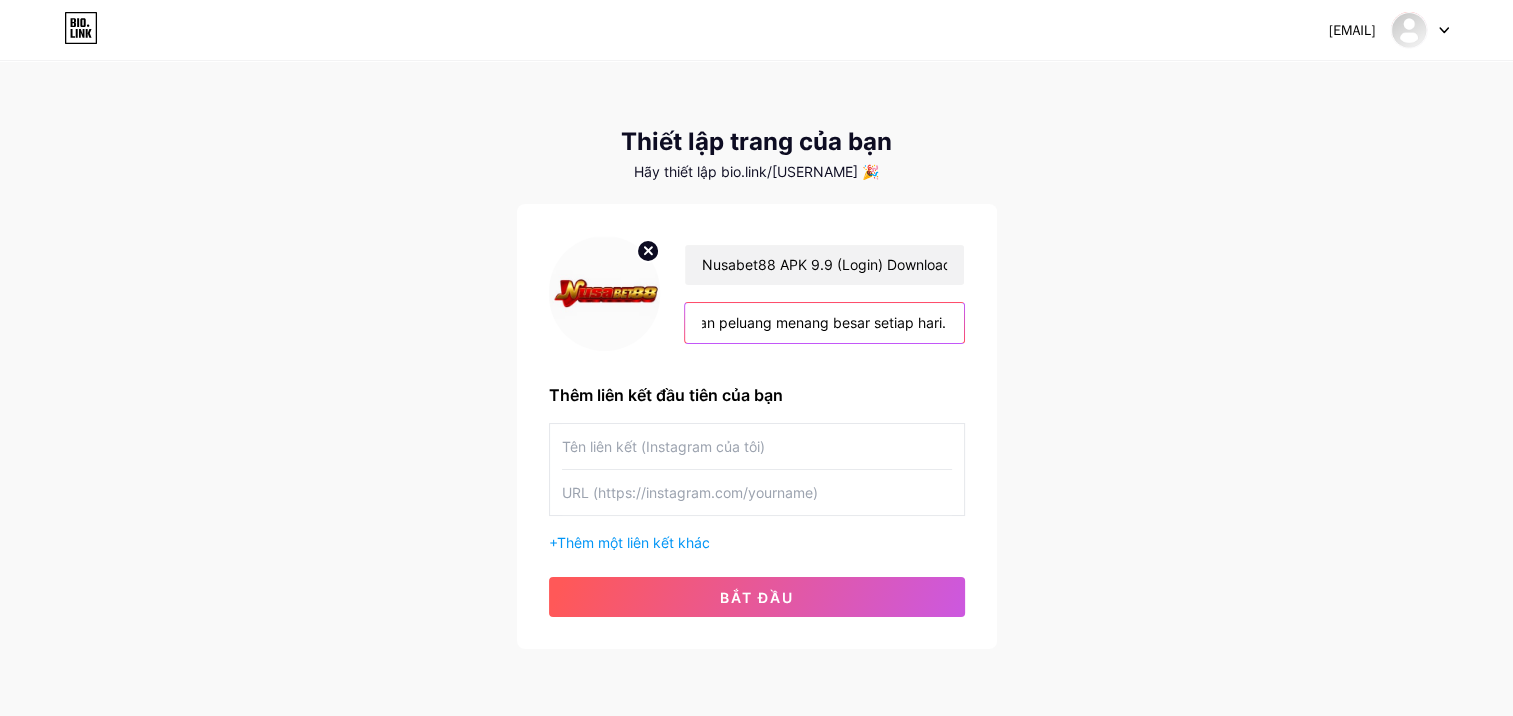 type on "Nusabet88 APK menghadirkan permainan slot online seru dengan bonus melimpah dan peluang menang besar setiap hari." 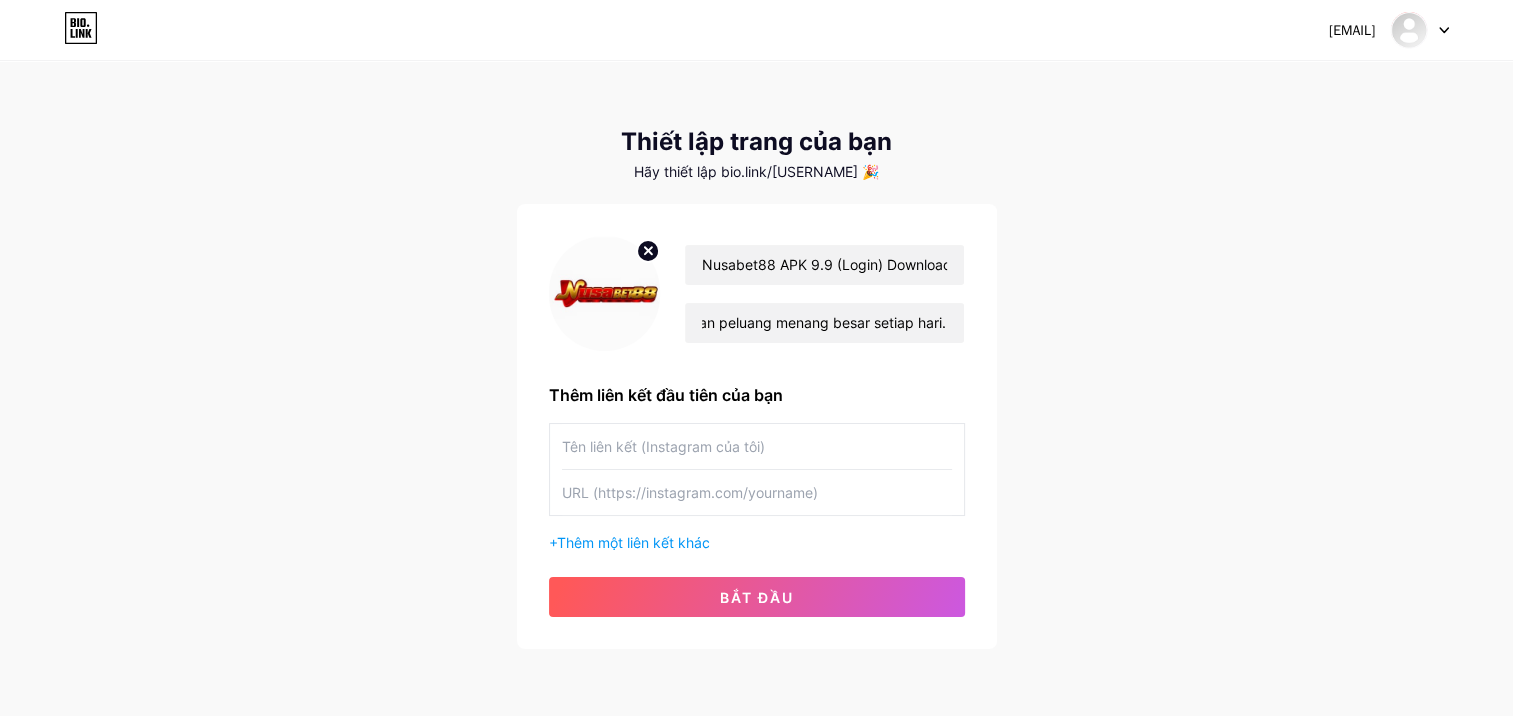 click at bounding box center (757, 446) 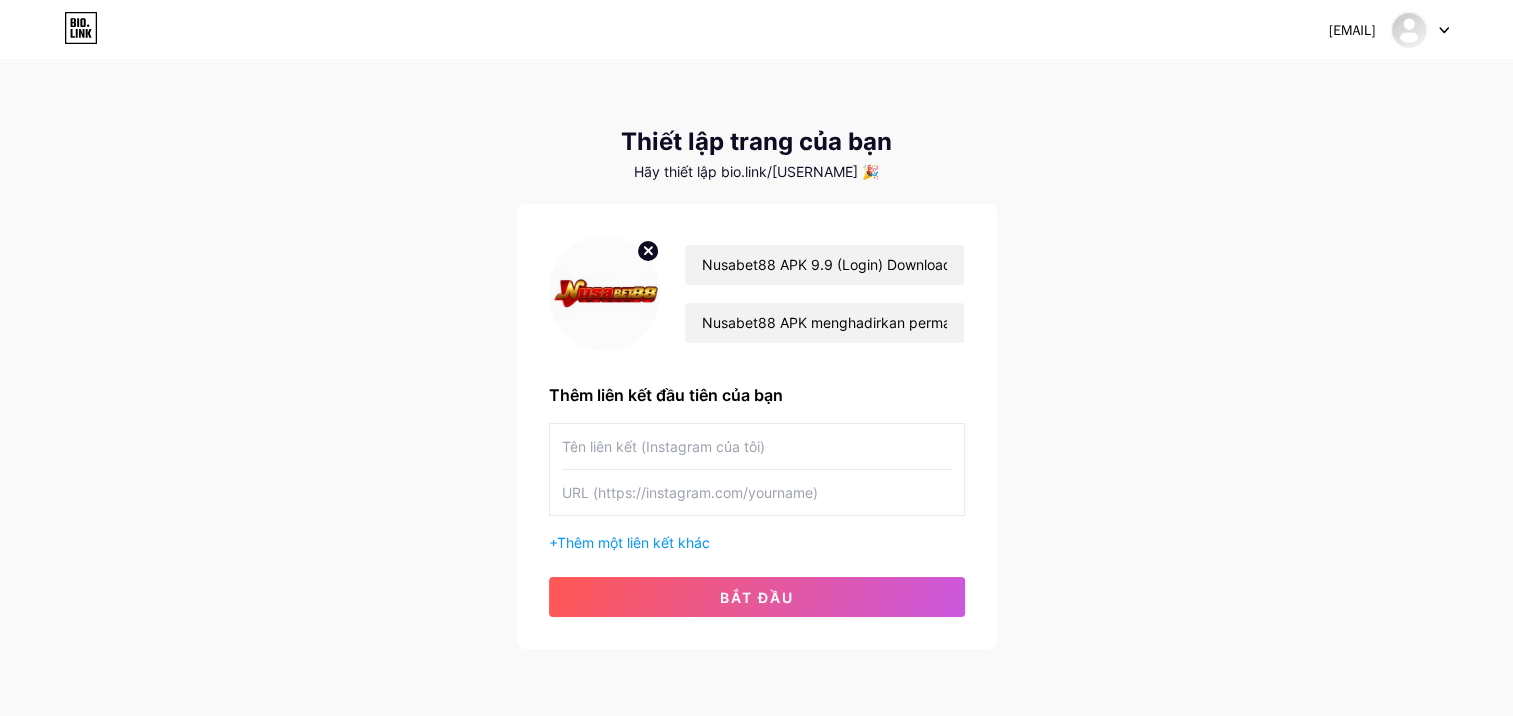 click at bounding box center [757, 446] 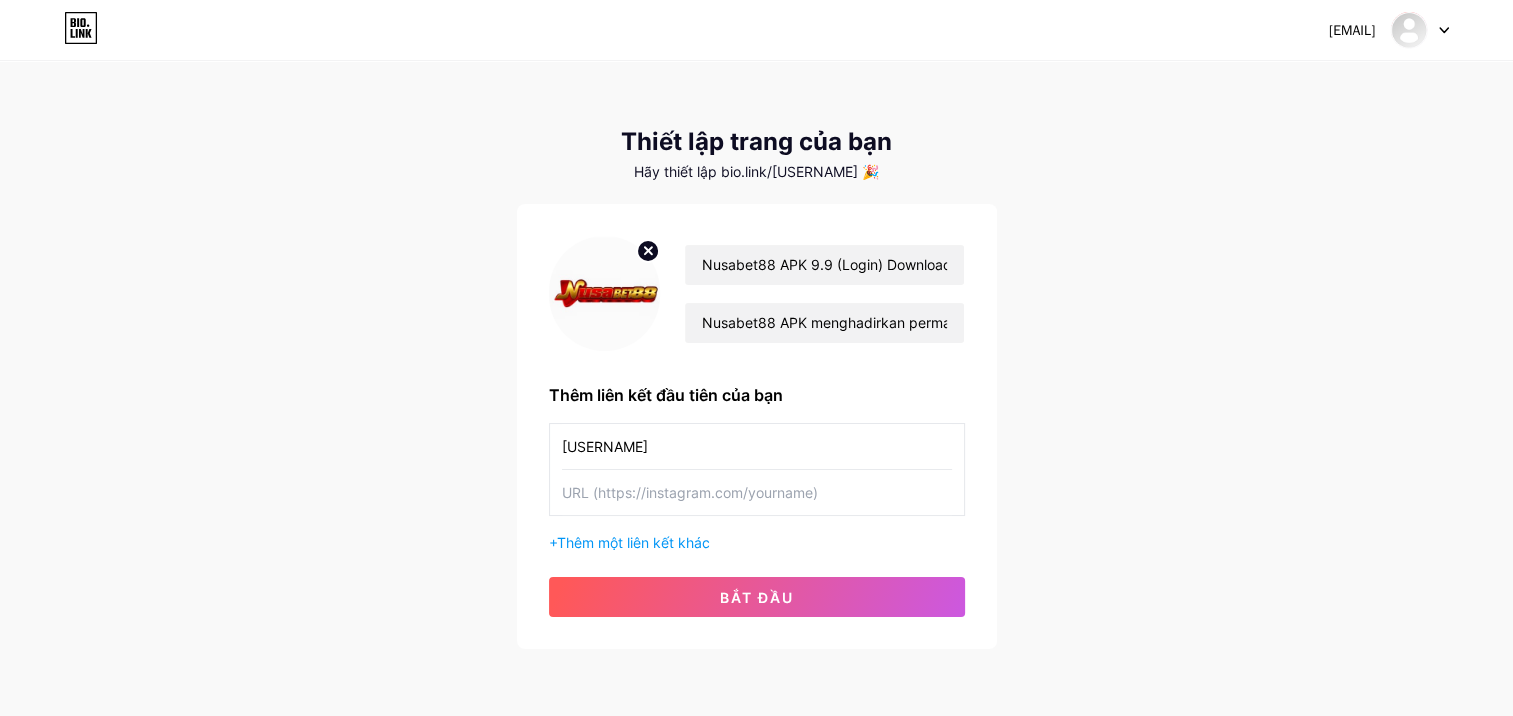 type on "[USERNAME]" 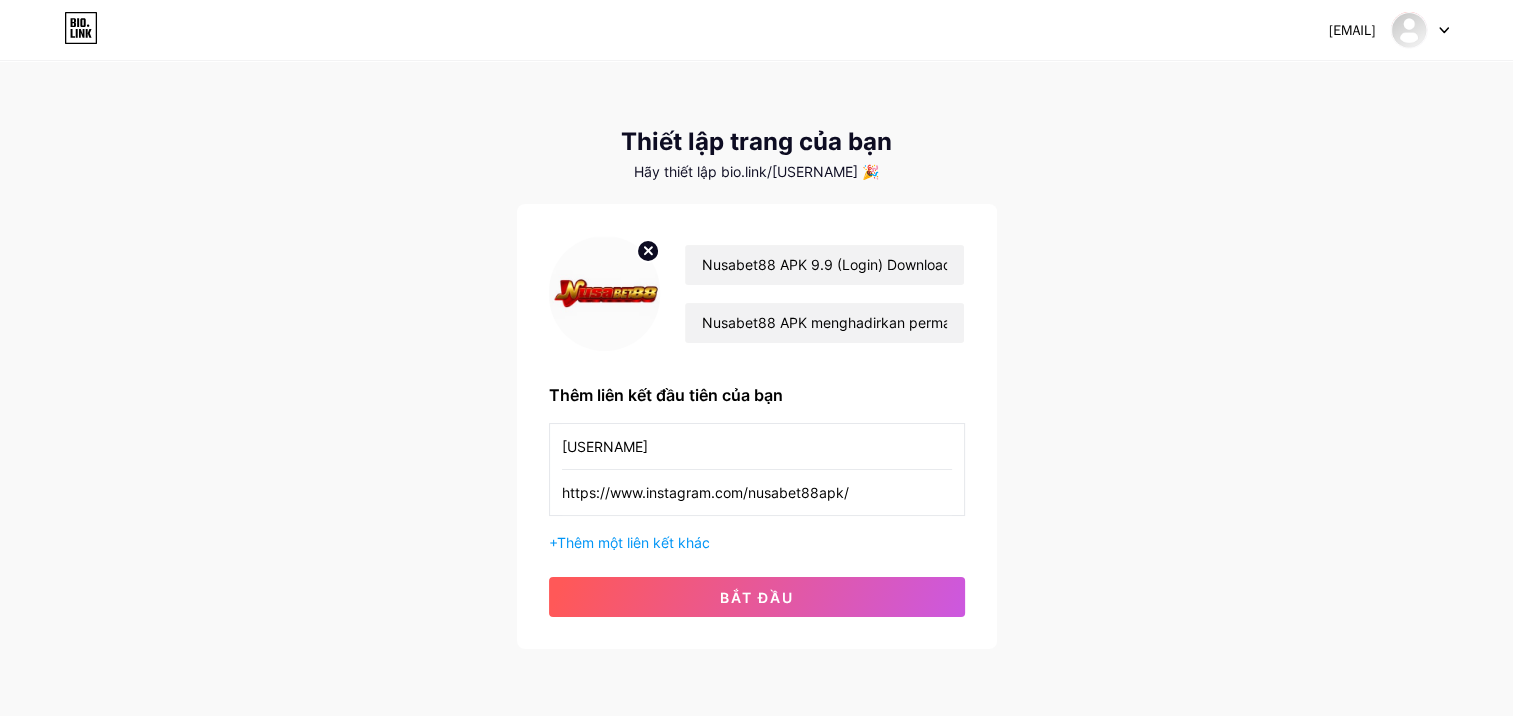 type on "https://www.instagram.com/nusabet88apk/" 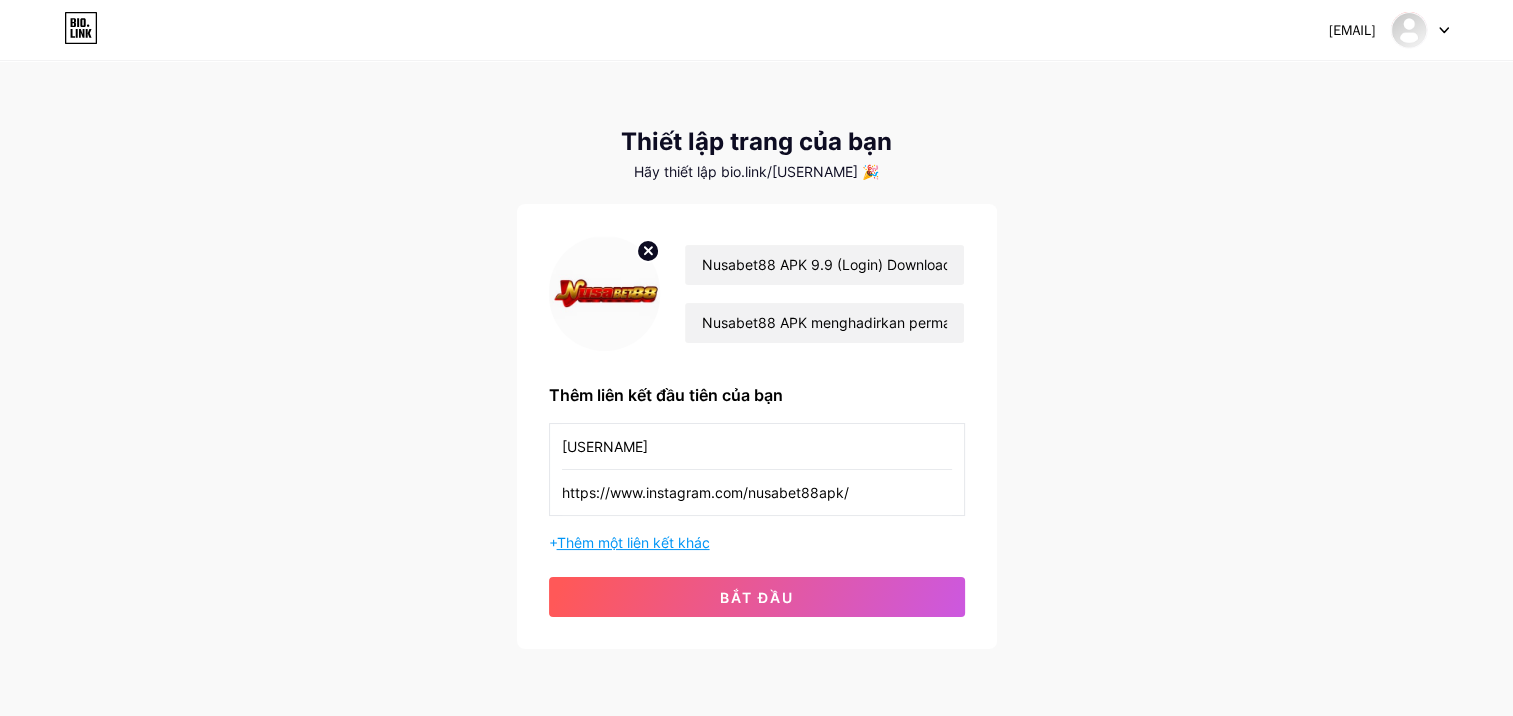 click on "Thêm một liên kết khác" at bounding box center [633, 542] 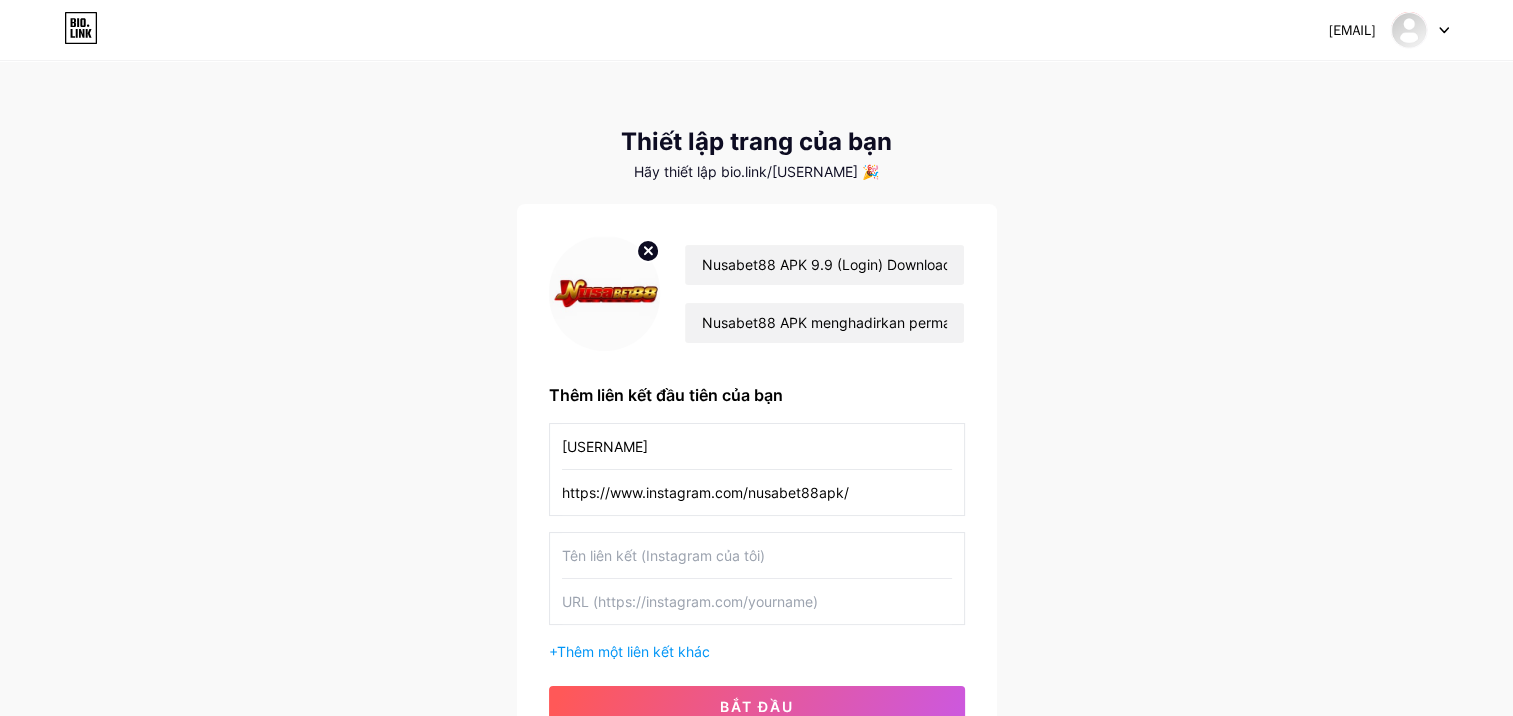 click at bounding box center [757, 555] 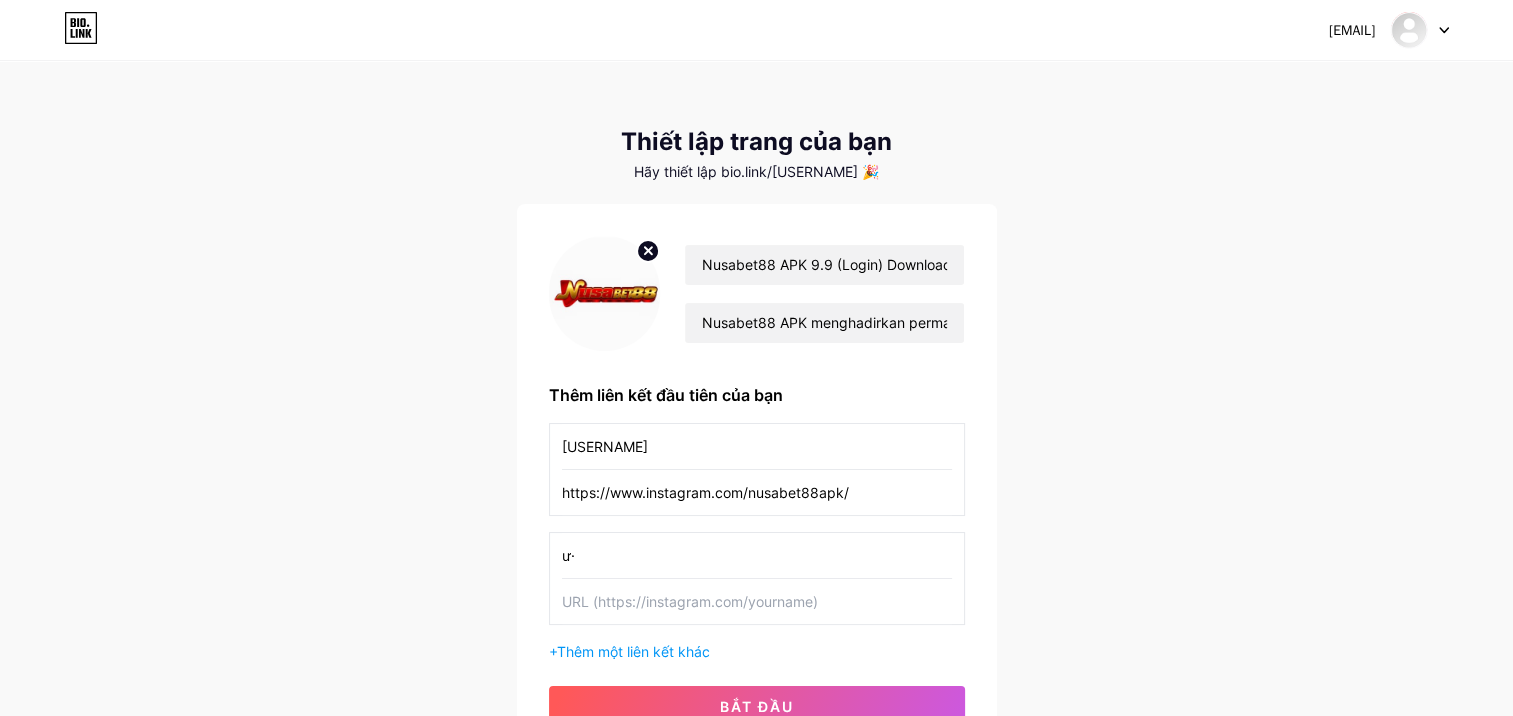 type on "ư" 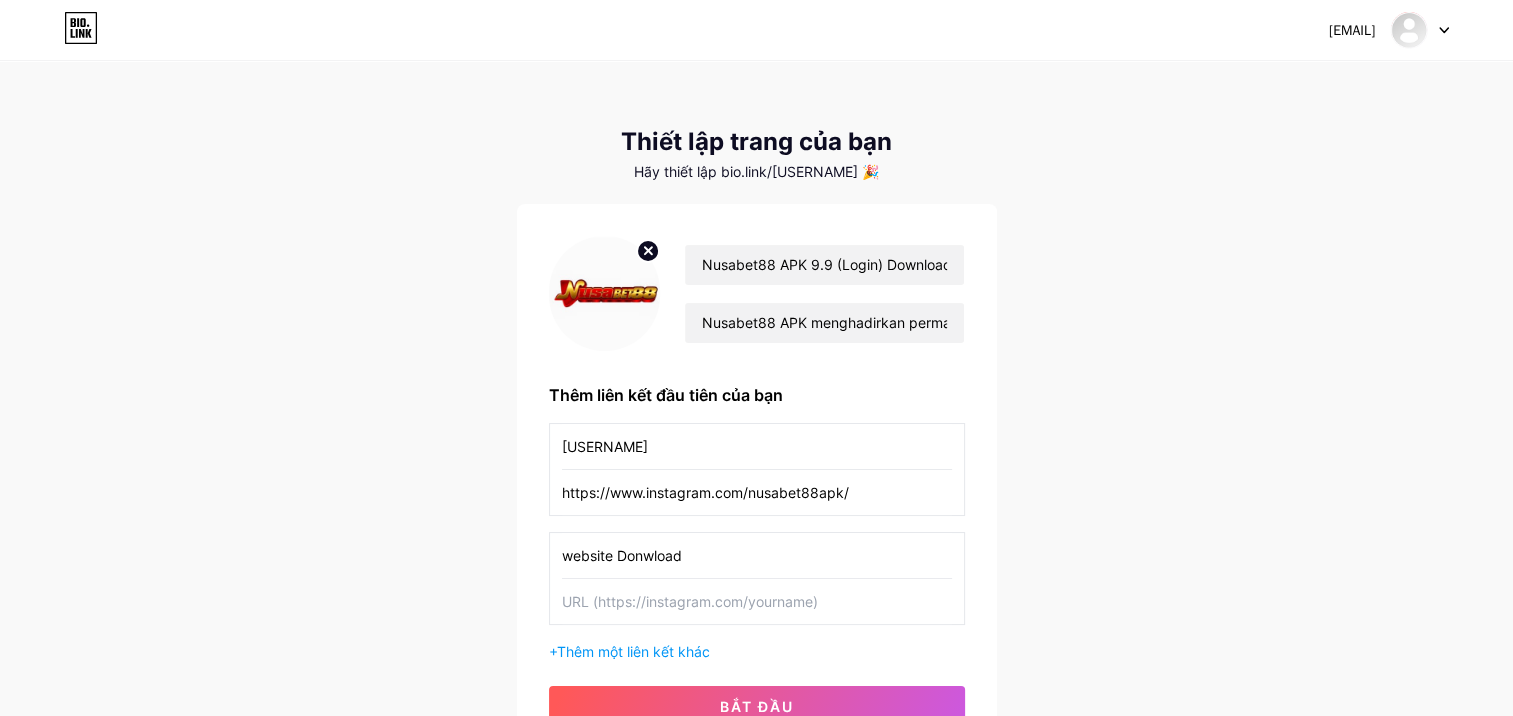 type on "website Donwload" 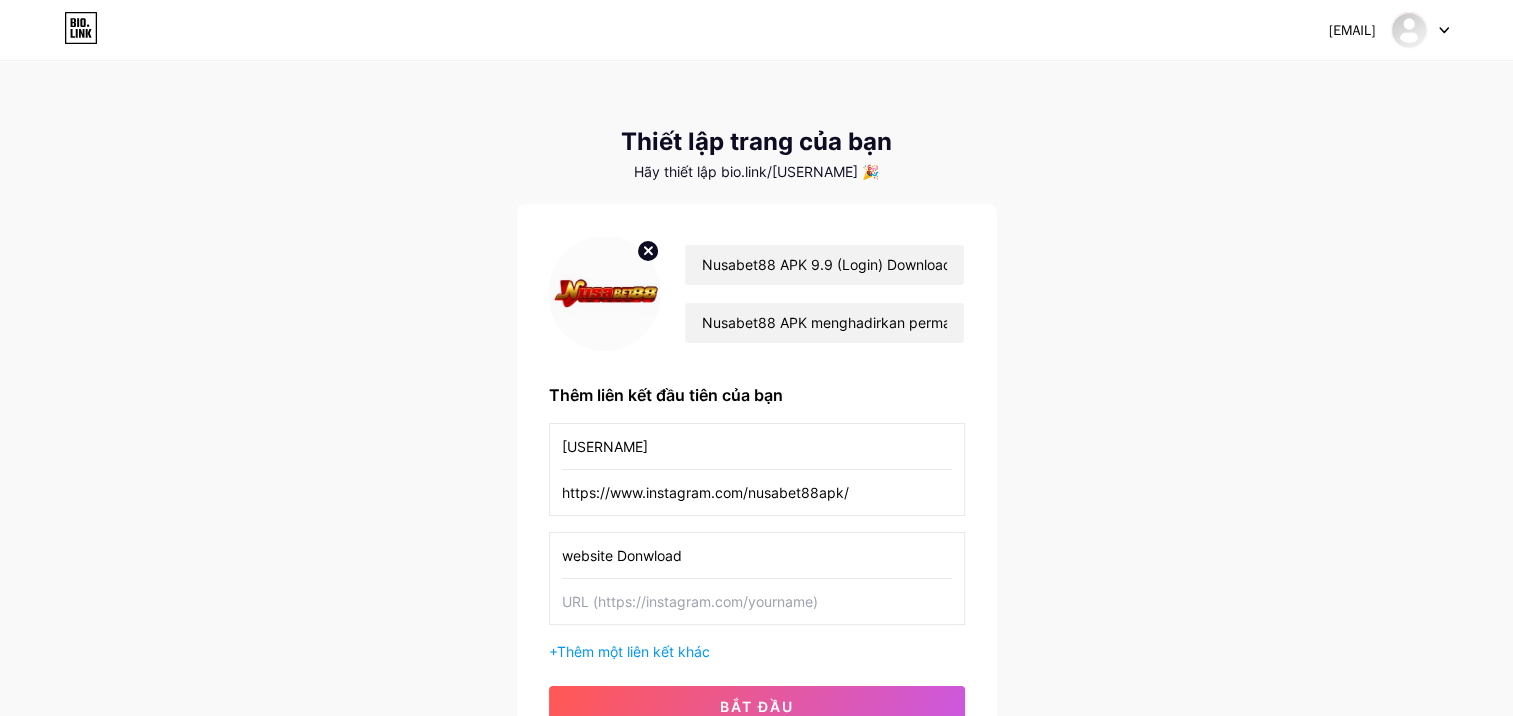 paste on "https://gamemodfree.com/nusabet88/" 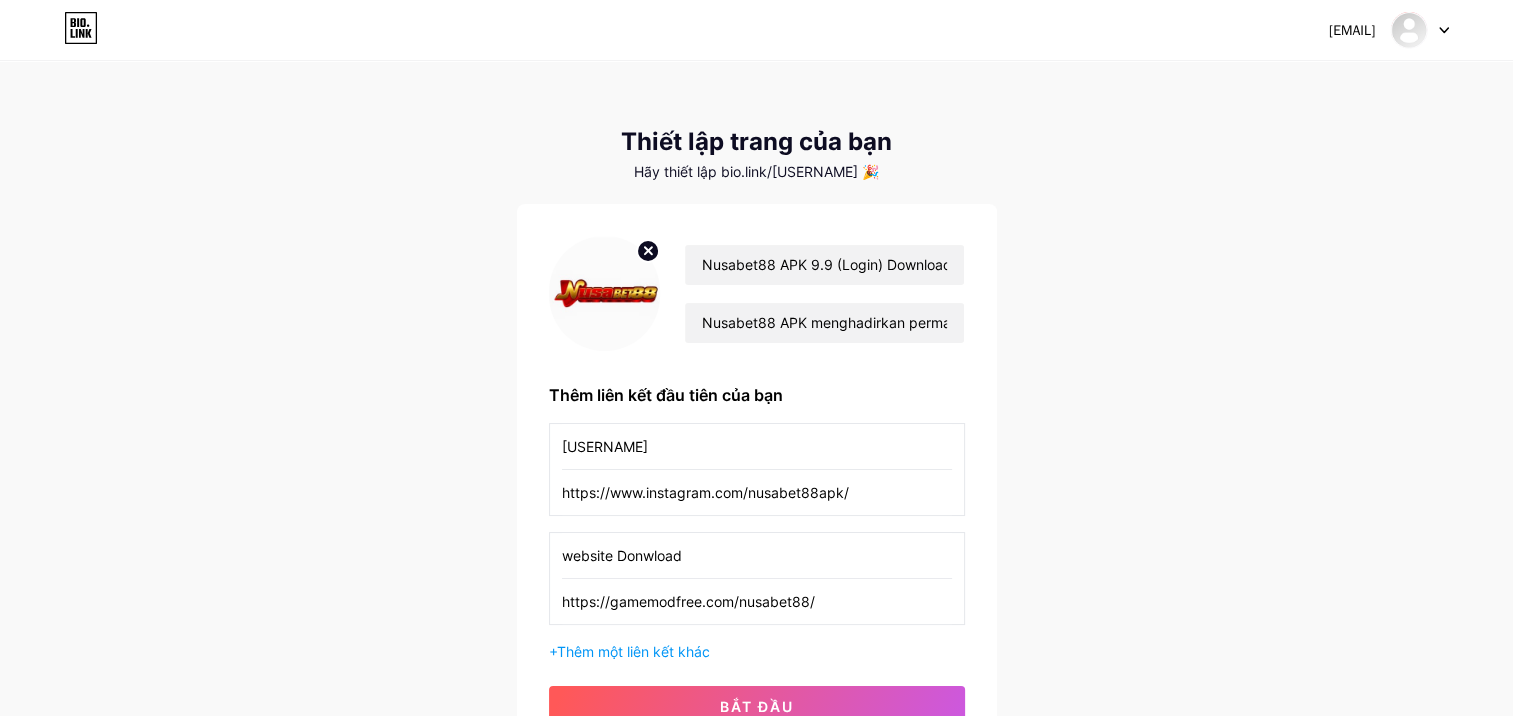 type on "https://gamemodfree.com/nusabet88/" 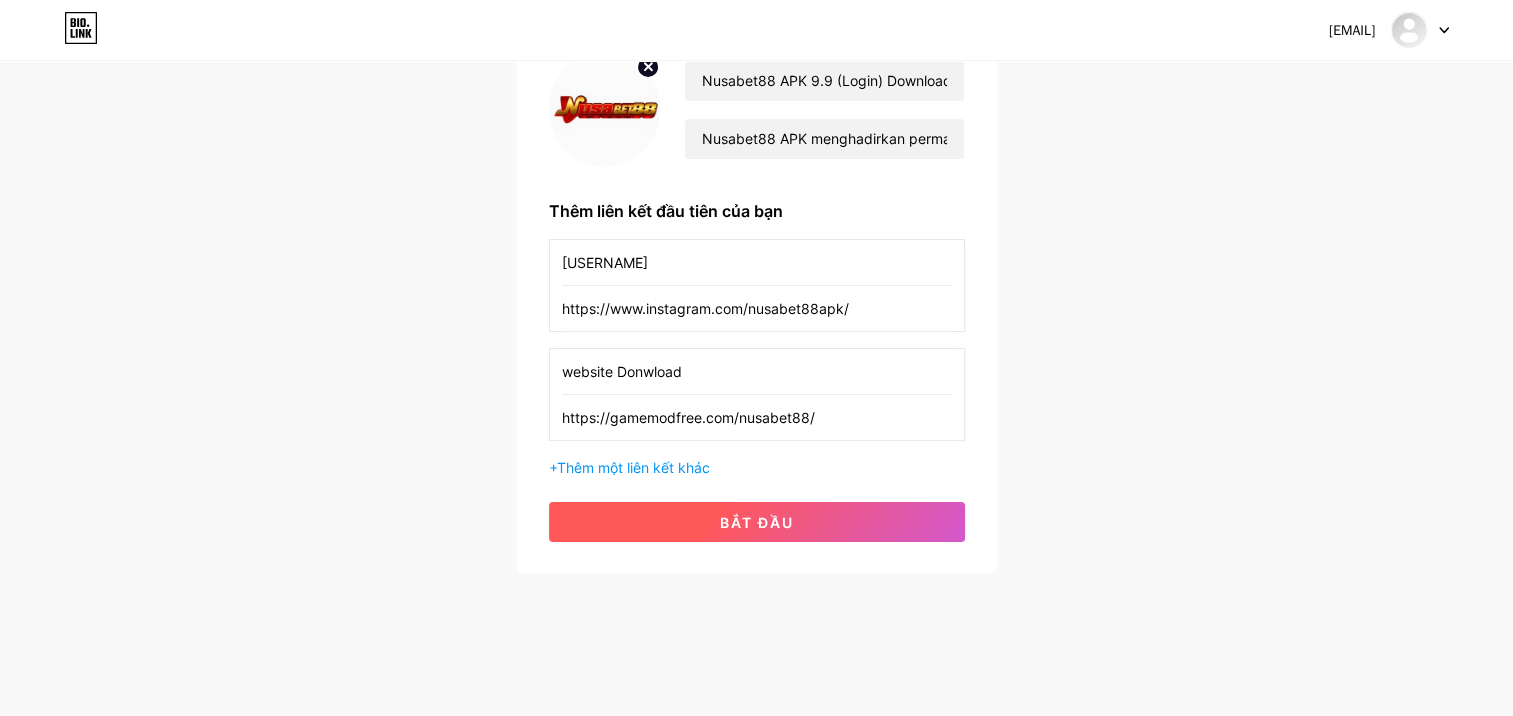 click on "Bắt đầu" at bounding box center [757, 522] 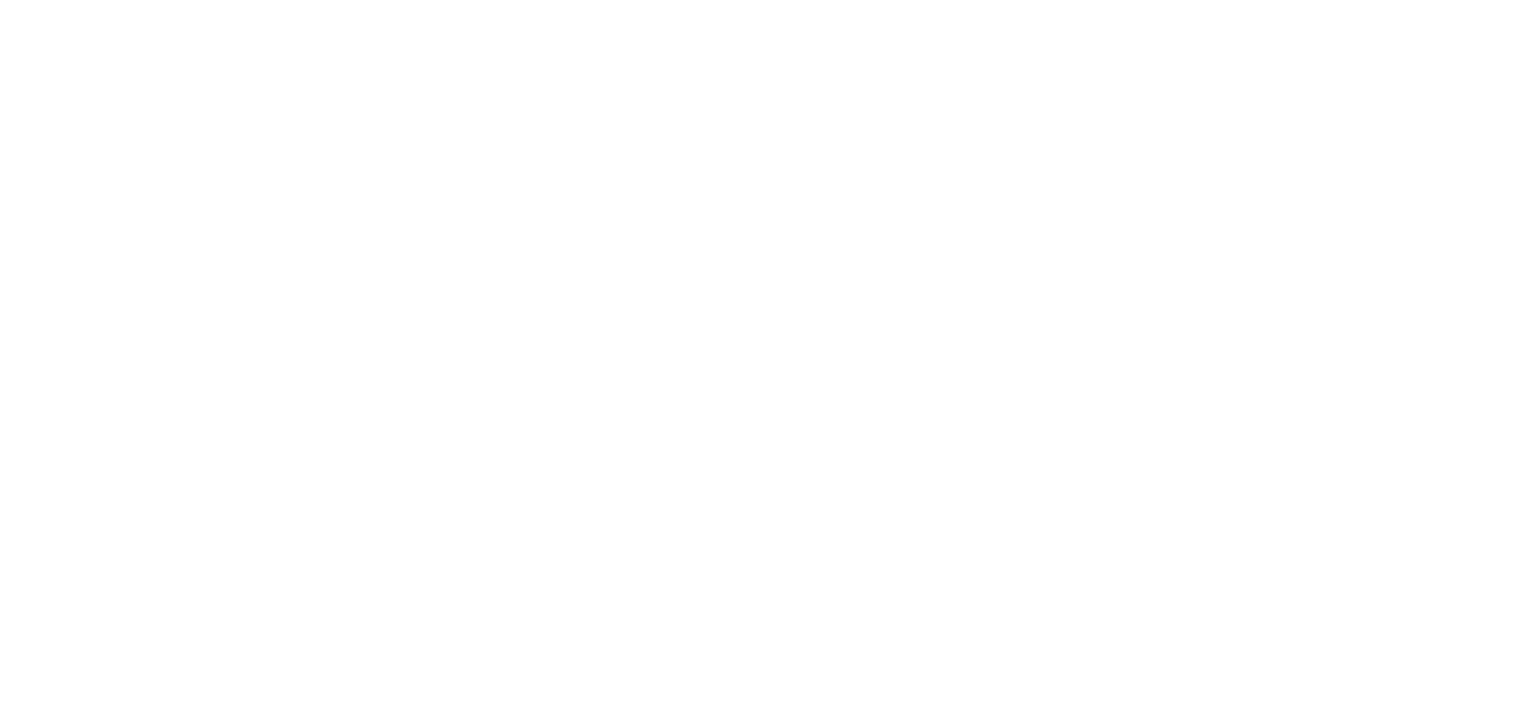 scroll, scrollTop: 0, scrollLeft: 0, axis: both 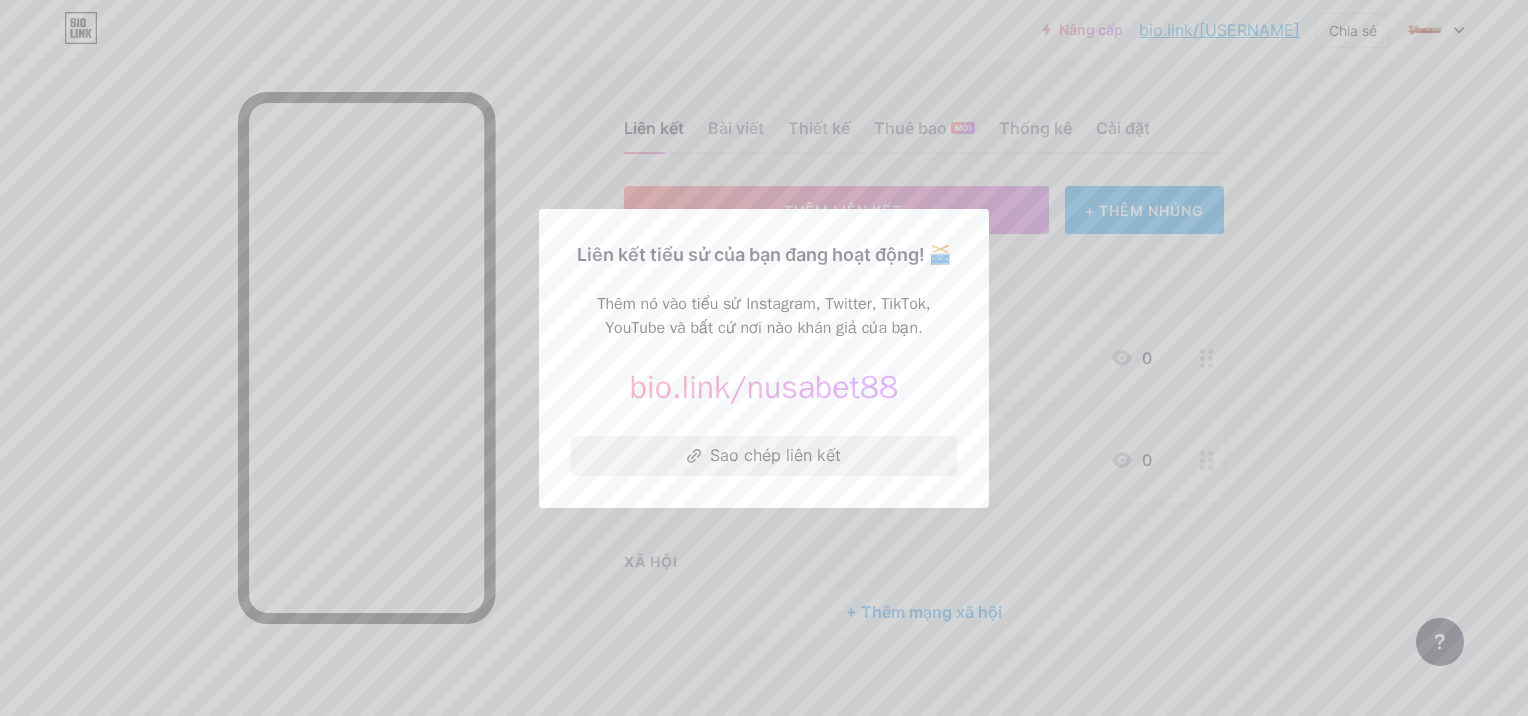 click on "Sao chép liên kết" at bounding box center (775, 455) 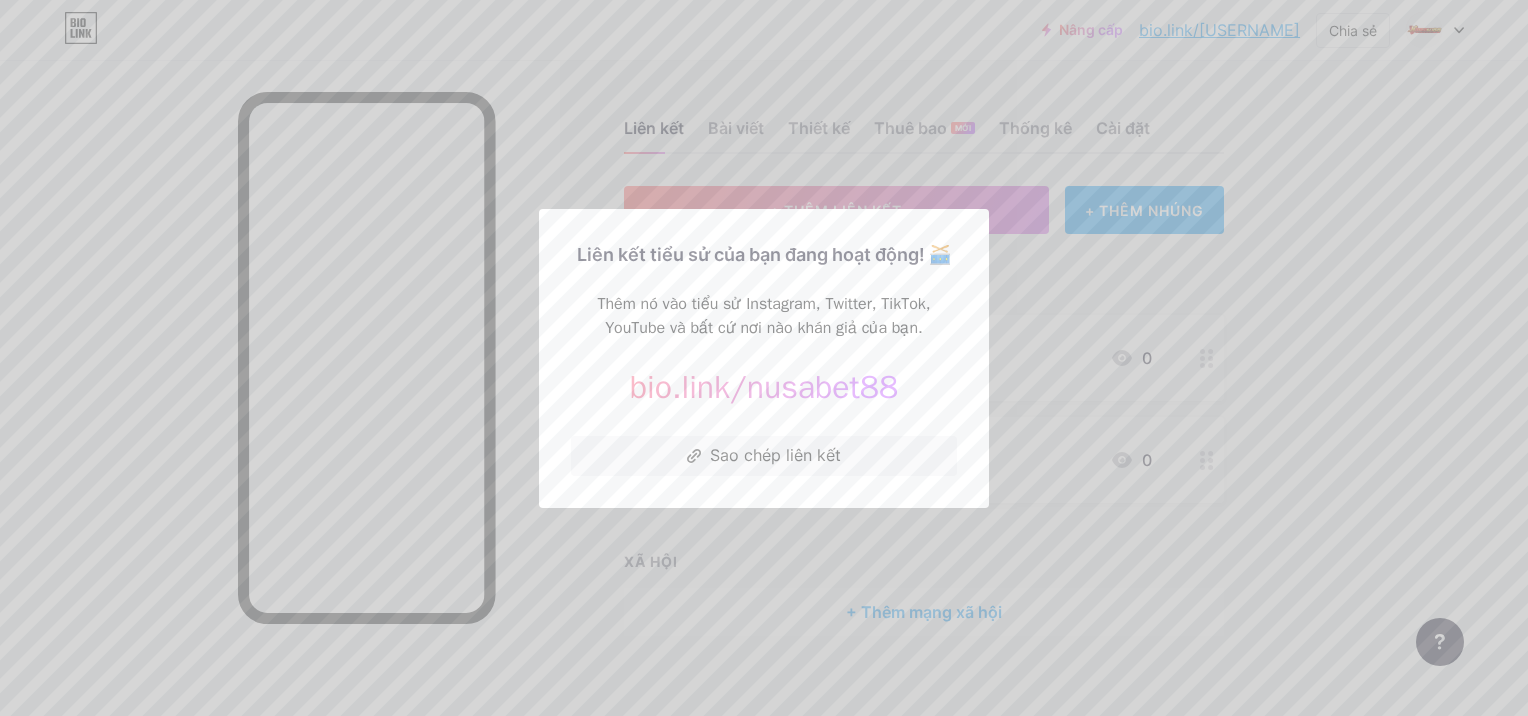 click at bounding box center [764, 358] 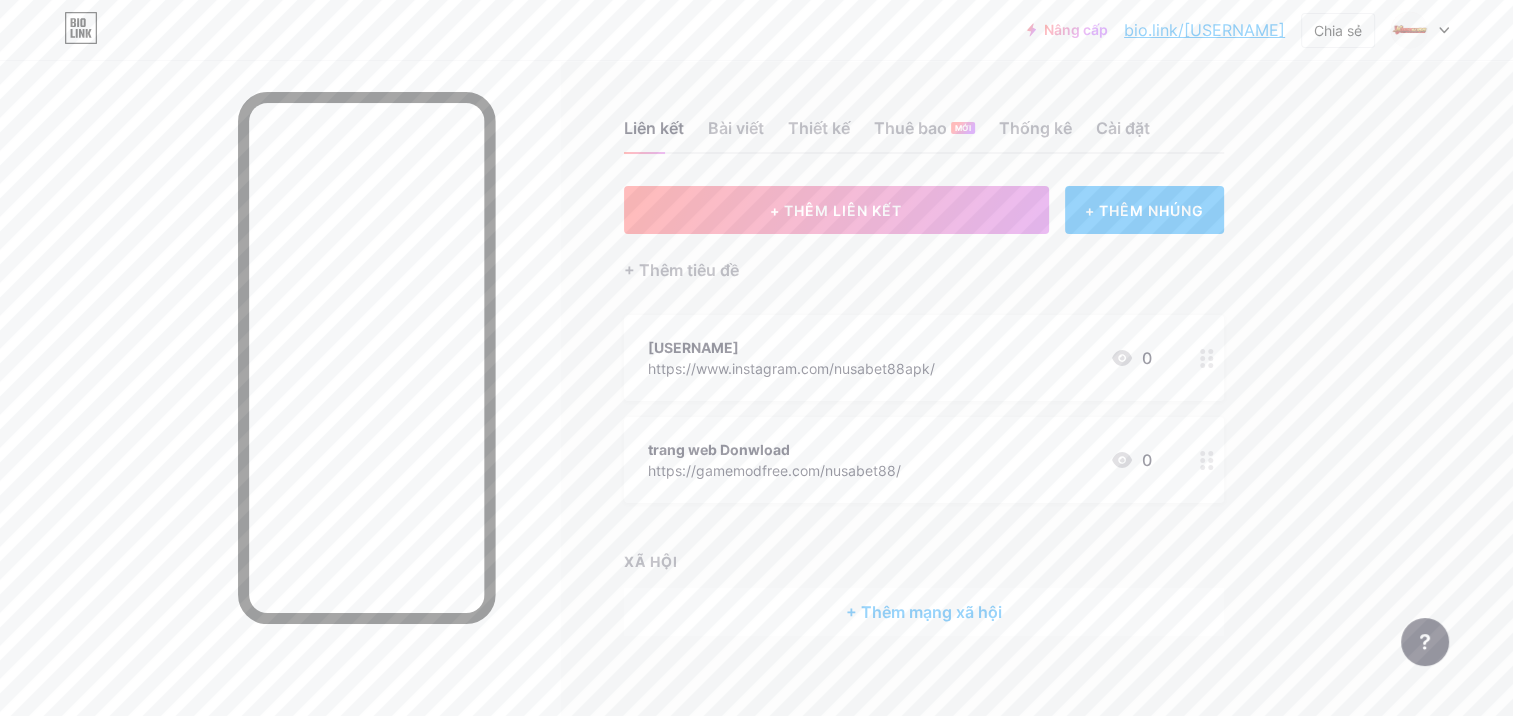 click at bounding box center (1420, 30) 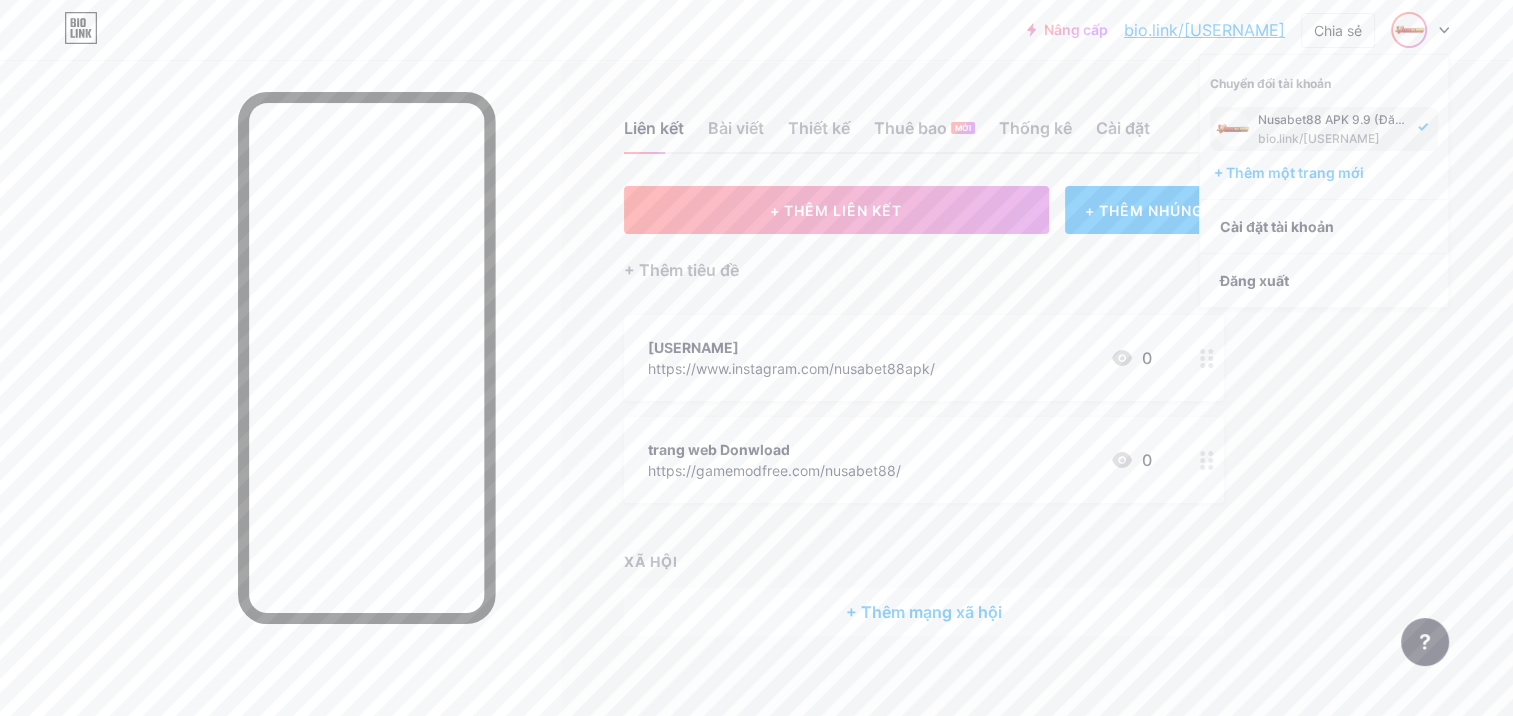 click at bounding box center [1420, 30] 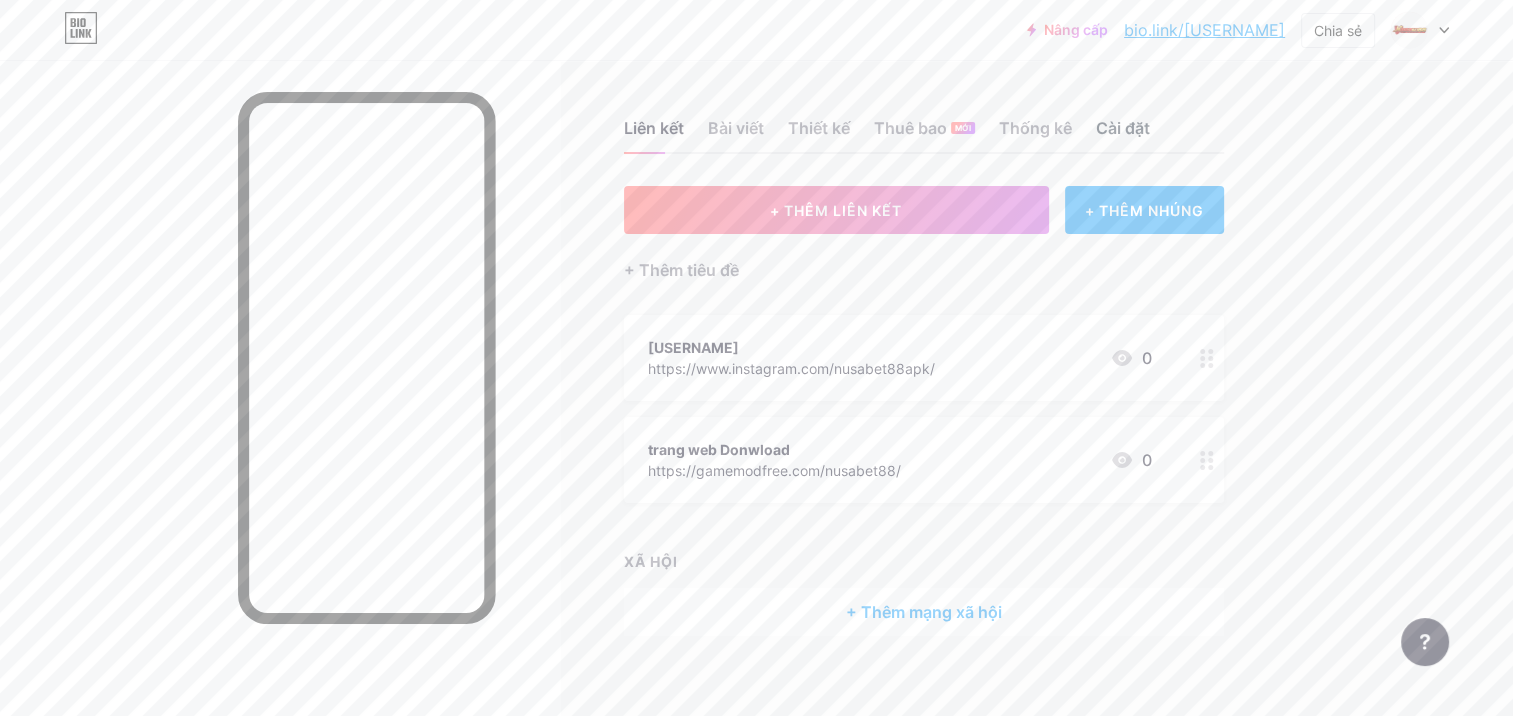 click on "Cài đặt" at bounding box center (1123, 134) 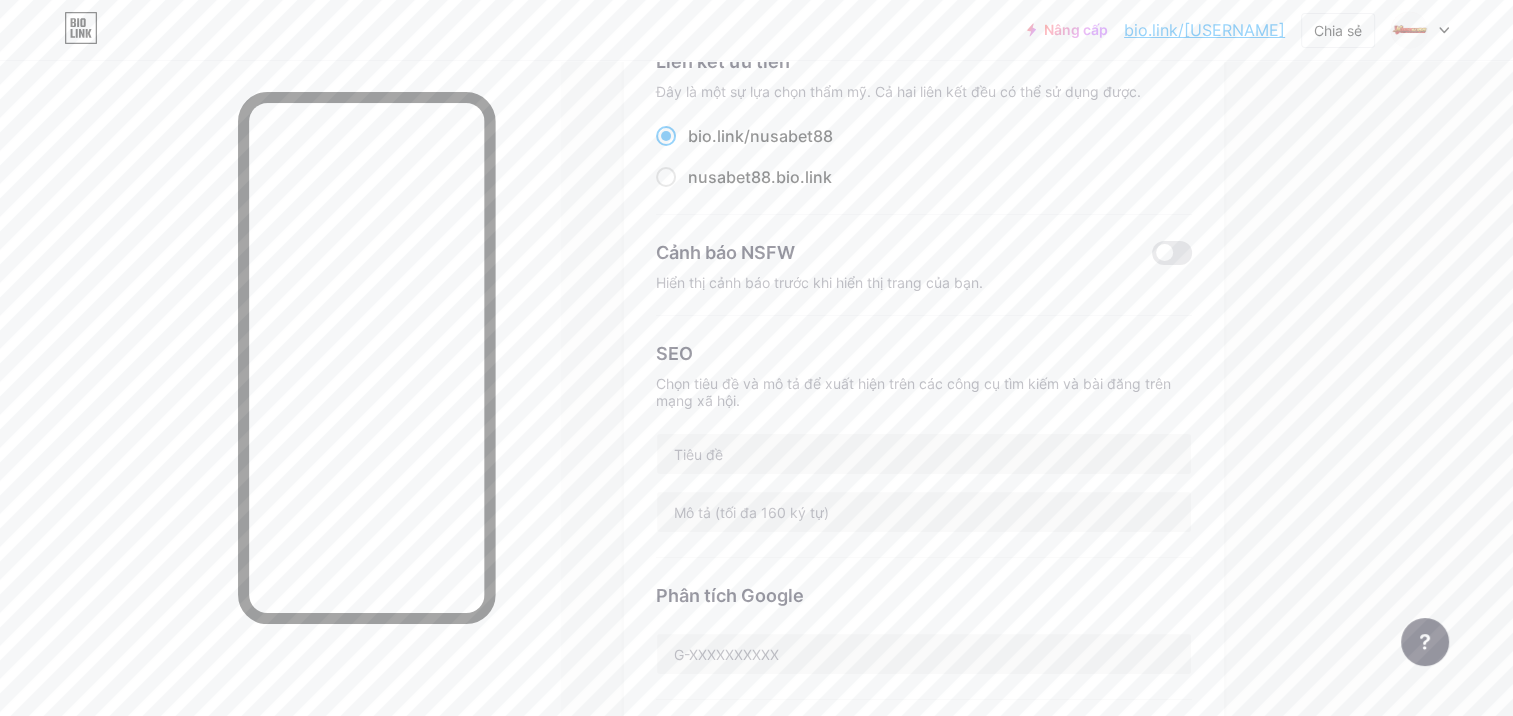 scroll, scrollTop: 0, scrollLeft: 0, axis: both 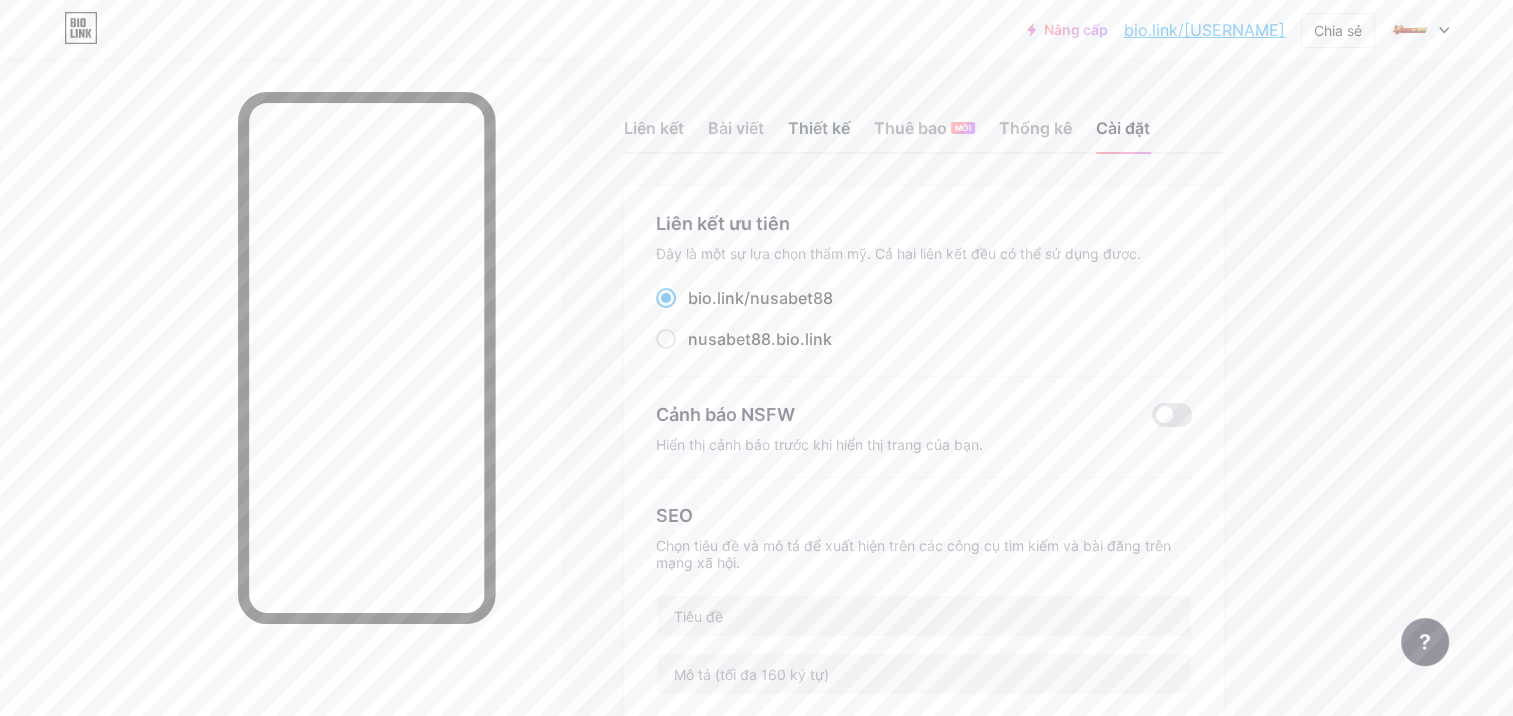 click on "Thiết kế" at bounding box center [819, 134] 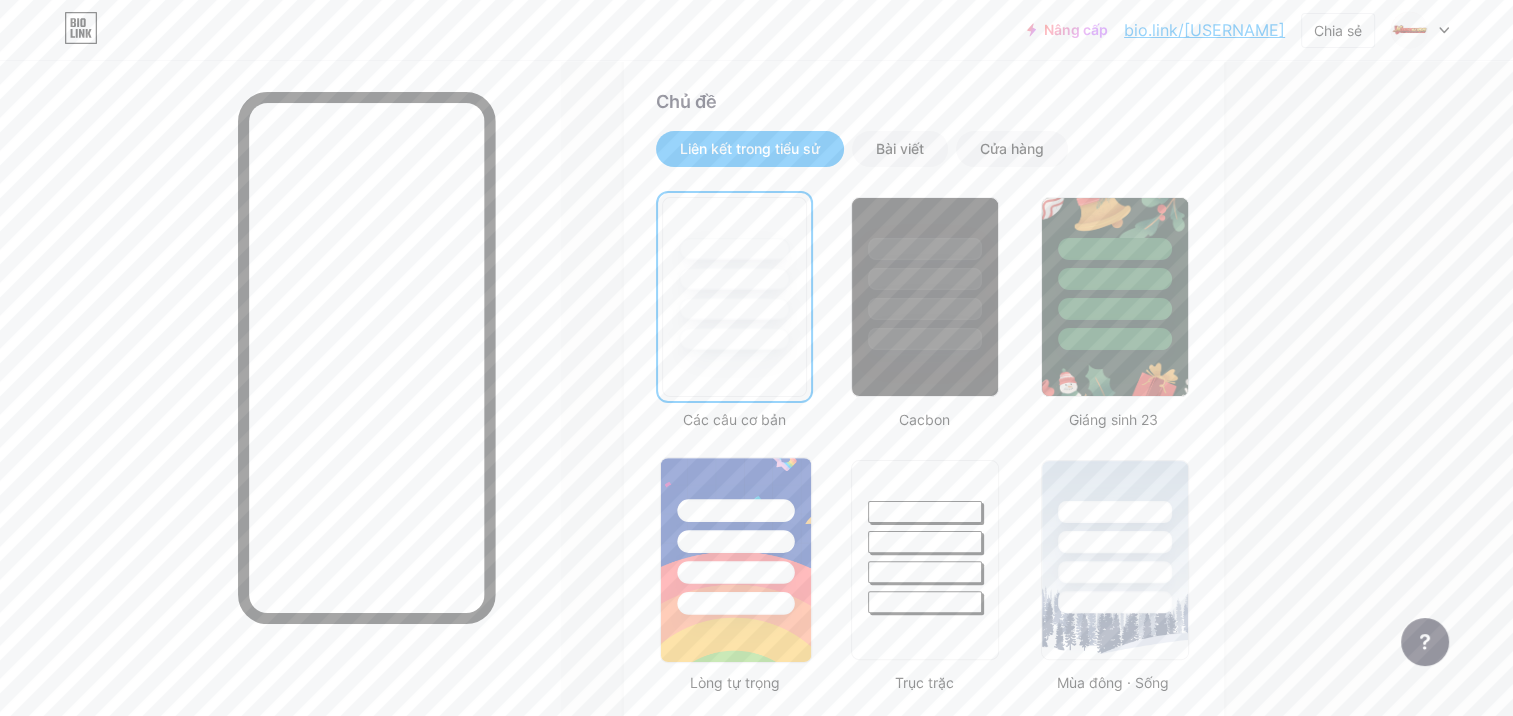 scroll, scrollTop: 600, scrollLeft: 0, axis: vertical 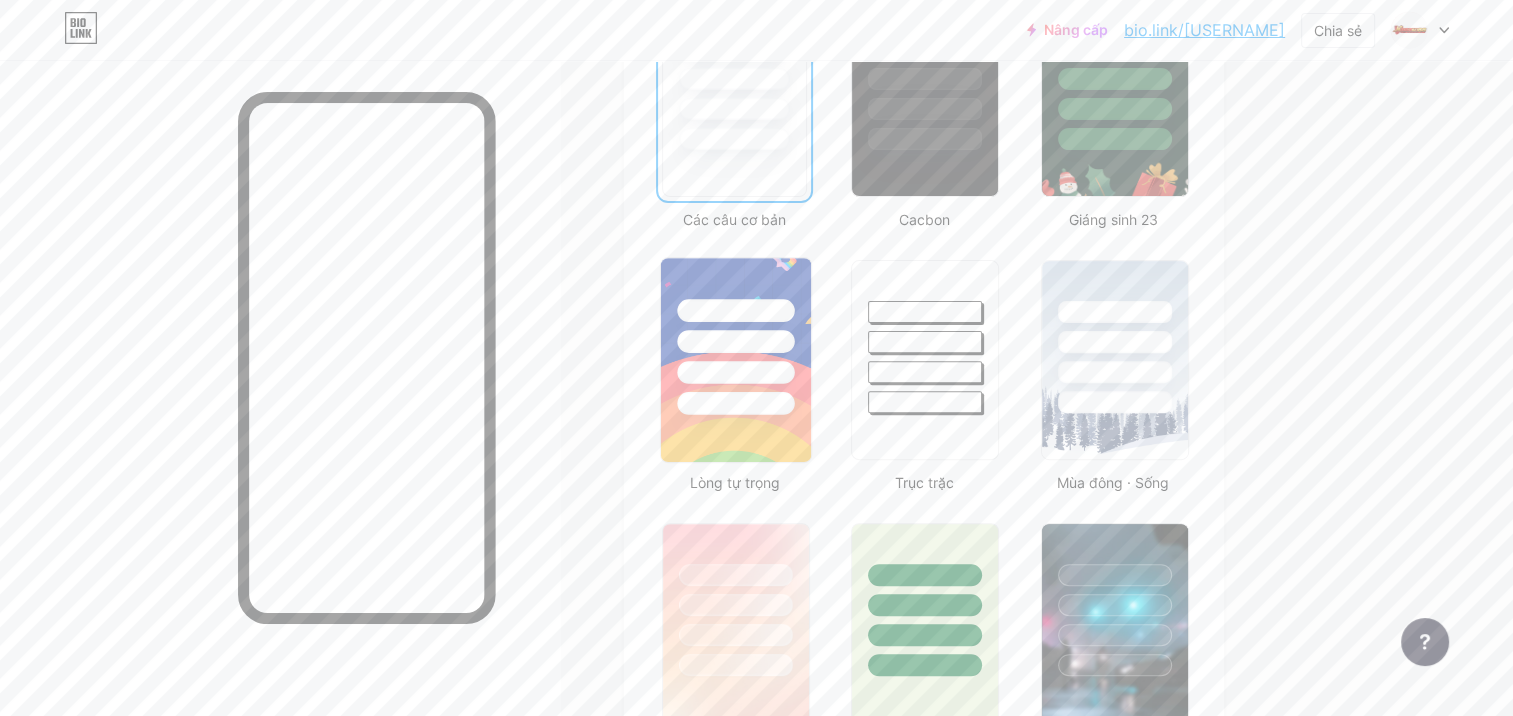 click at bounding box center (736, 360) 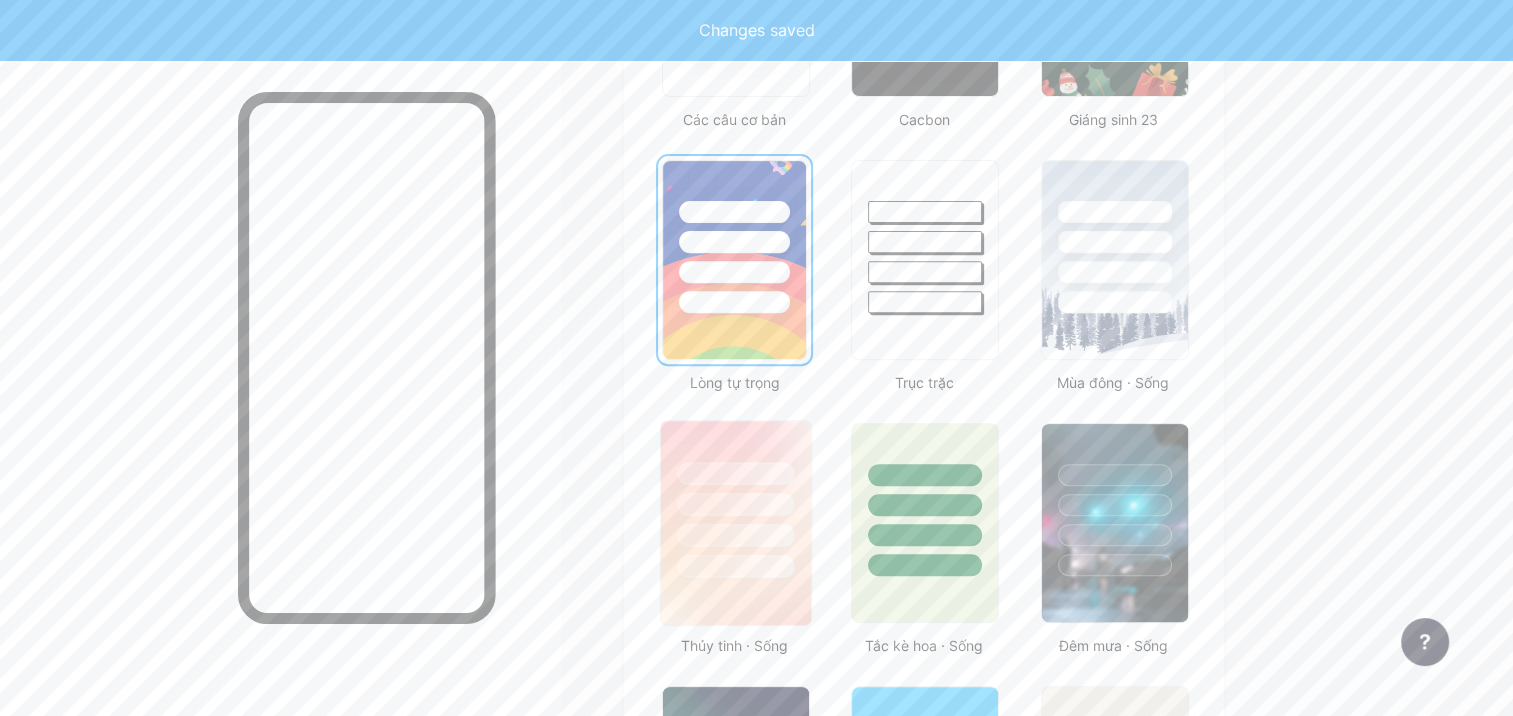 scroll, scrollTop: 800, scrollLeft: 0, axis: vertical 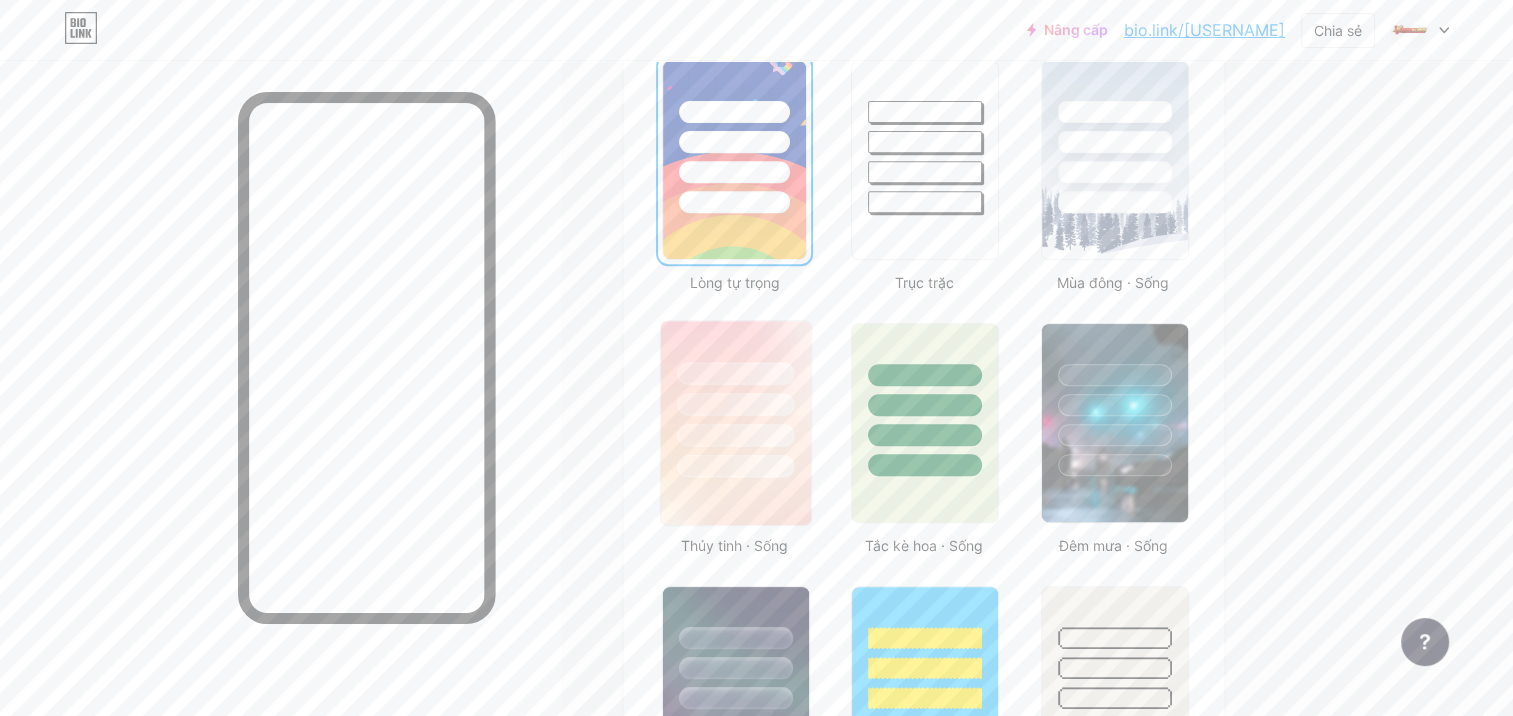 click at bounding box center [736, 399] 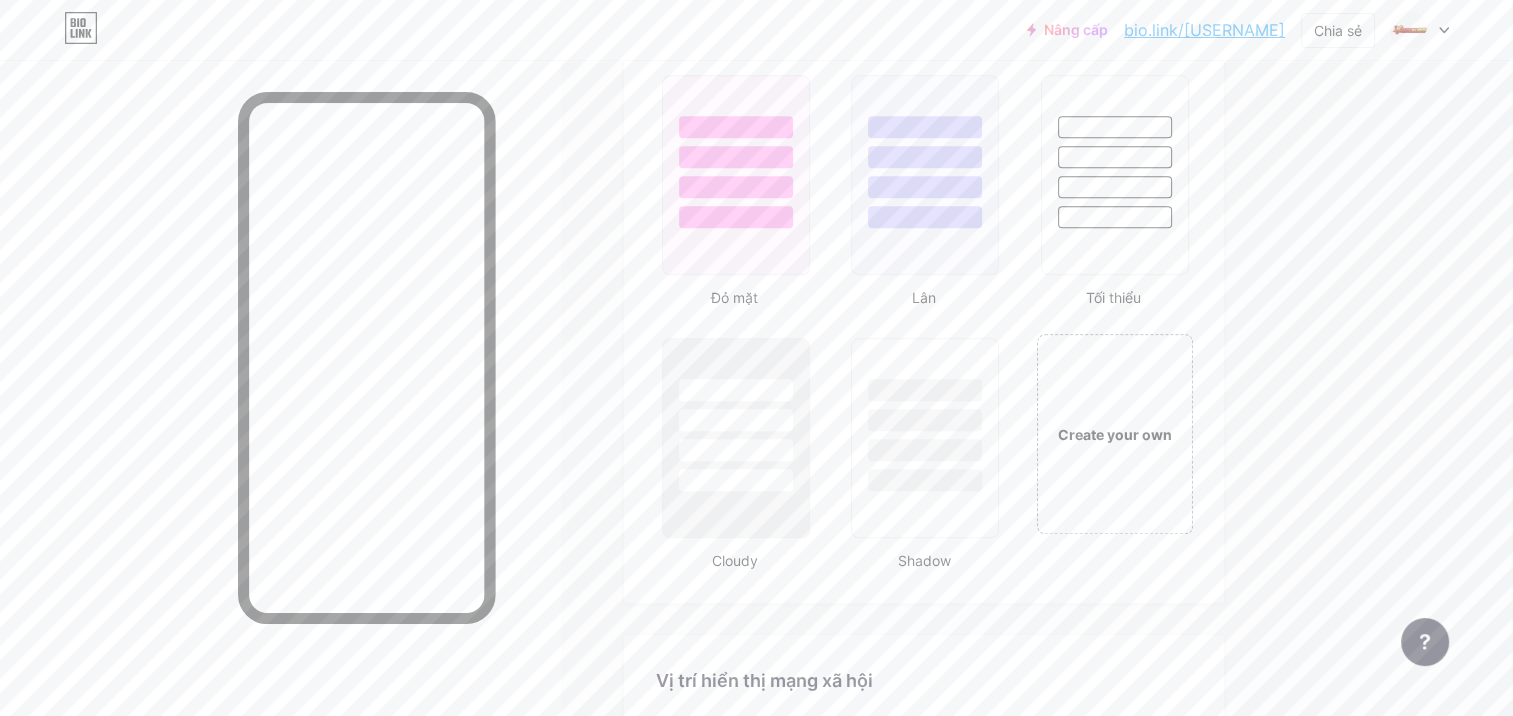 scroll, scrollTop: 2673, scrollLeft: 0, axis: vertical 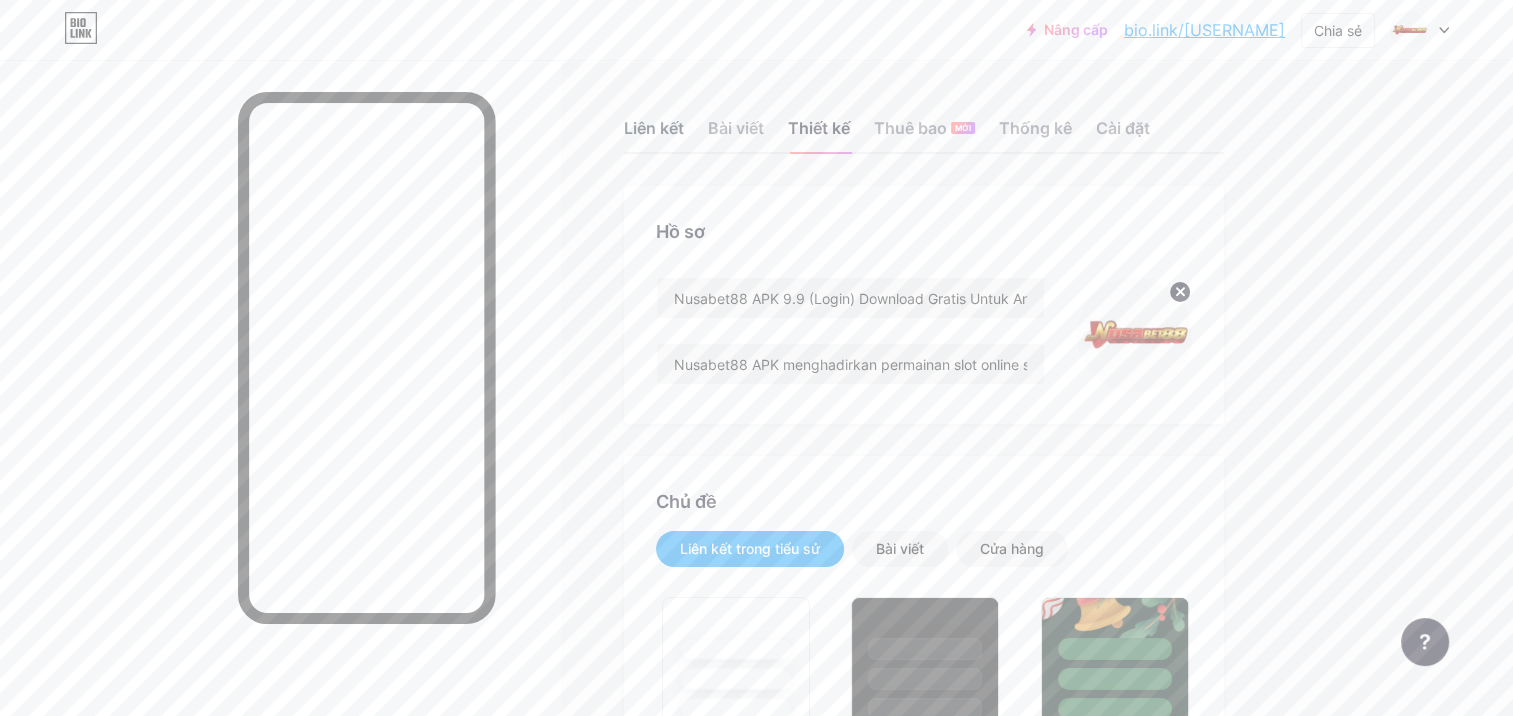 click on "Liên kết" at bounding box center (654, 134) 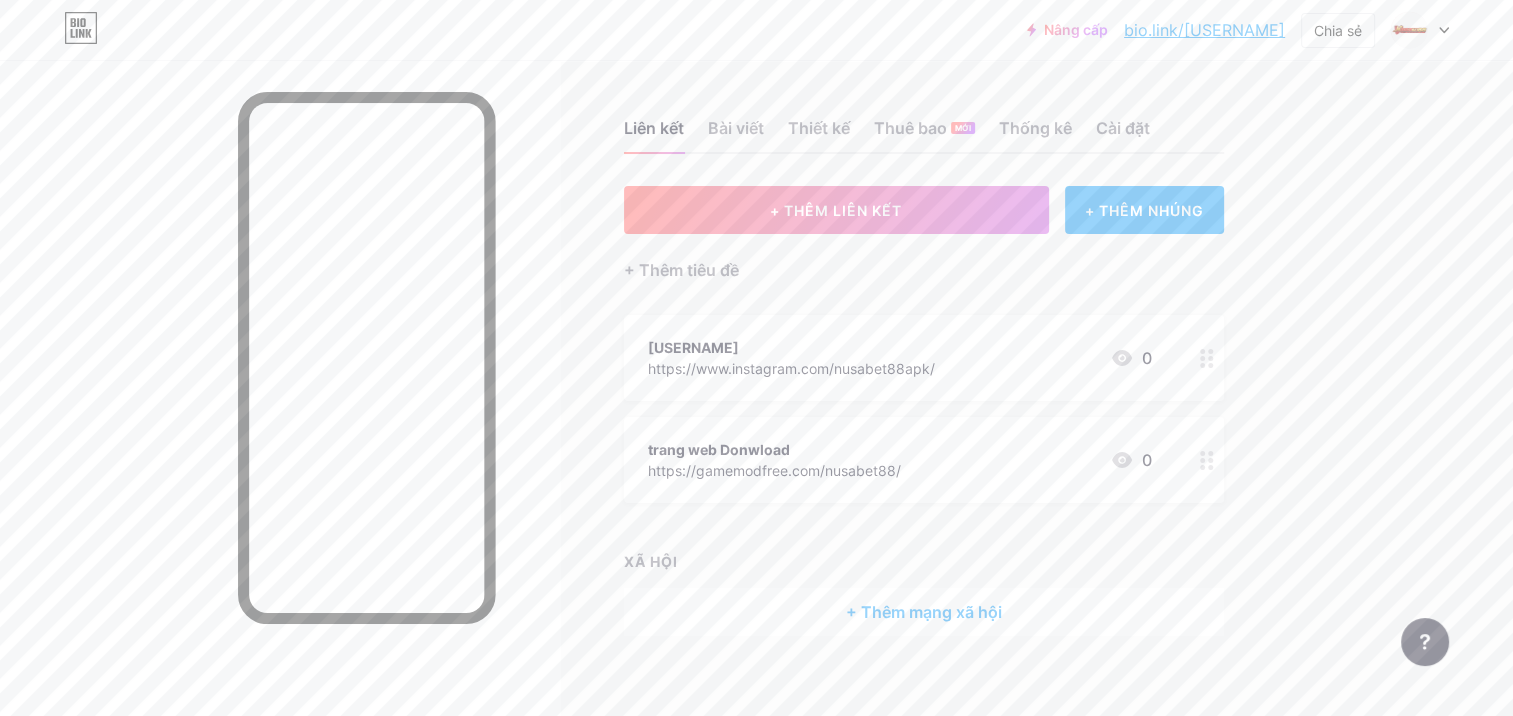 click at bounding box center [1207, 358] 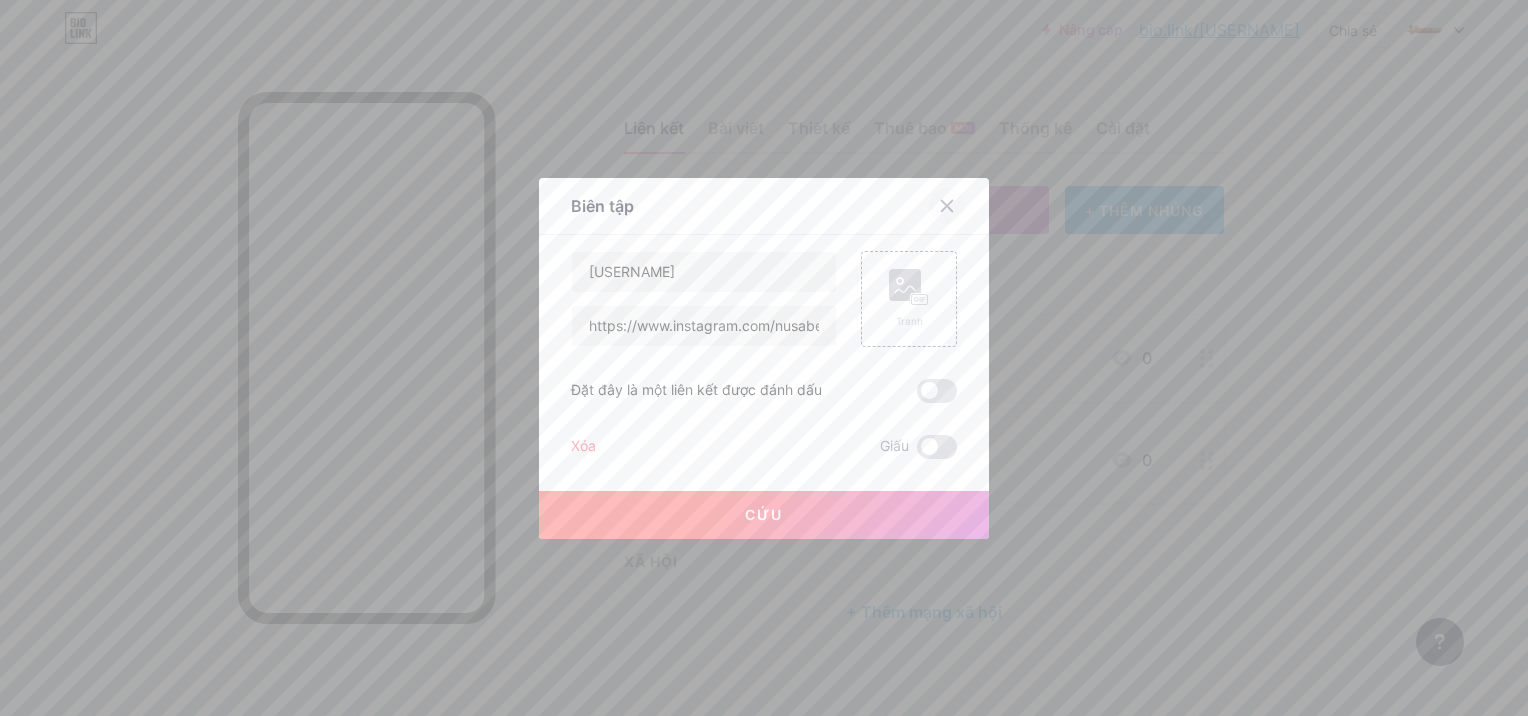 click 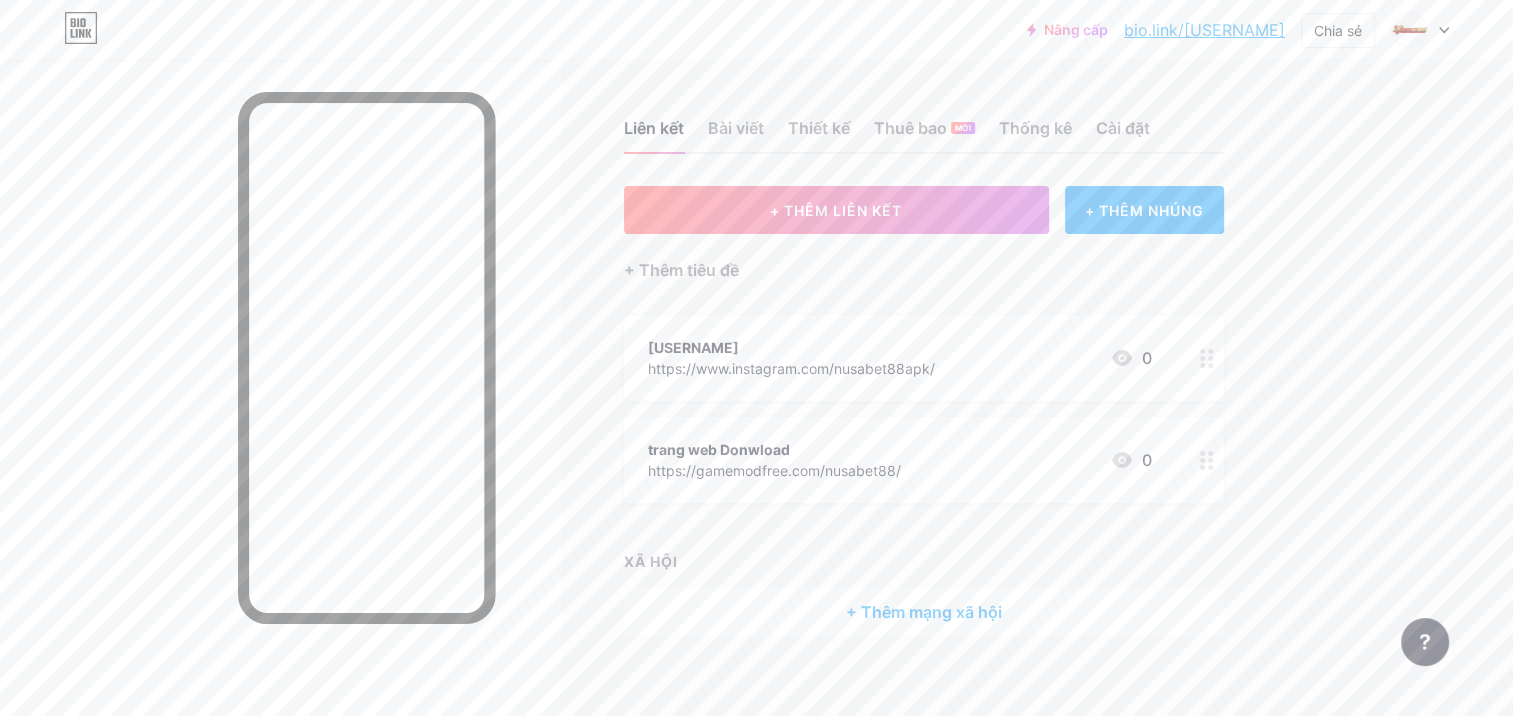 click at bounding box center (1207, 358) 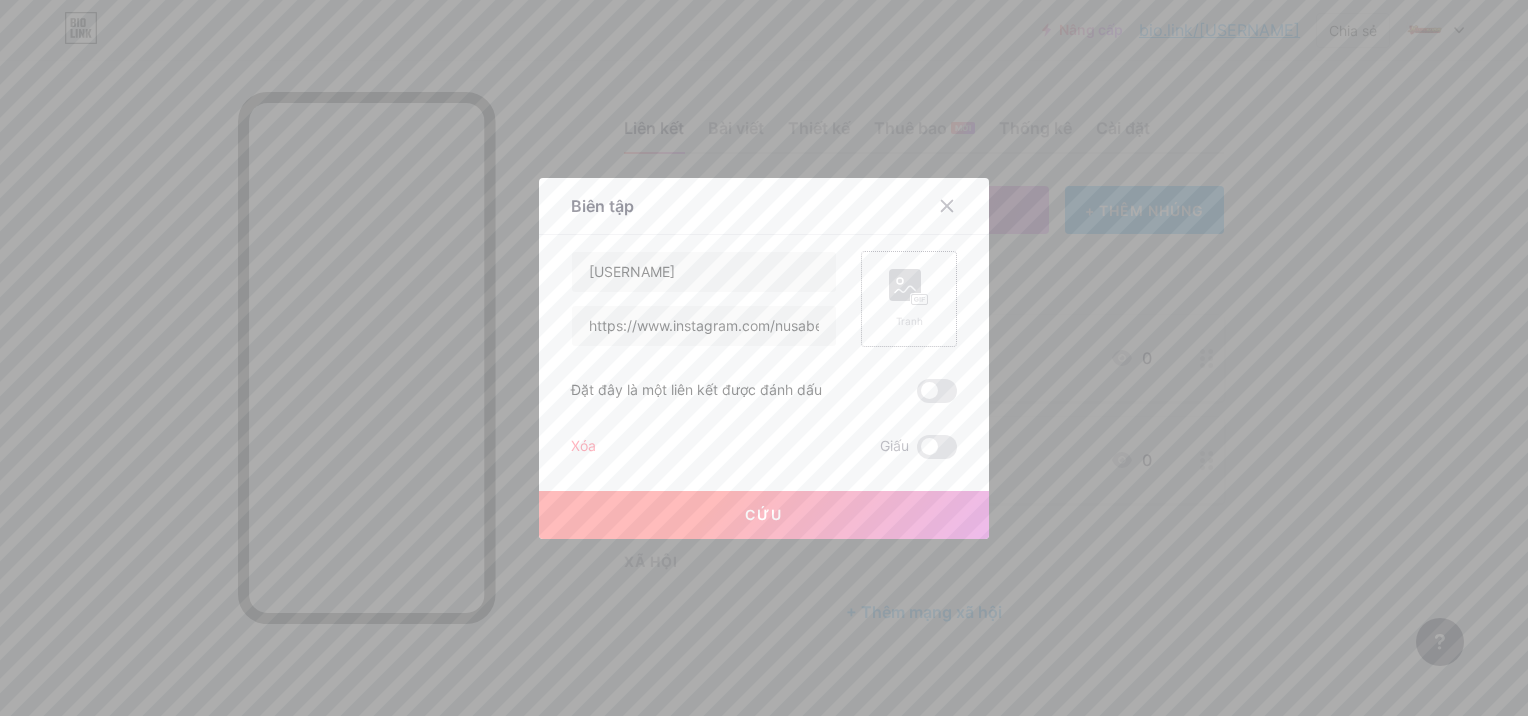 click 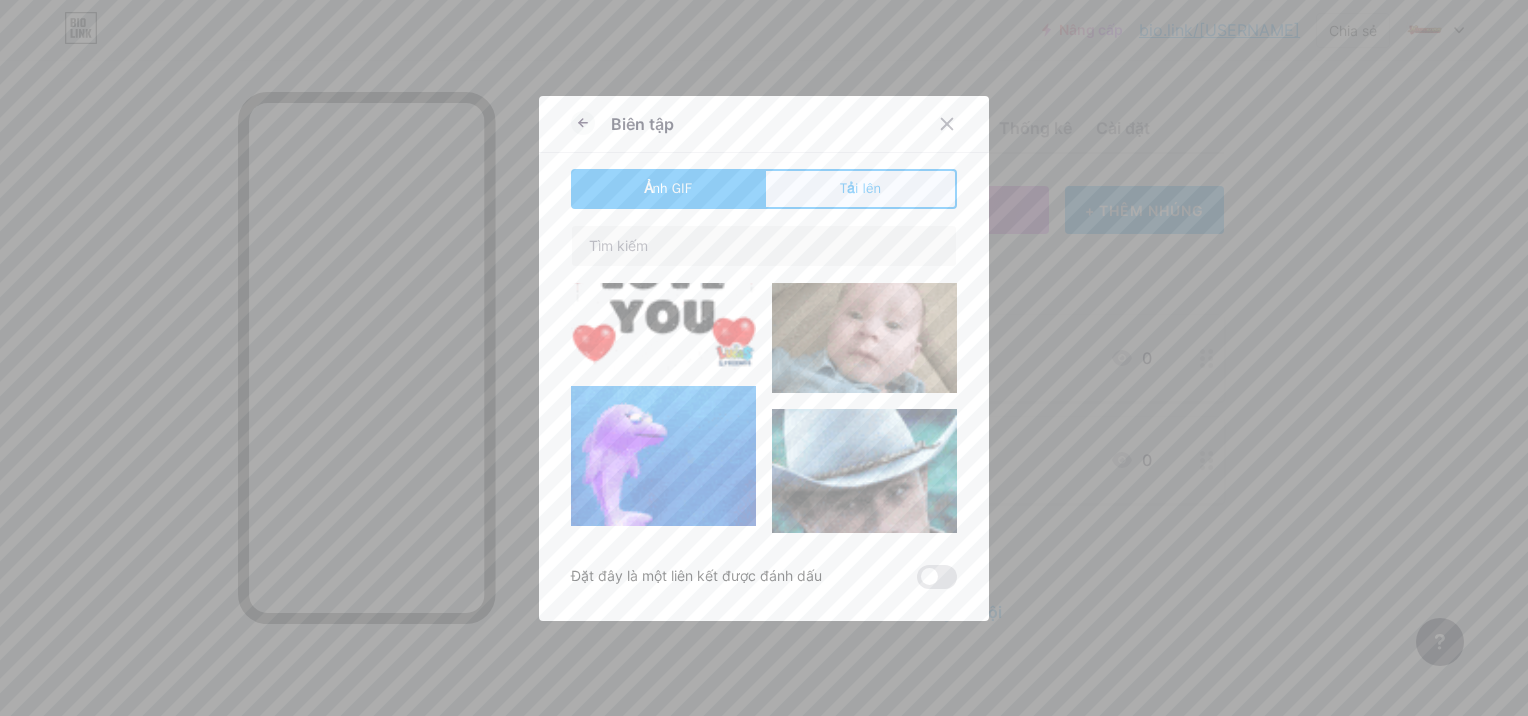 scroll, scrollTop: 200, scrollLeft: 0, axis: vertical 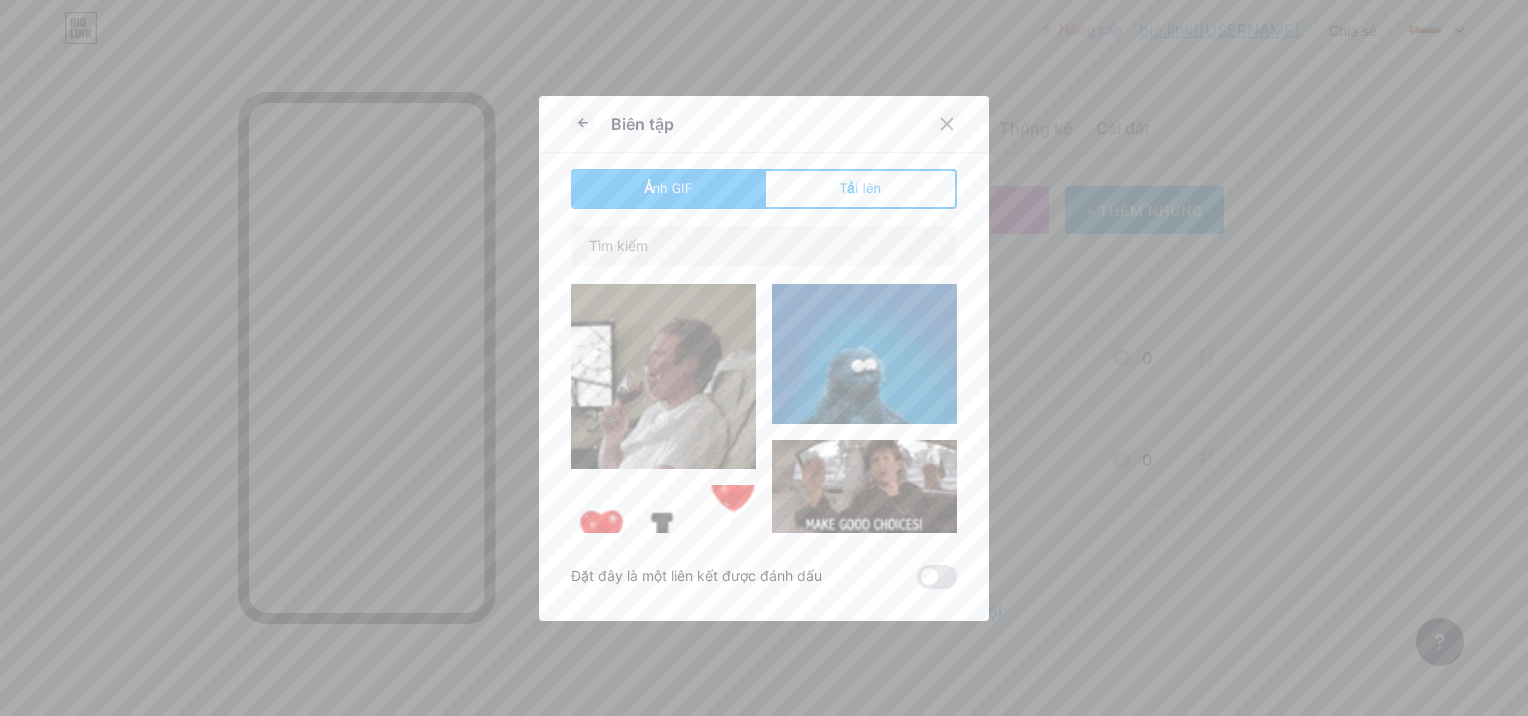 drag, startPoint x: 936, startPoint y: 118, endPoint x: 1062, endPoint y: 284, distance: 208.40346 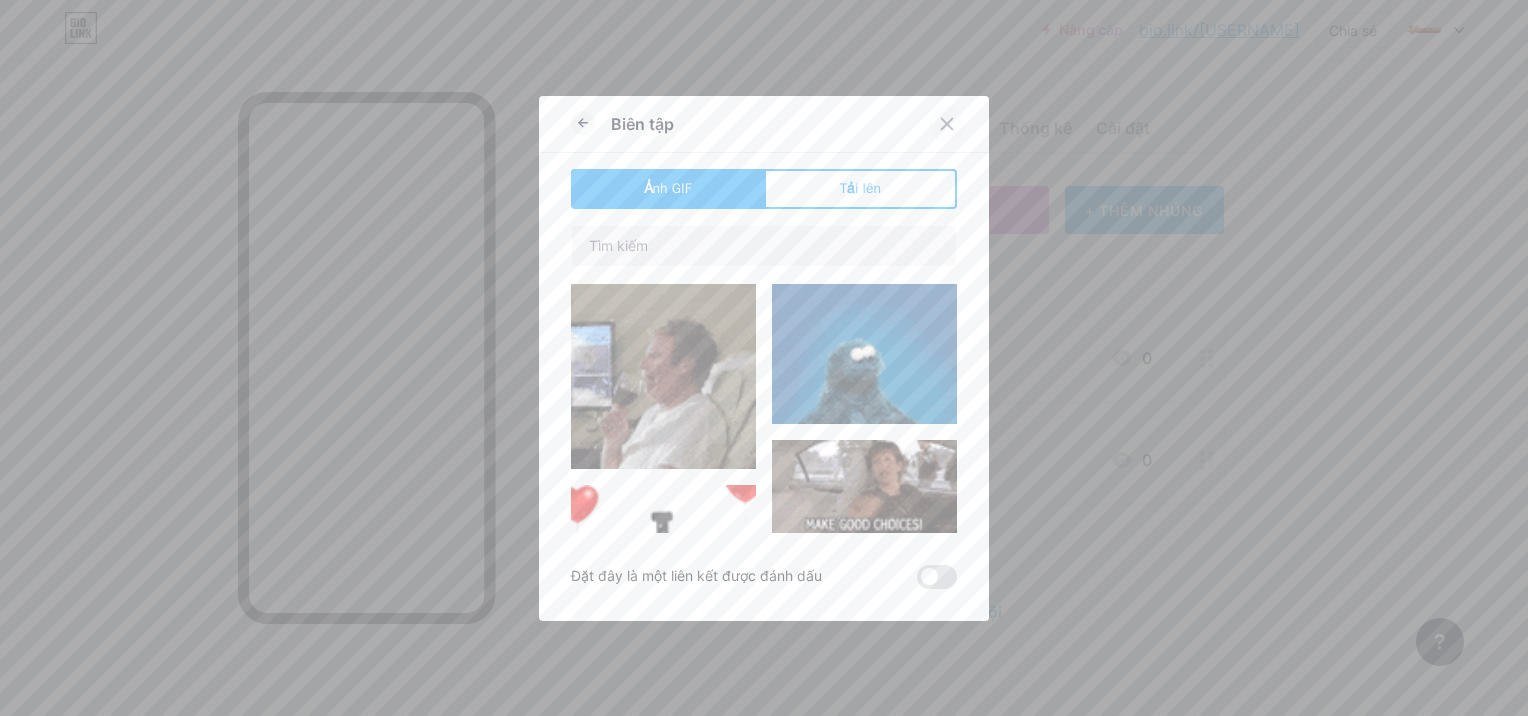 click 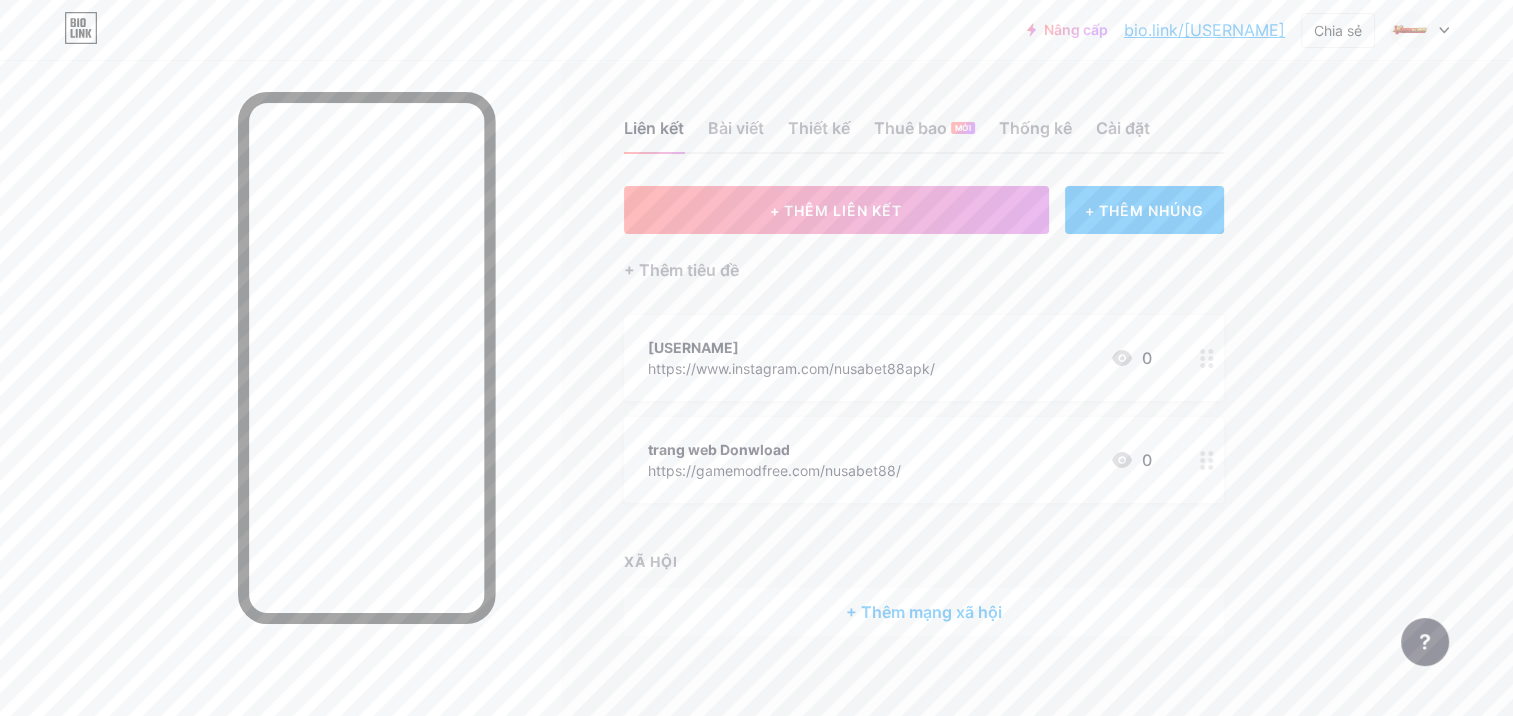 click 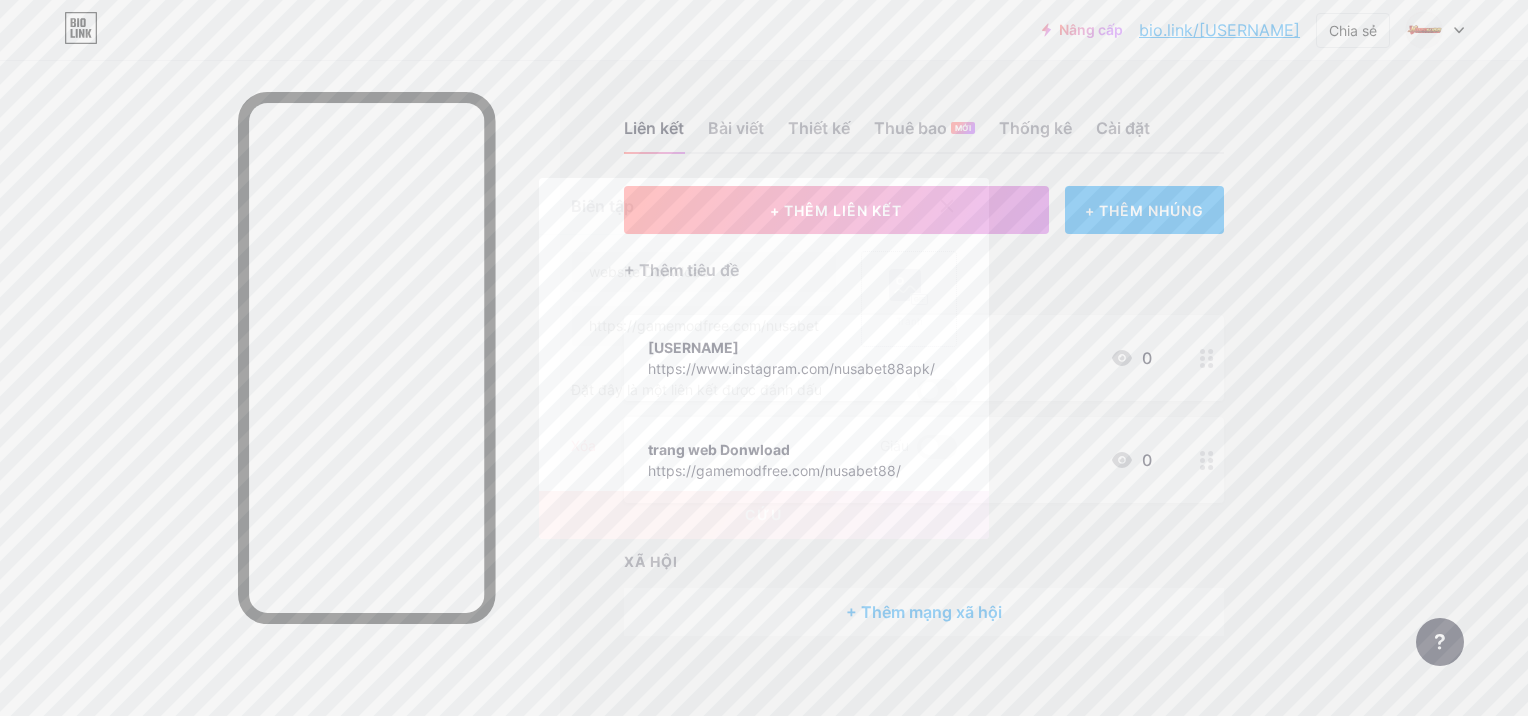 click on "Tranh" at bounding box center (909, 299) 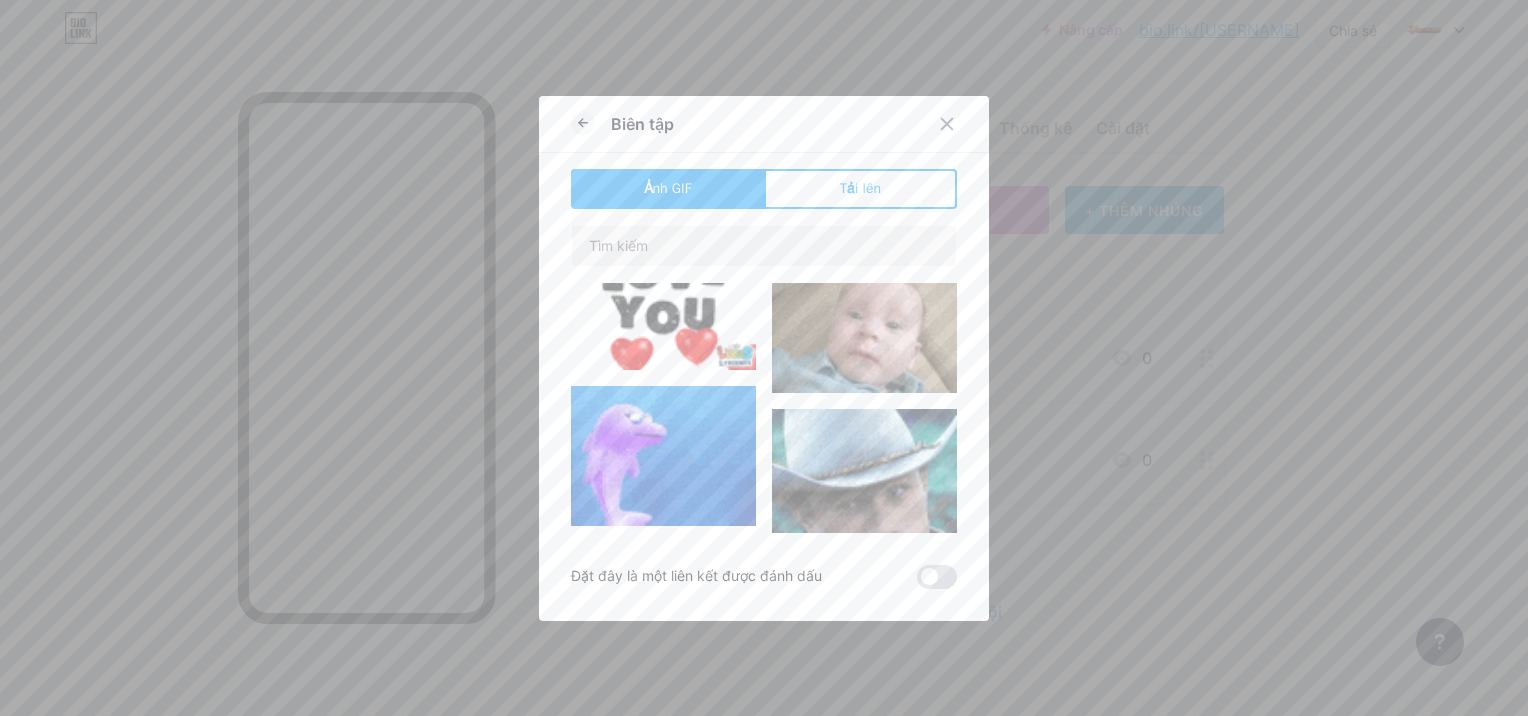 scroll, scrollTop: 900, scrollLeft: 0, axis: vertical 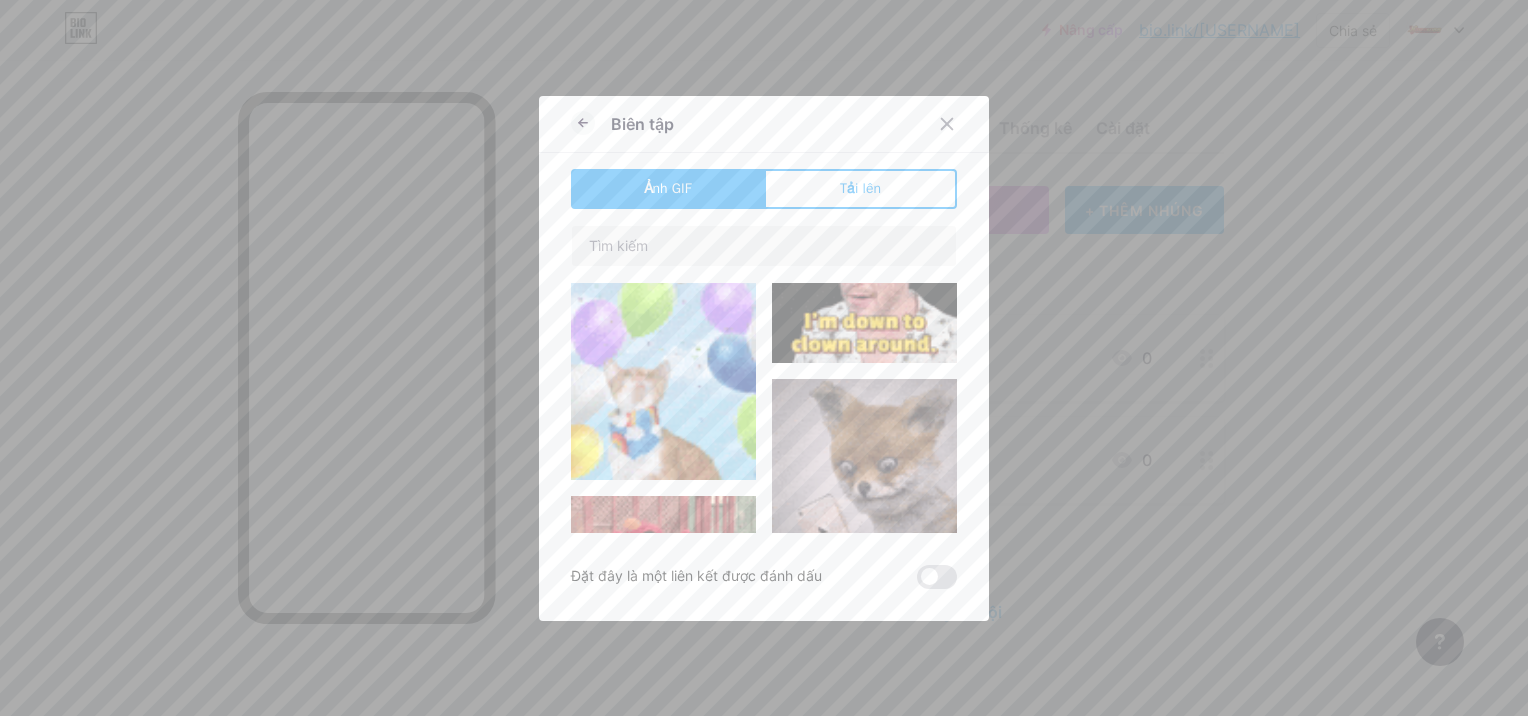 type on "website Donwload" 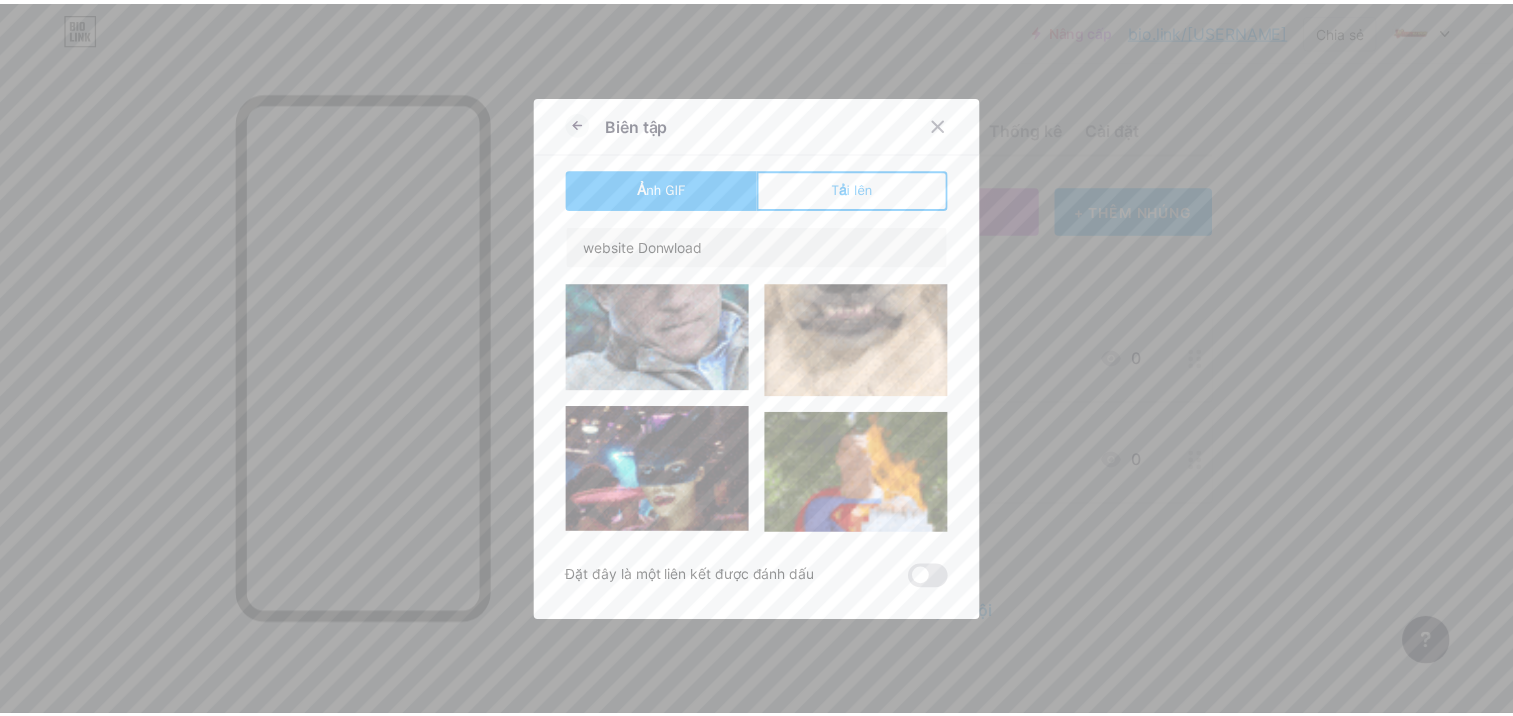 scroll, scrollTop: 2500, scrollLeft: 0, axis: vertical 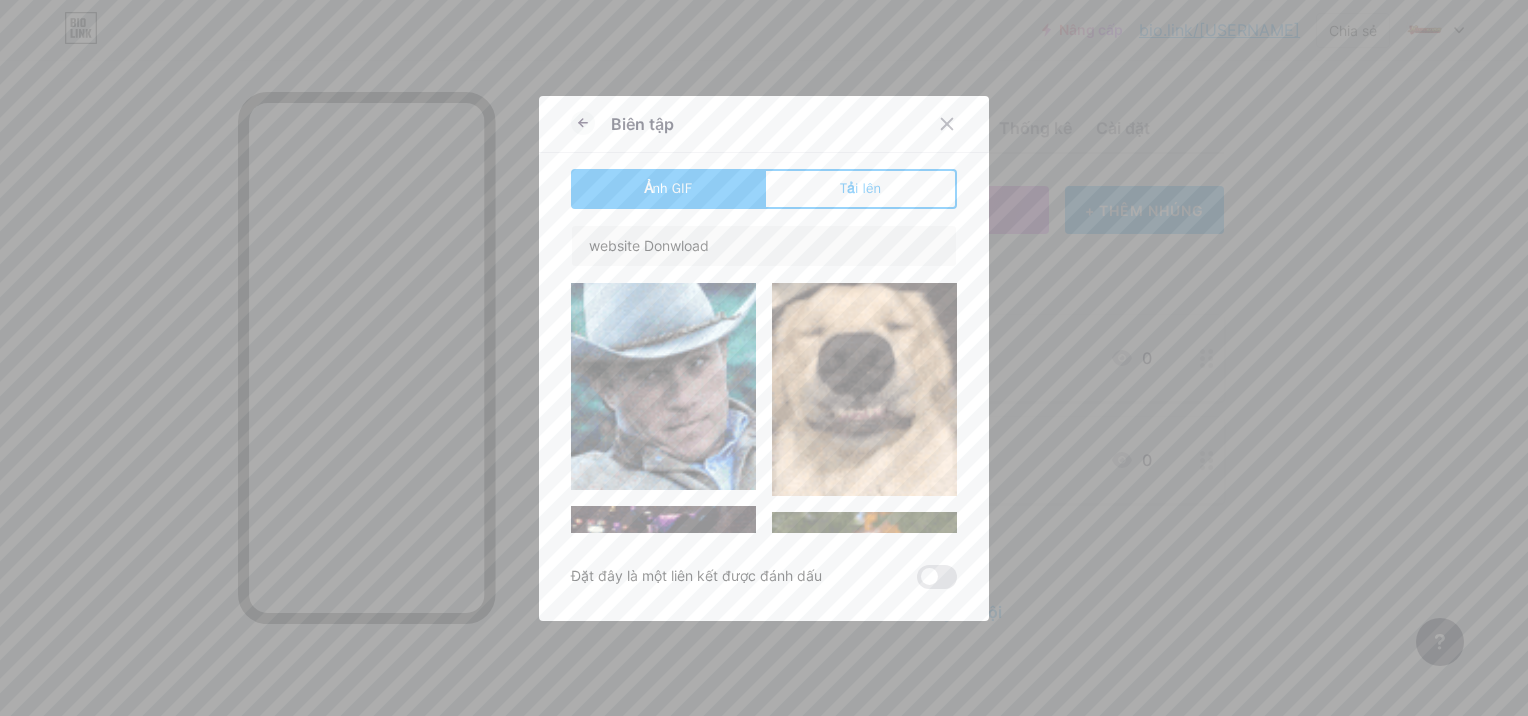 click at bounding box center (663, 385) 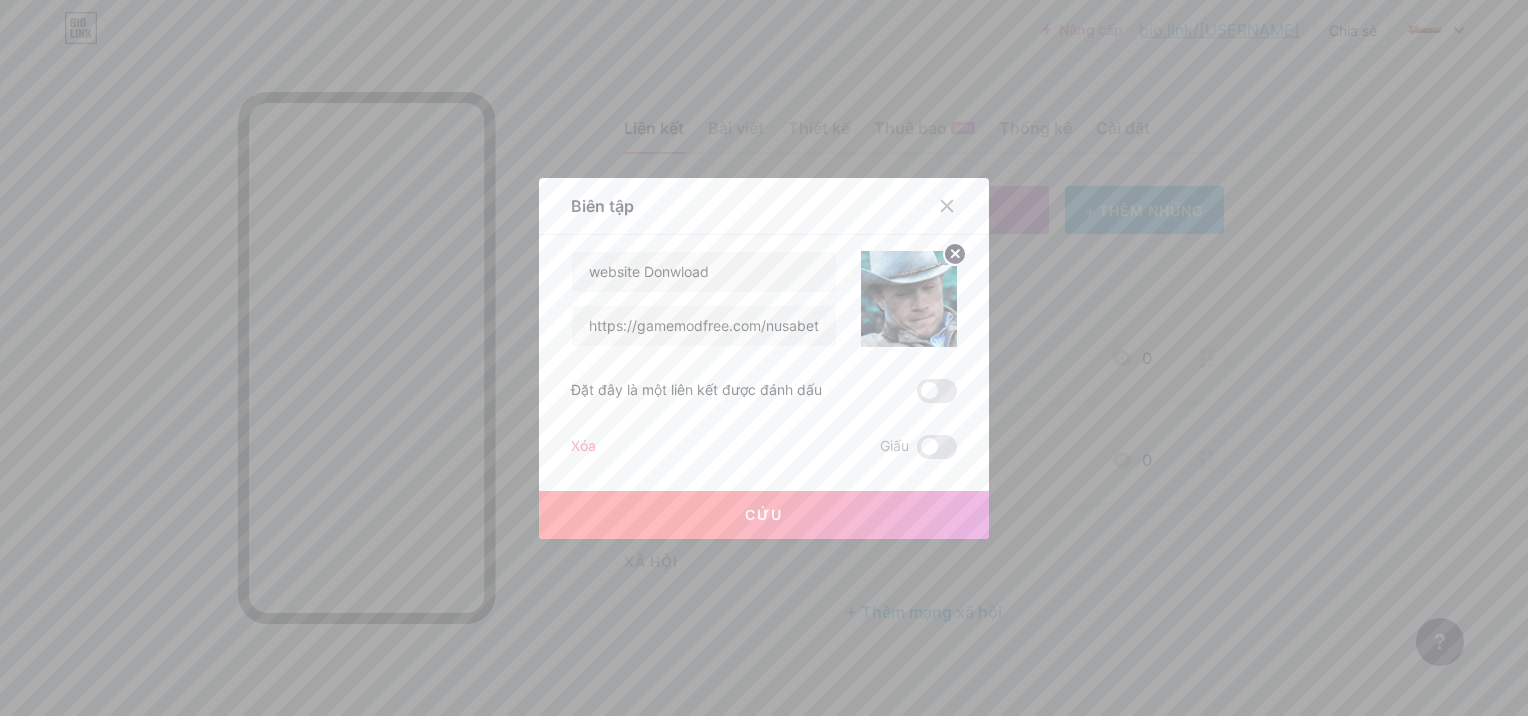 click on "Cứu" at bounding box center (764, 515) 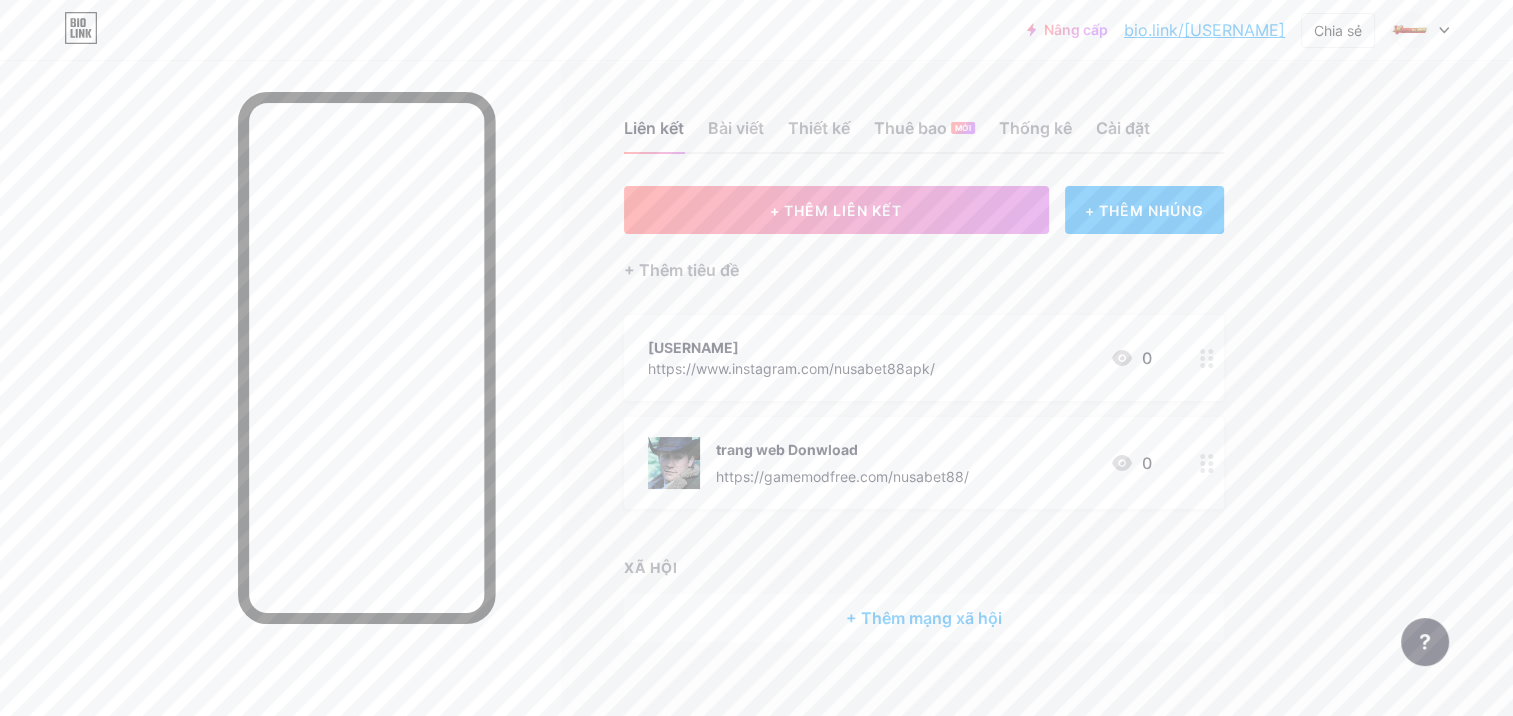 click 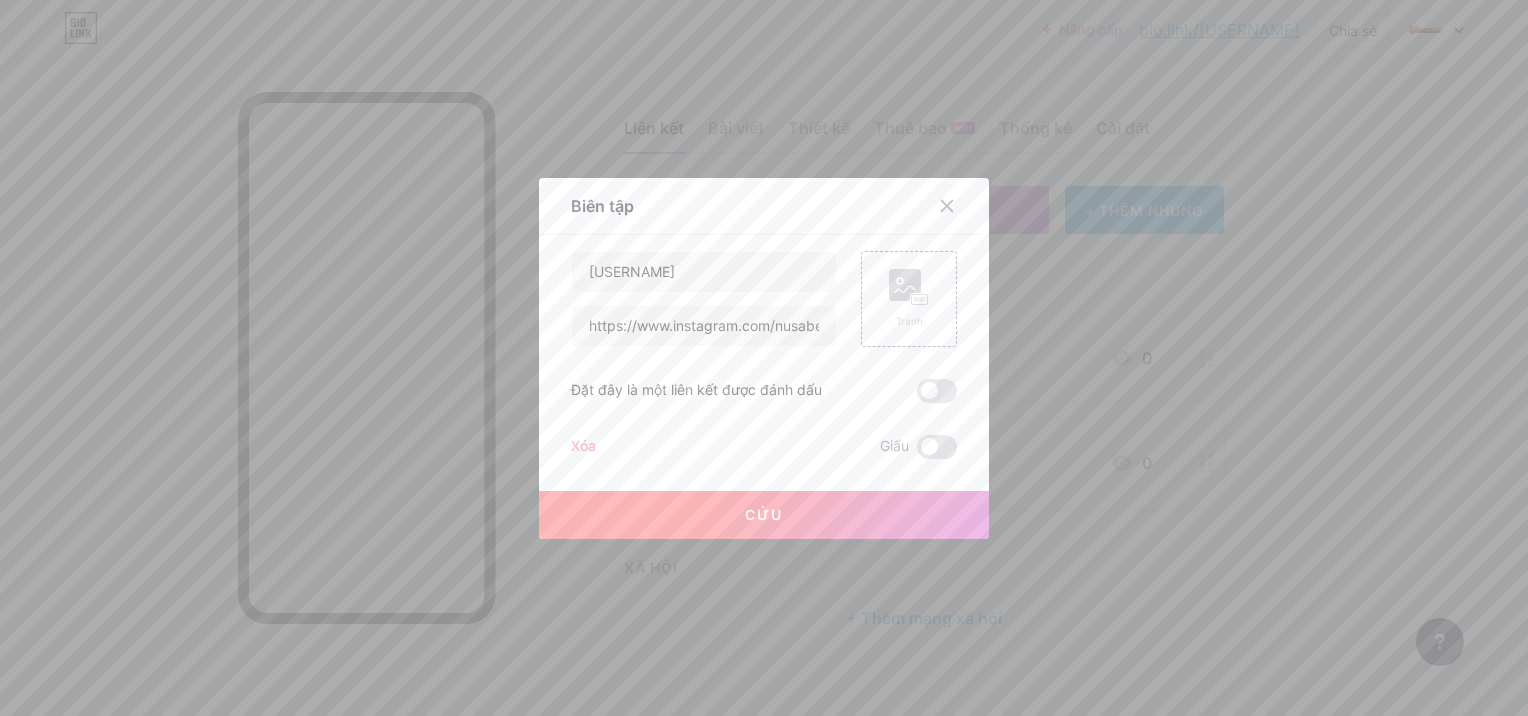 click on "Xóa" at bounding box center (583, 447) 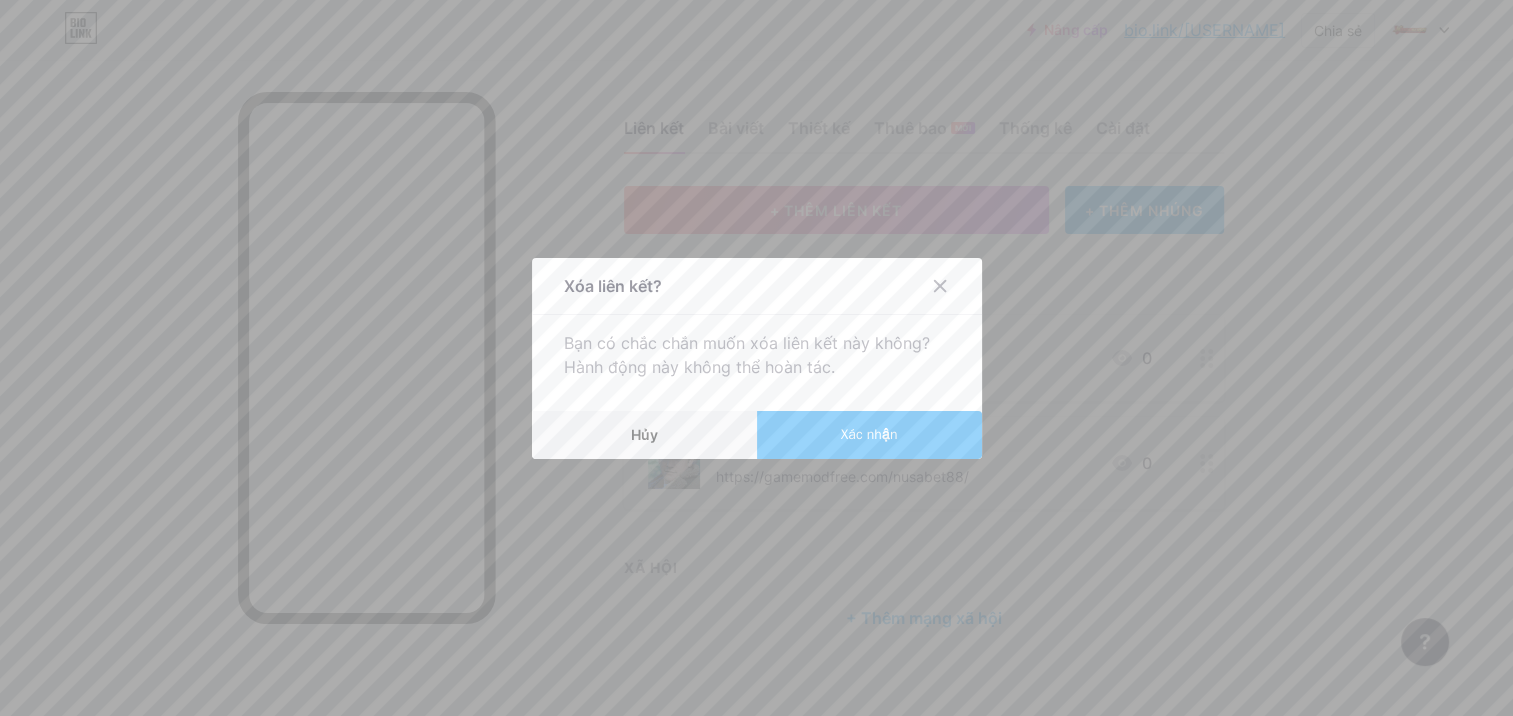 click on "Xác nhận" at bounding box center (869, 435) 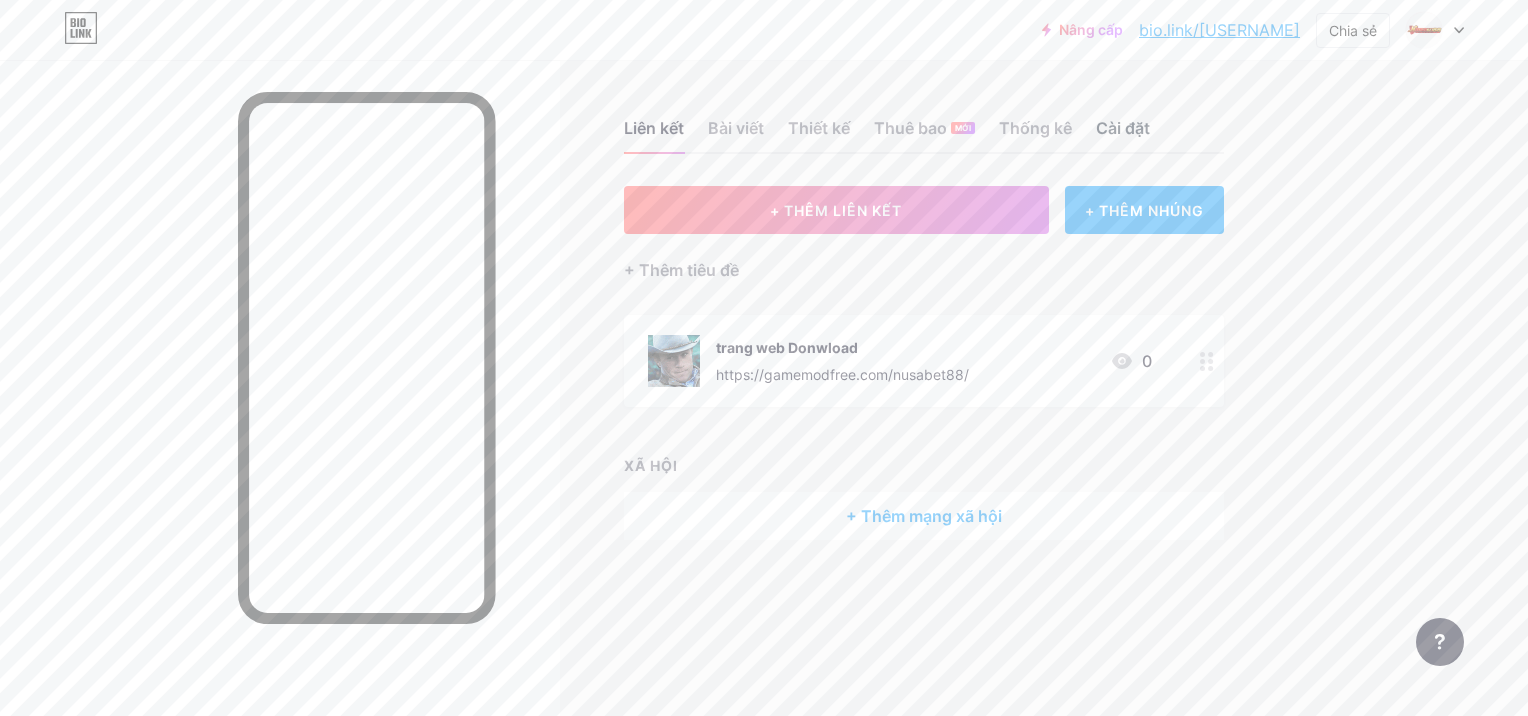 click on "Cài đặt" at bounding box center (1123, 134) 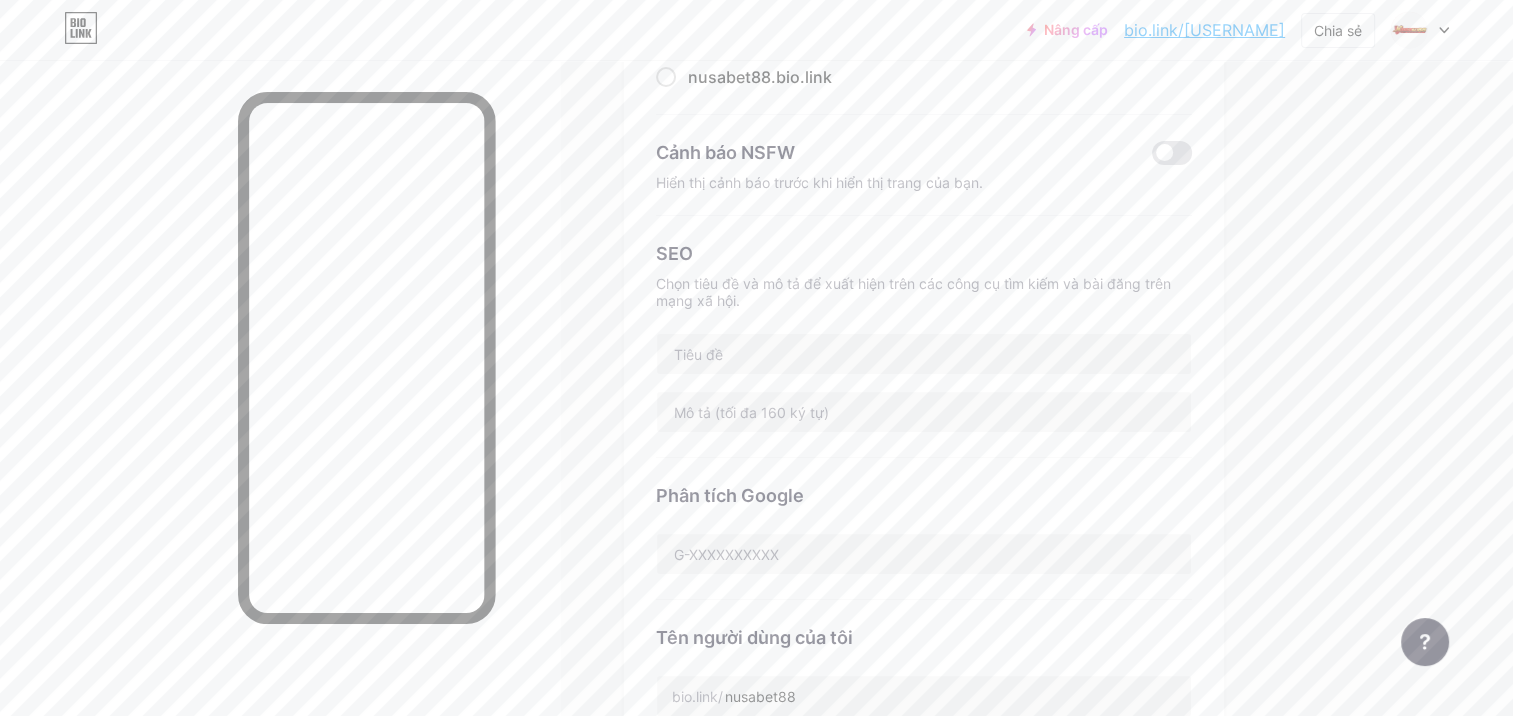 scroll, scrollTop: 0, scrollLeft: 0, axis: both 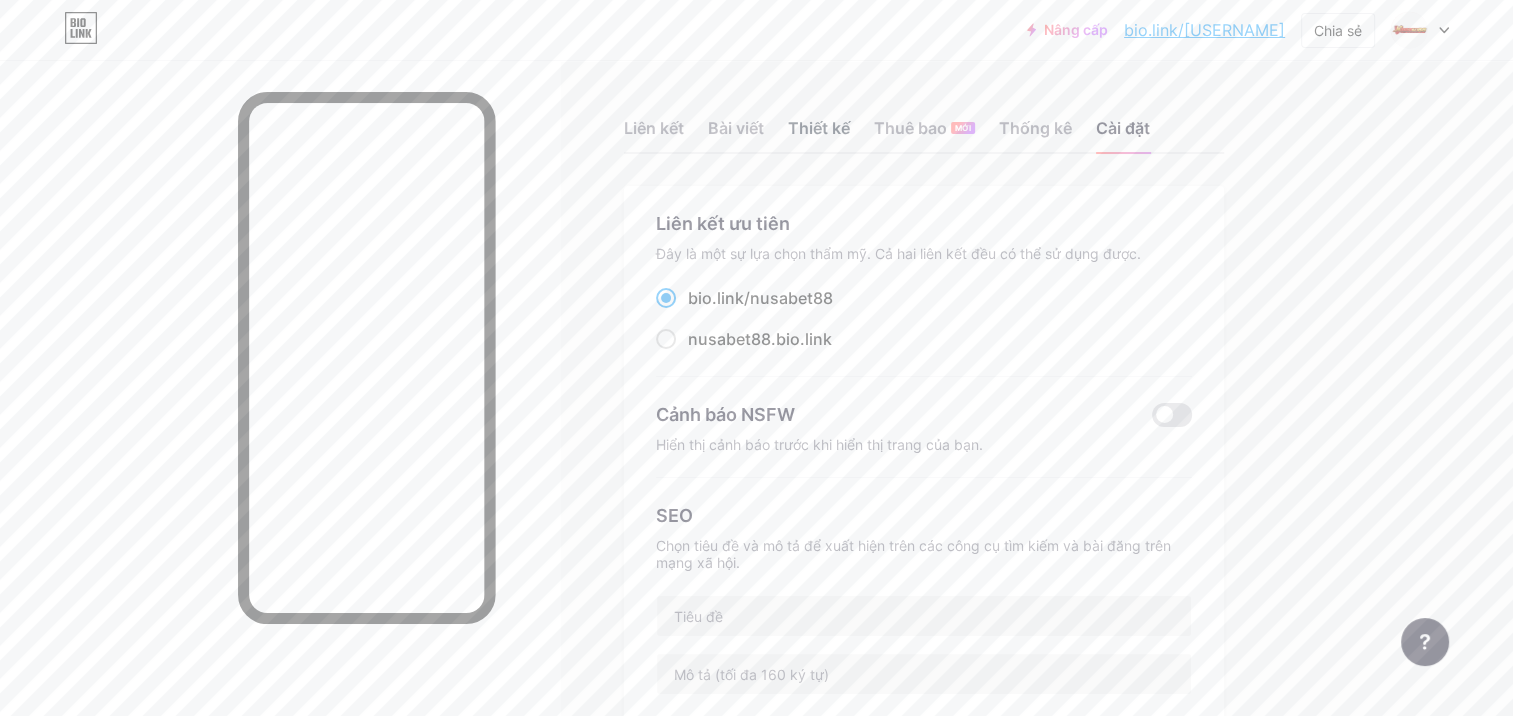 click on "Thiết kế" at bounding box center (819, 134) 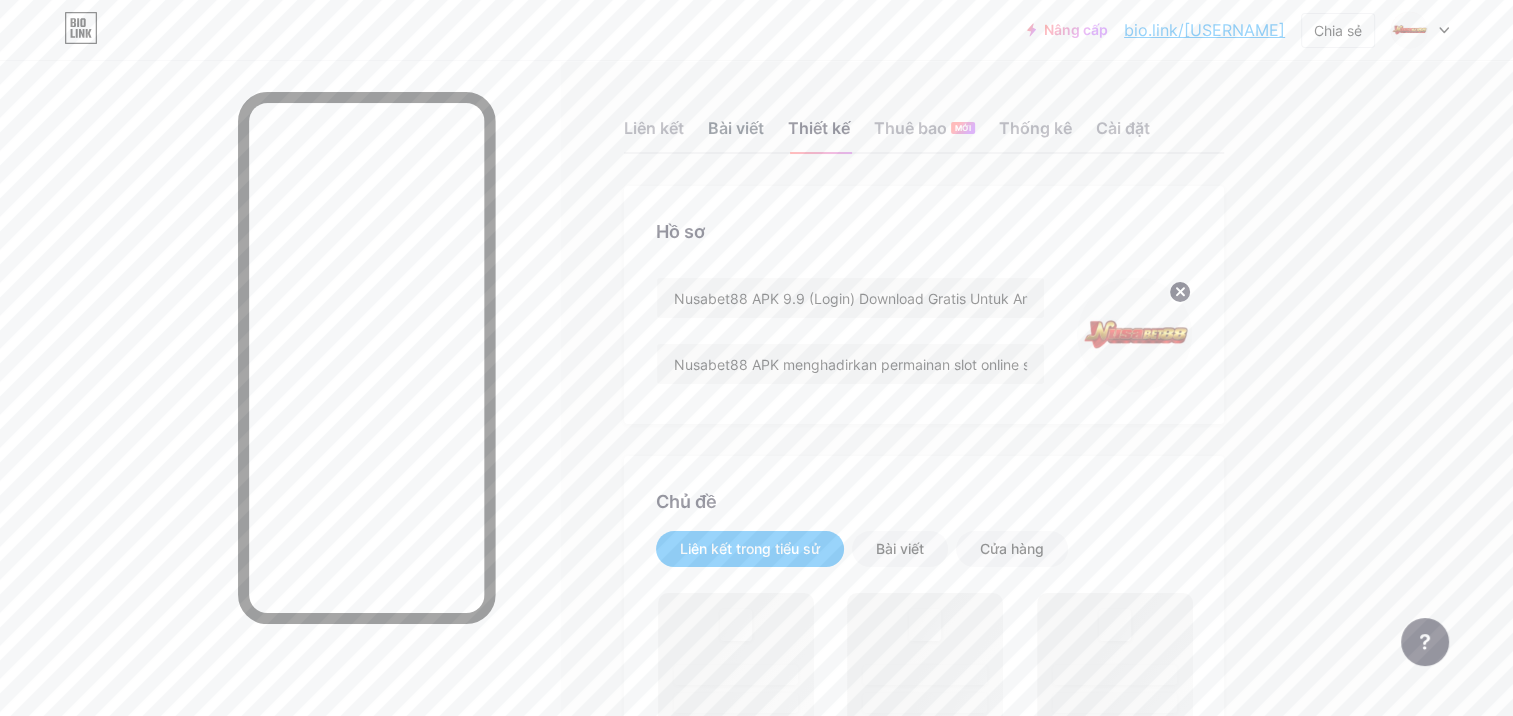 click on "Bài viết" at bounding box center (736, 134) 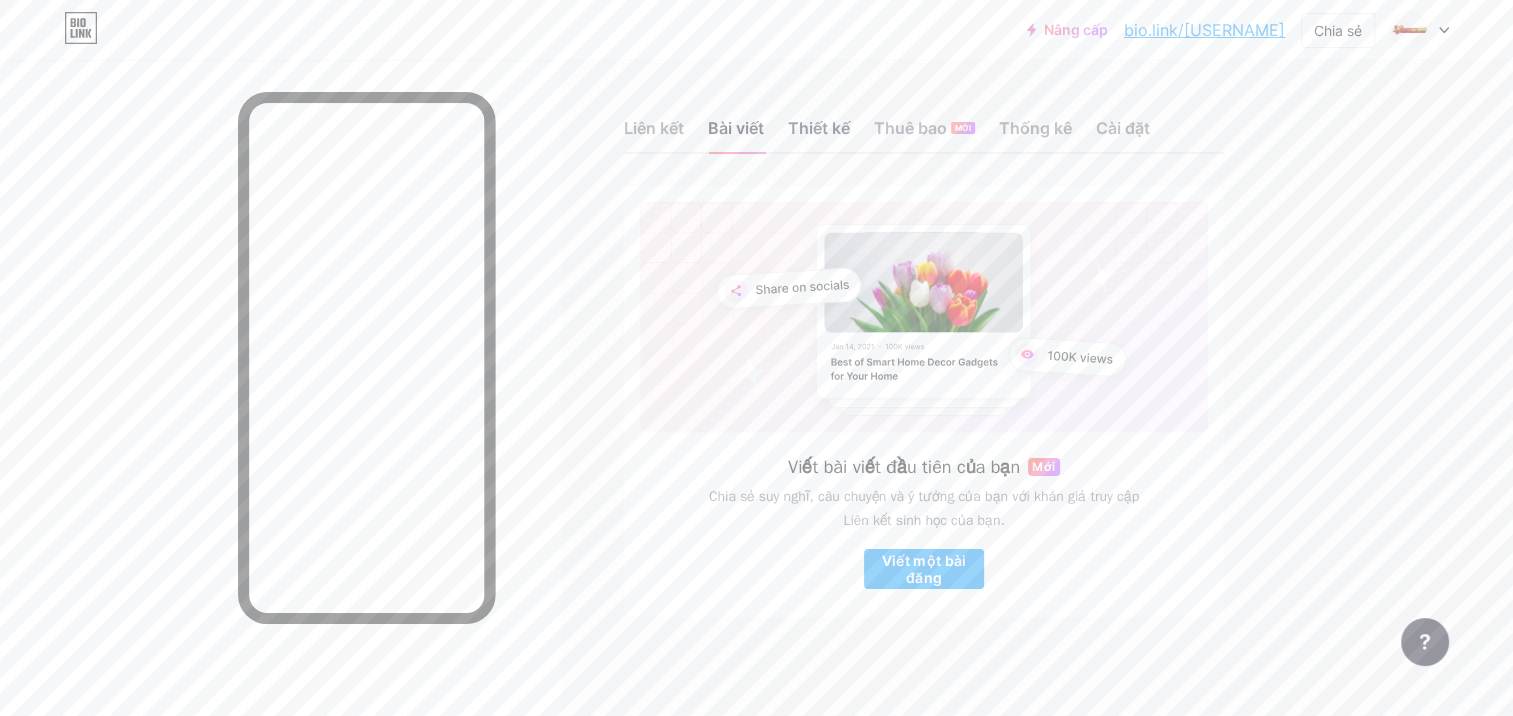 click on "Thiết kế" at bounding box center (819, 134) 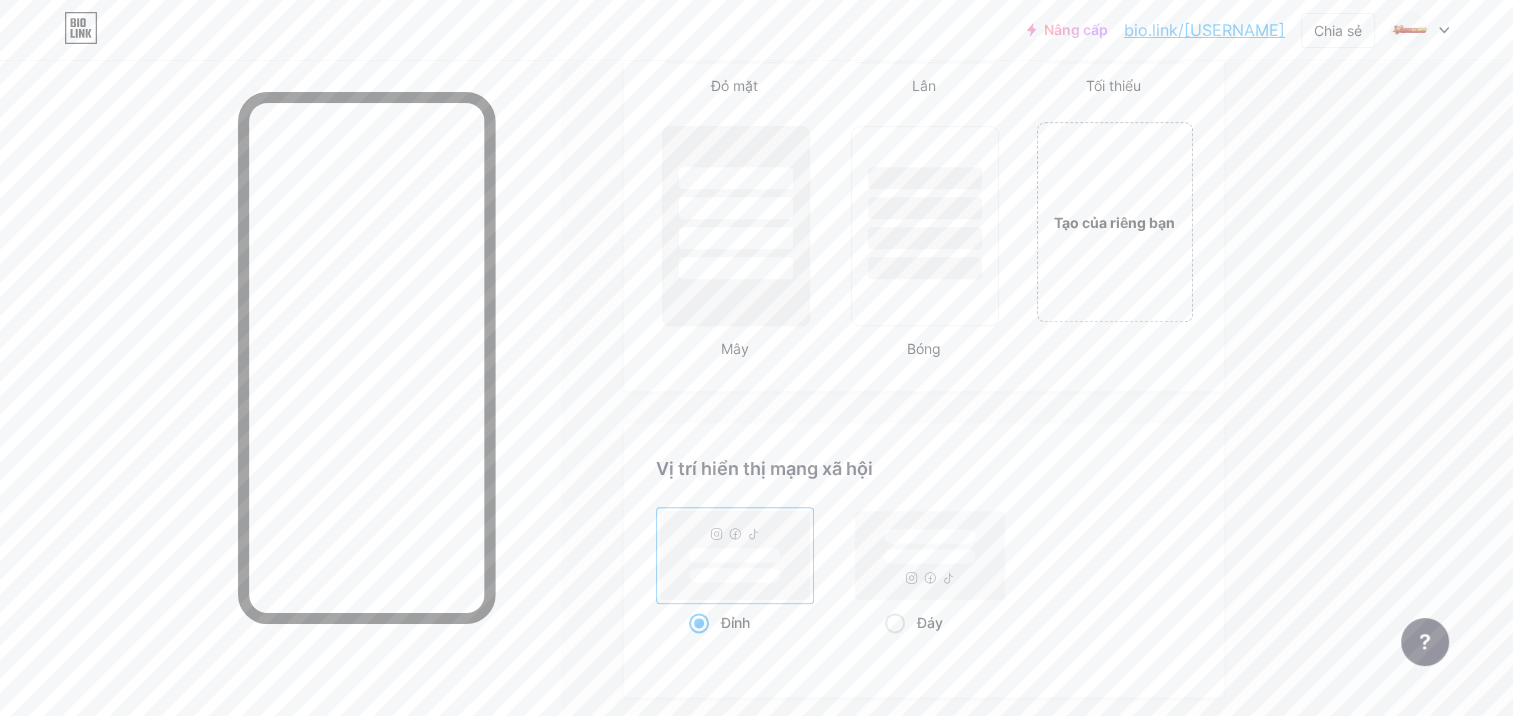 scroll, scrollTop: 2612, scrollLeft: 0, axis: vertical 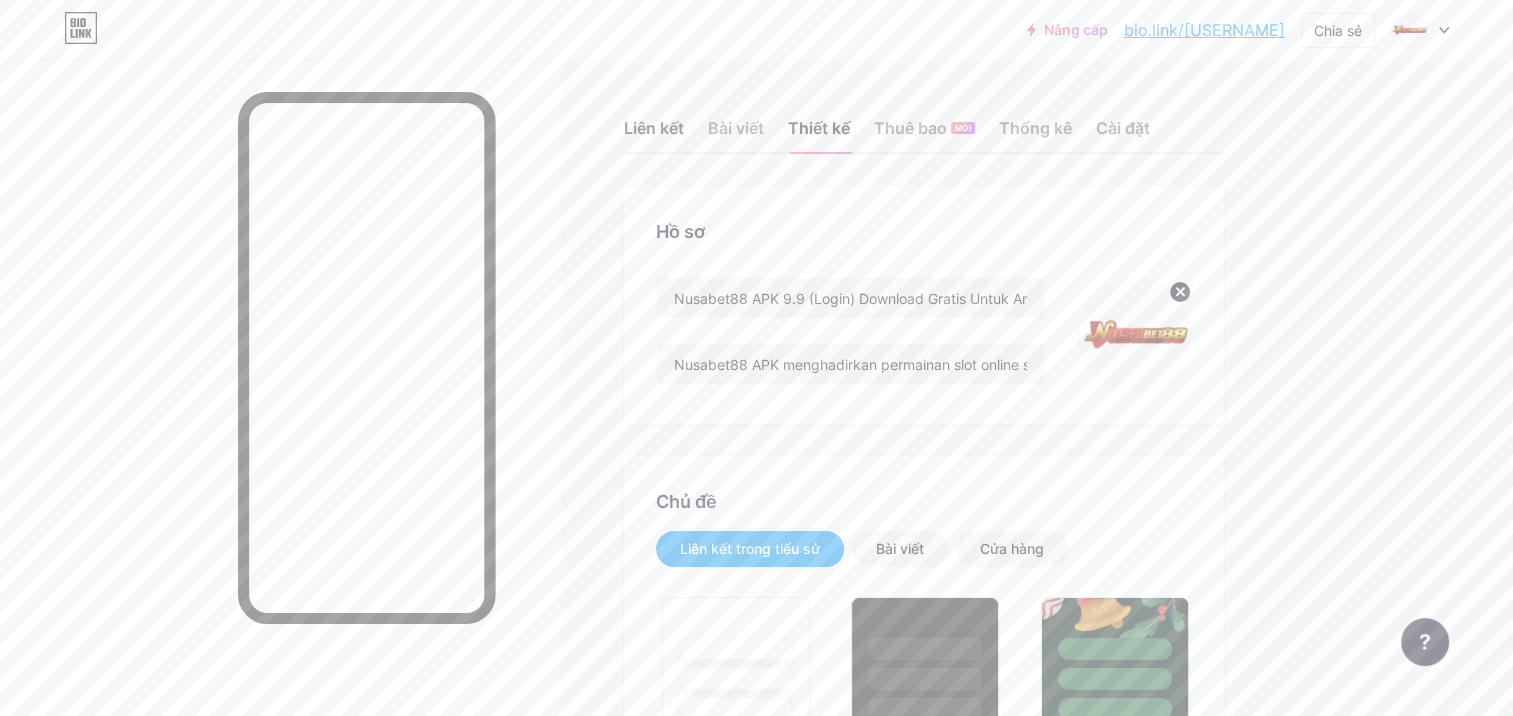 click on "Liên kết" at bounding box center [654, 134] 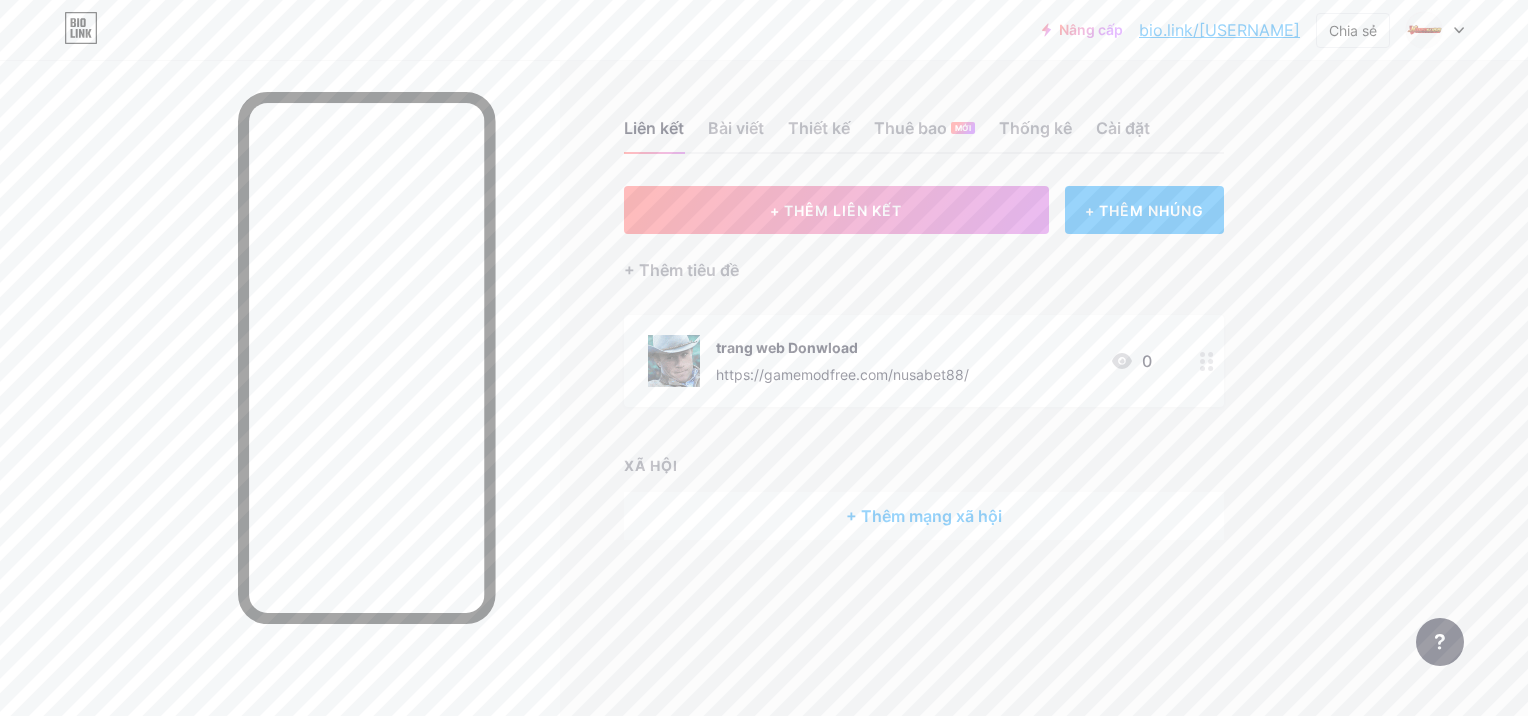 click 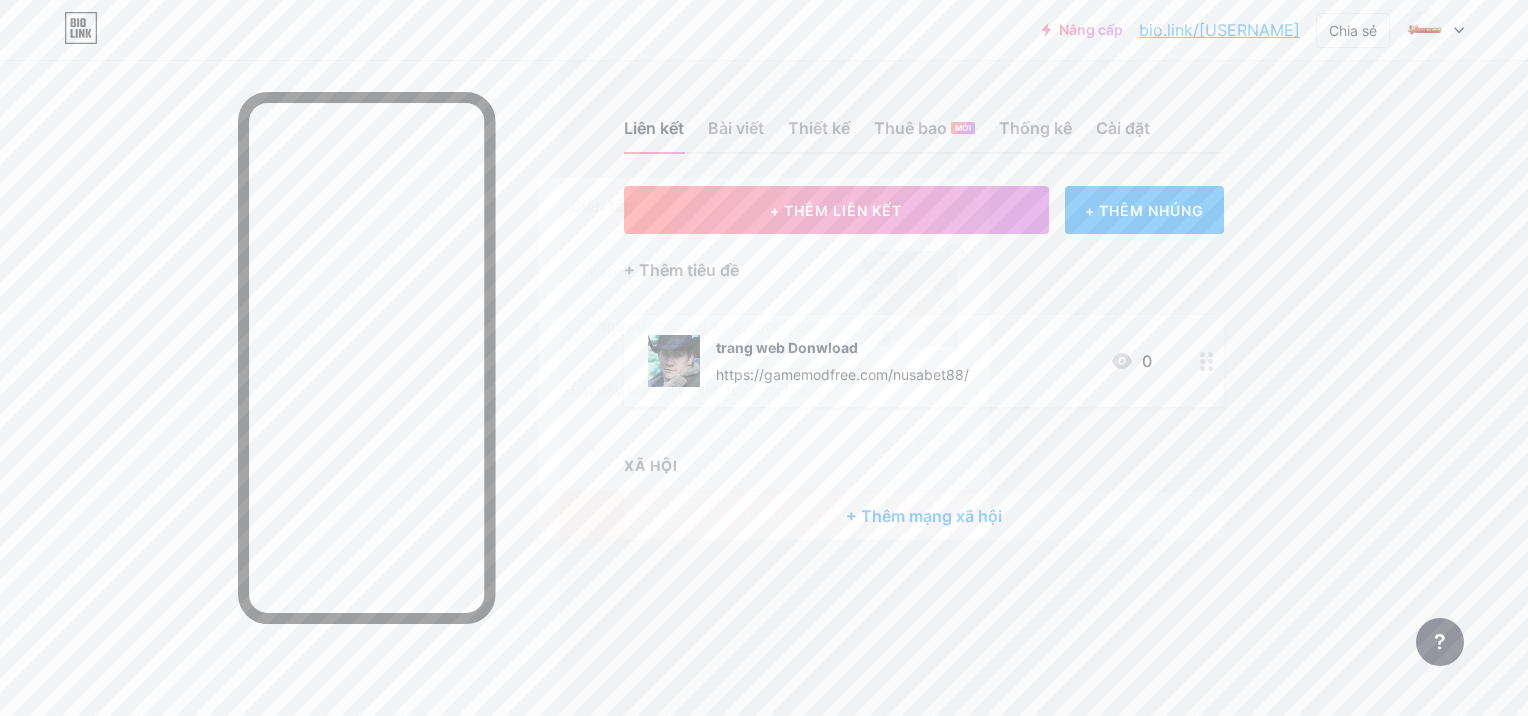 click at bounding box center (937, 447) 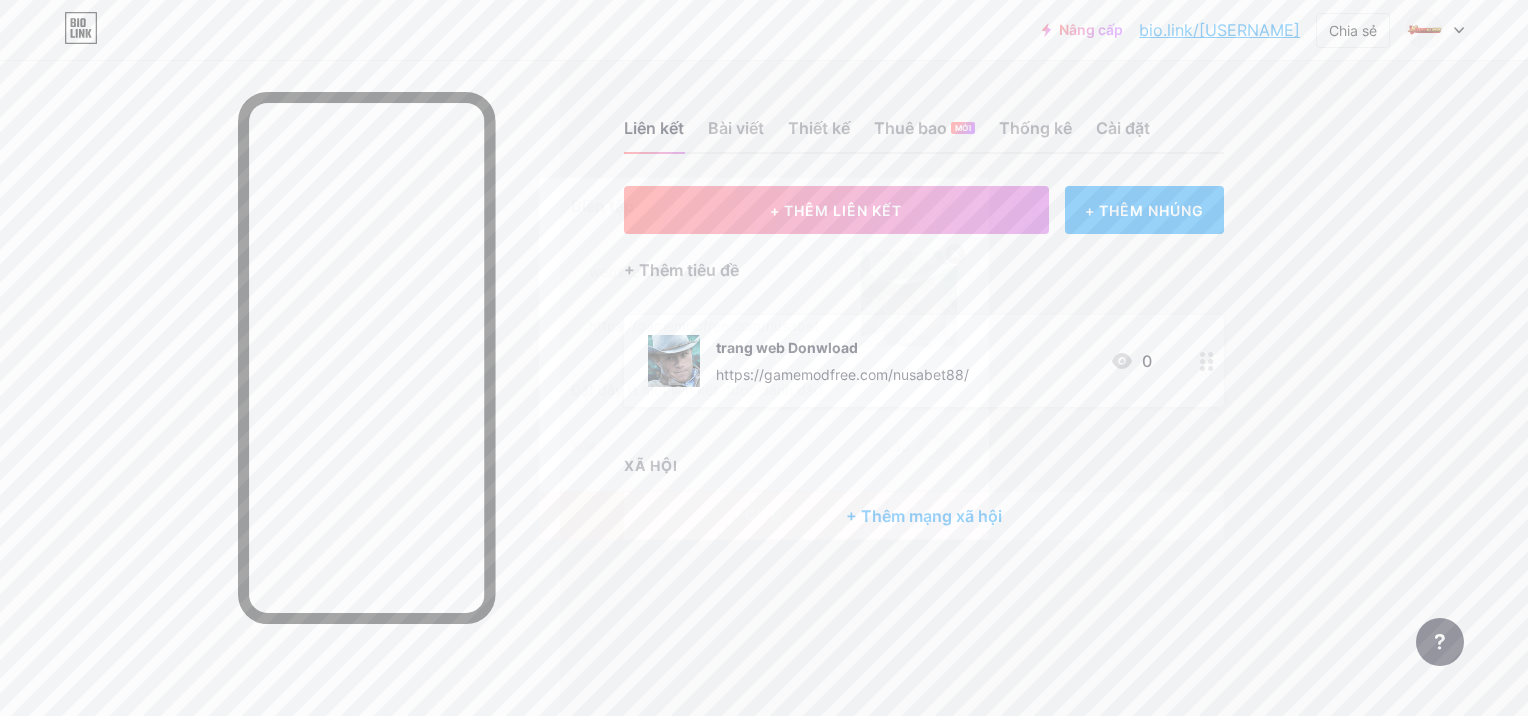click at bounding box center (917, 452) 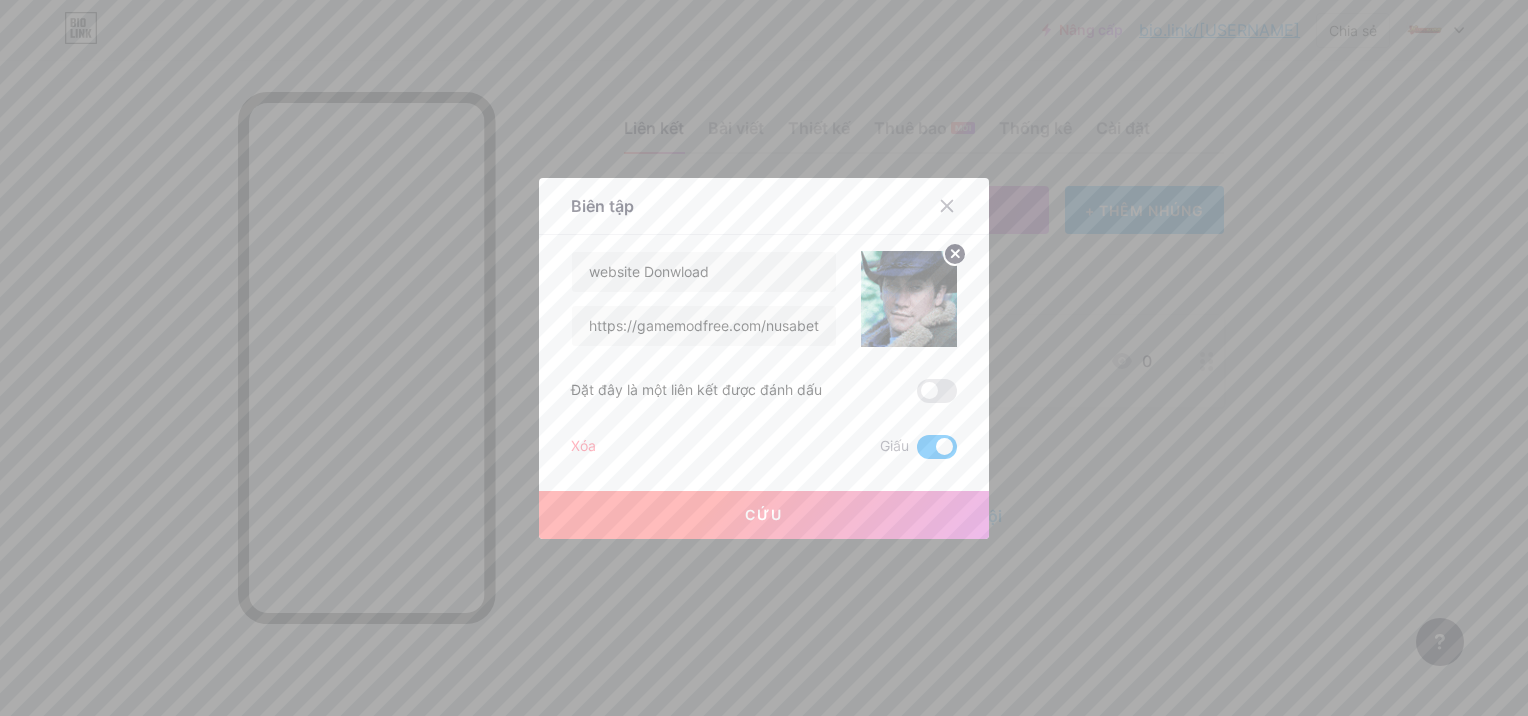 click at bounding box center (937, 447) 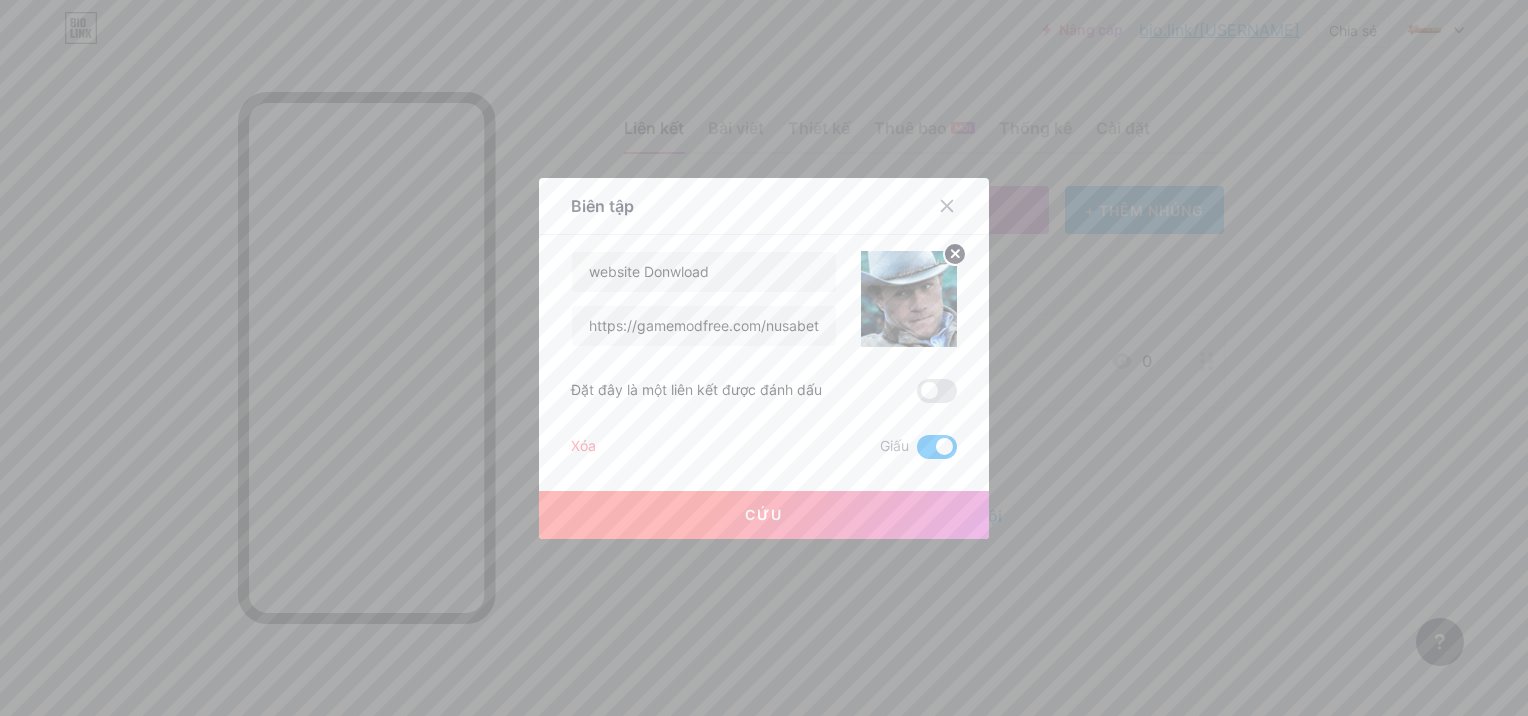 click at bounding box center [917, 452] 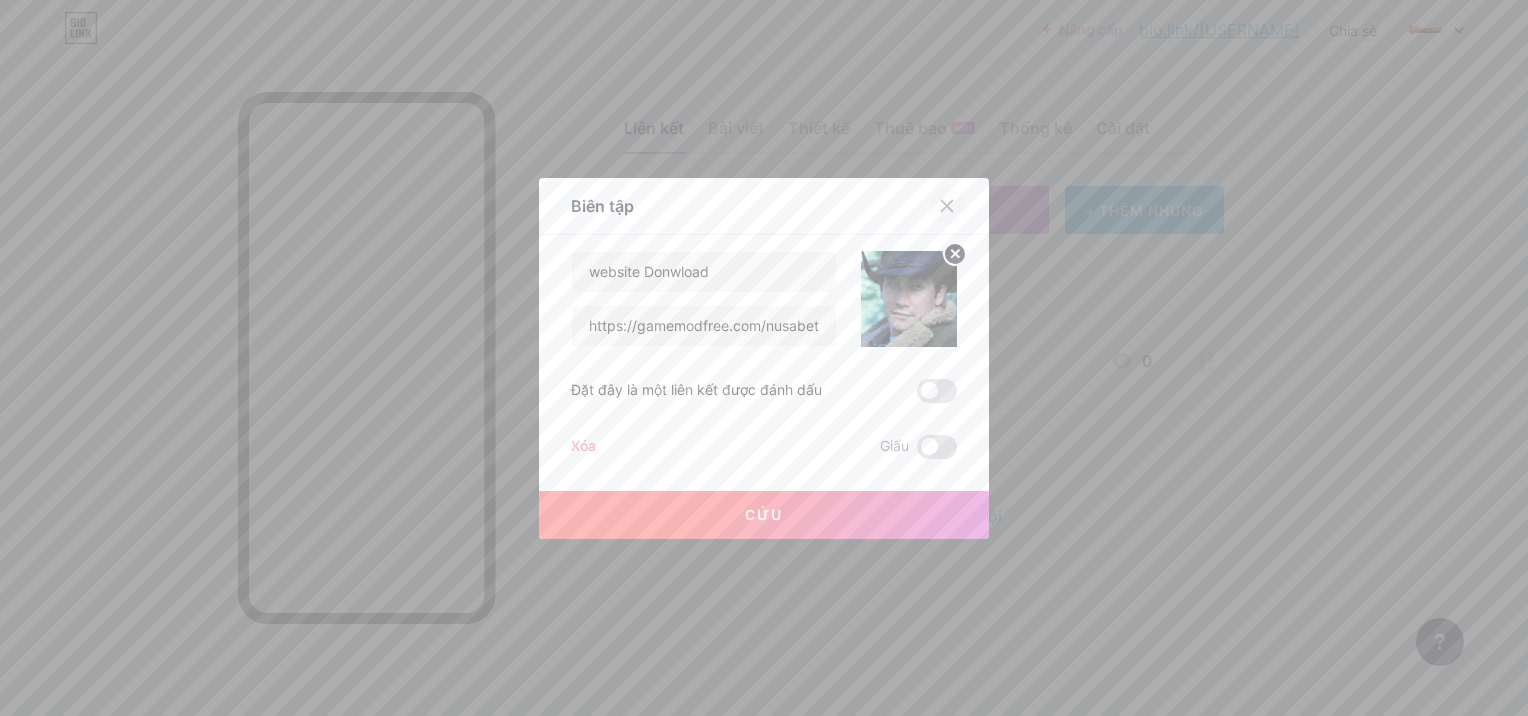 click 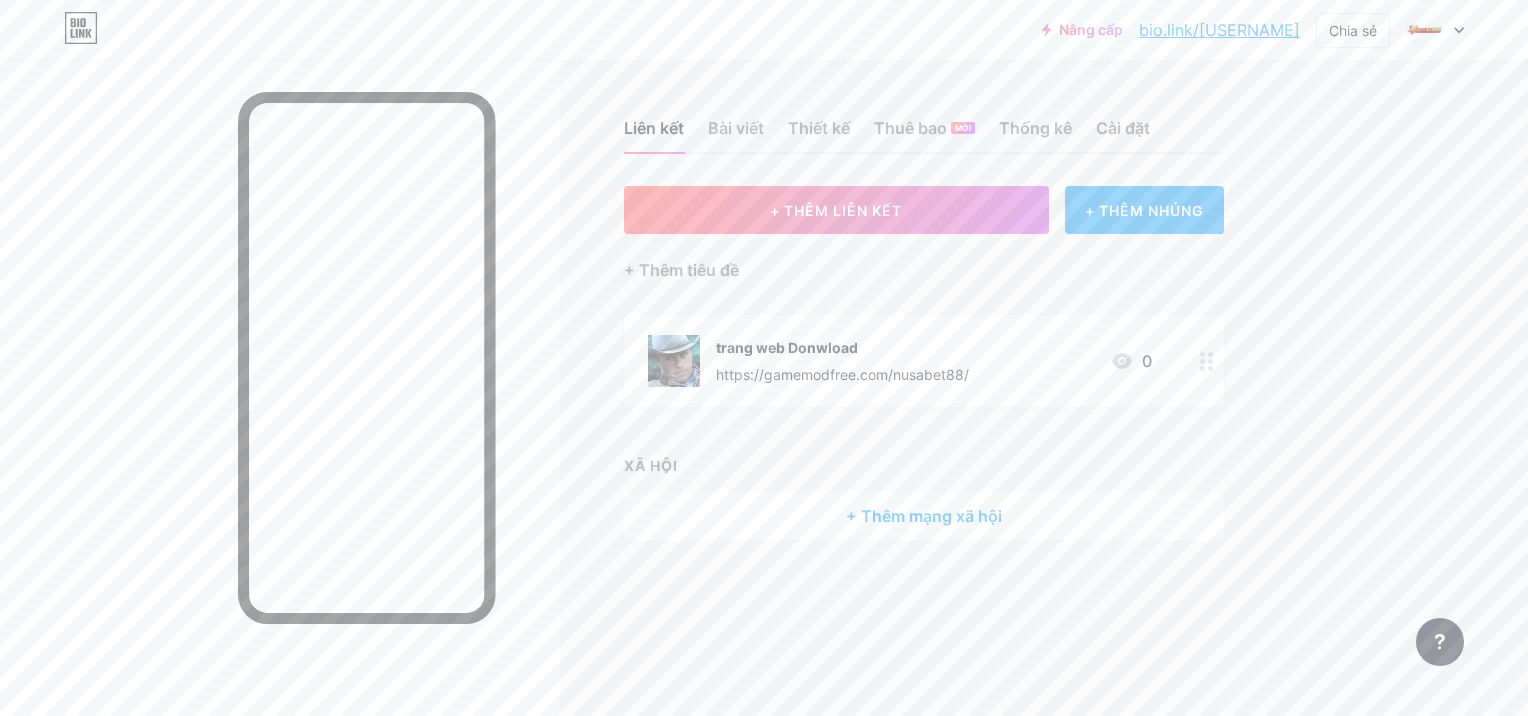 click on "+ THÊM NHÚNG" at bounding box center (1144, 210) 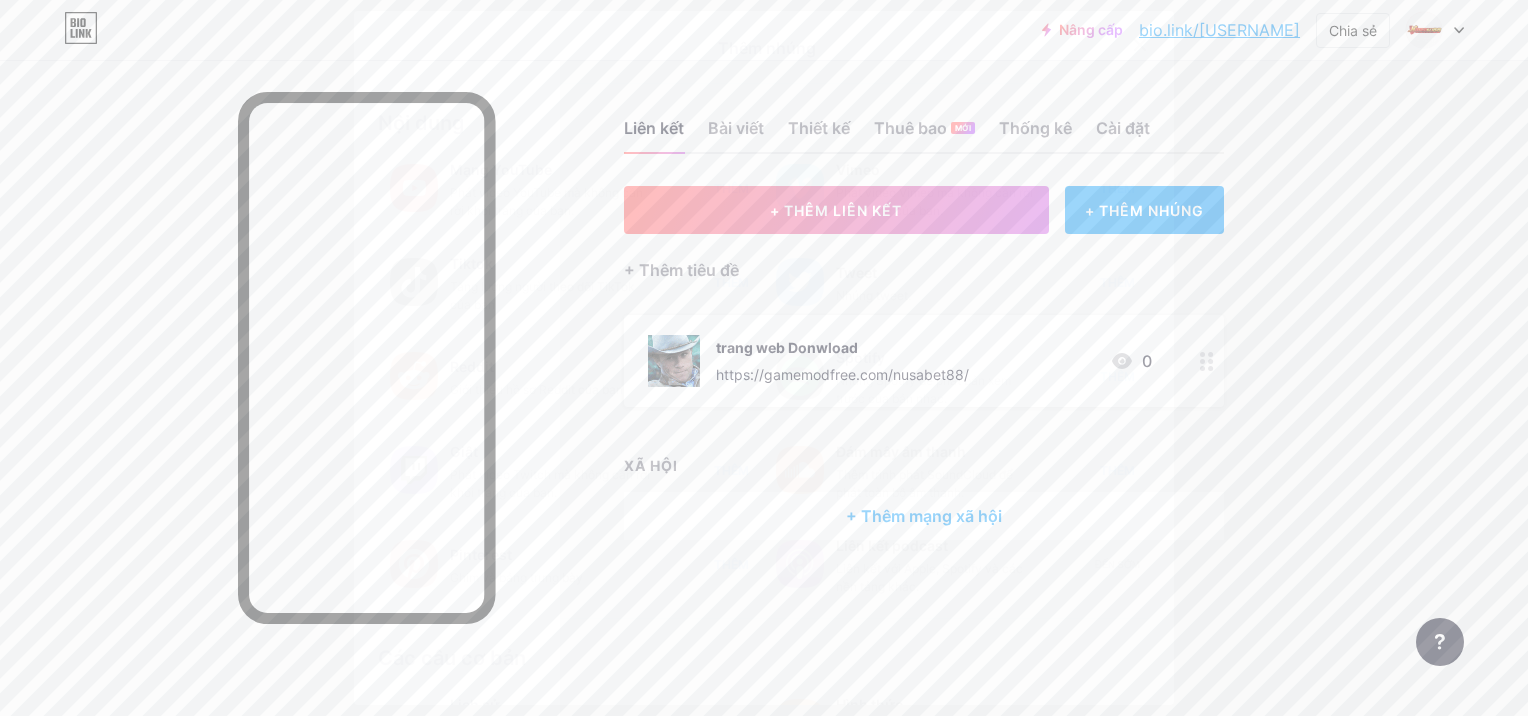 scroll, scrollTop: 324, scrollLeft: 0, axis: vertical 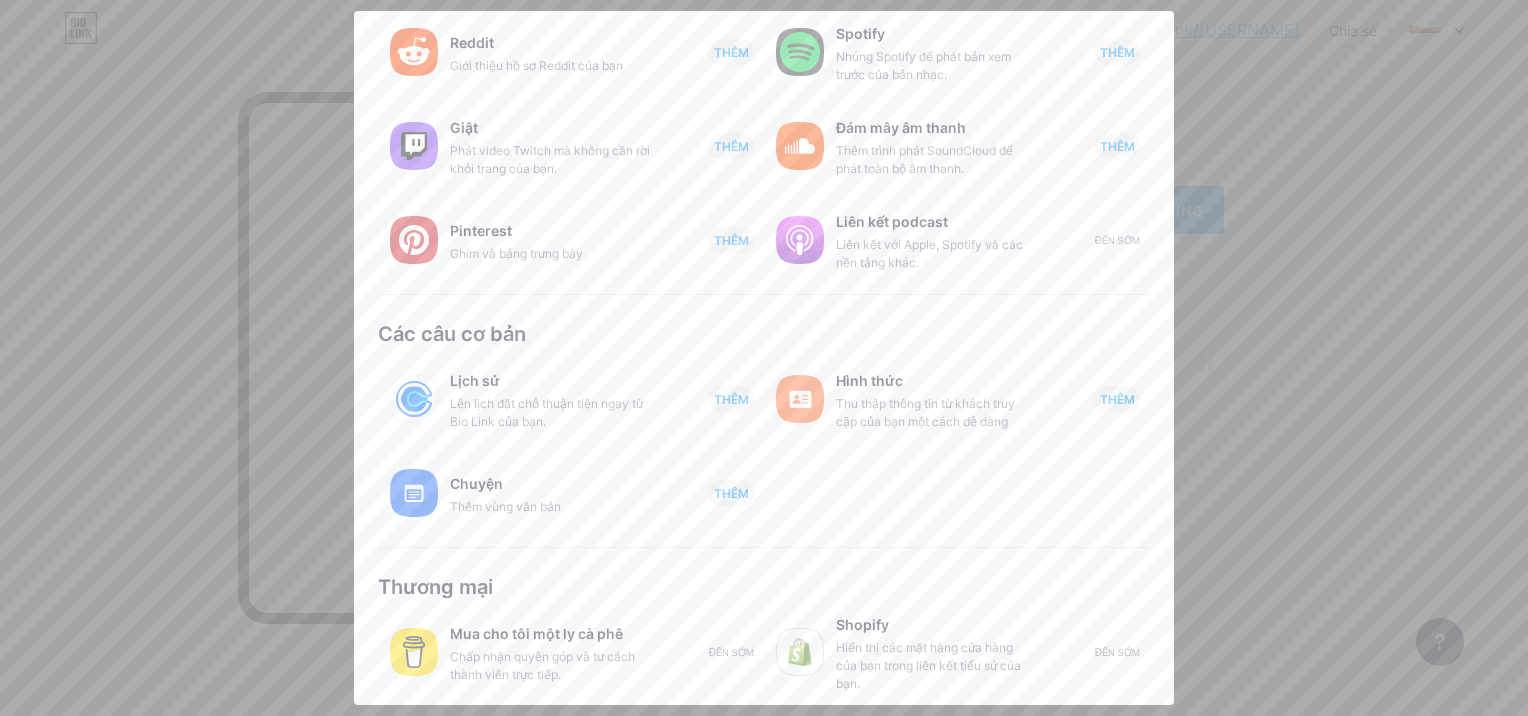 click at bounding box center [764, 358] 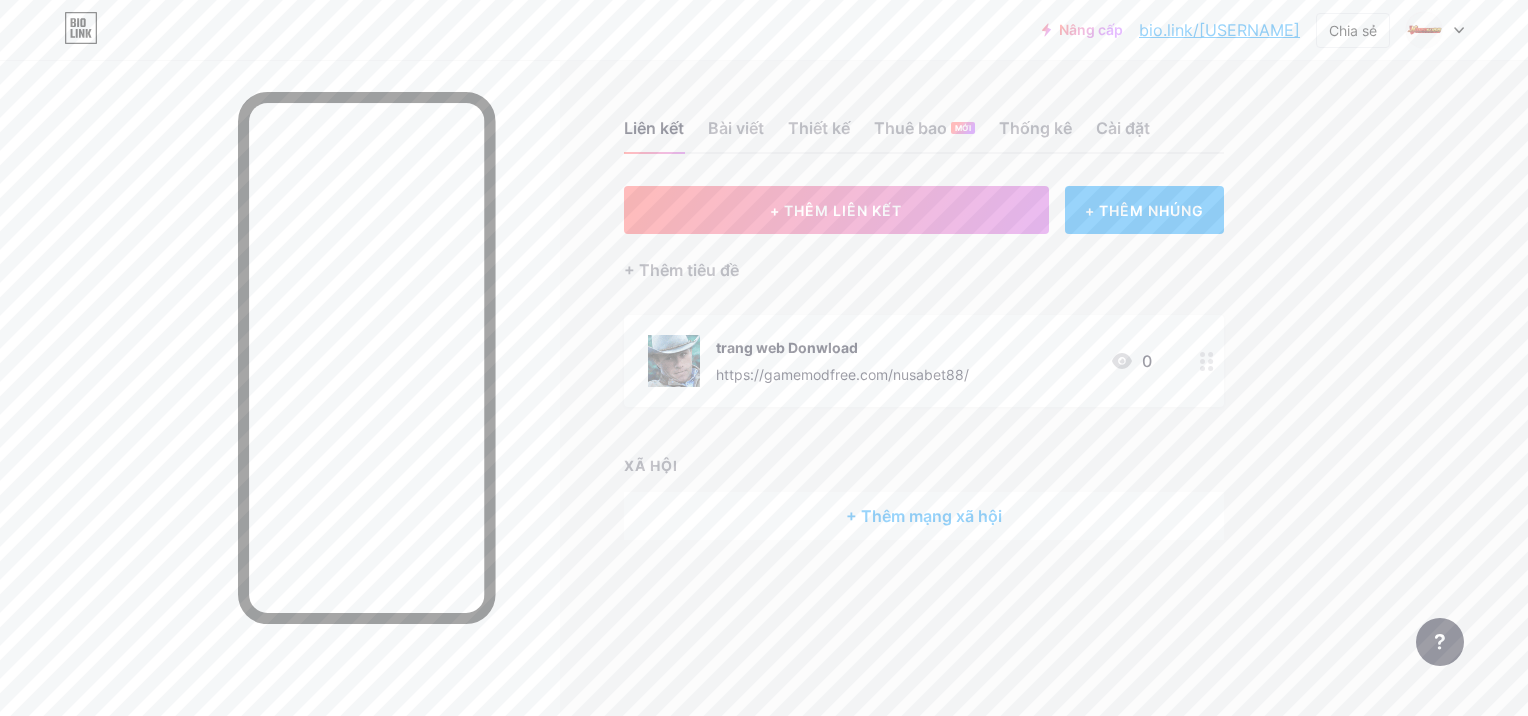 click on "bio.link/[USERNAME]" at bounding box center [1219, 30] 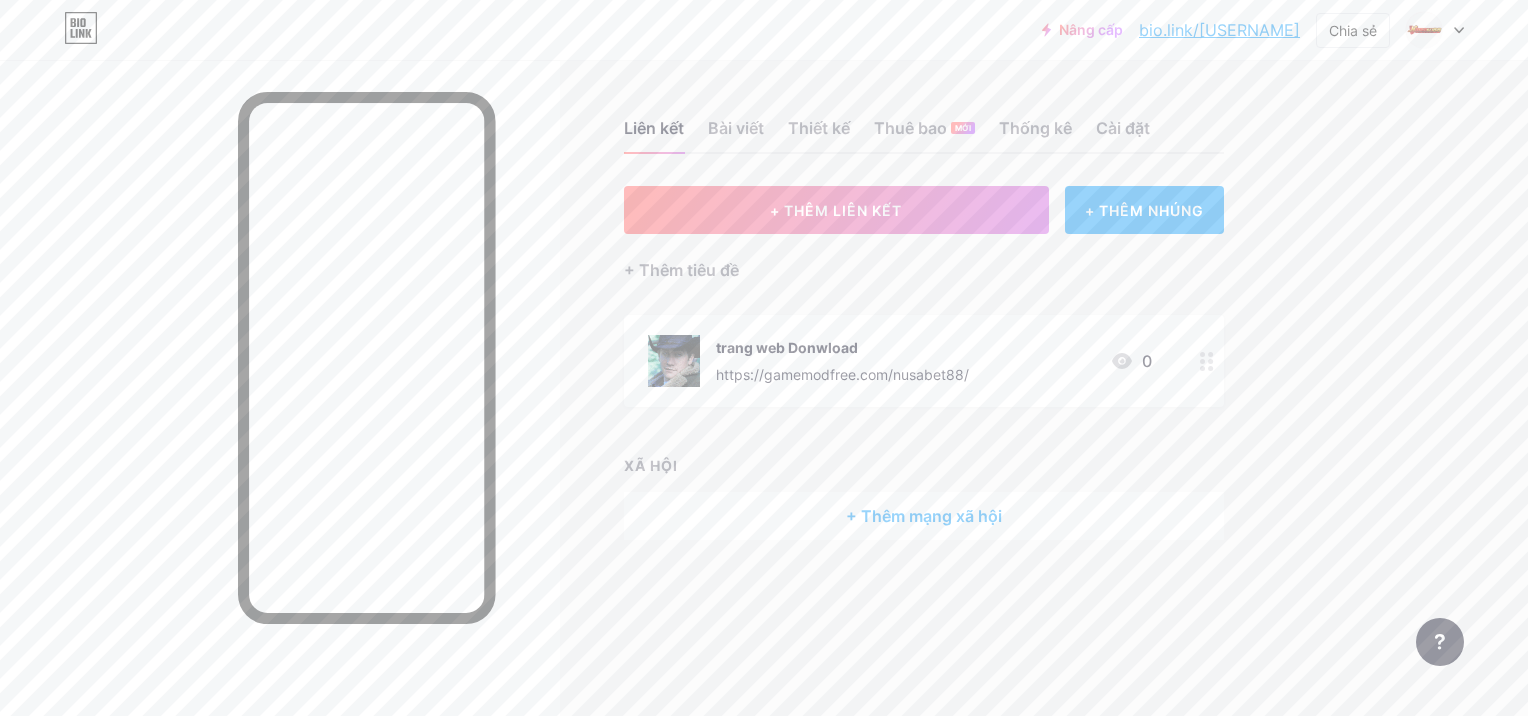 click at bounding box center [1435, 30] 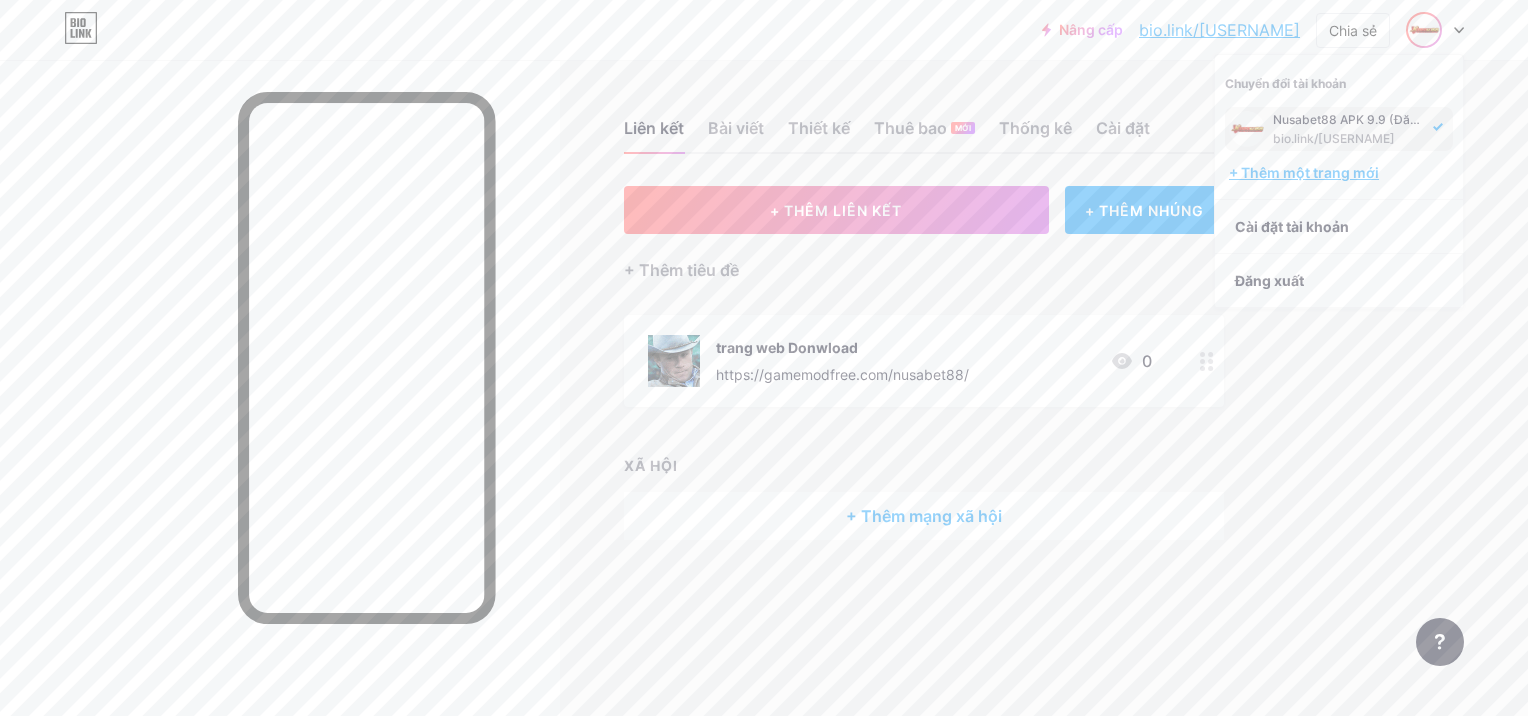 click on "+ Thêm một trang mới" at bounding box center [1341, 173] 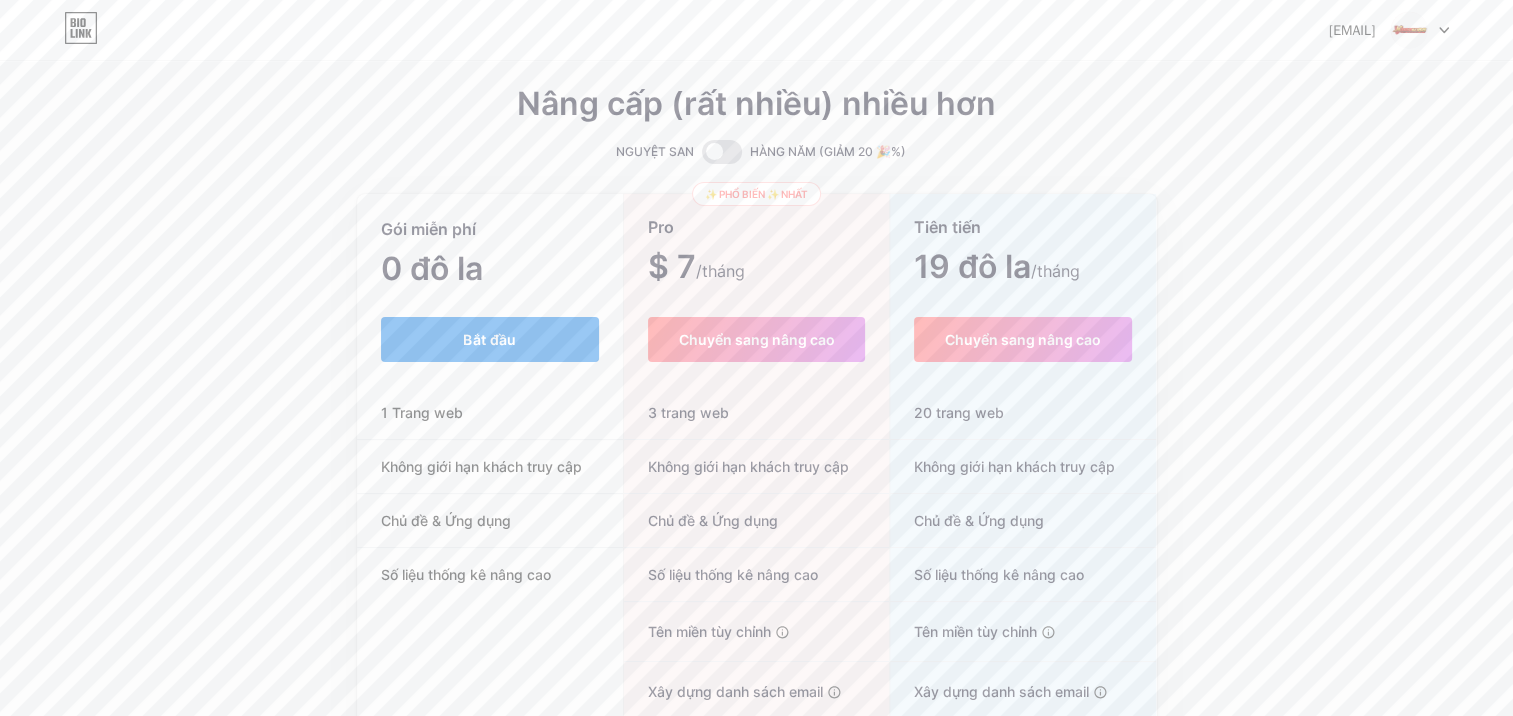 click on "Bắt đầu" at bounding box center (489, 339) 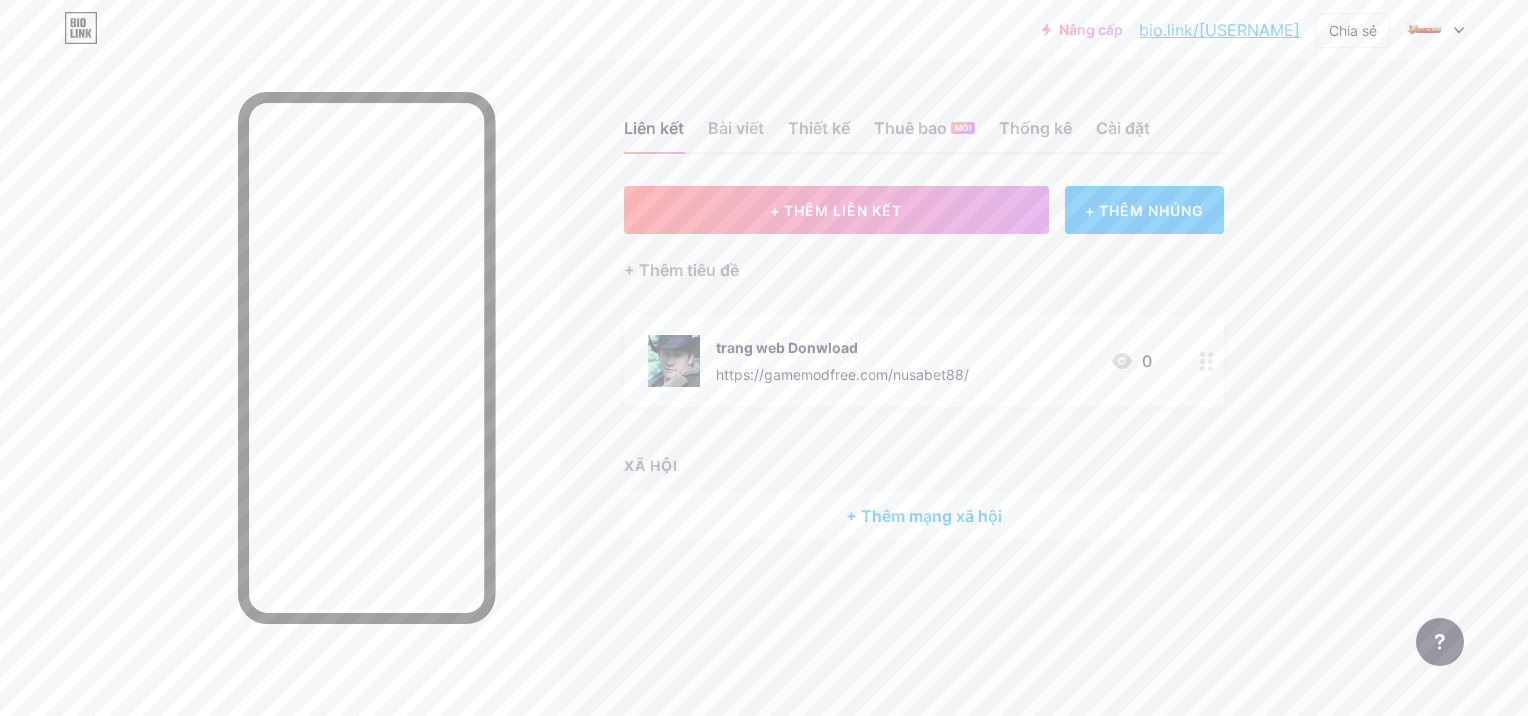 click at bounding box center (1435, 30) 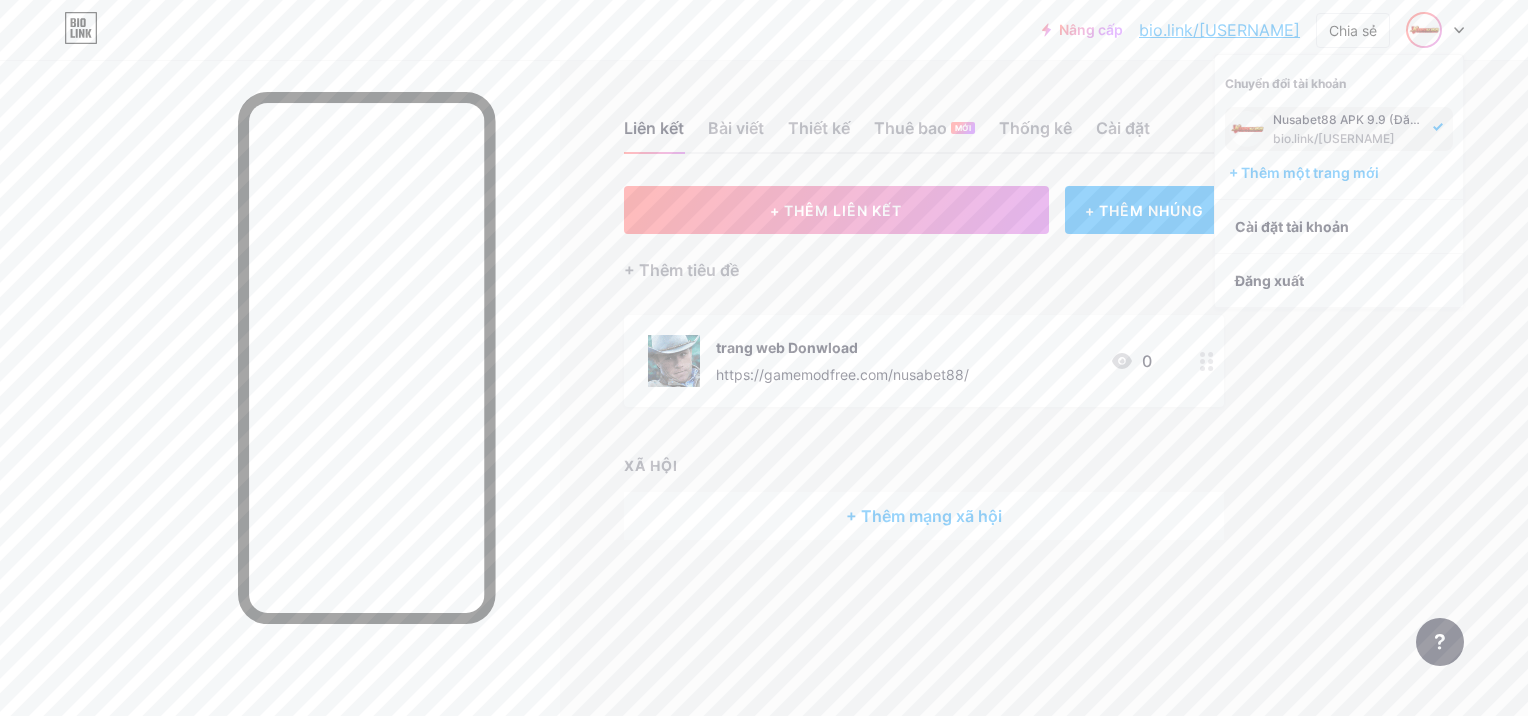 click 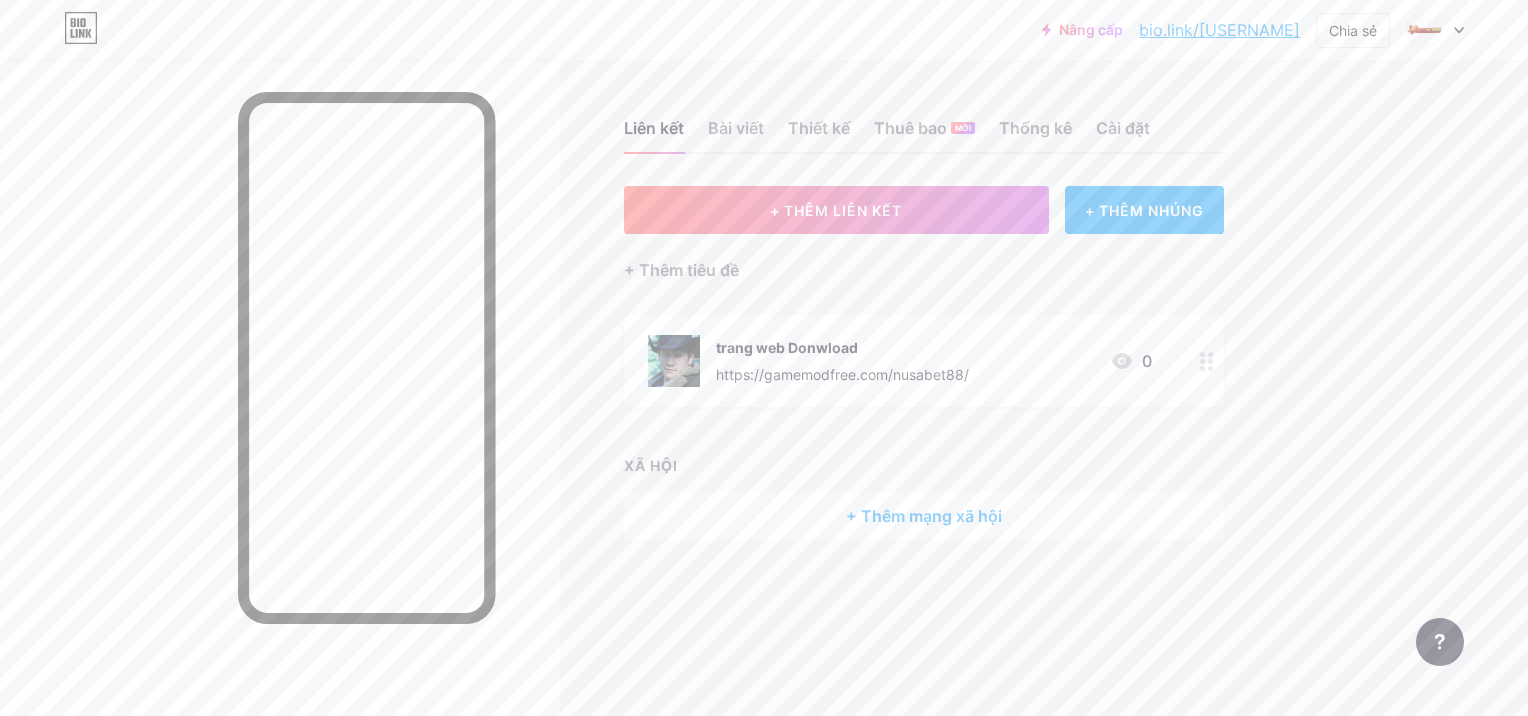 click 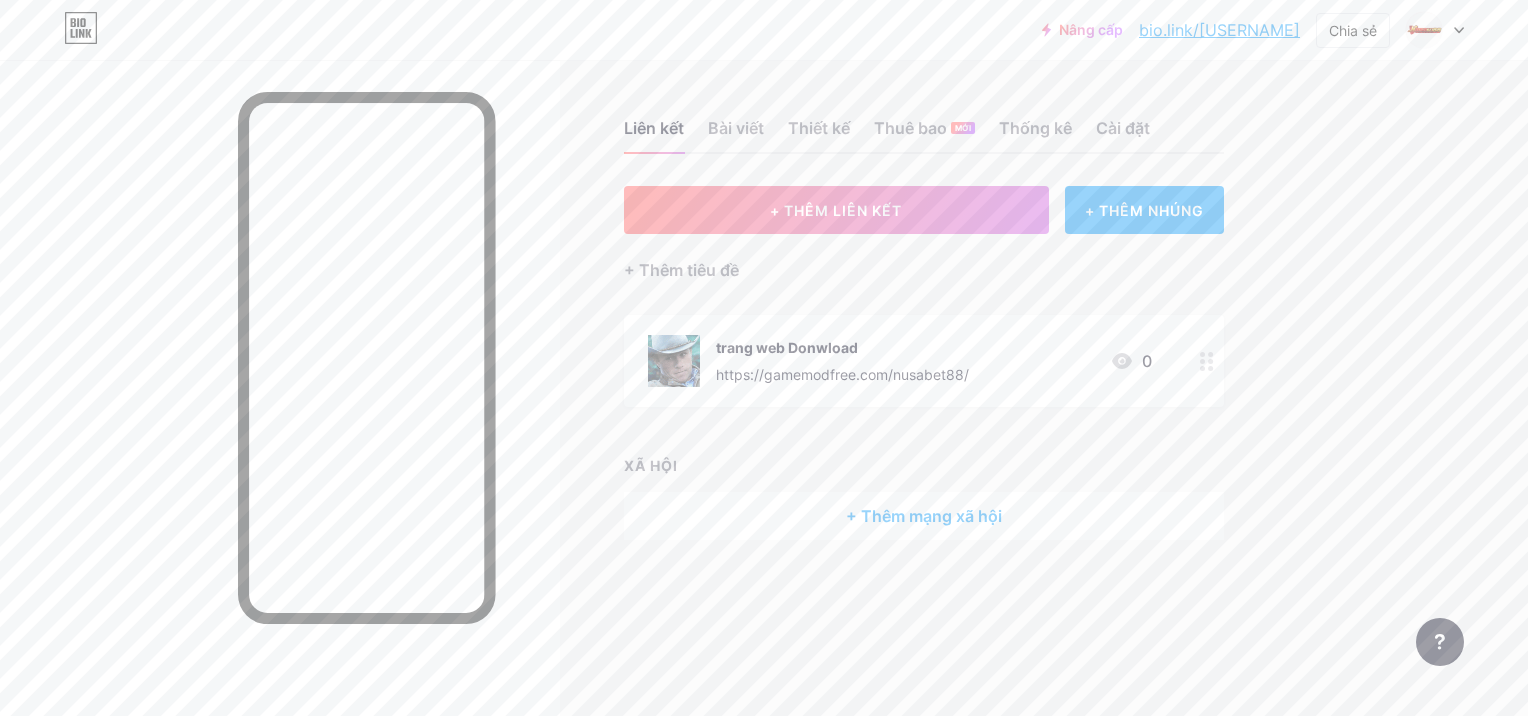 click 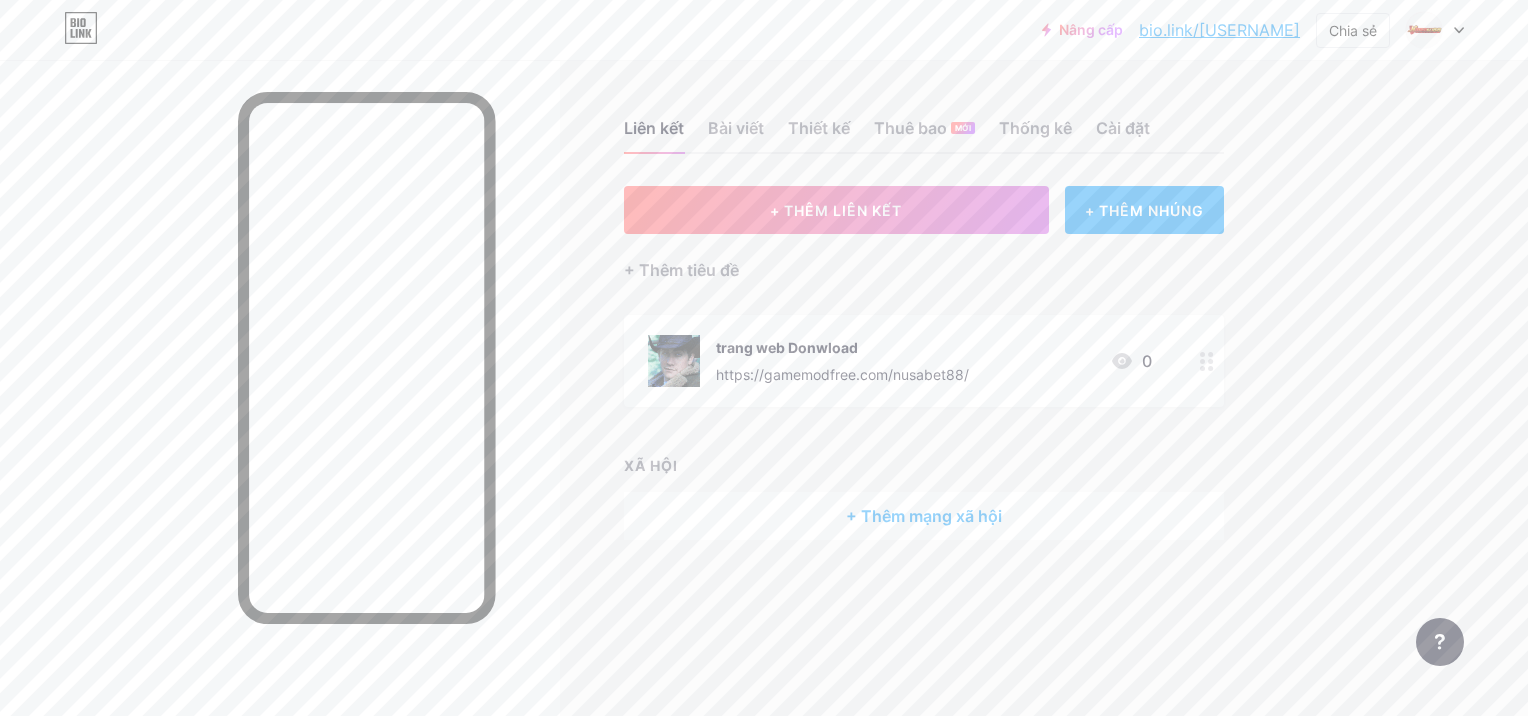 click 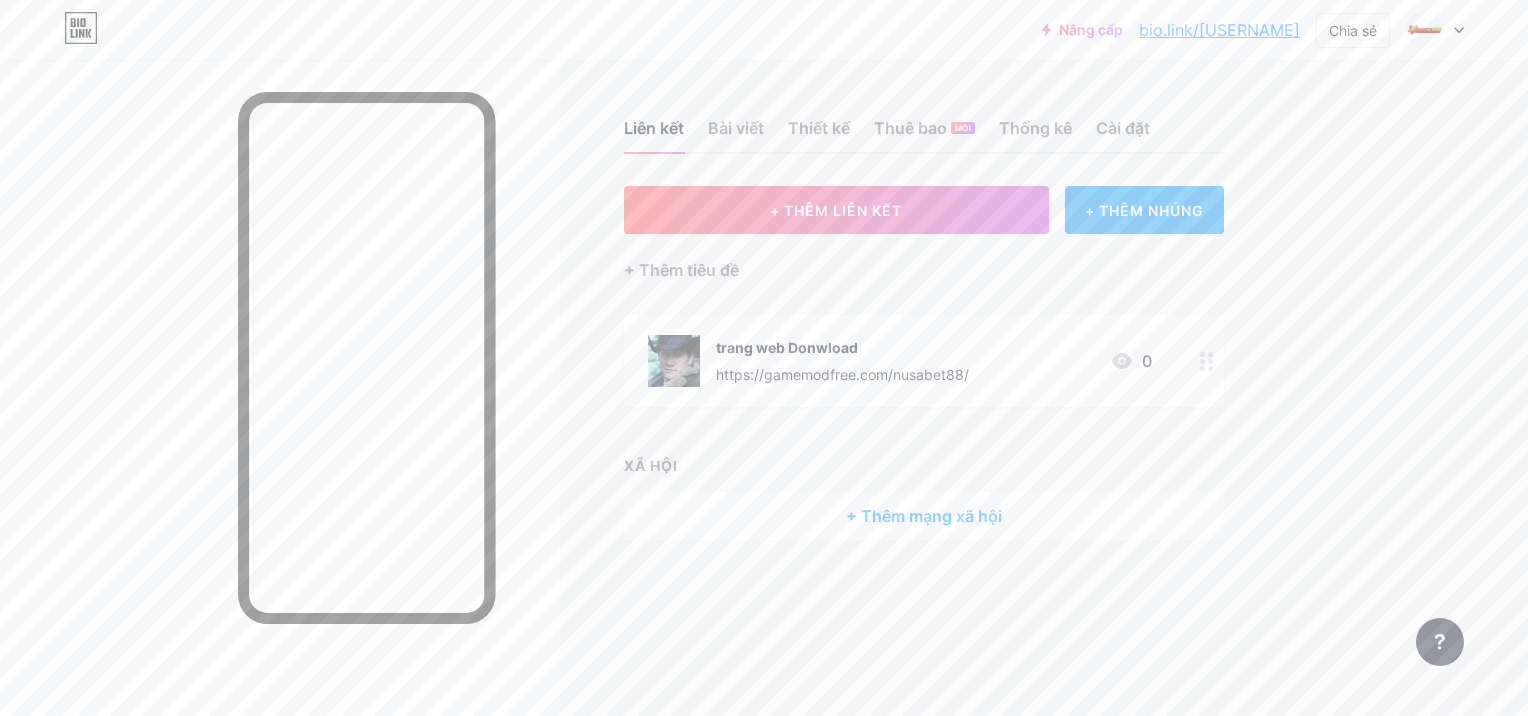 click 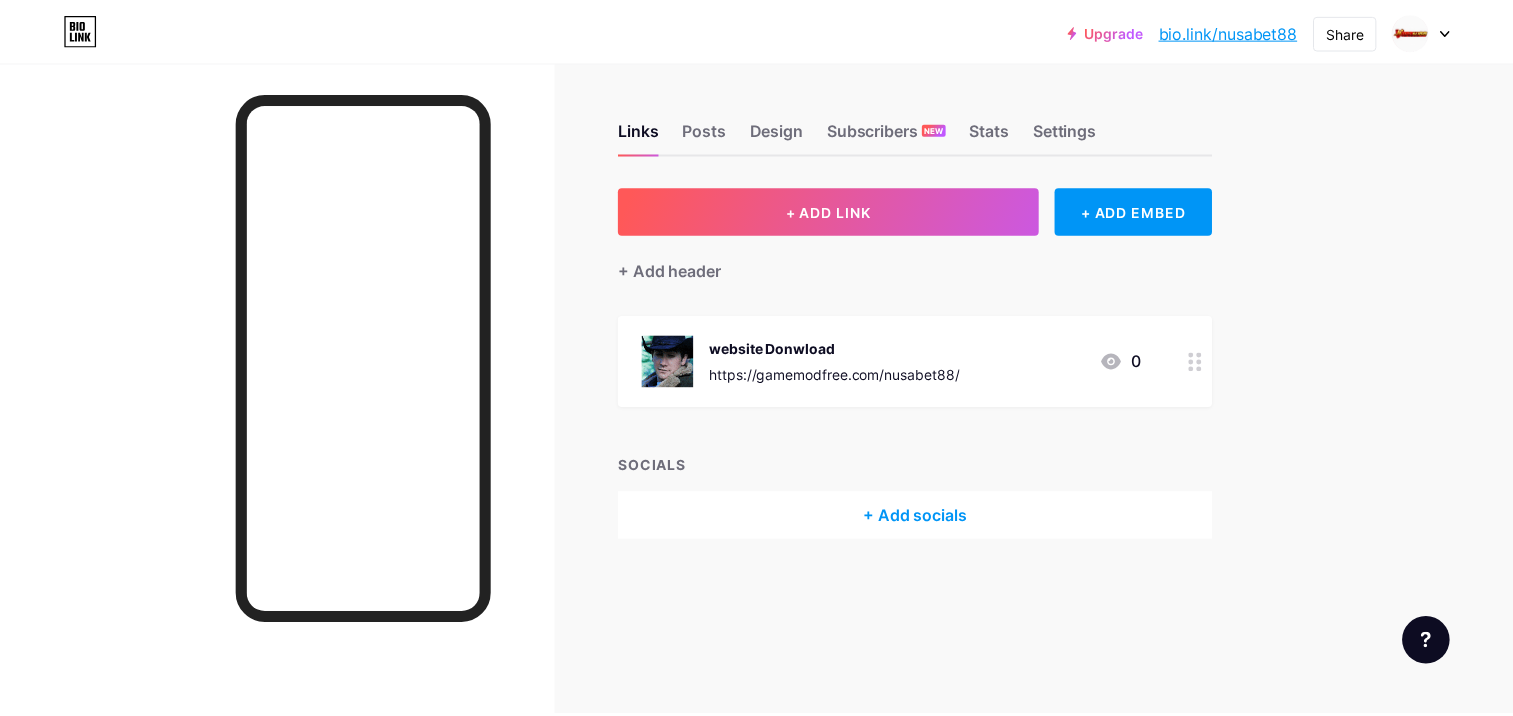 scroll, scrollTop: 0, scrollLeft: 0, axis: both 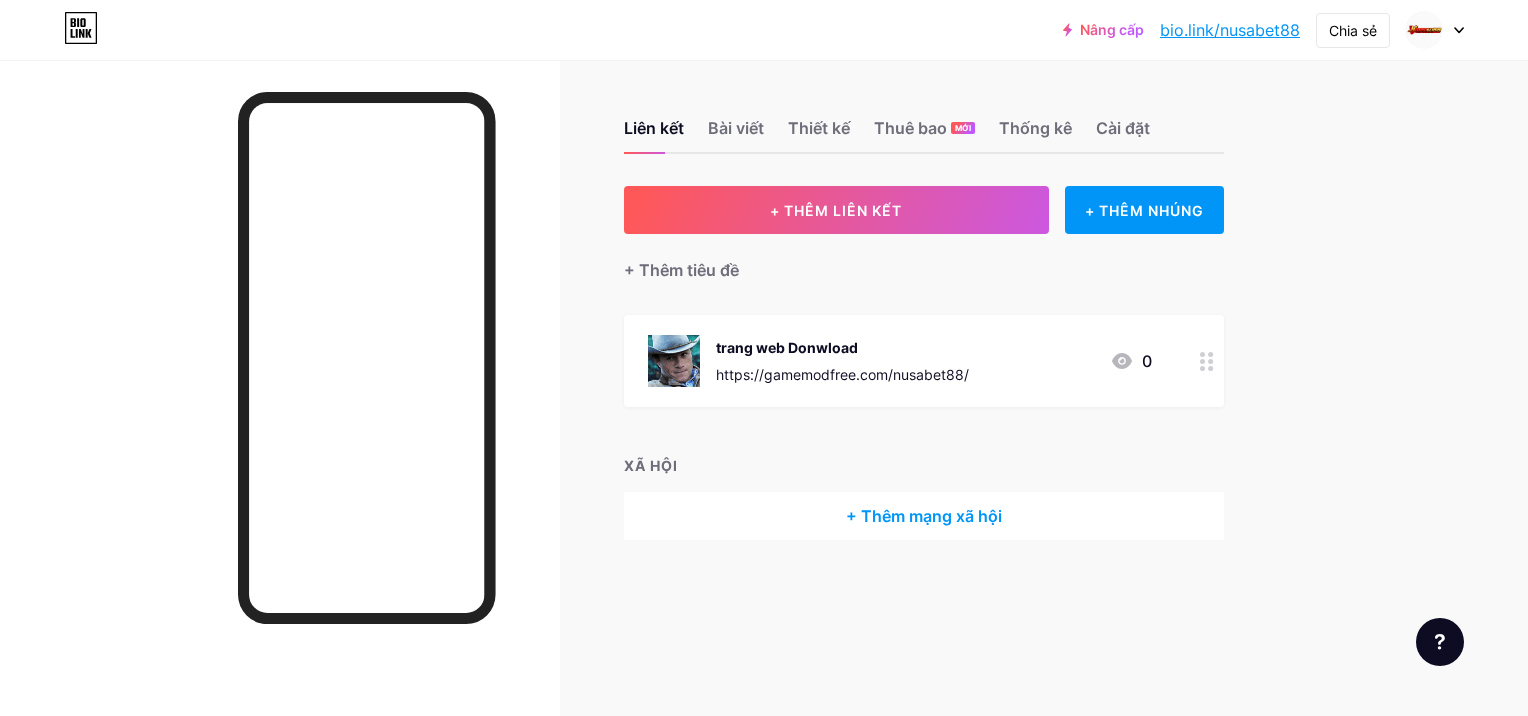 click 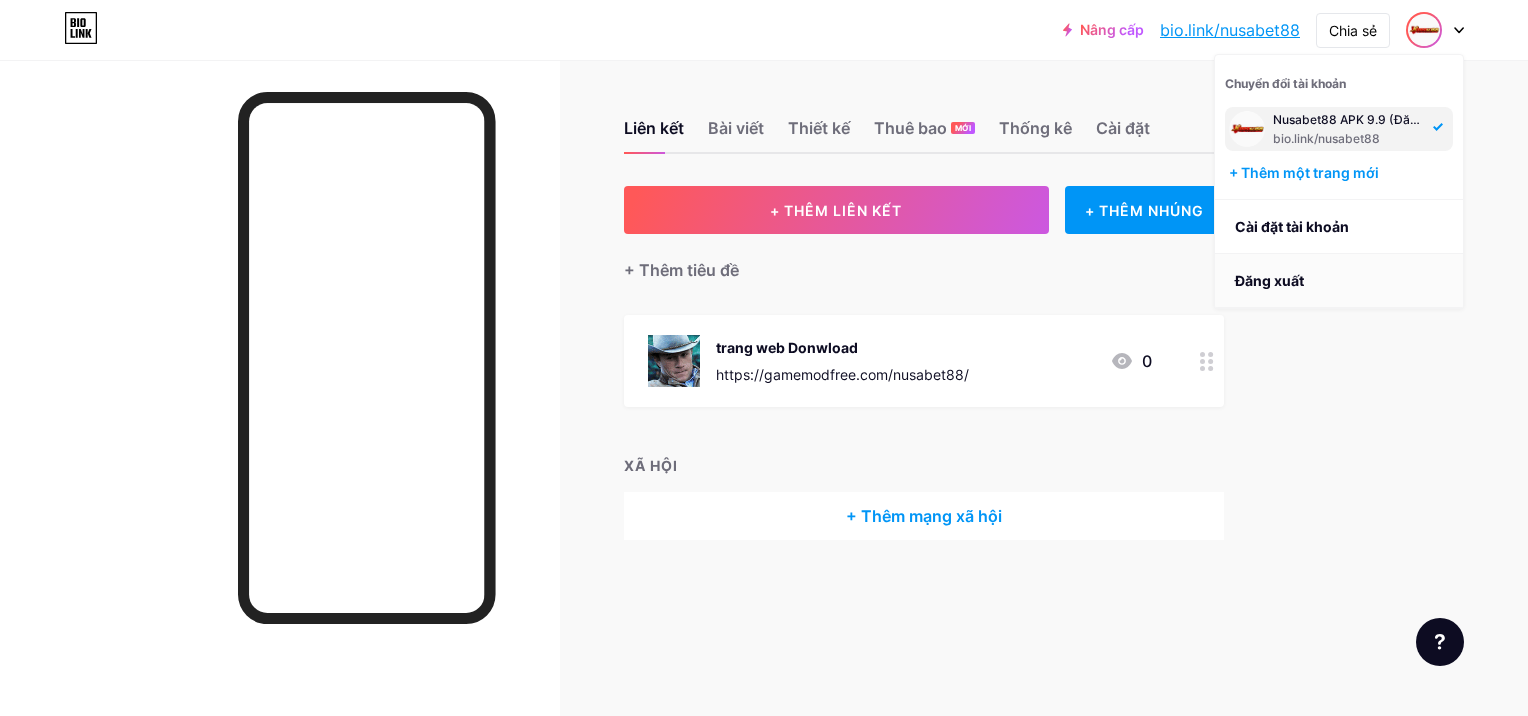 click on "Đăng xuất" at bounding box center (1339, 281) 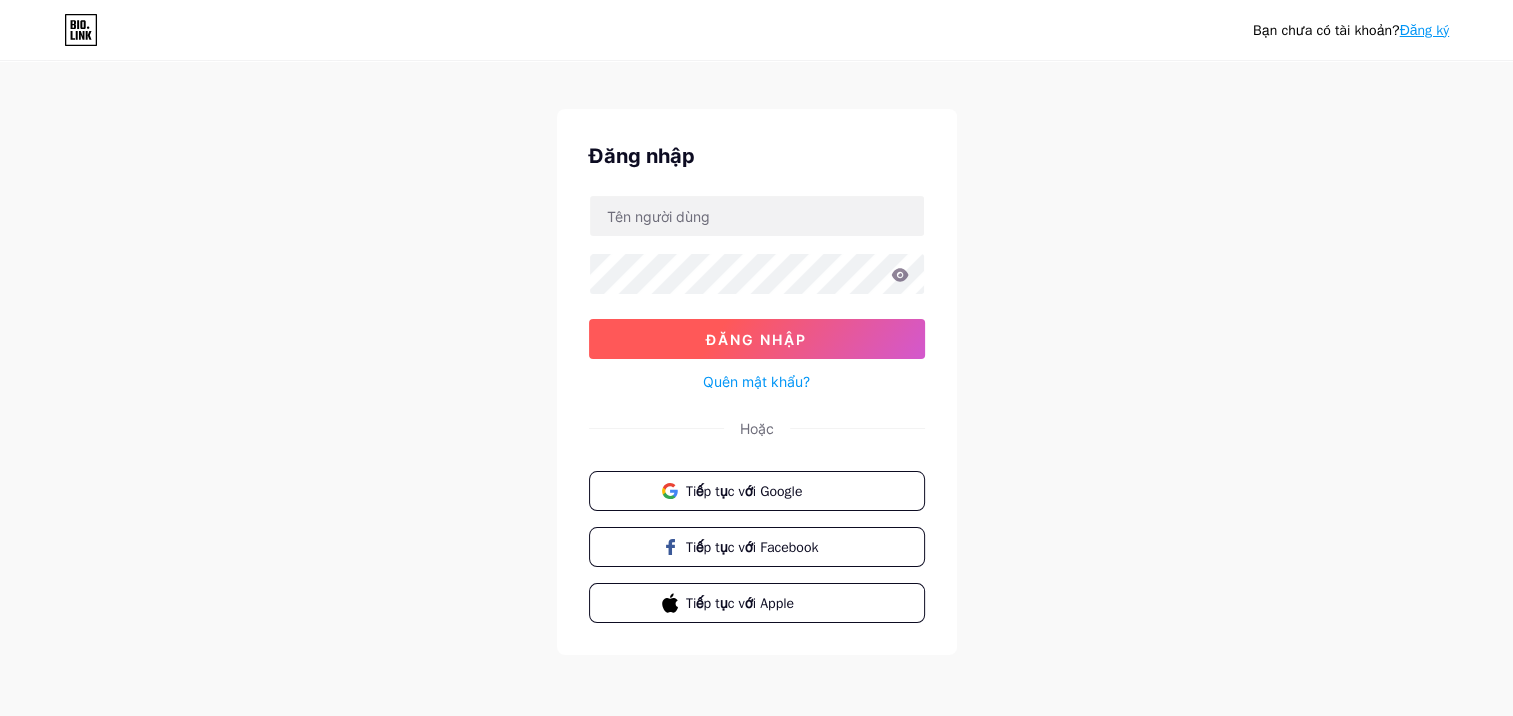scroll, scrollTop: 0, scrollLeft: 0, axis: both 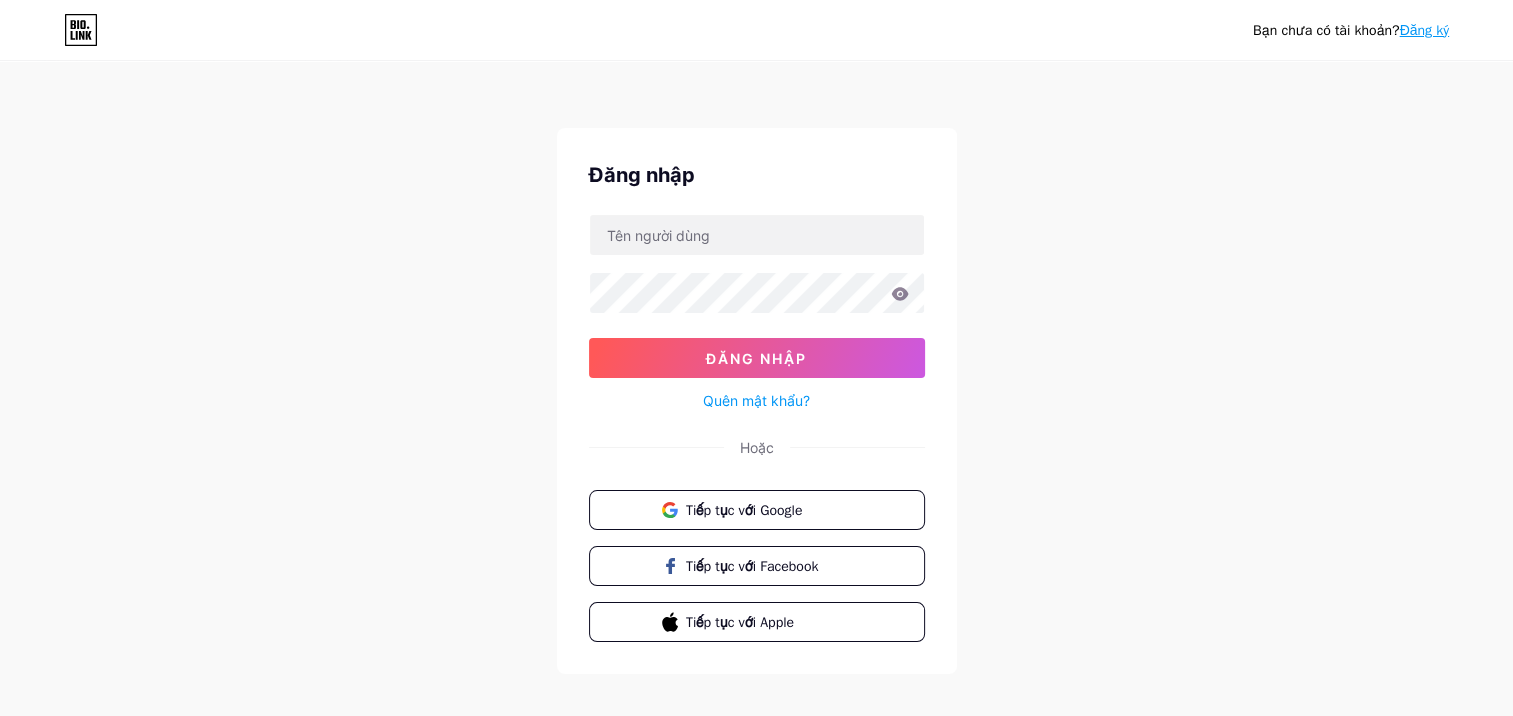 click on "Đăng ký" at bounding box center (1424, 30) 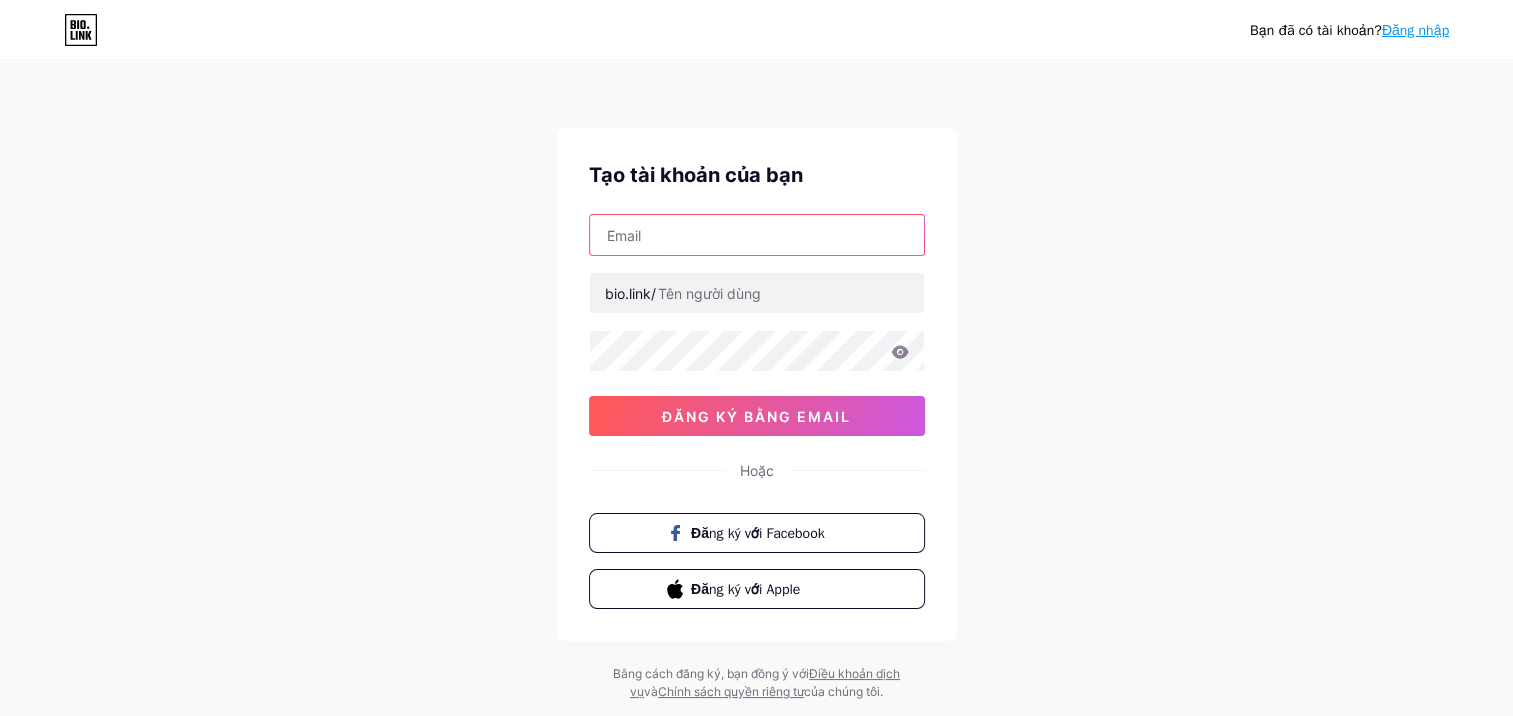 click at bounding box center (757, 235) 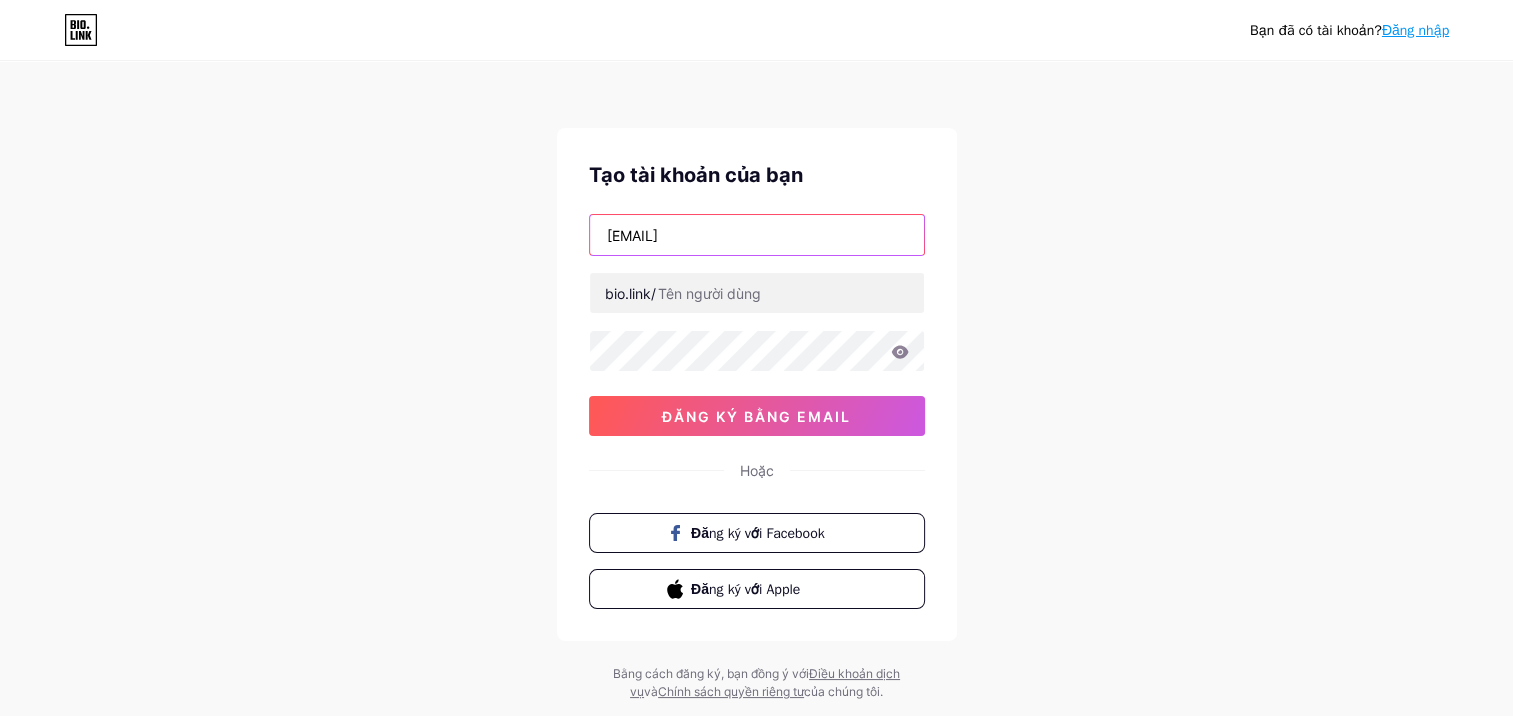 type on "[EMAIL]" 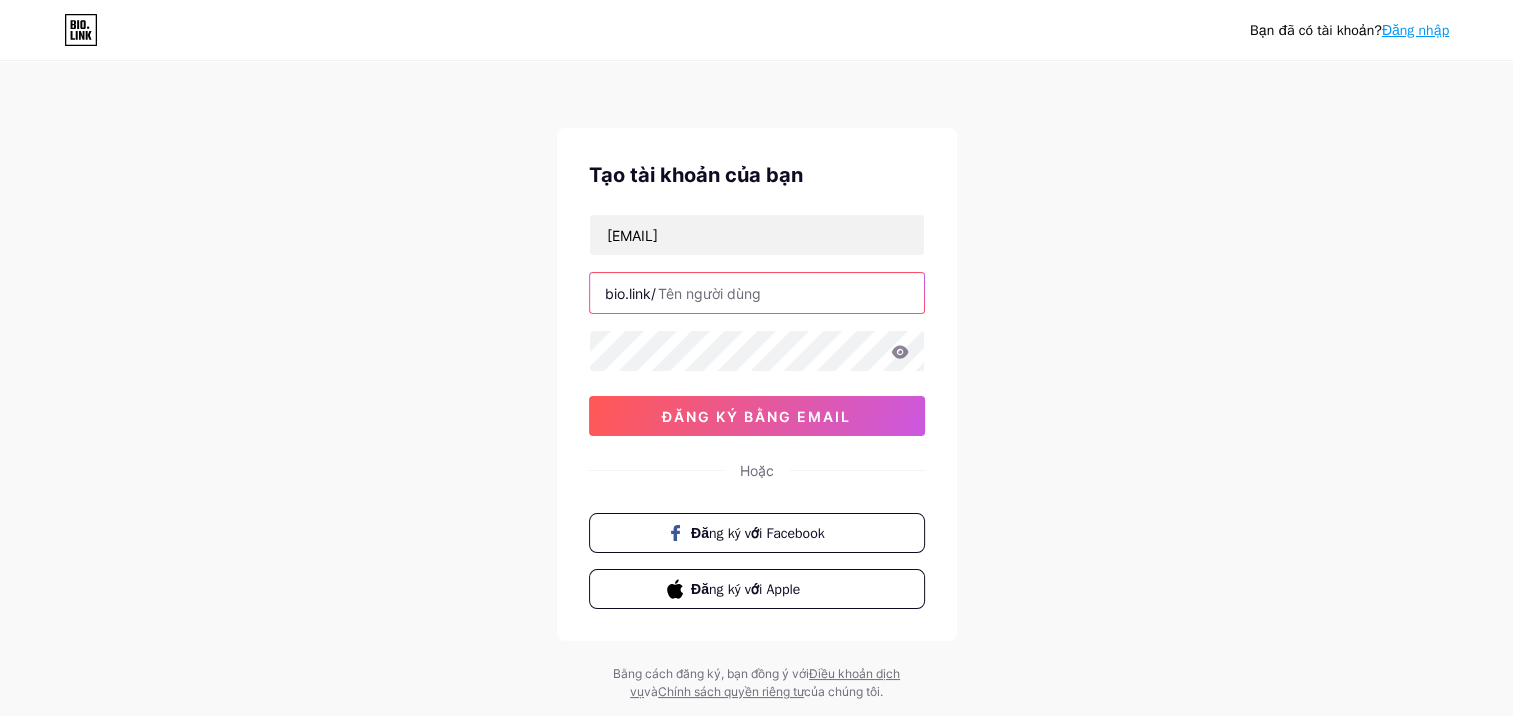 click at bounding box center [757, 293] 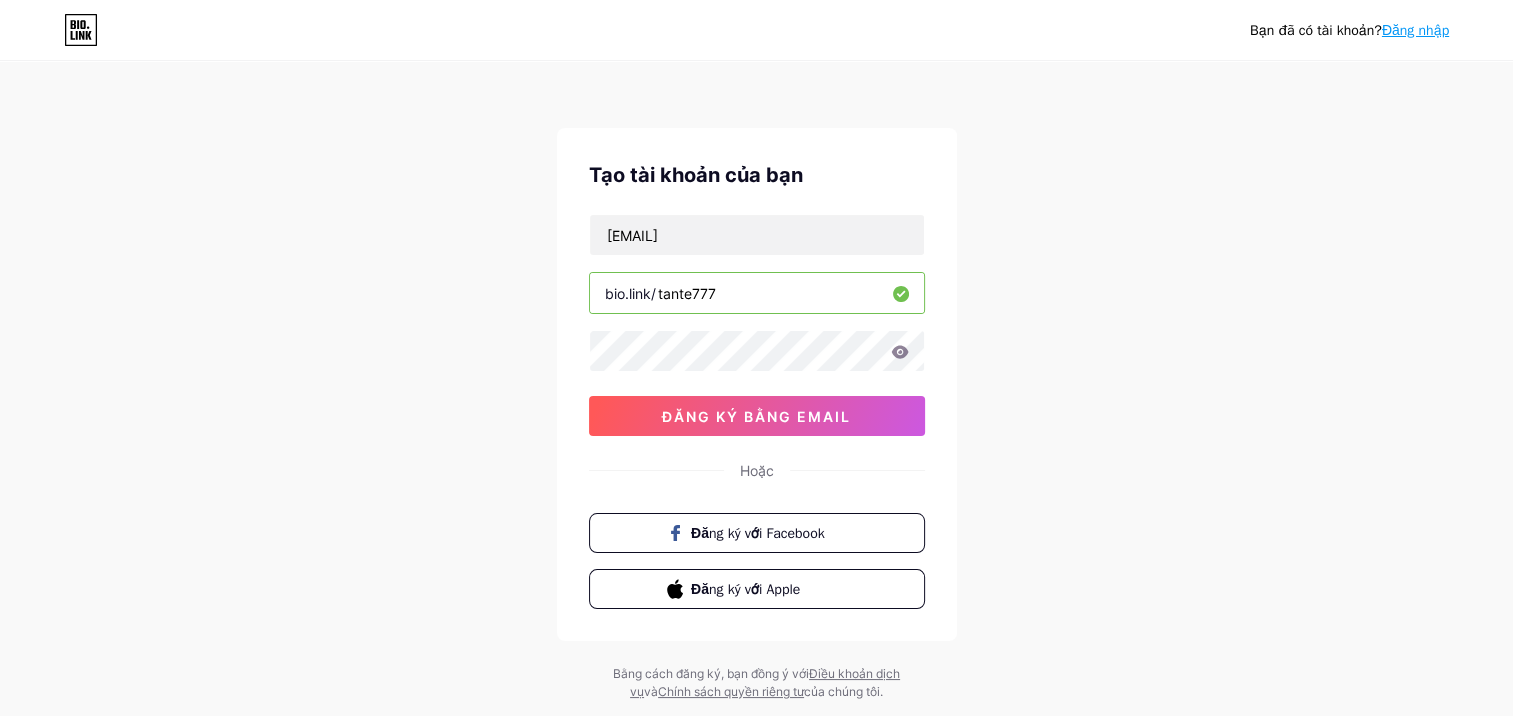 click on "tante777" at bounding box center [757, 293] 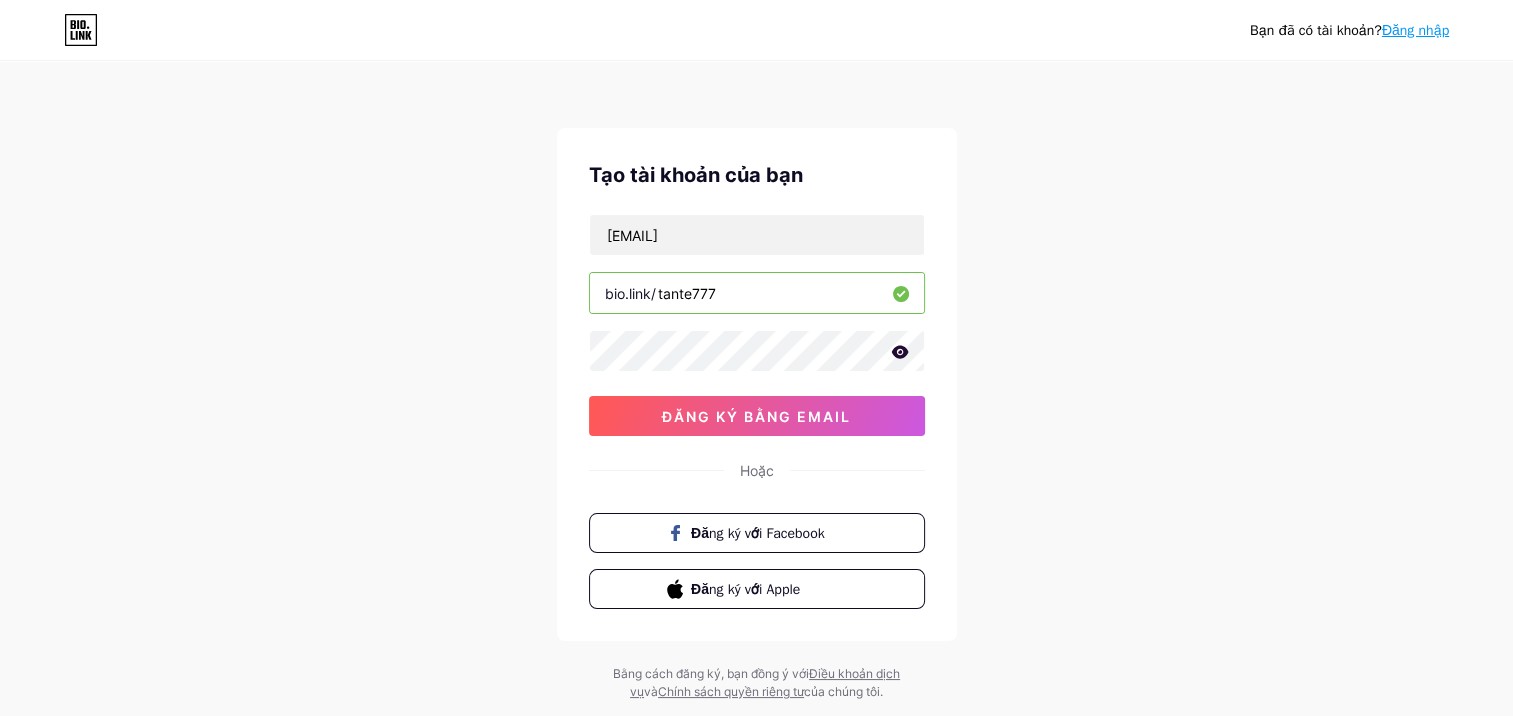 click on "Bạn đã có tài khoản?  Đăng nhập   Tạo tài khoản của bạn     KathyChambers668@outlook.com     bio.link/   tante777                     Đăng ký bằng email         Hoặc       Đăng ký với Facebook
Đăng ký với Apple      Bằng cách đăng ký, bạn đồng ý với  Điều khoản dịch vụ  và  Chính sách quyền riêng tư  của chúng tôi." at bounding box center (756, 382) 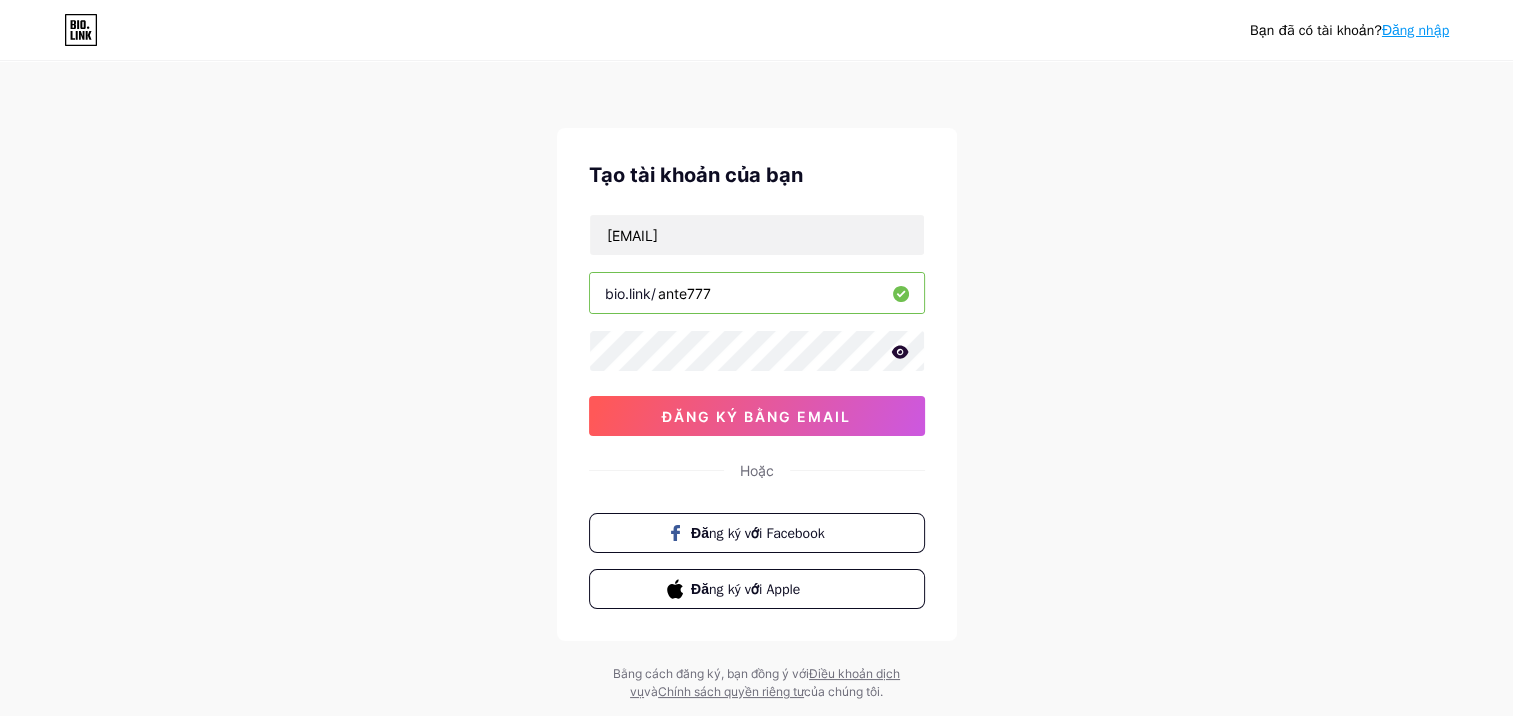 type on "tante777" 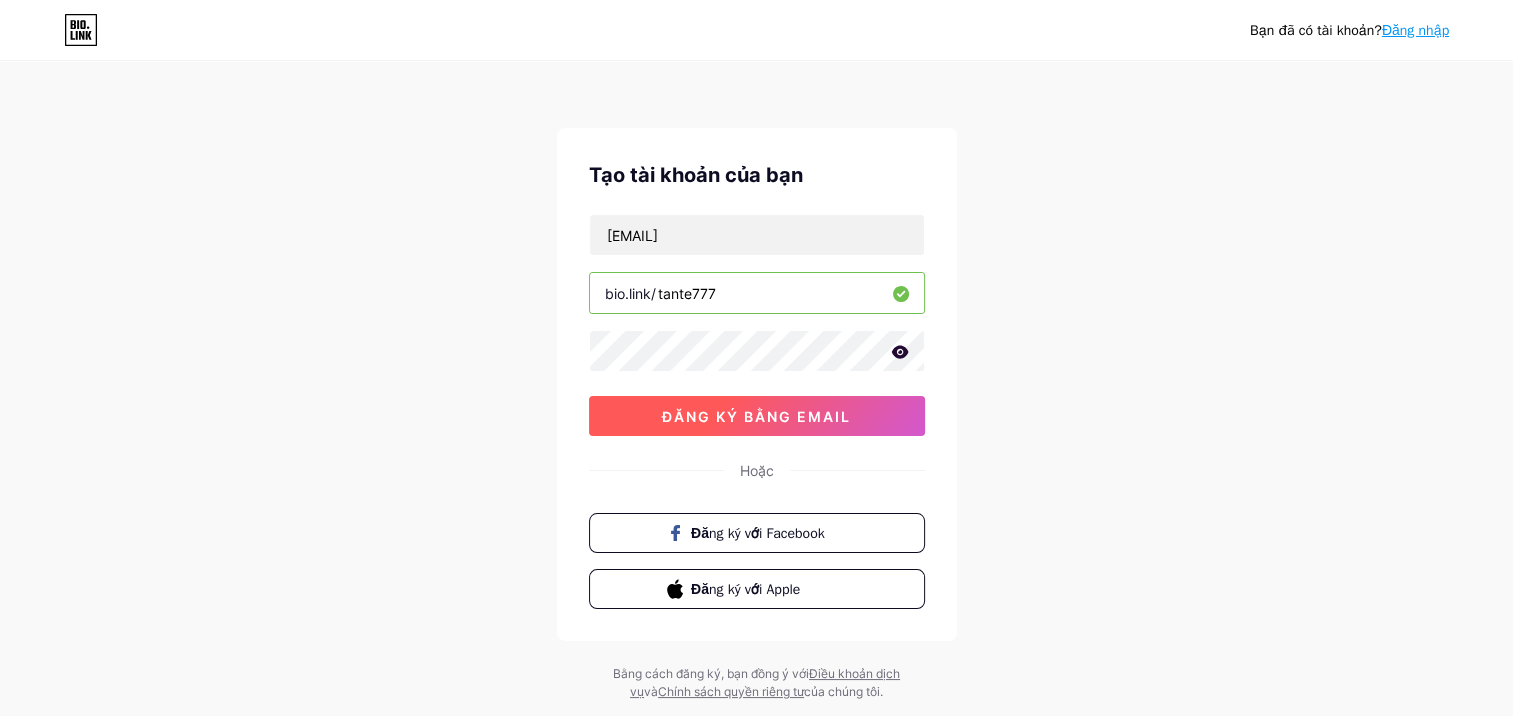 click on "Đăng ký bằng email" at bounding box center (756, 416) 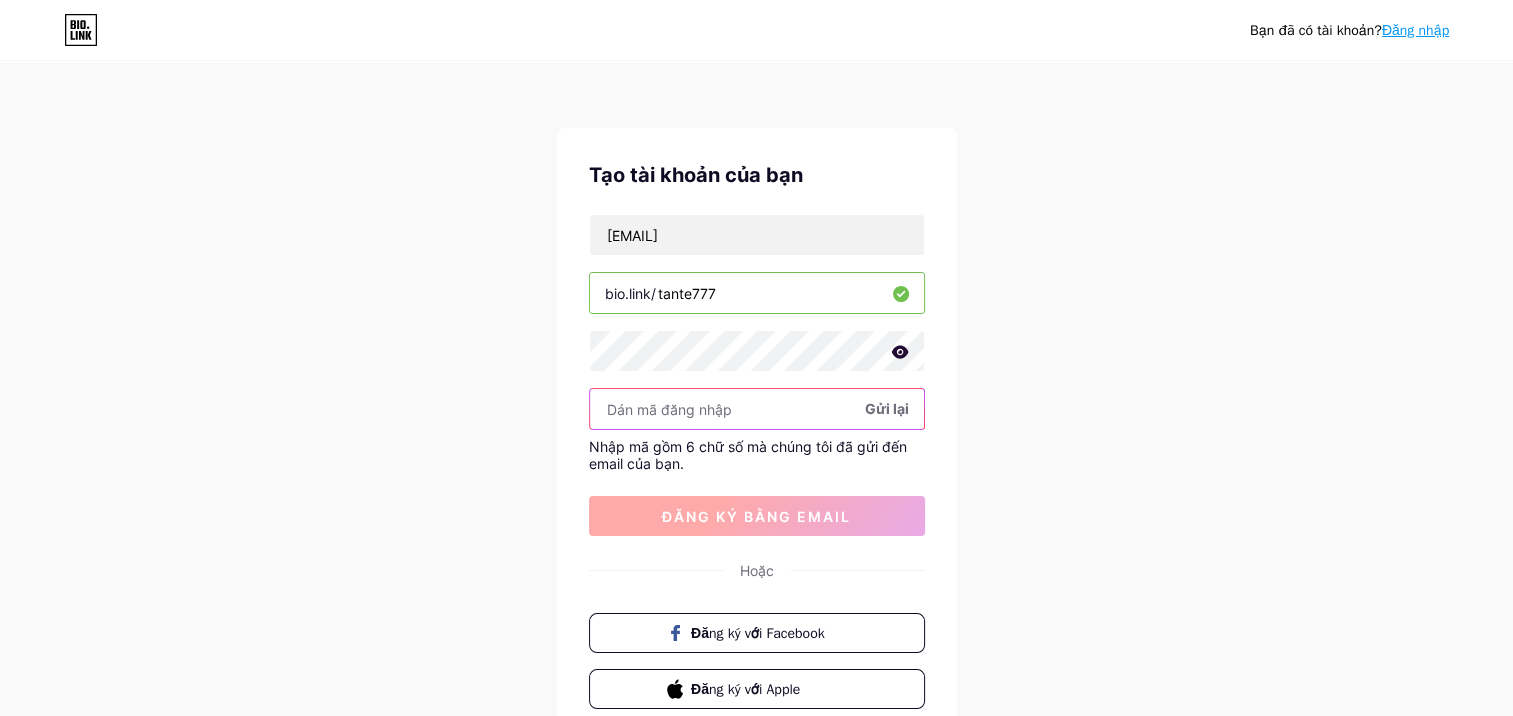 paste on "977983" 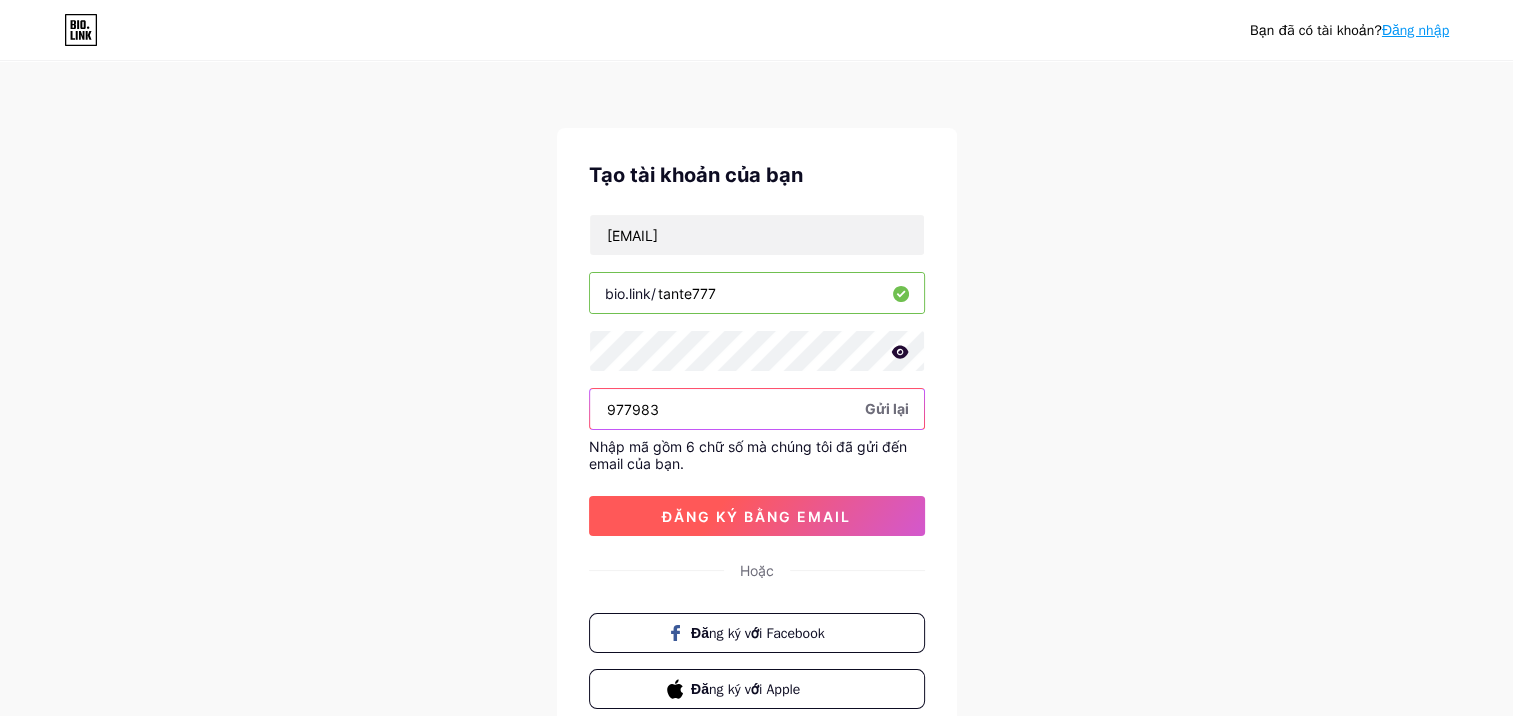 type on "977983" 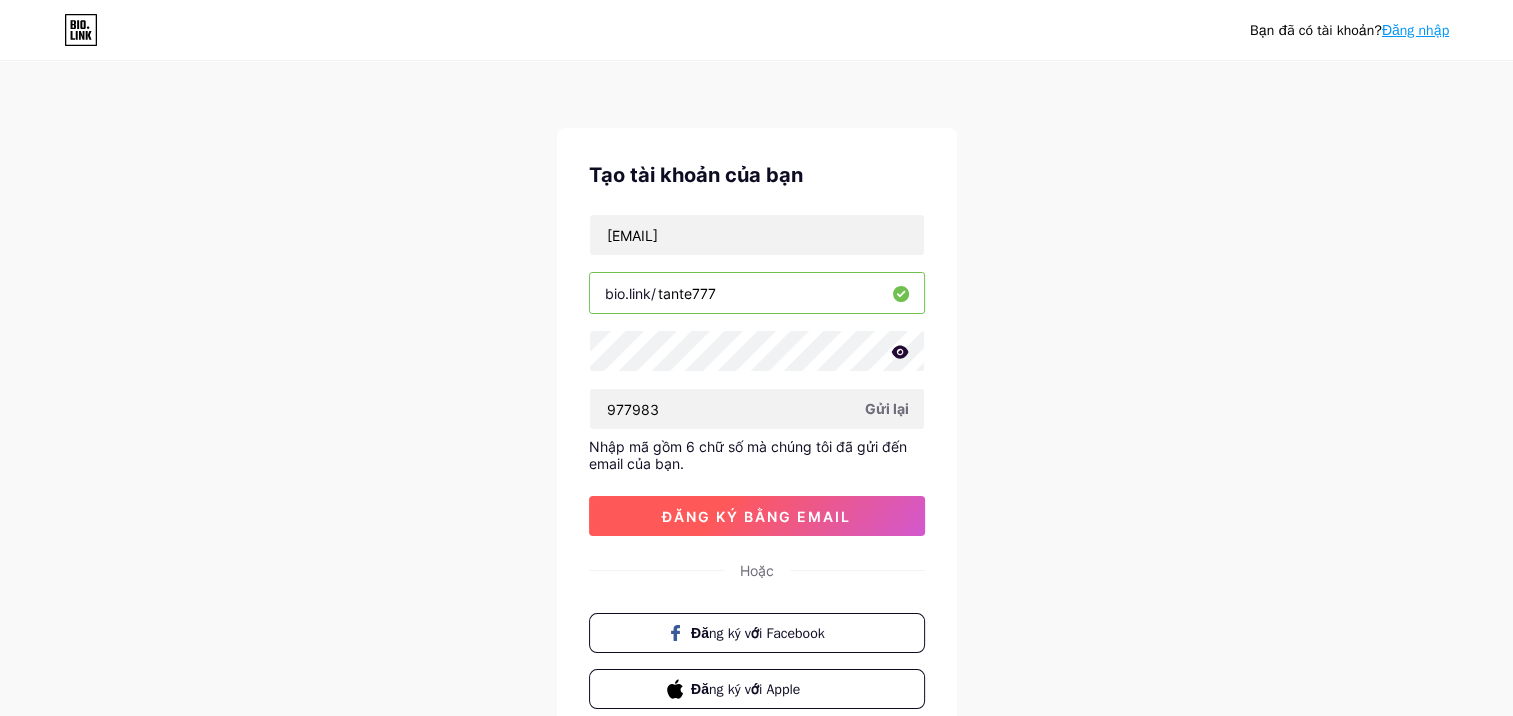 click on "Đăng ký bằng email" at bounding box center (757, 516) 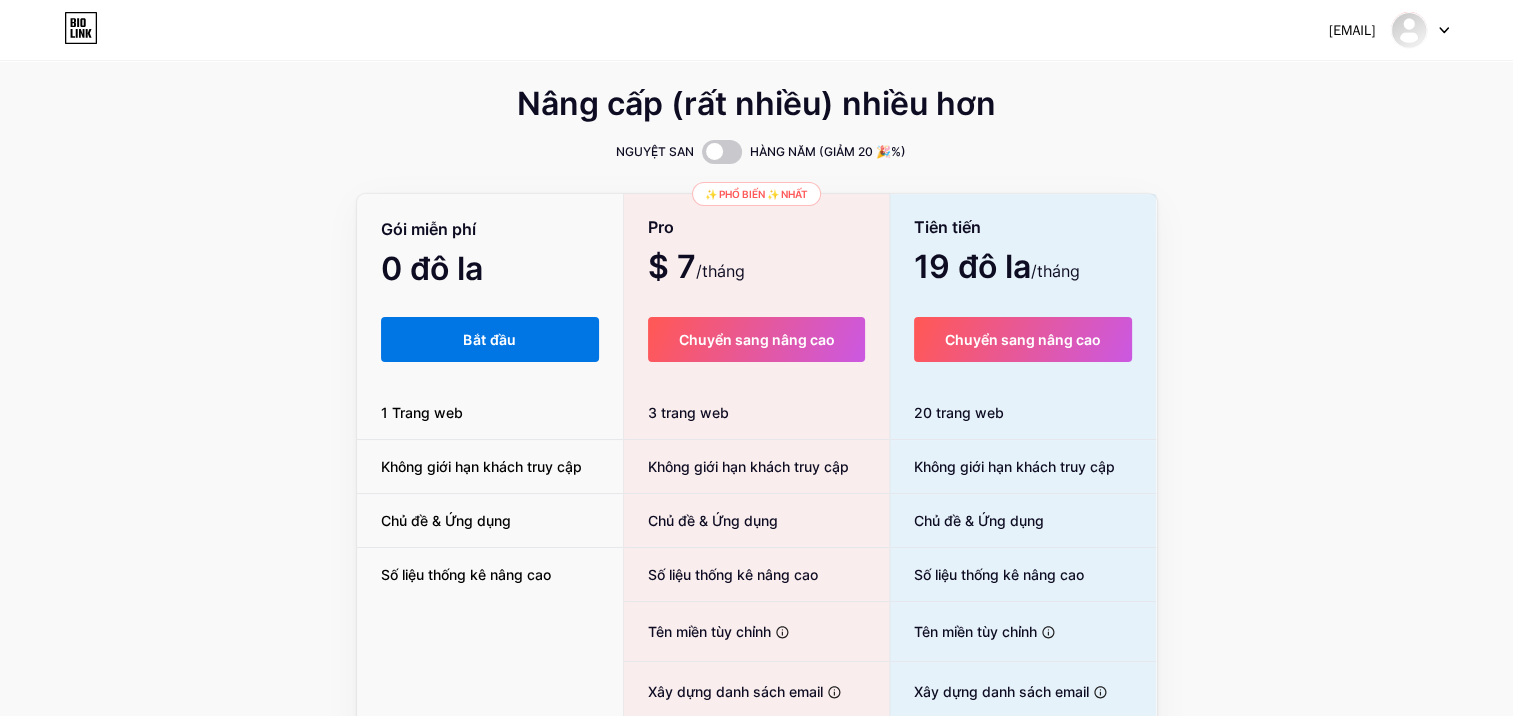 click on "Bắt đầu" at bounding box center (489, 339) 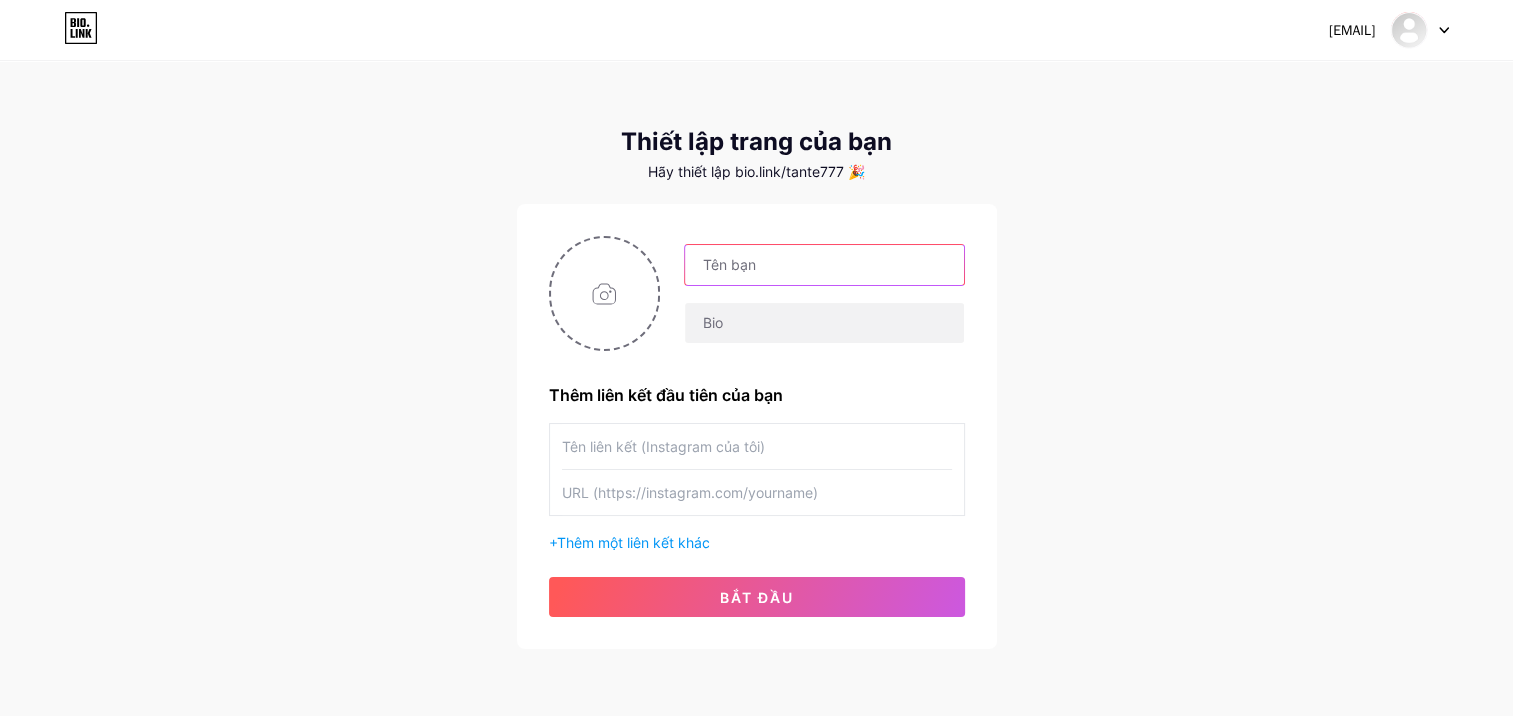 click at bounding box center [824, 265] 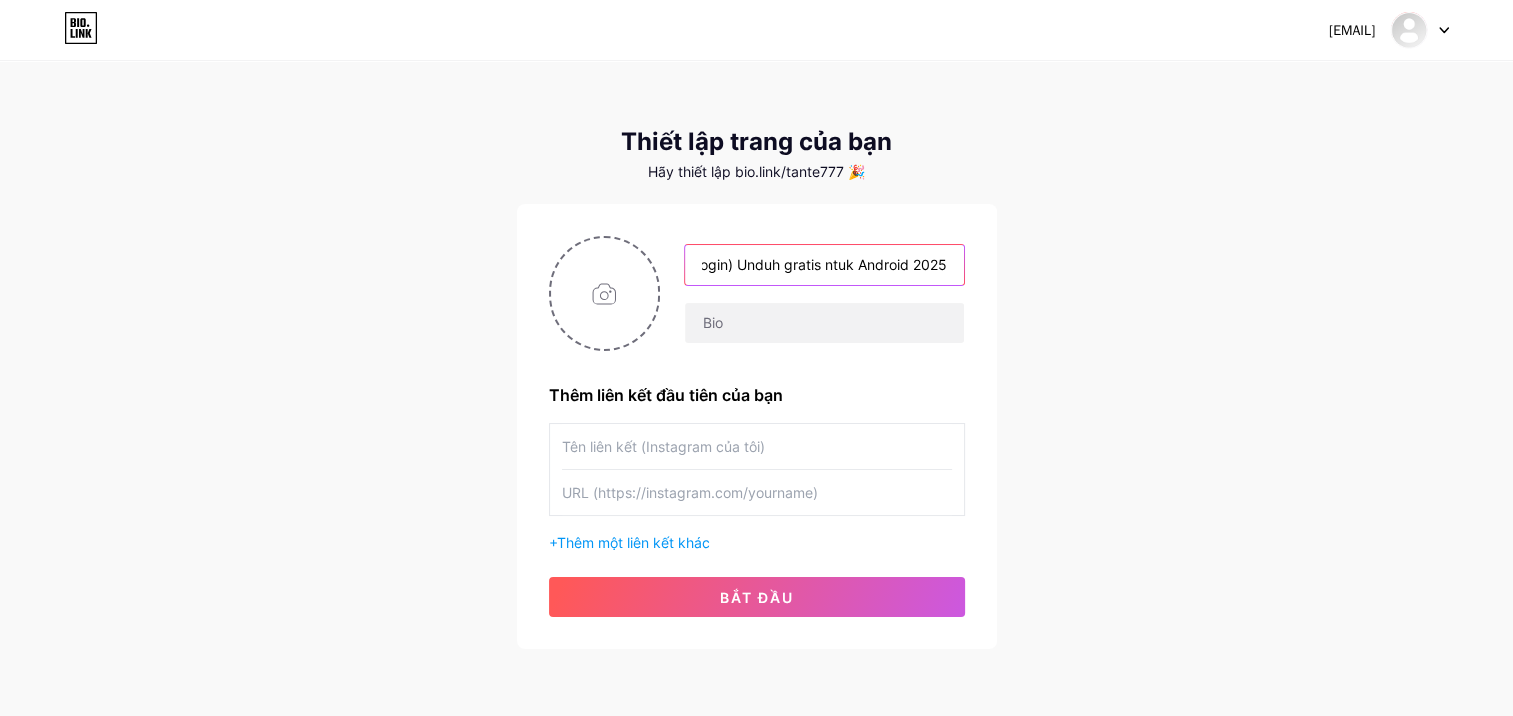 scroll, scrollTop: 0, scrollLeft: 141, axis: horizontal 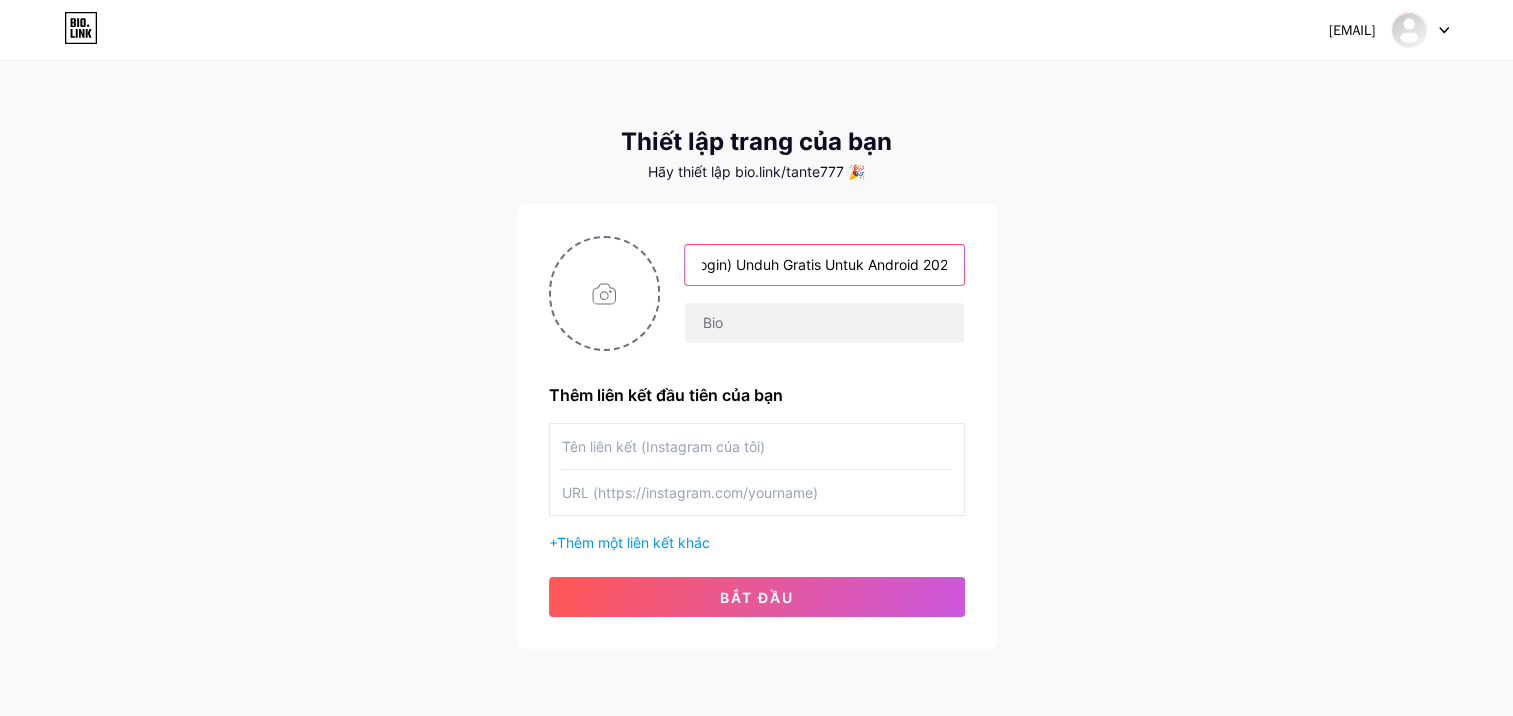 click on "TANTE777 APK 1.1 (Login) Unduh gratis Untuk Android 2025" at bounding box center (824, 265) 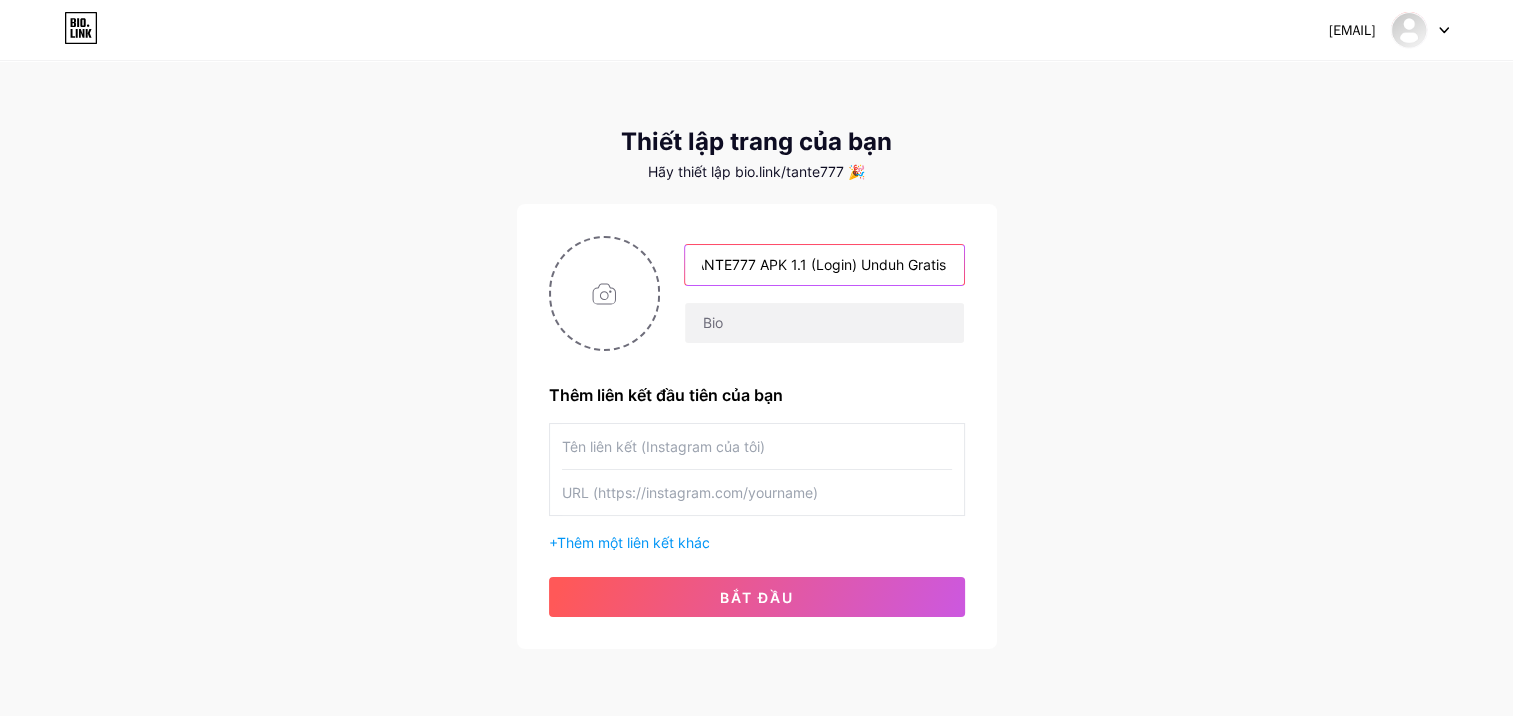 scroll, scrollTop: 0, scrollLeft: 0, axis: both 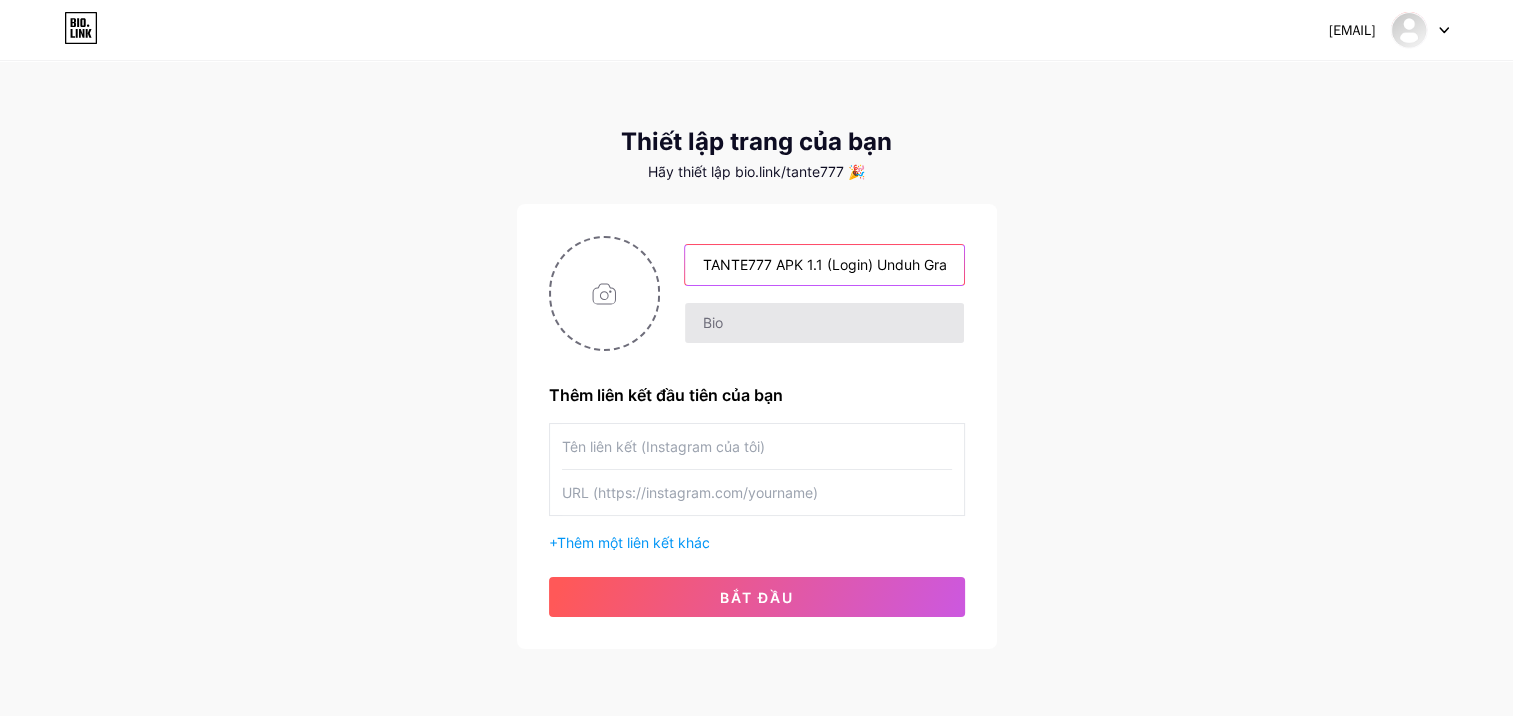 type on "TANTE777 APK 1.1 (Login) Unduh Gratis Untuk Android 2025" 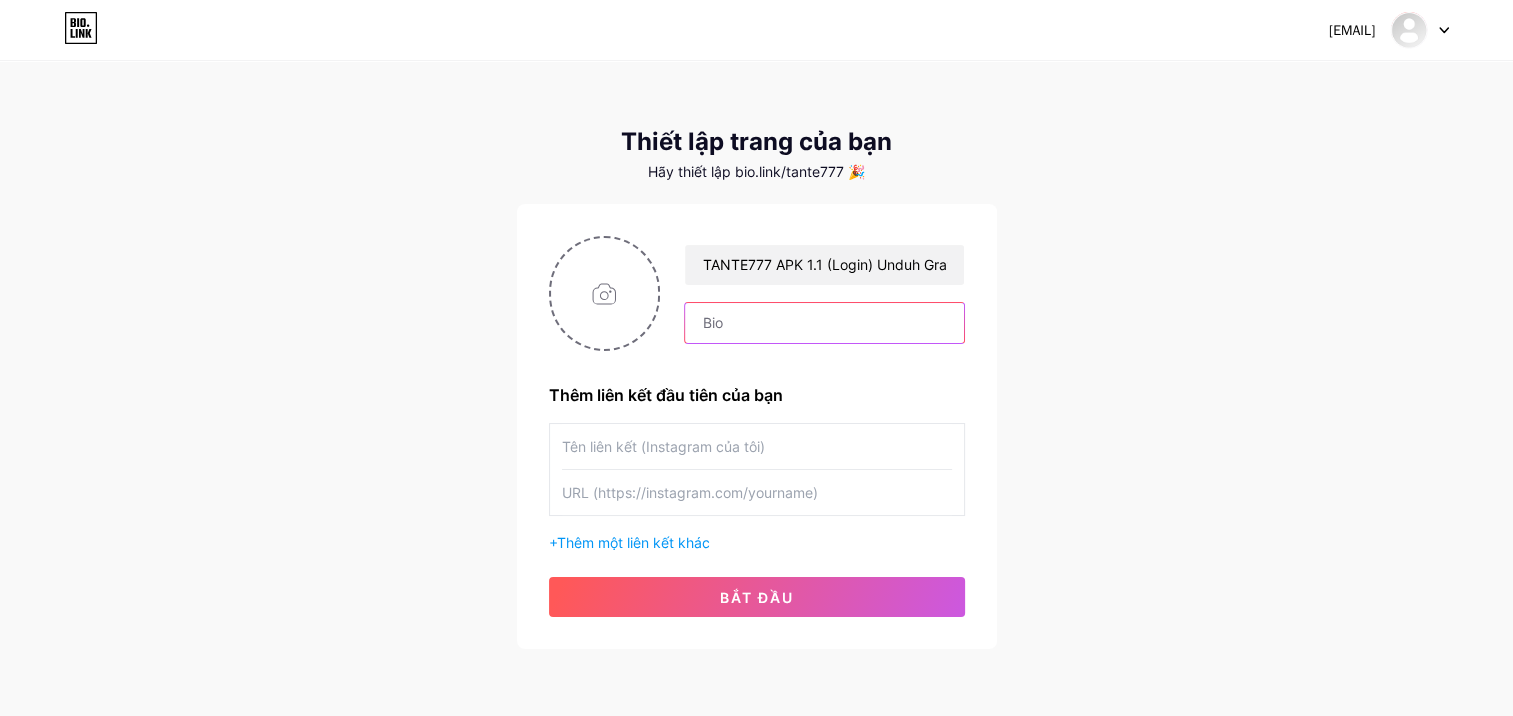 click at bounding box center [824, 323] 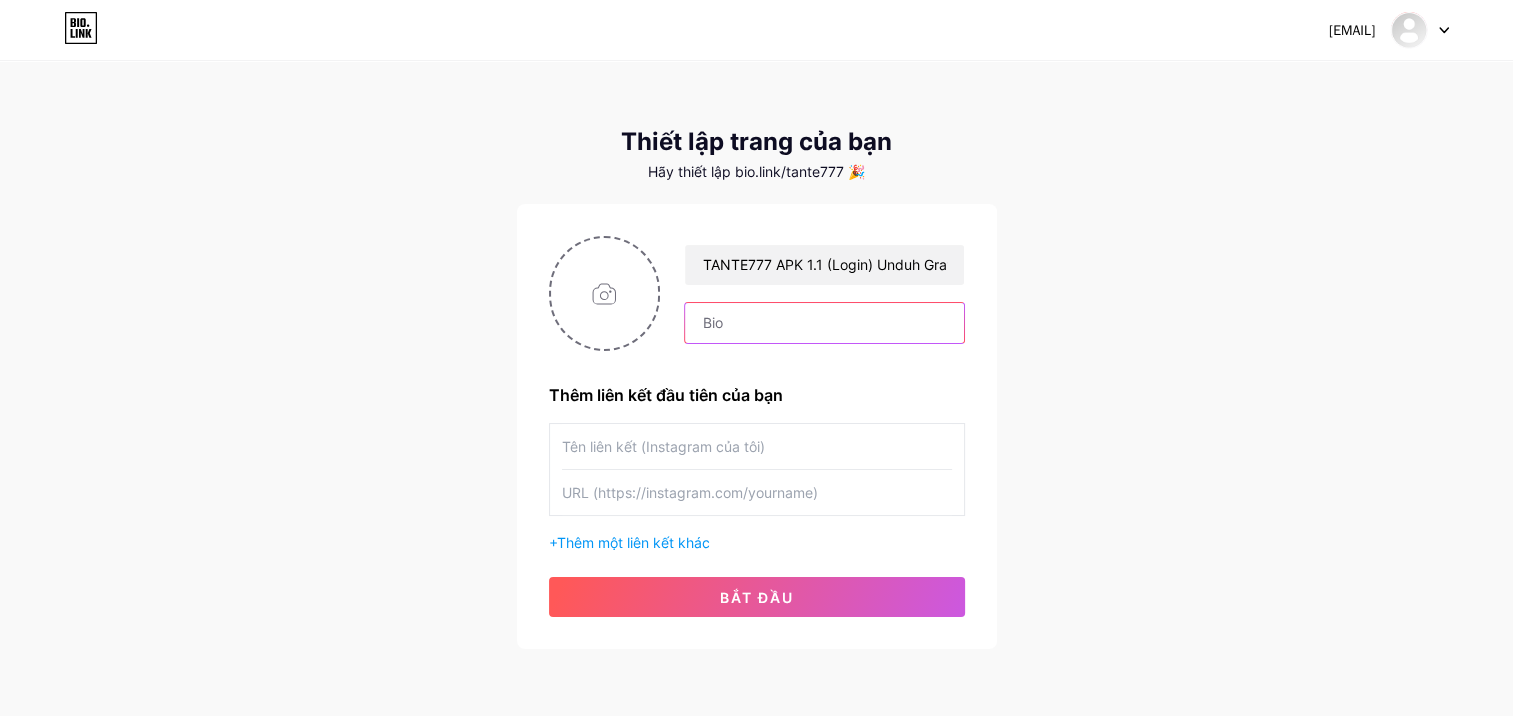 click at bounding box center [824, 323] 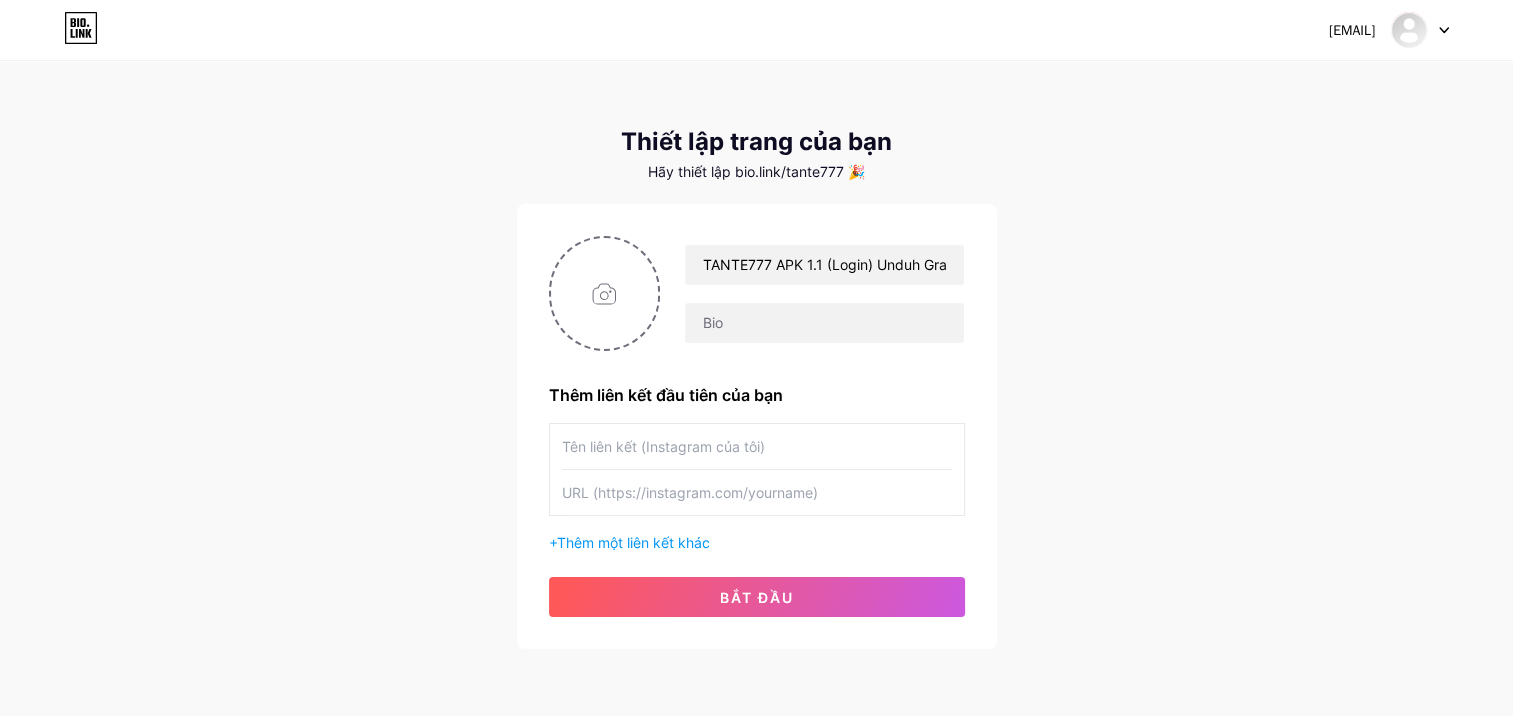 click on "KathyChambers668@outlook.com           Dashboard     Logout   Thiết lập trang của bạn   Hãy thiết lập bio.link/tante777 🎉               TANTE777 APK 1.1 (Login) Unduh Gratis Untuk Android 2025         Thêm liên kết đầu tiên của bạn
+  Thêm một liên kết khác     Bắt đầu" at bounding box center (756, 356) 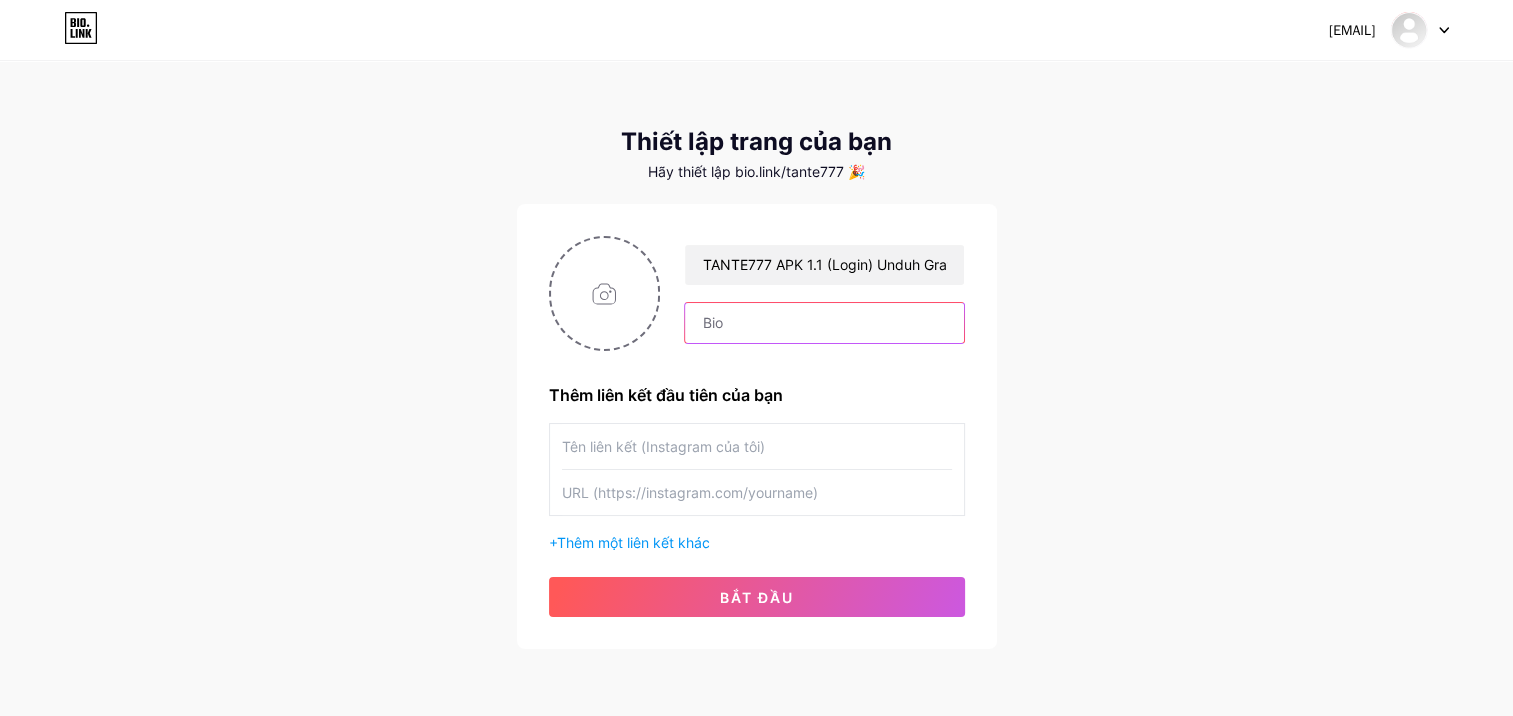 click at bounding box center (824, 323) 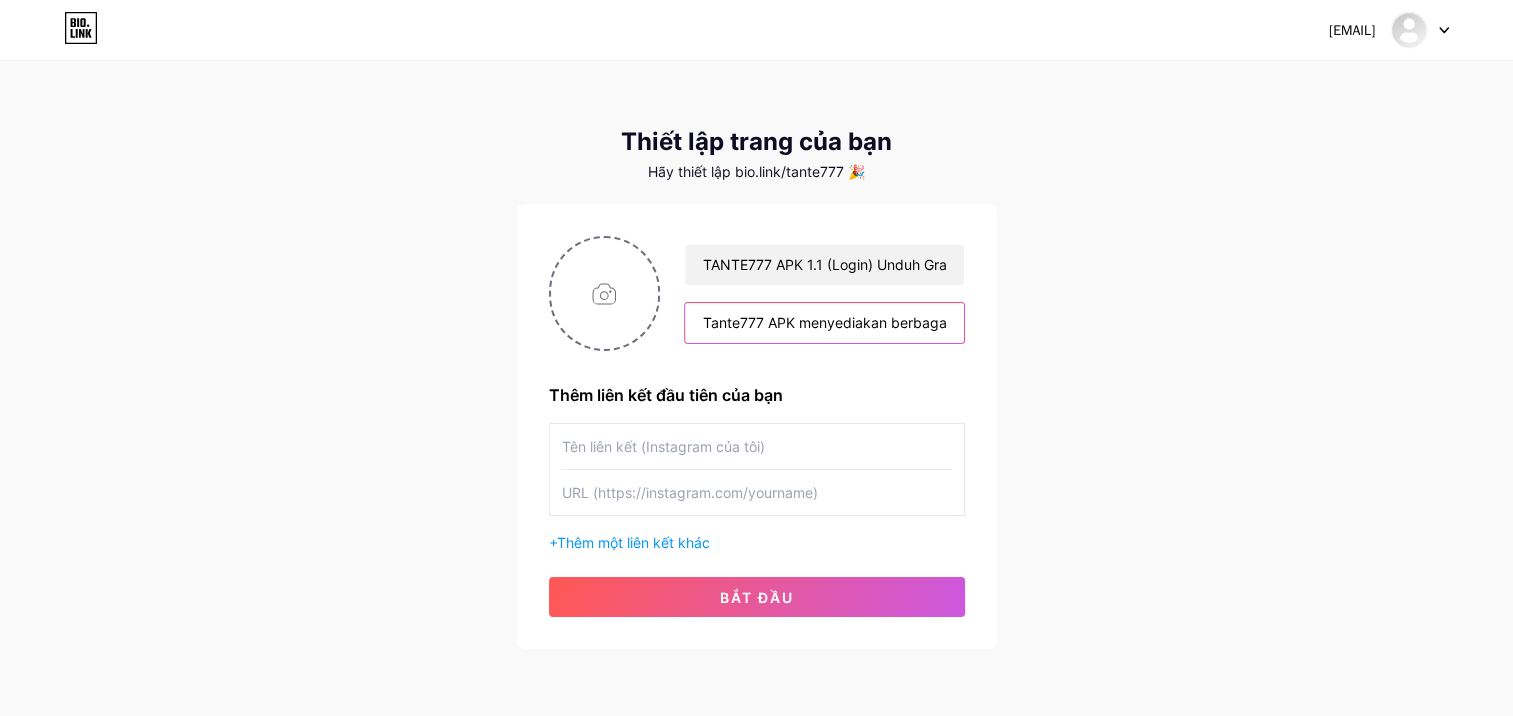 scroll, scrollTop: 0, scrollLeft: 1801, axis: horizontal 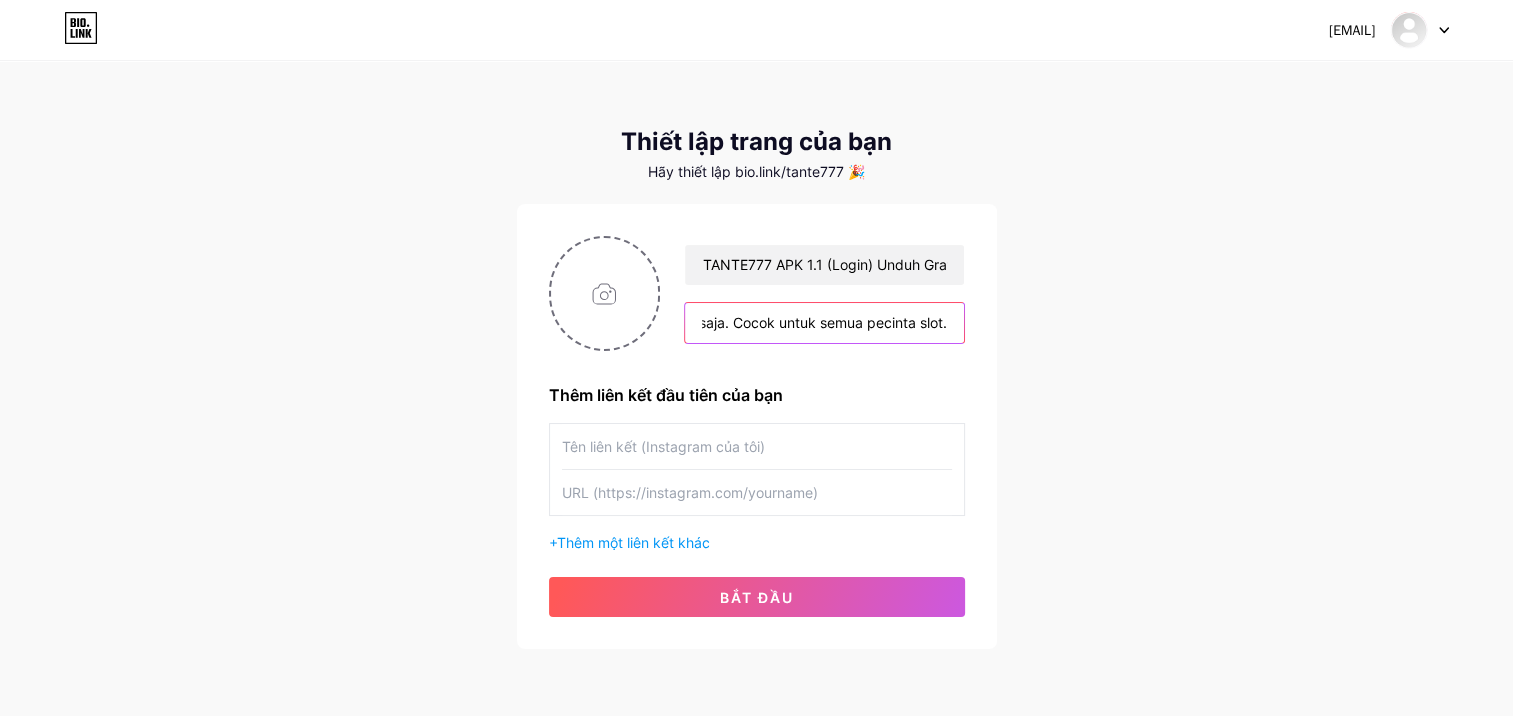 type on "Tante777 APK menyediakan berbagai permainan slot online menarik dengan grafis memukau dan fitur bonus melimpah. Pemain dapat menikmati pengalaman bermain yang seru, peluang menang tinggi, dan hiburan tanpa batas langsung dari ponsel kapan saja dan di mana saja. Cocok untuk semua pecinta slot." 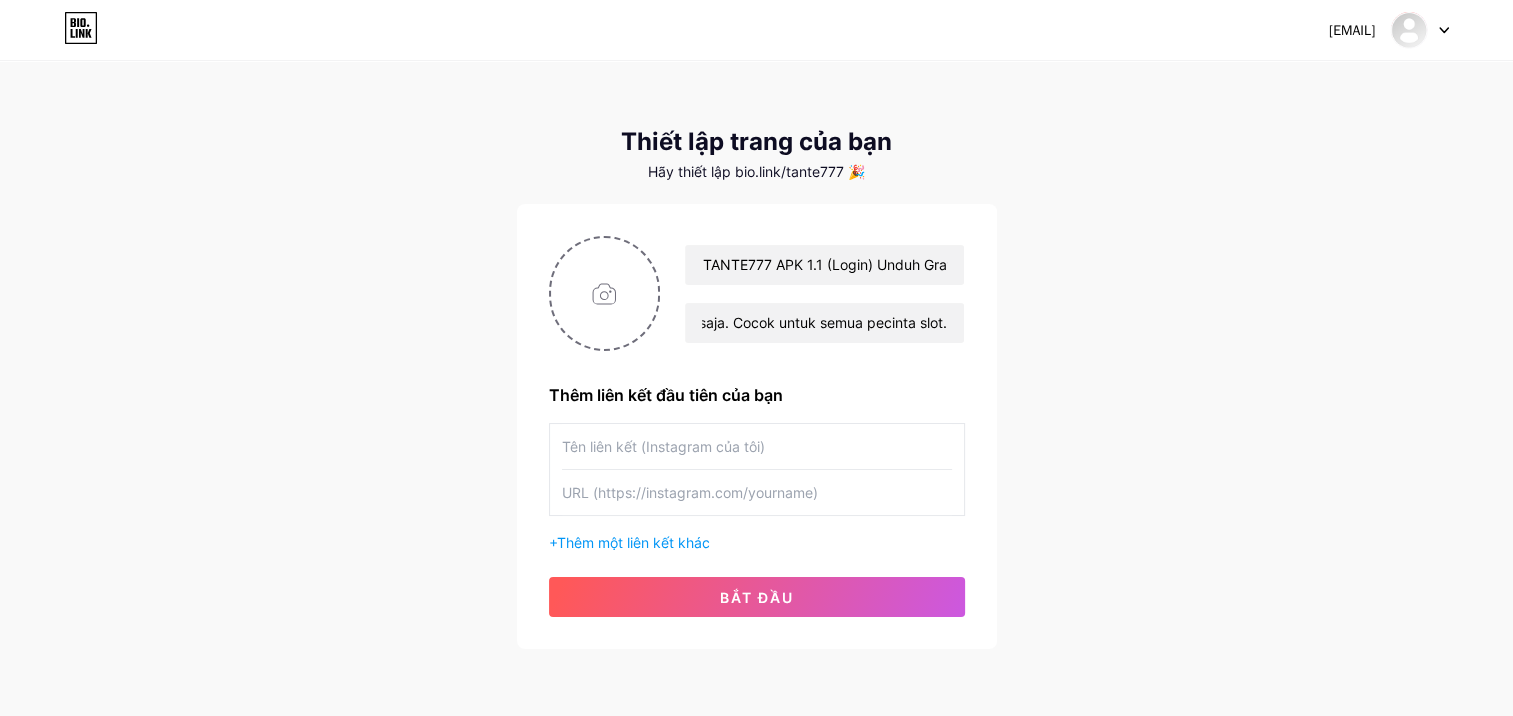 click on "TANTE777 APK 1.1 (Login) Unduh Gratis Untuk Android 2025     Tante777 APK menyediakan berbagai permainan slot online menarik dengan grafis memukau dan fitur bonus melimpah. Pemain dapat menikmati pengalaman bermain yang seru, peluang menang tinggi, dan hiburan tanpa batas langsung dari ponsel kapan saja dan di mana saja. Cocok untuk semua pecinta slot.     Thêm liên kết đầu tiên của bạn
+  Thêm một liên kết khác     Bắt đầu" at bounding box center [757, 426] 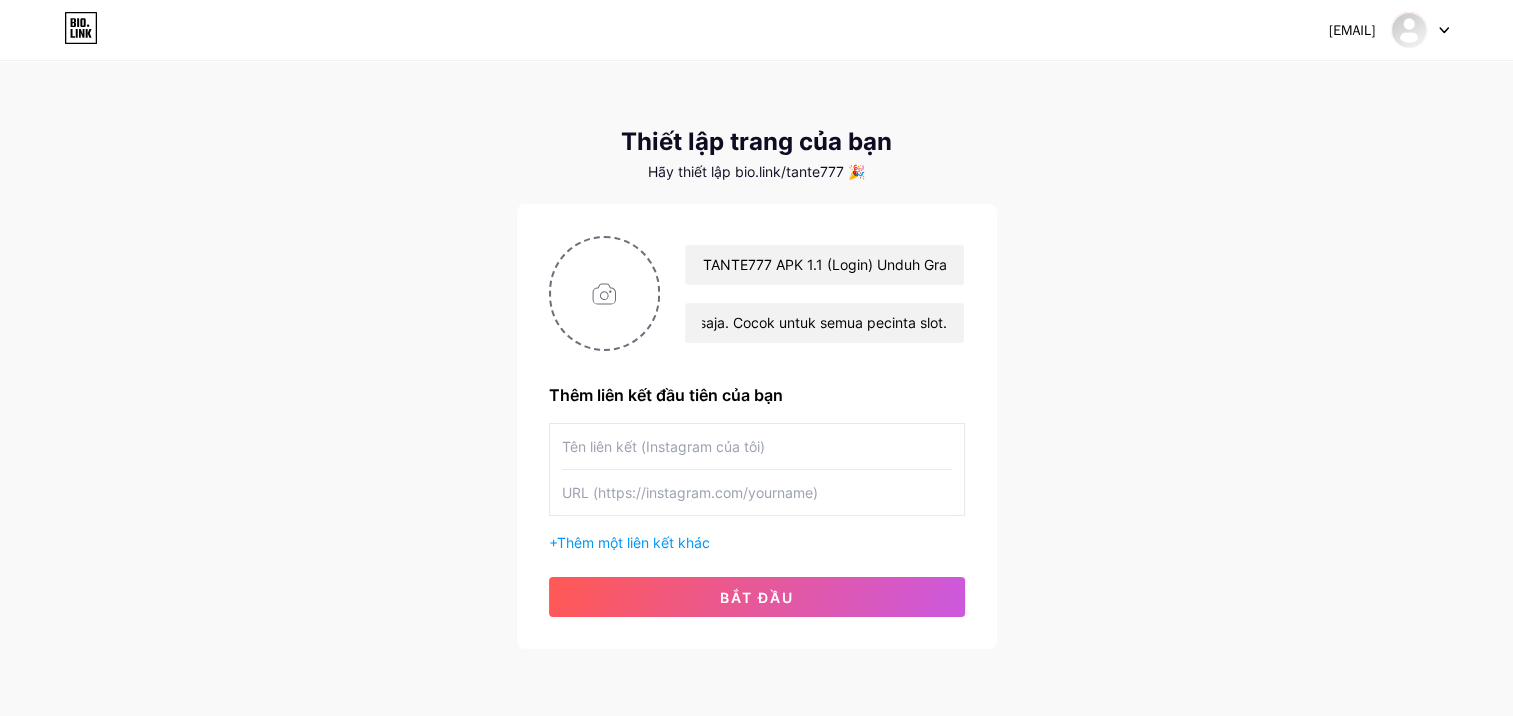 scroll, scrollTop: 0, scrollLeft: 0, axis: both 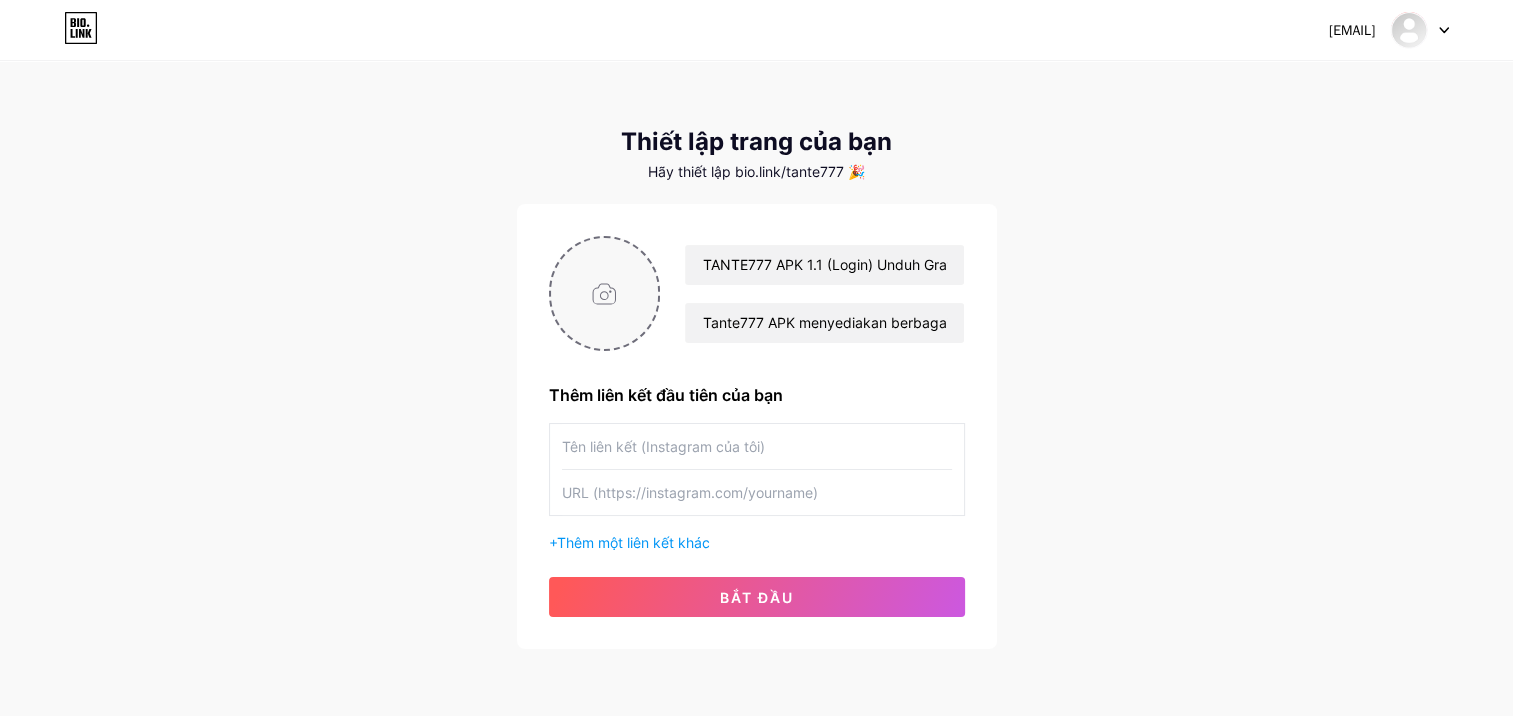 click at bounding box center [605, 293] 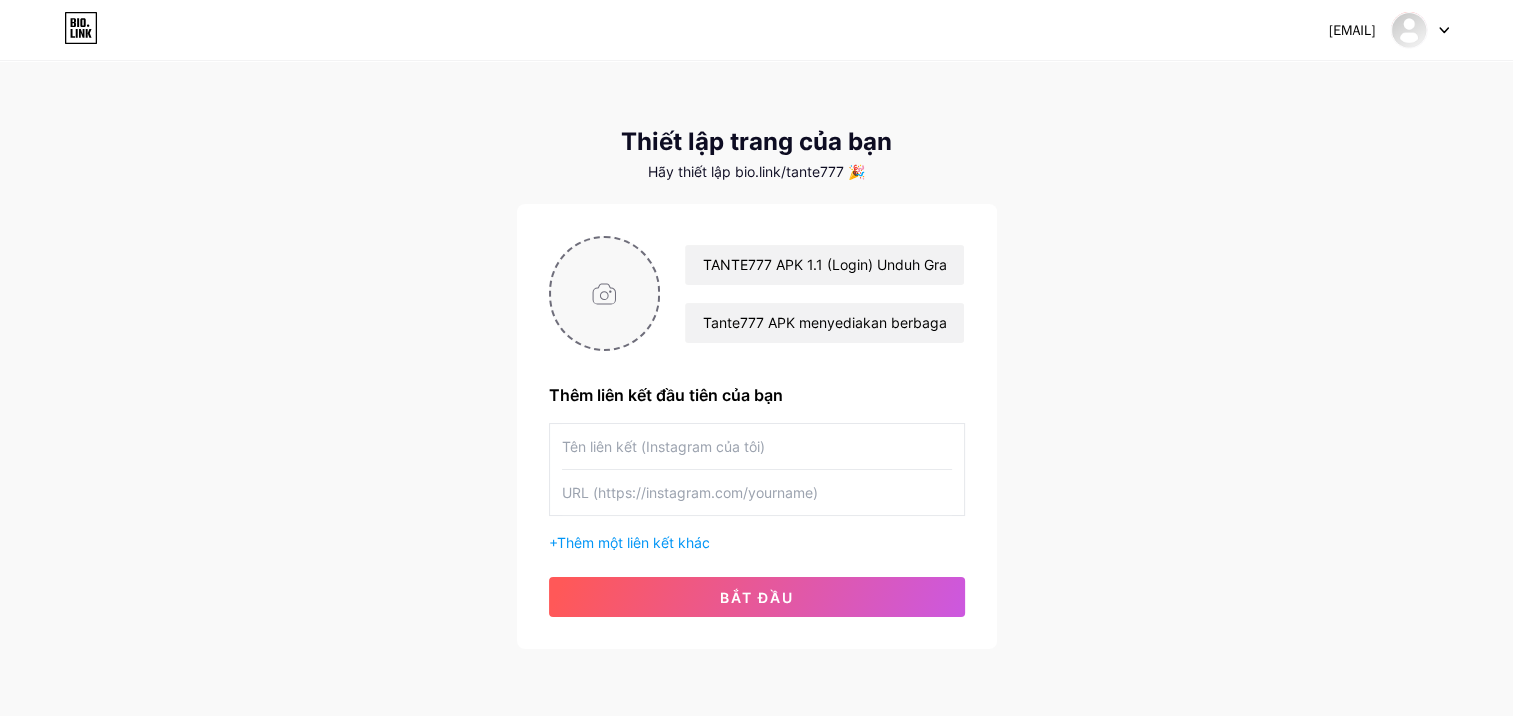 type on "C:\fakepath\Screenshot 2025-08-09 102548.jpg" 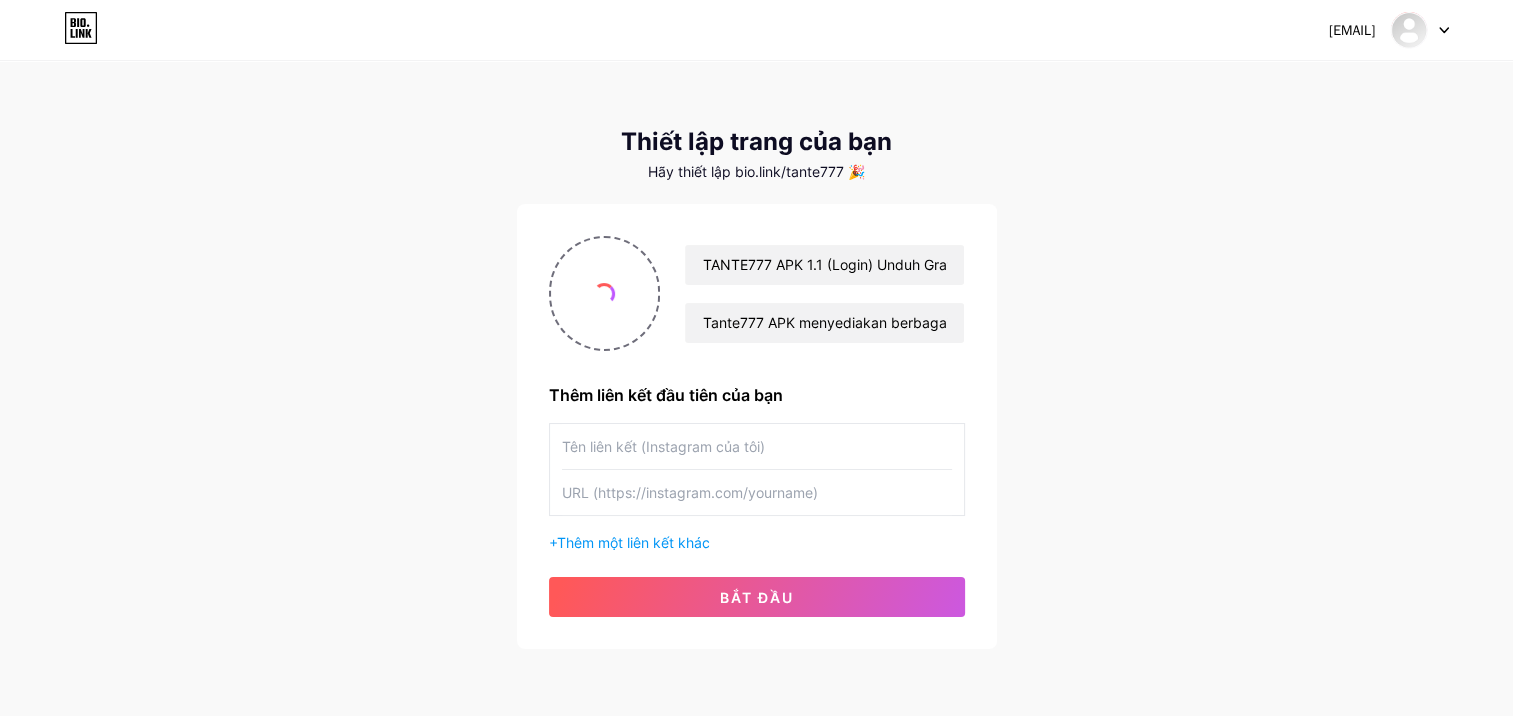 click at bounding box center [757, 446] 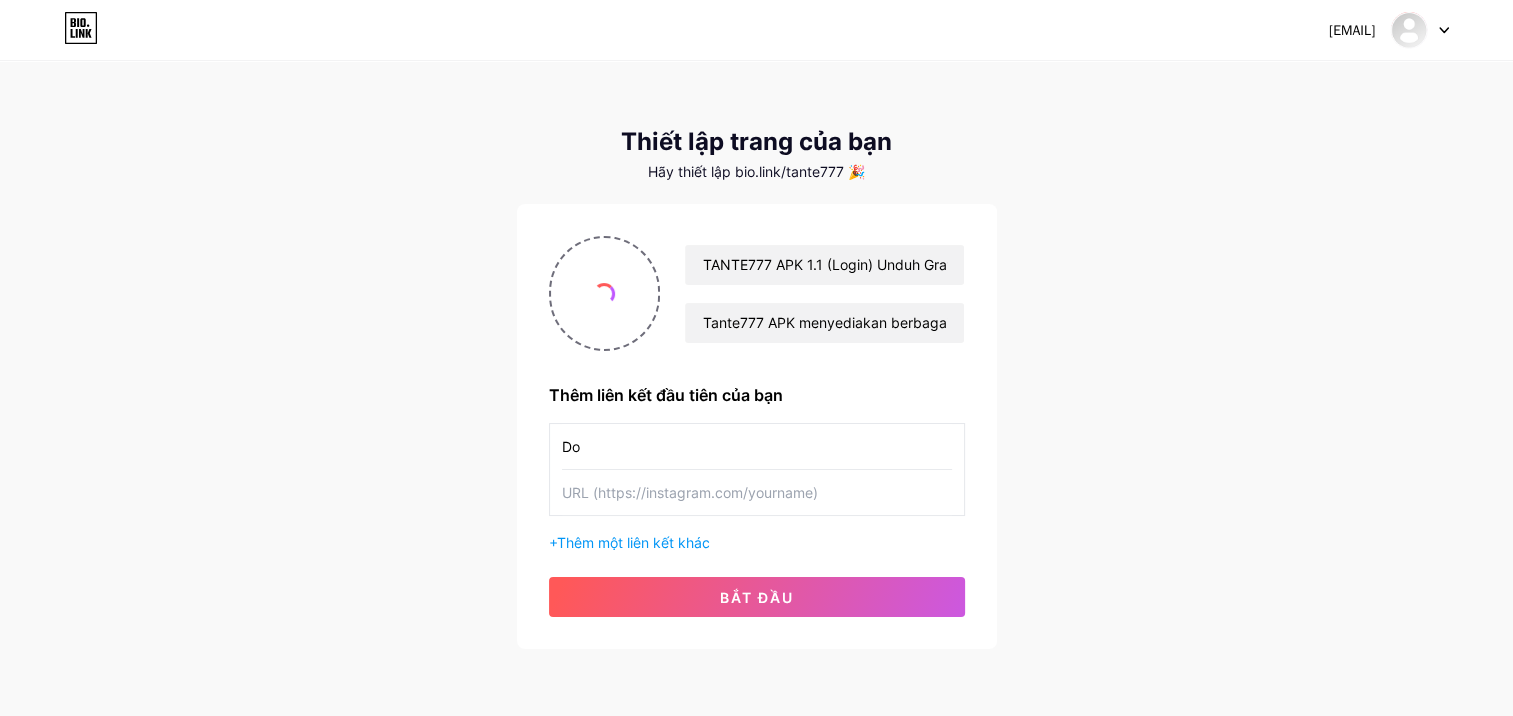 type on "D" 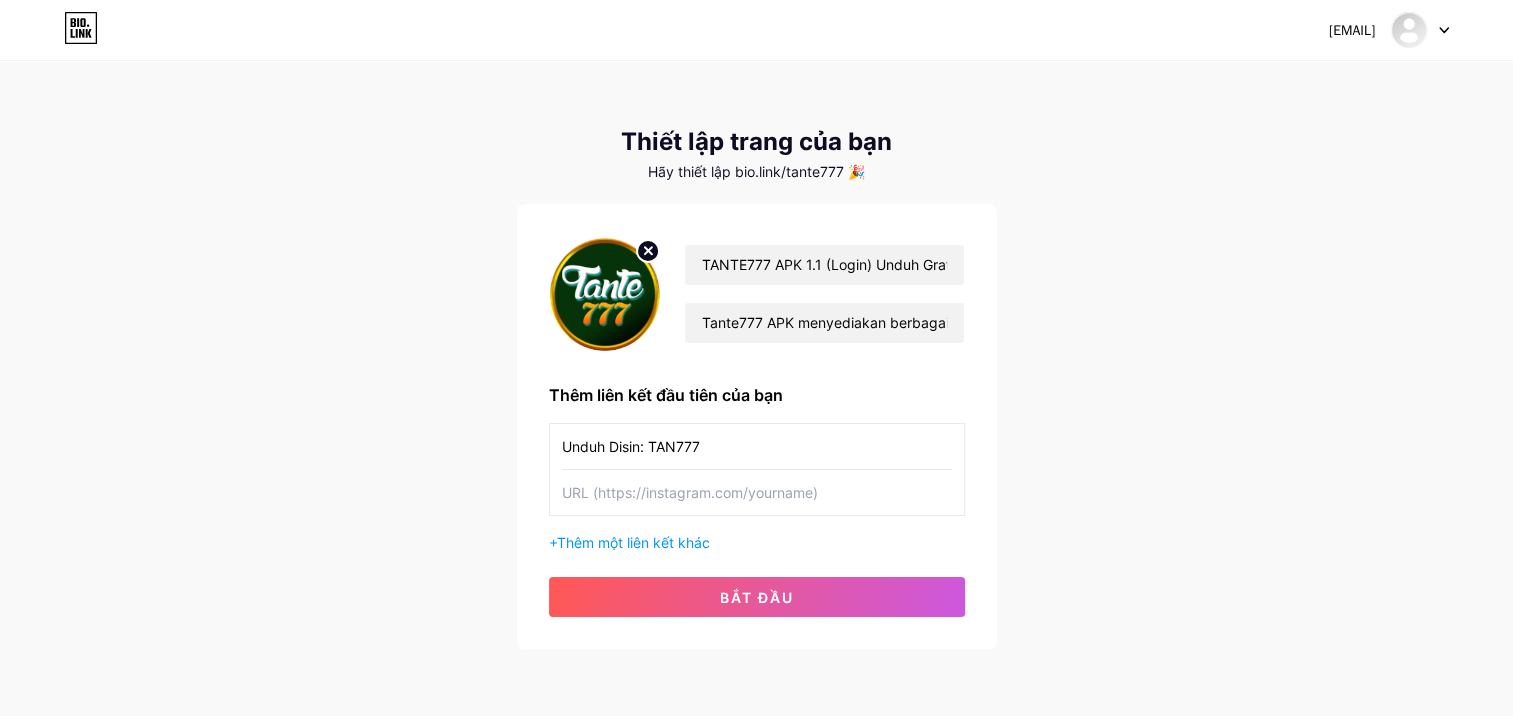 type on "Unduh Disin: TAN777" 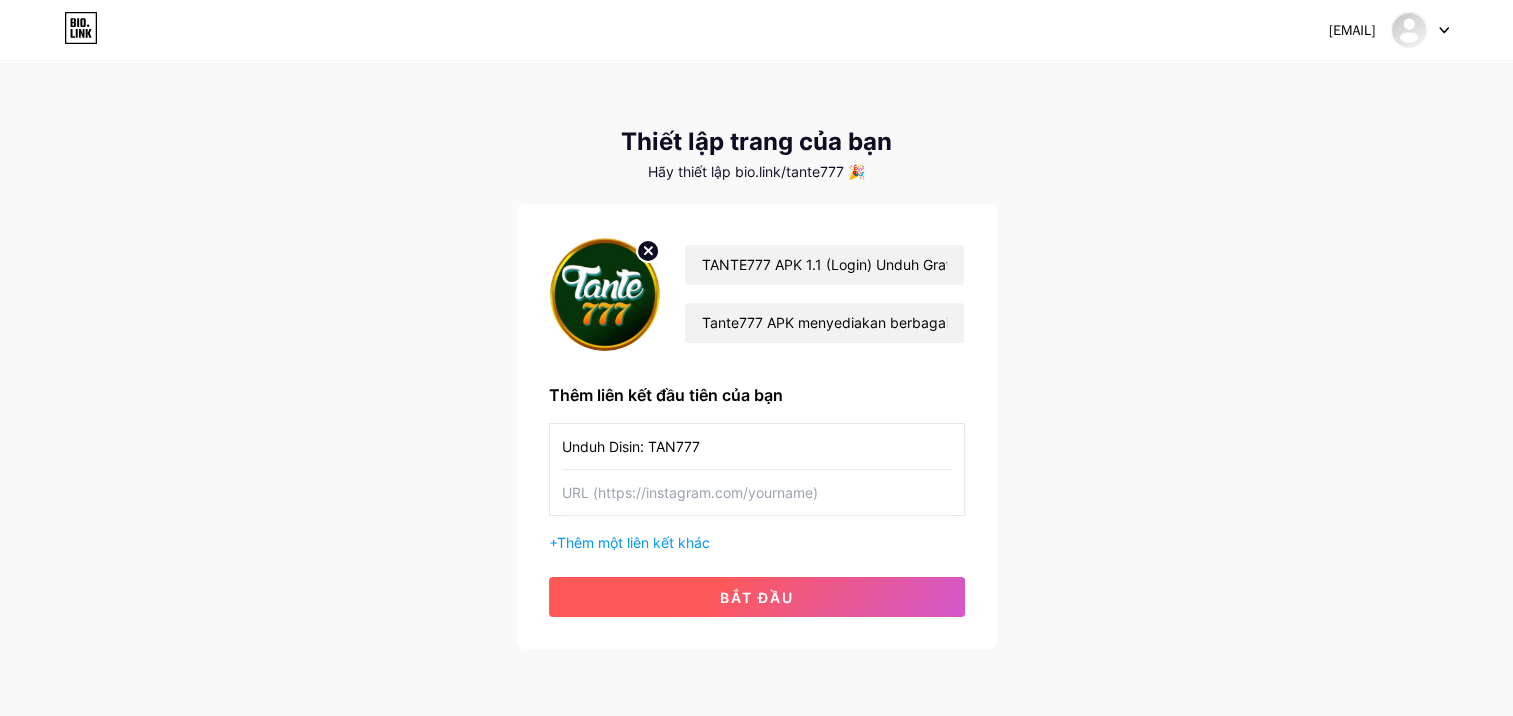 paste on "https://gamemodfree.com/tante777/" 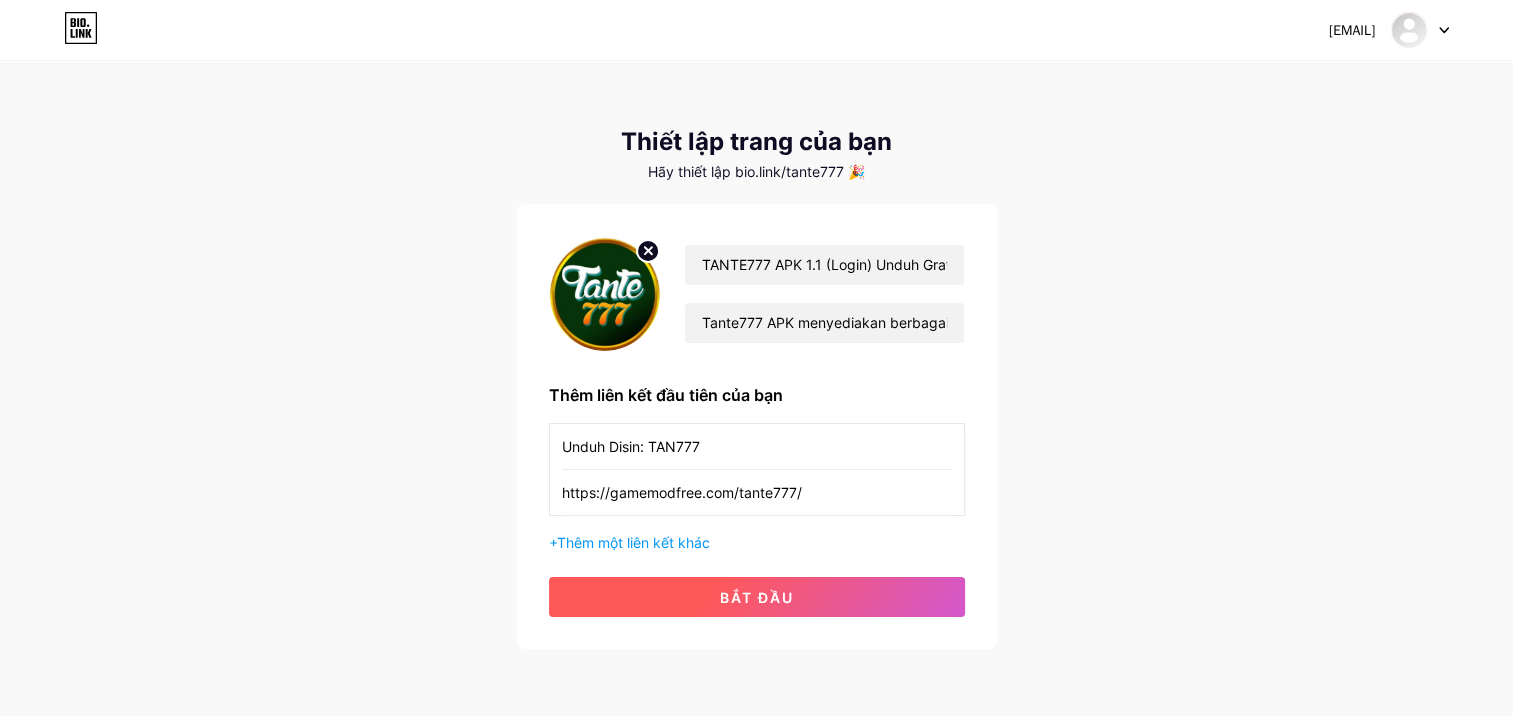 type on "https://gamemodfree.com/tante777/" 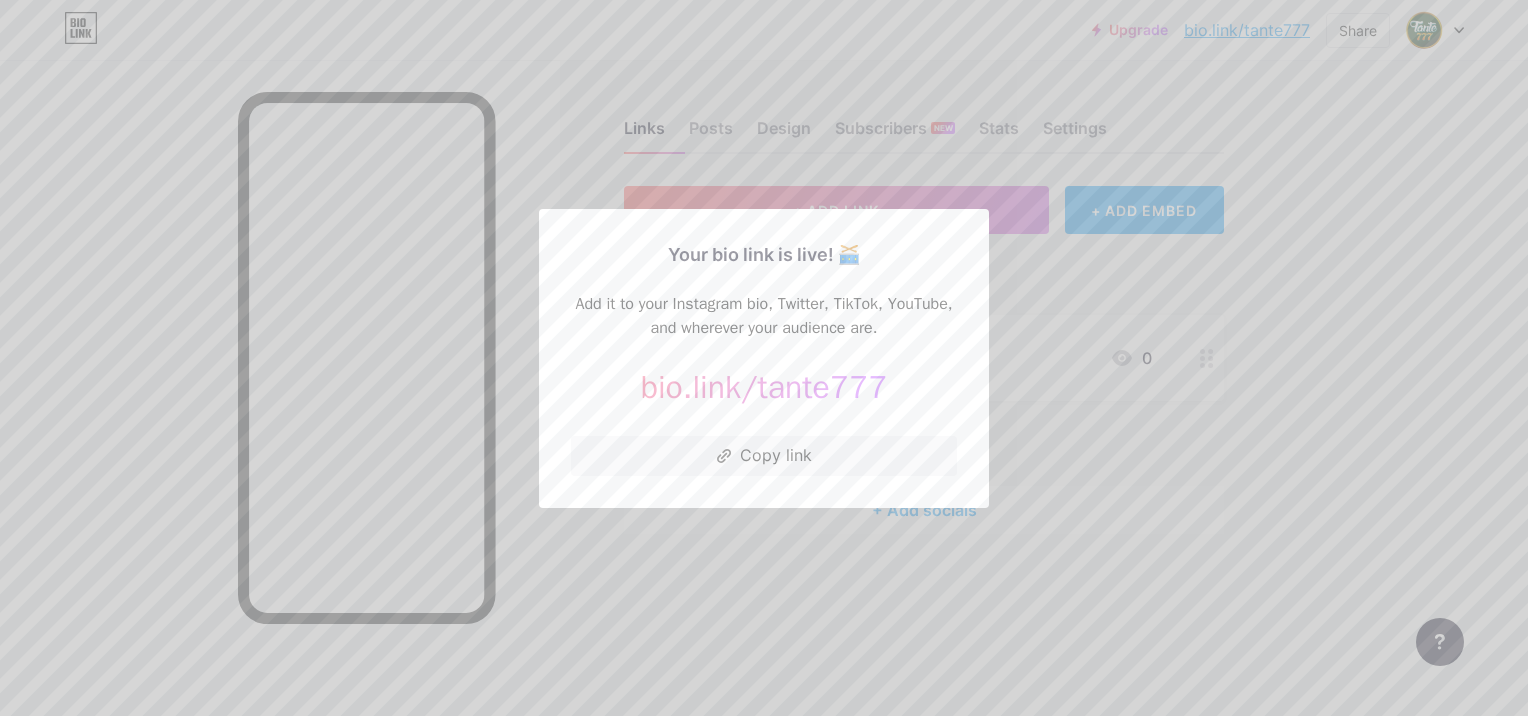 click on "tante777" at bounding box center (823, 387) 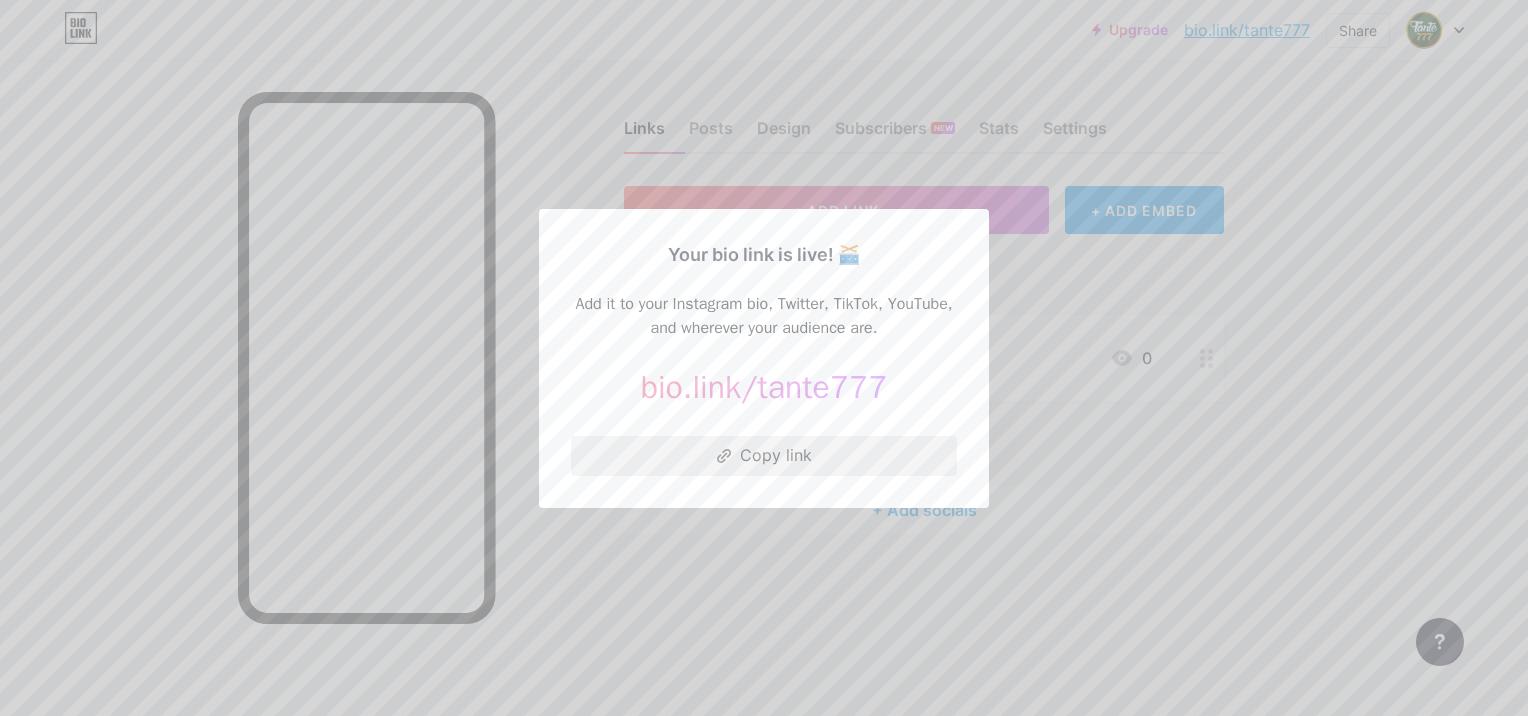 click on "Copy link" at bounding box center [776, 455] 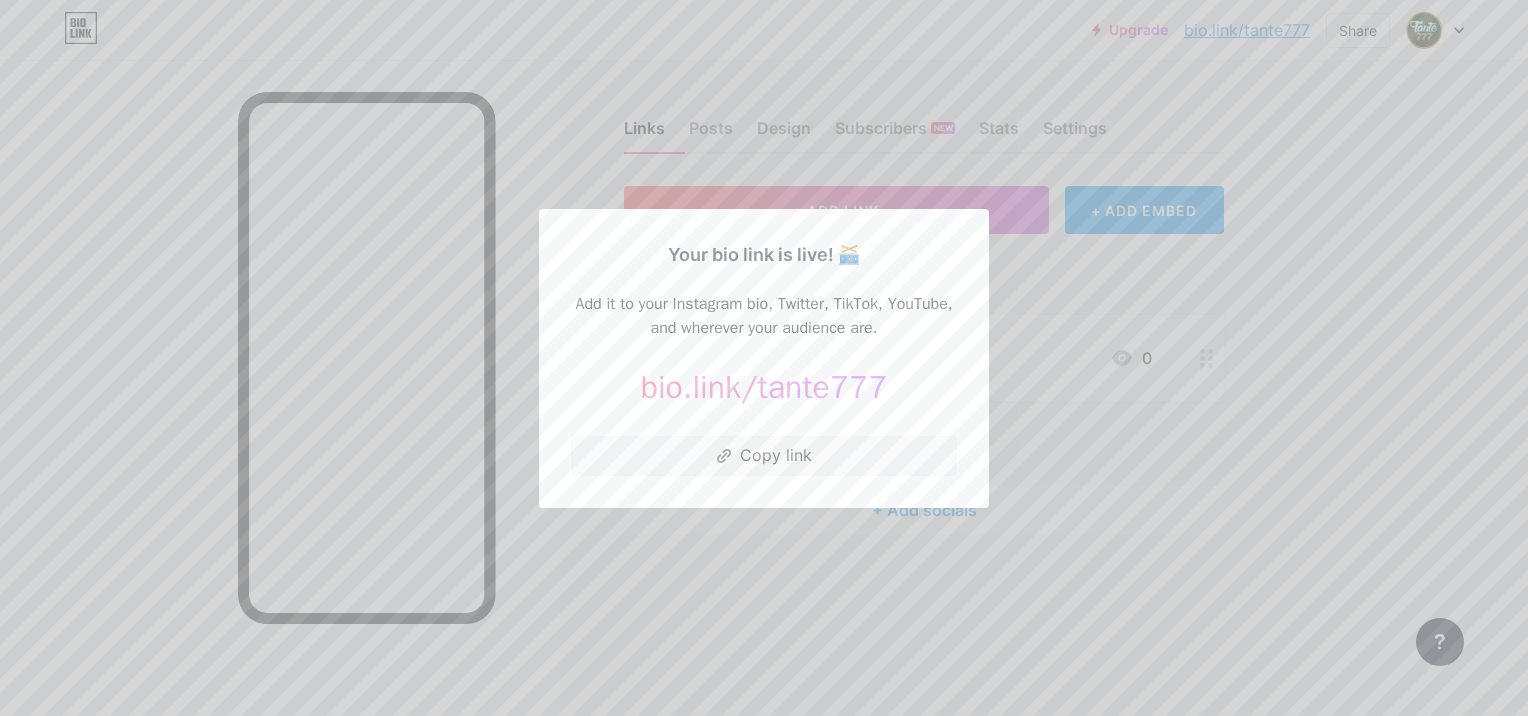 click at bounding box center (764, 358) 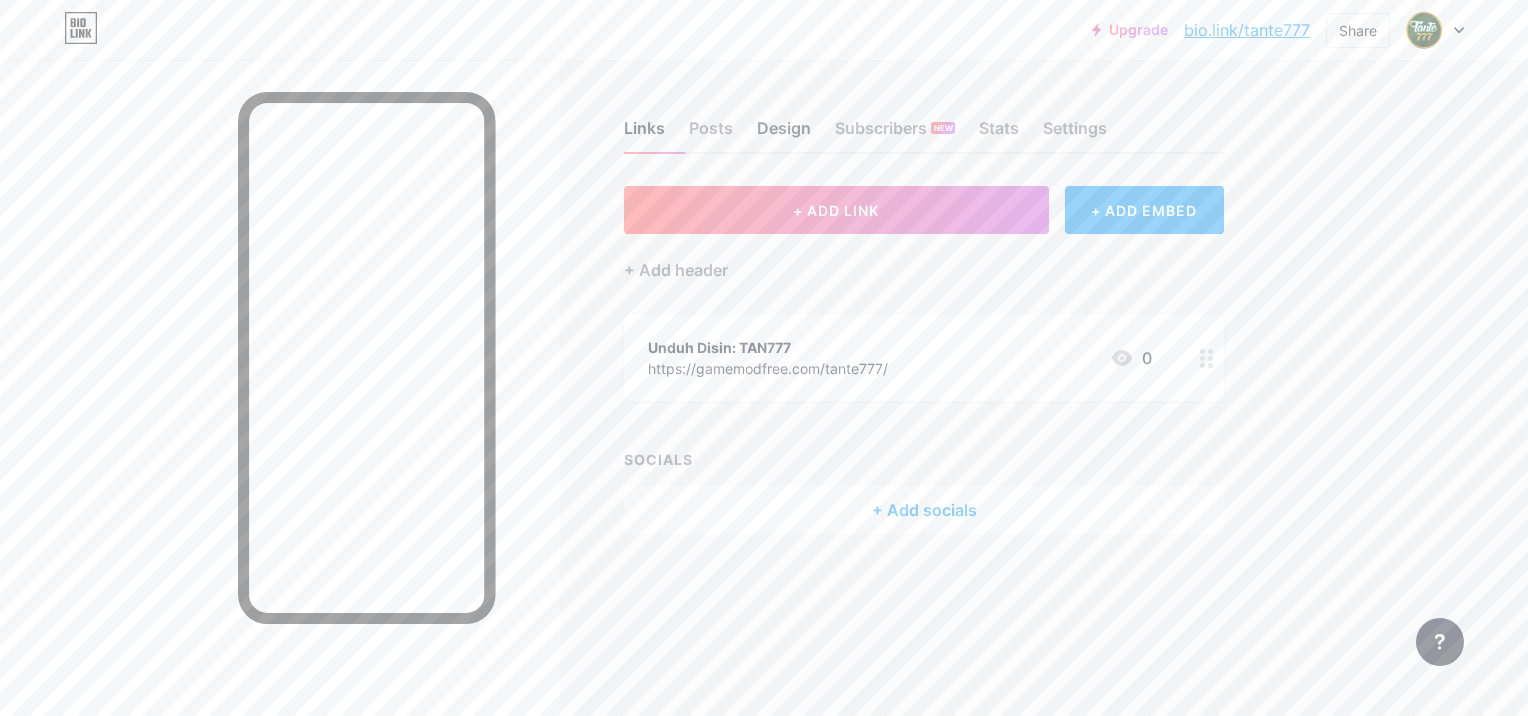 click on "Design" at bounding box center (784, 134) 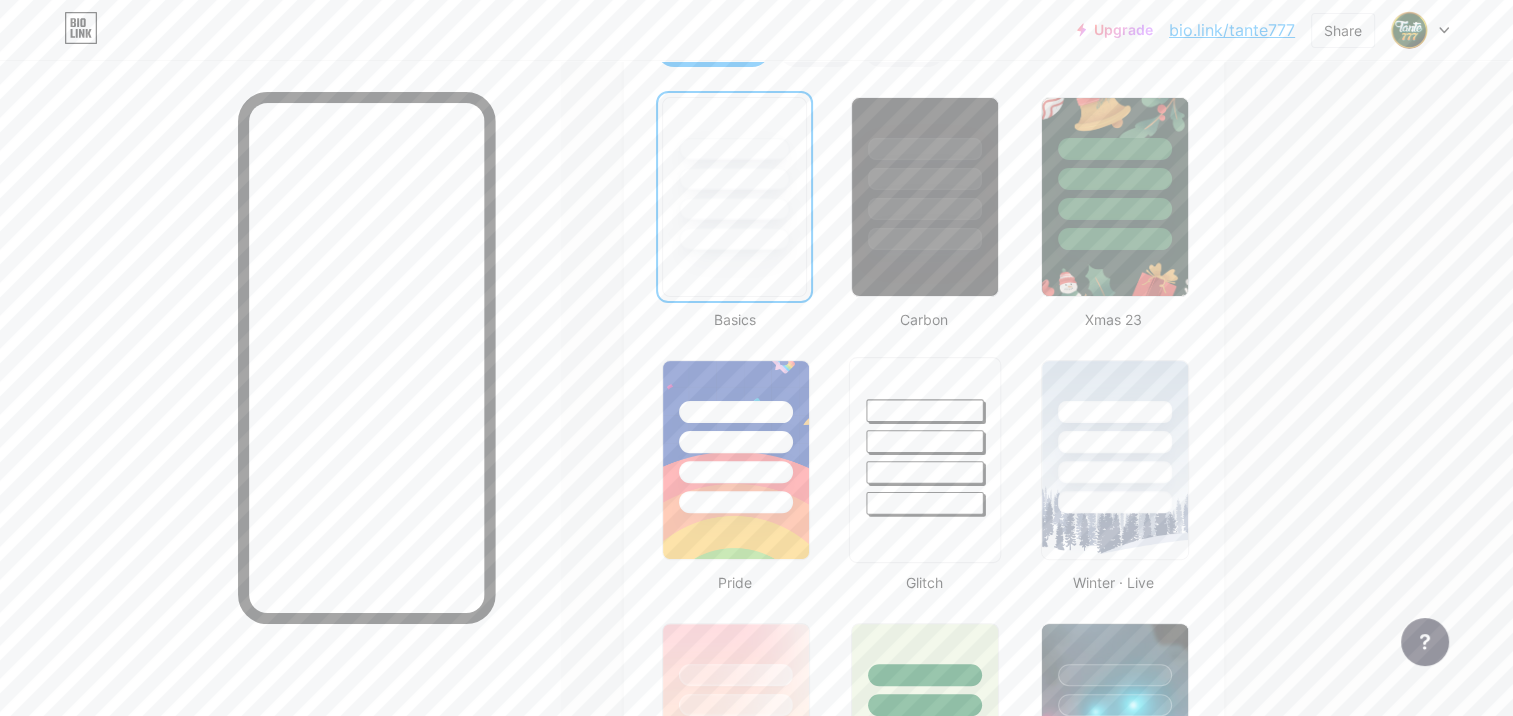 scroll, scrollTop: 900, scrollLeft: 0, axis: vertical 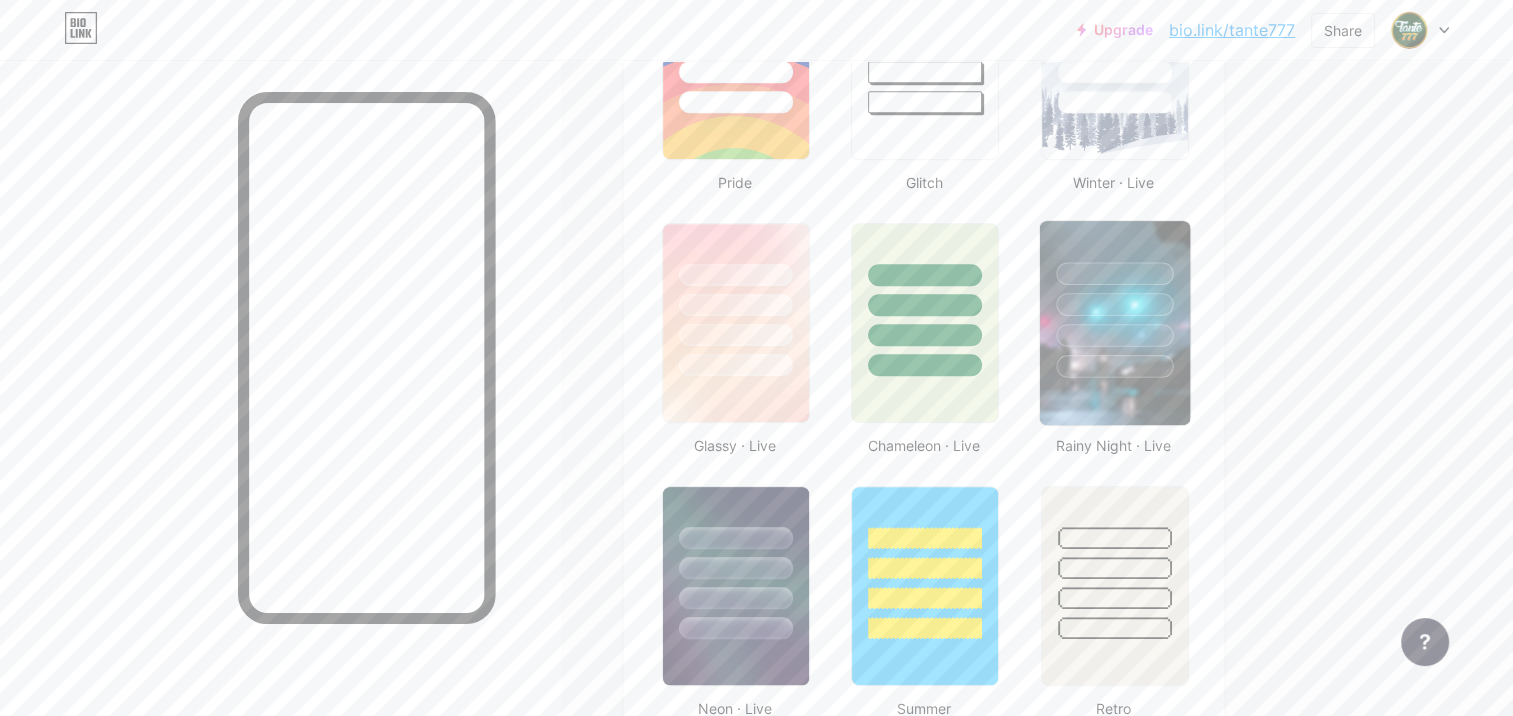 click at bounding box center [1114, 299] 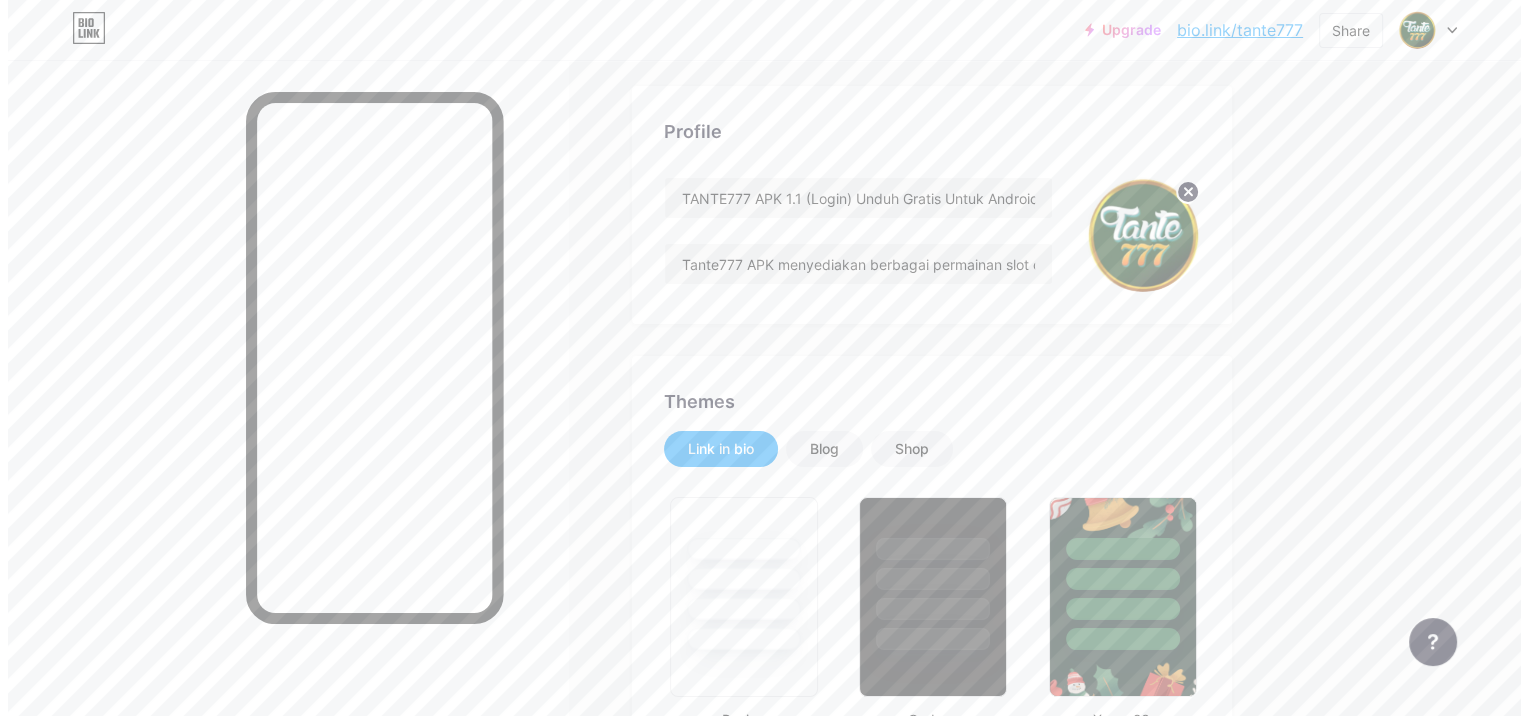 scroll, scrollTop: 0, scrollLeft: 0, axis: both 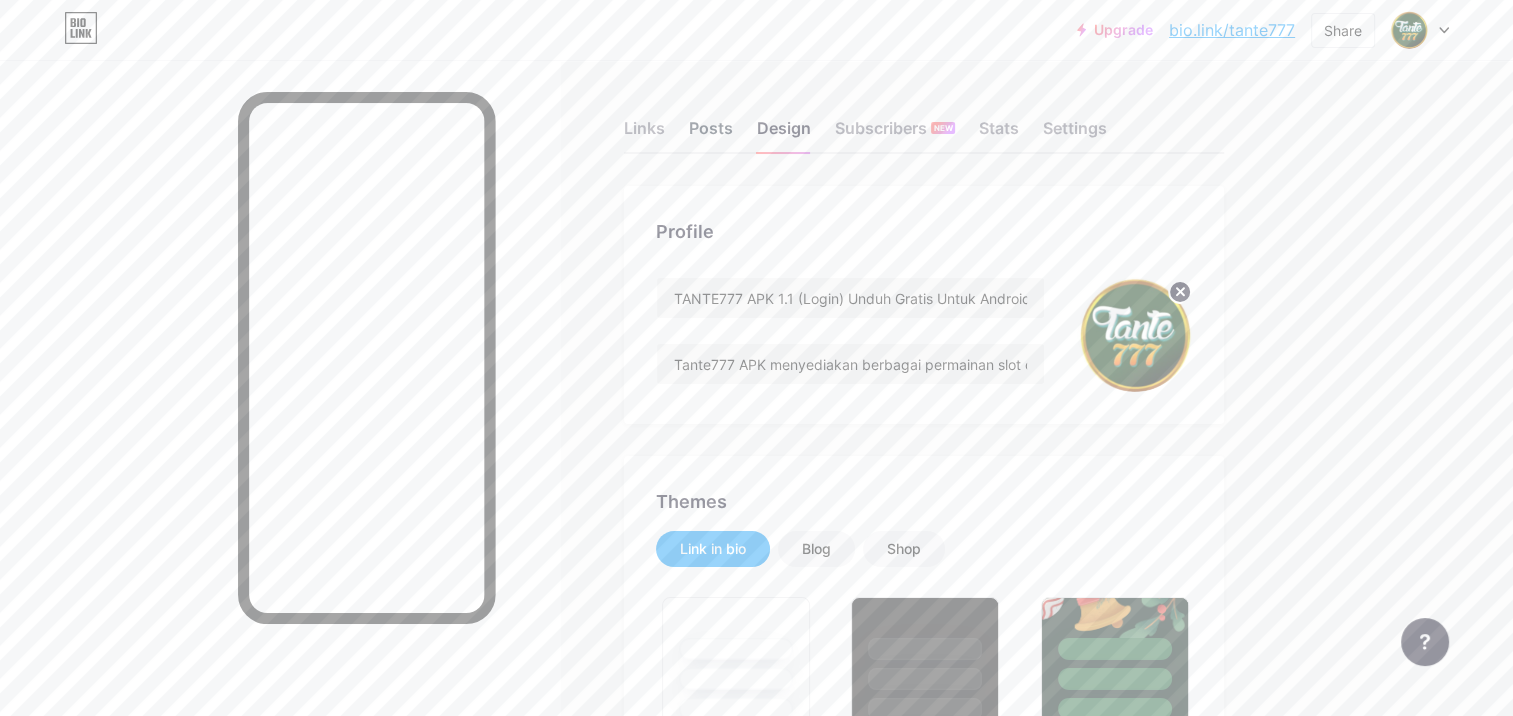 click on "Posts" at bounding box center [711, 134] 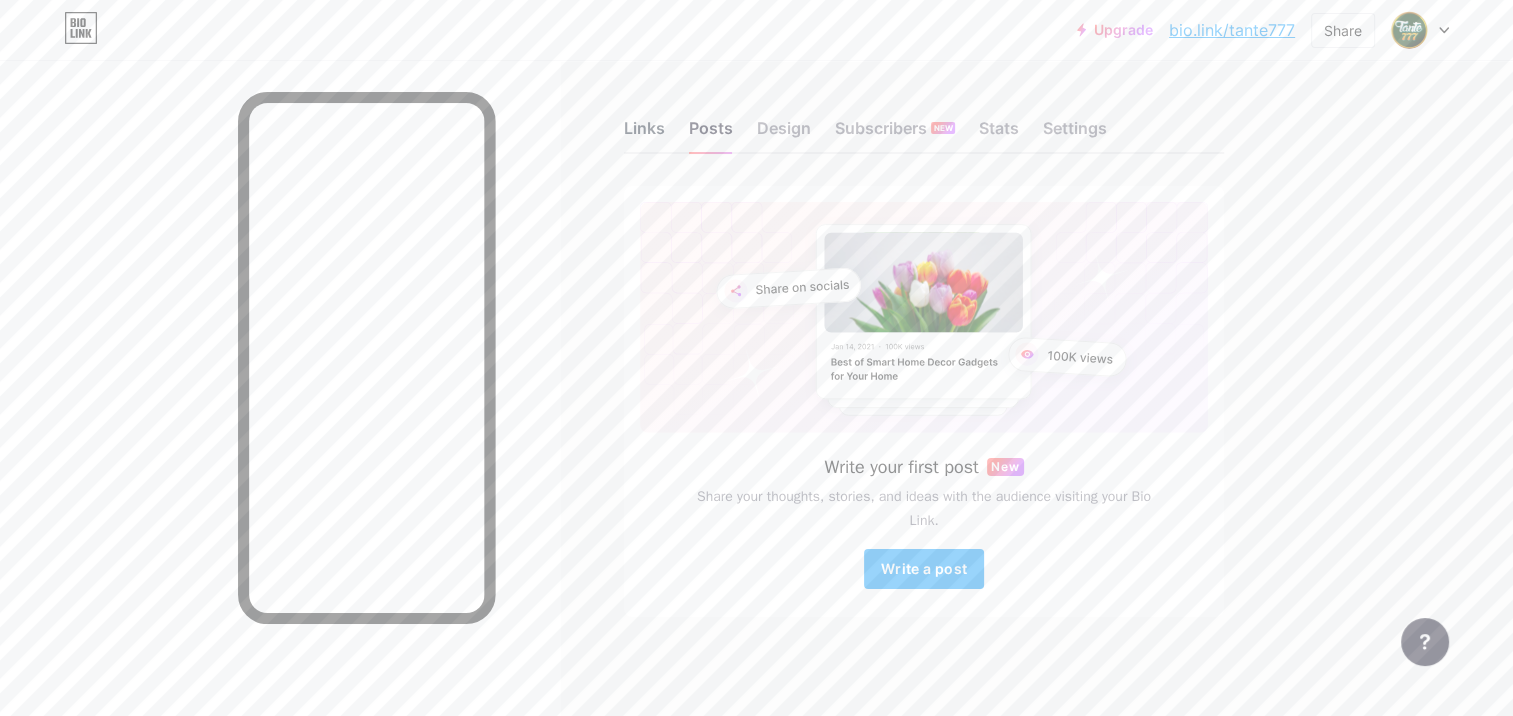 click on "Links" at bounding box center [644, 134] 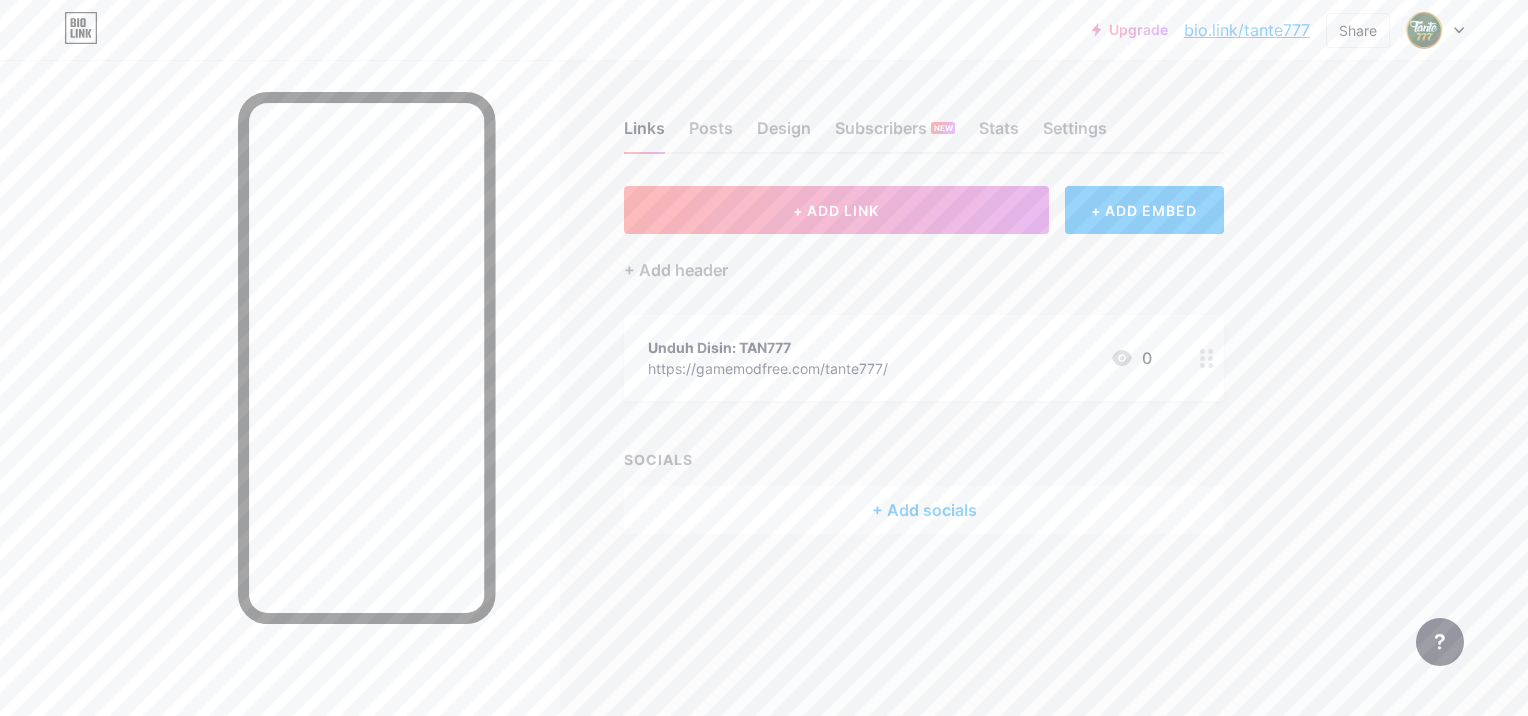 click 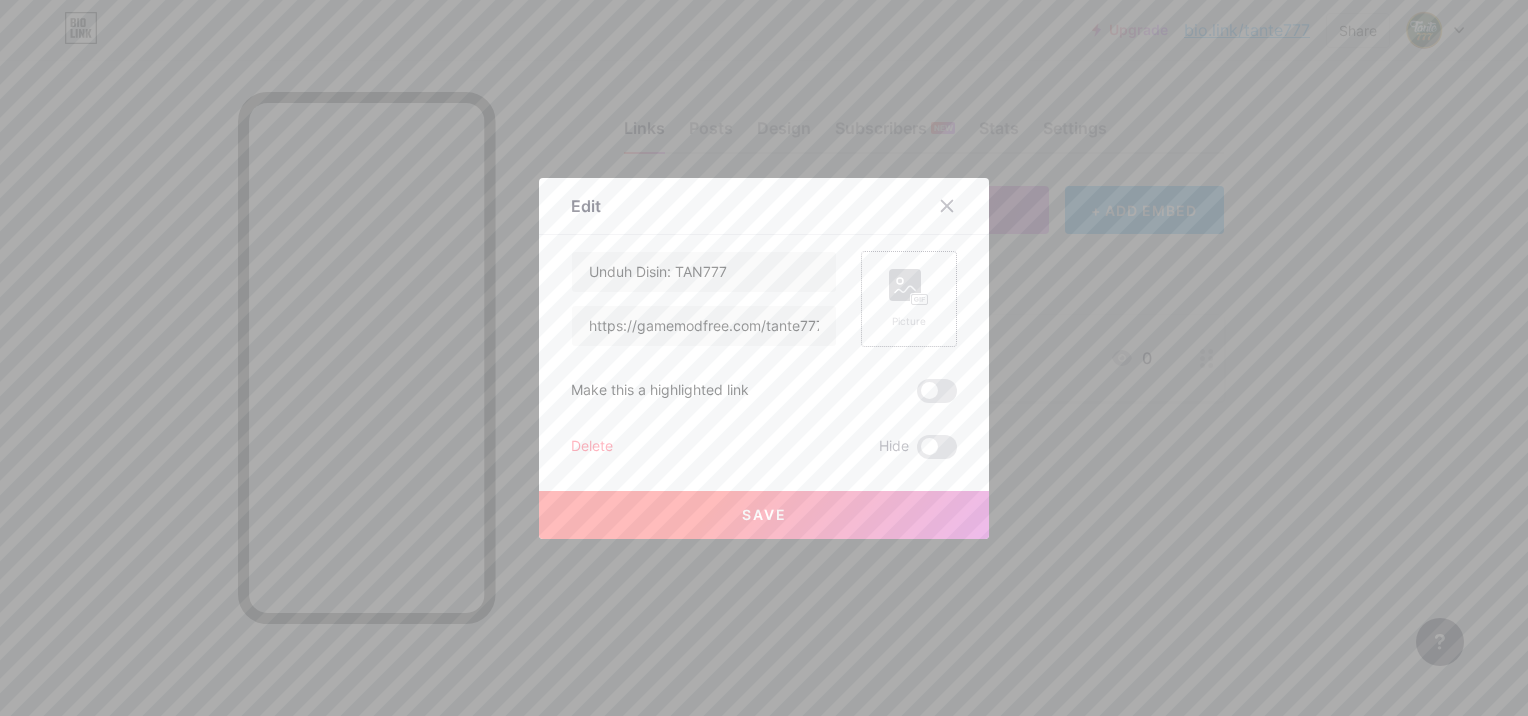 click 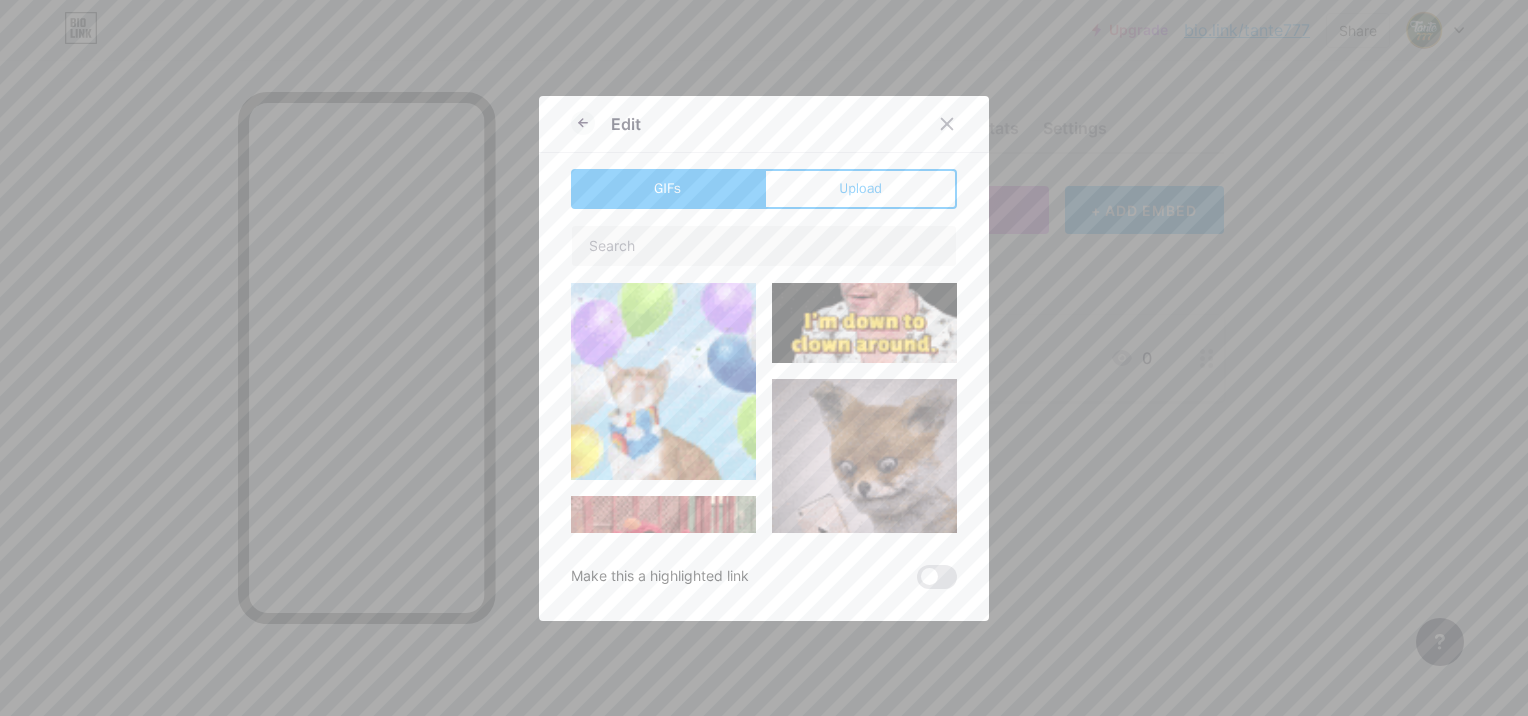 type on "Unduh Disin: TAN777" 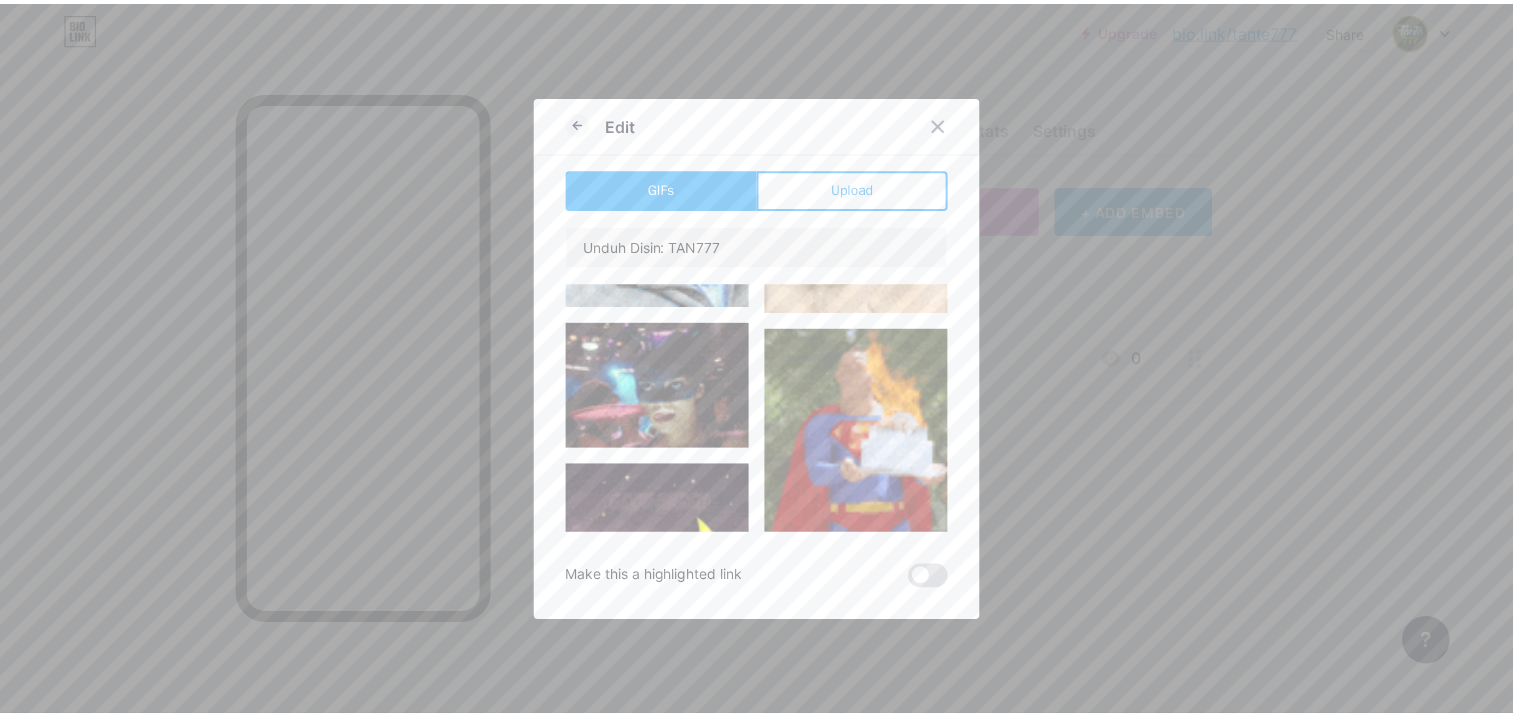 scroll, scrollTop: 2384, scrollLeft: 0, axis: vertical 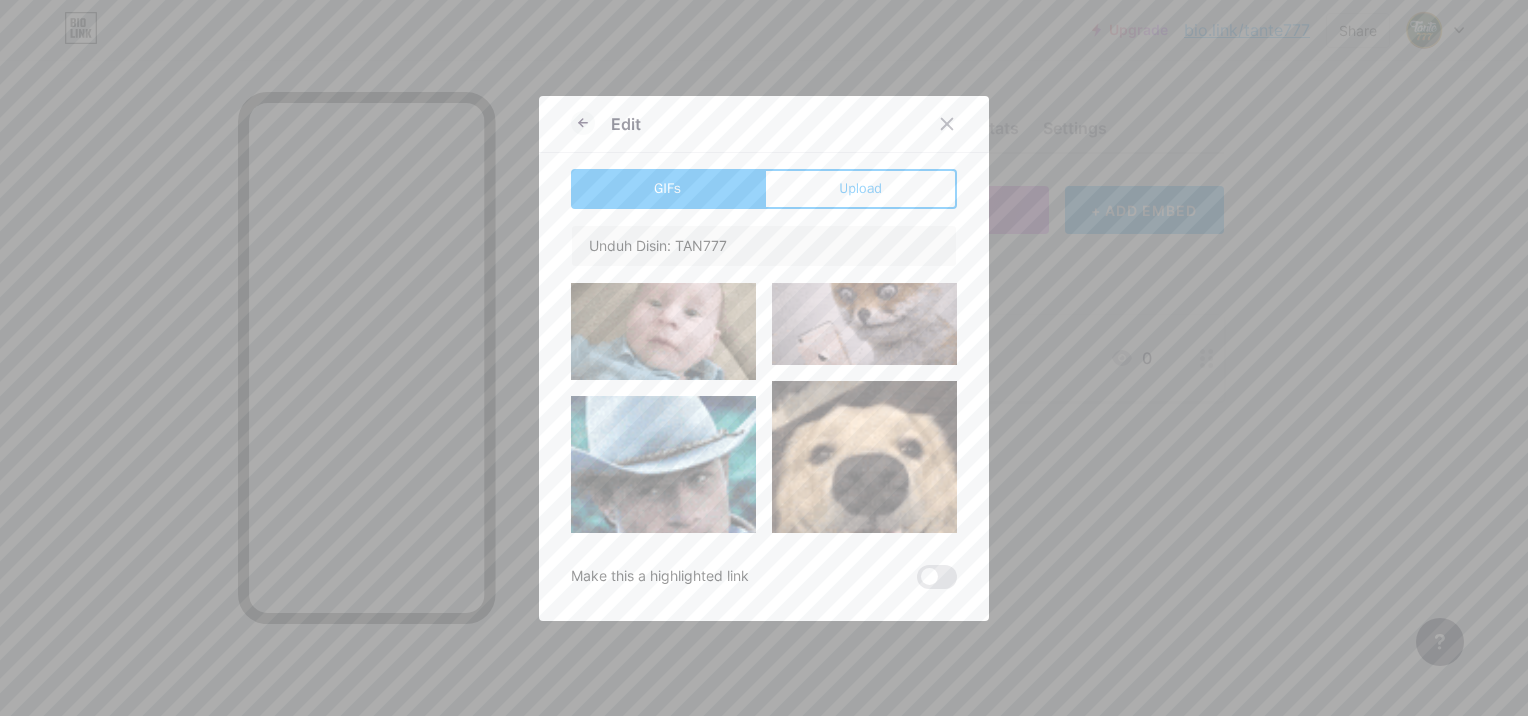 click at bounding box center [663, 501] 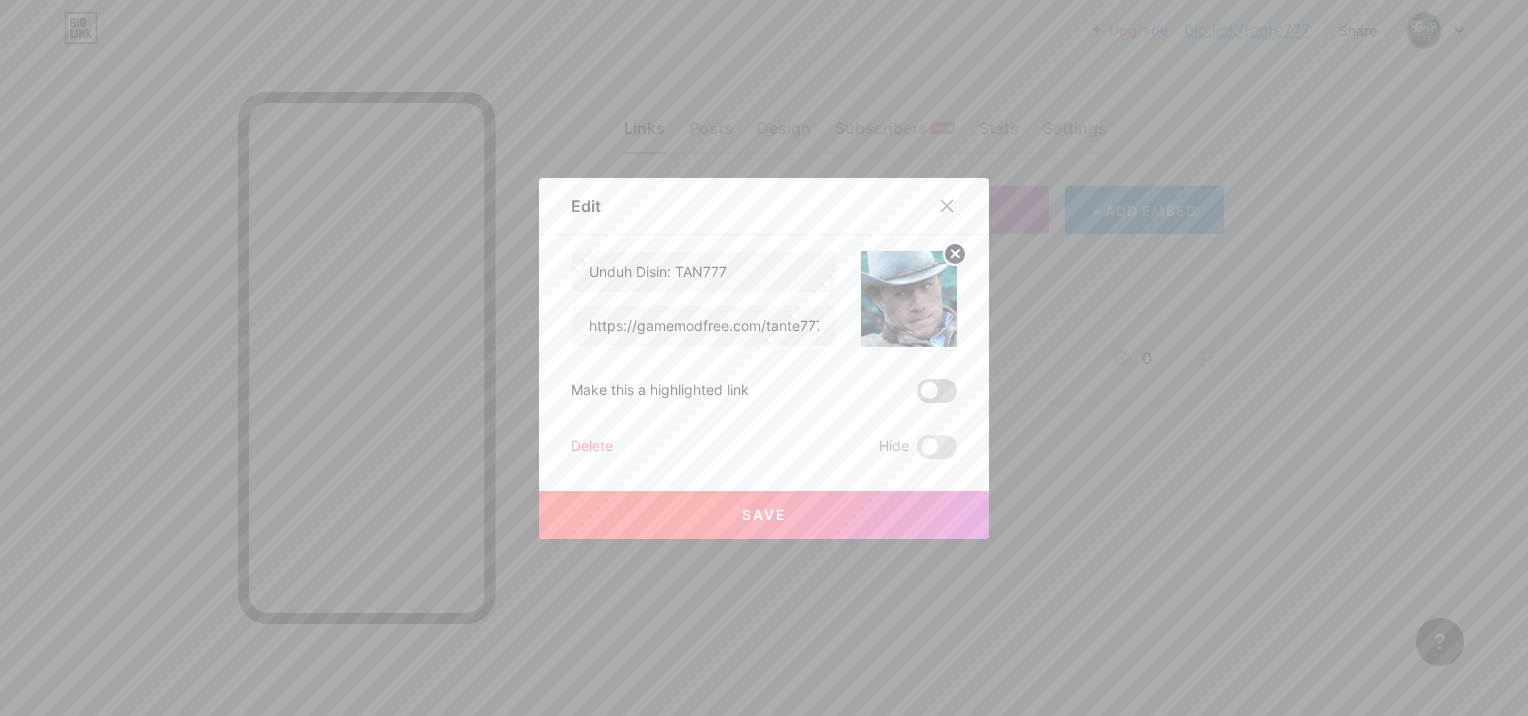 click at bounding box center [937, 391] 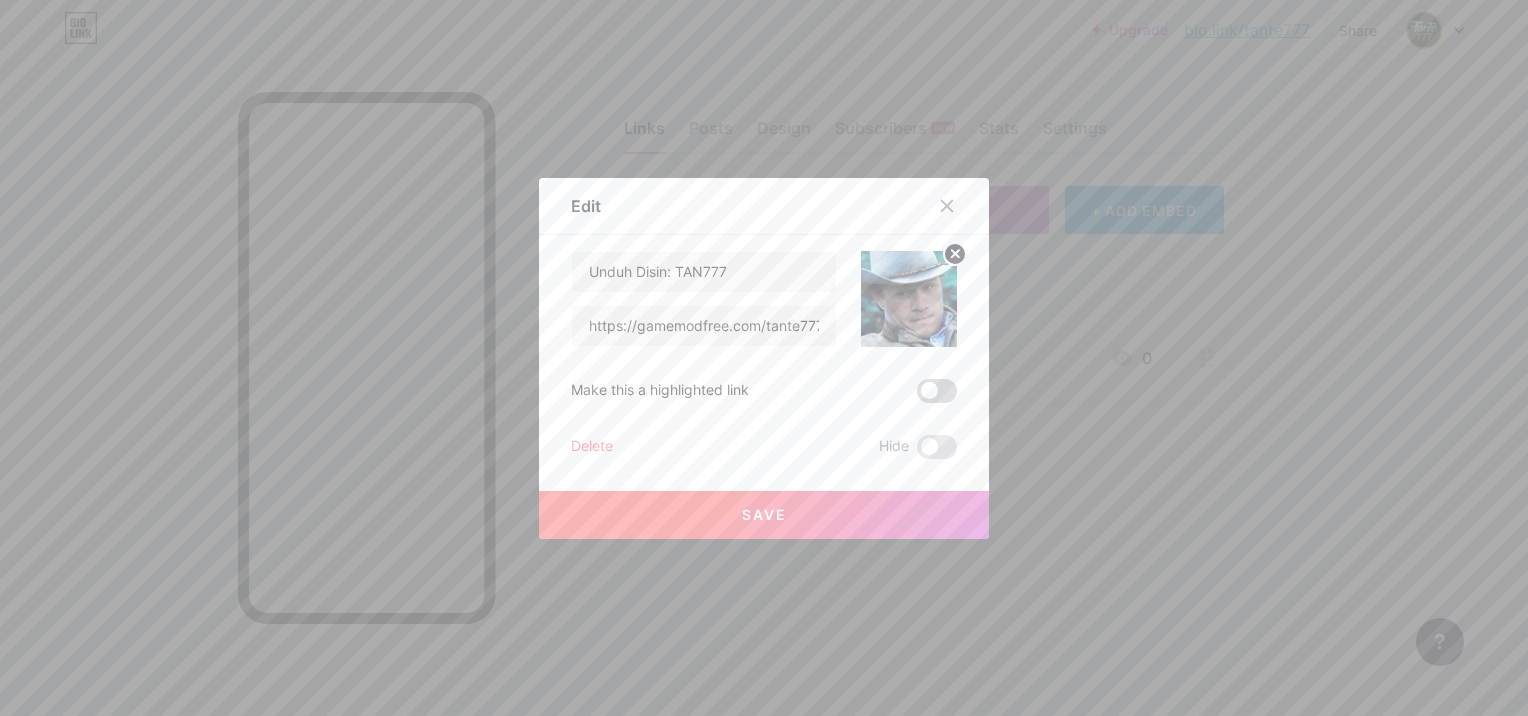 click at bounding box center [917, 396] 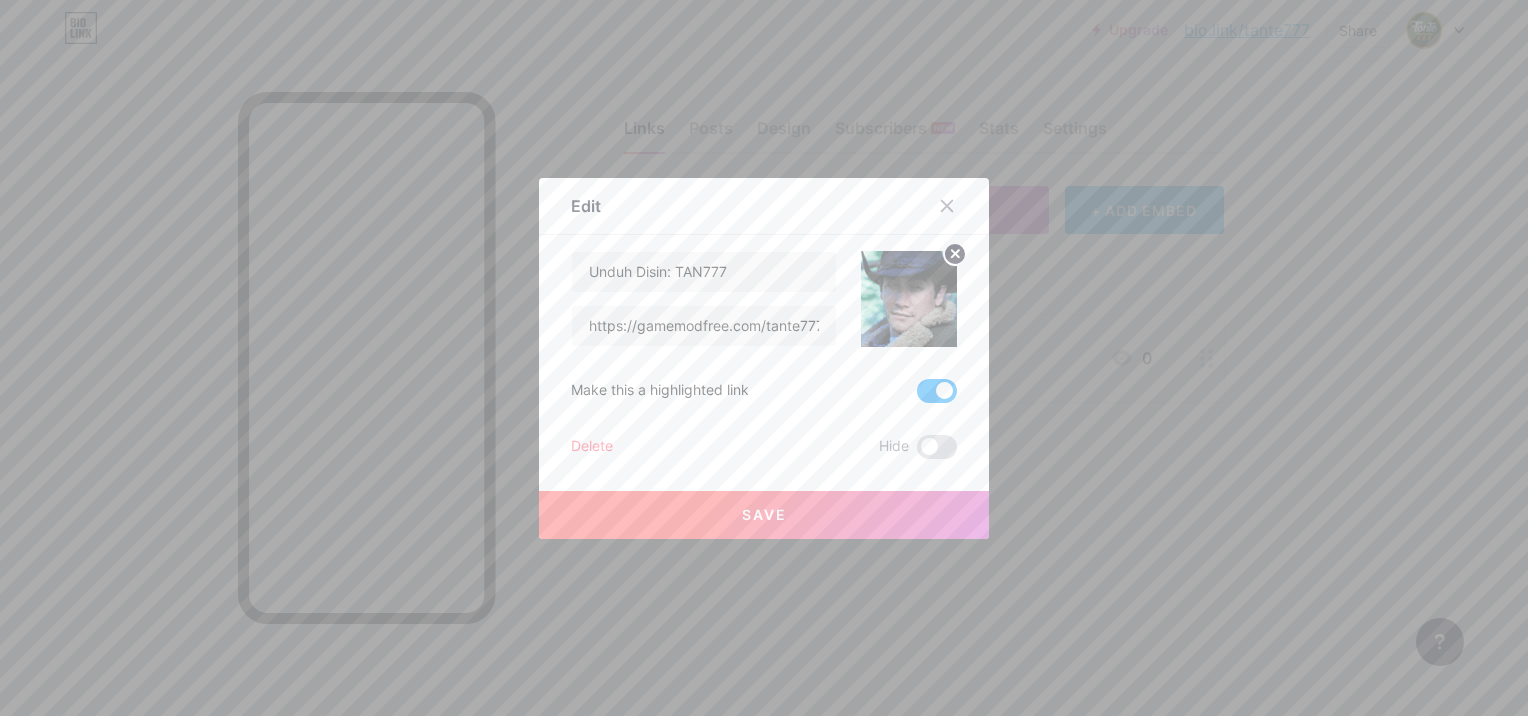 click on "Save" at bounding box center (764, 515) 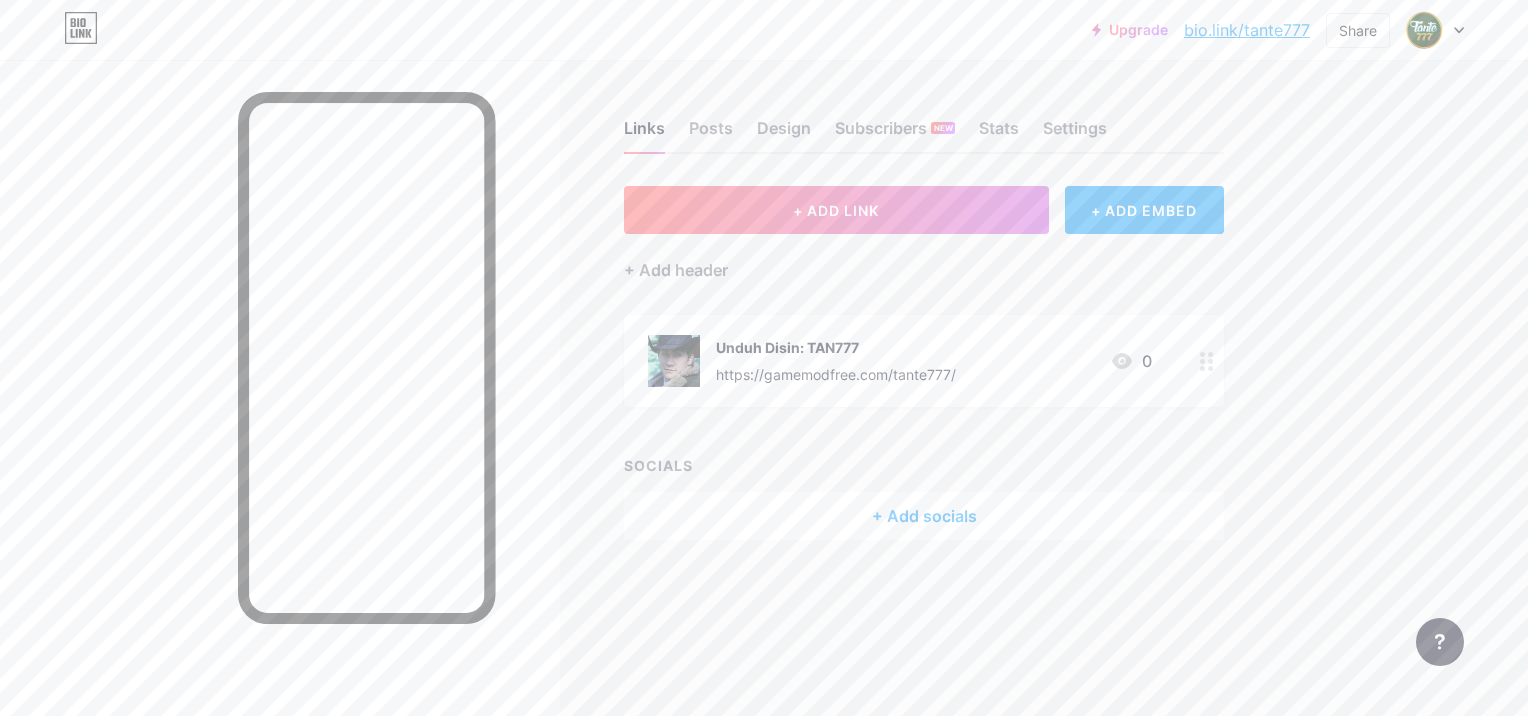 click on "bio.link/tante777" at bounding box center (1247, 30) 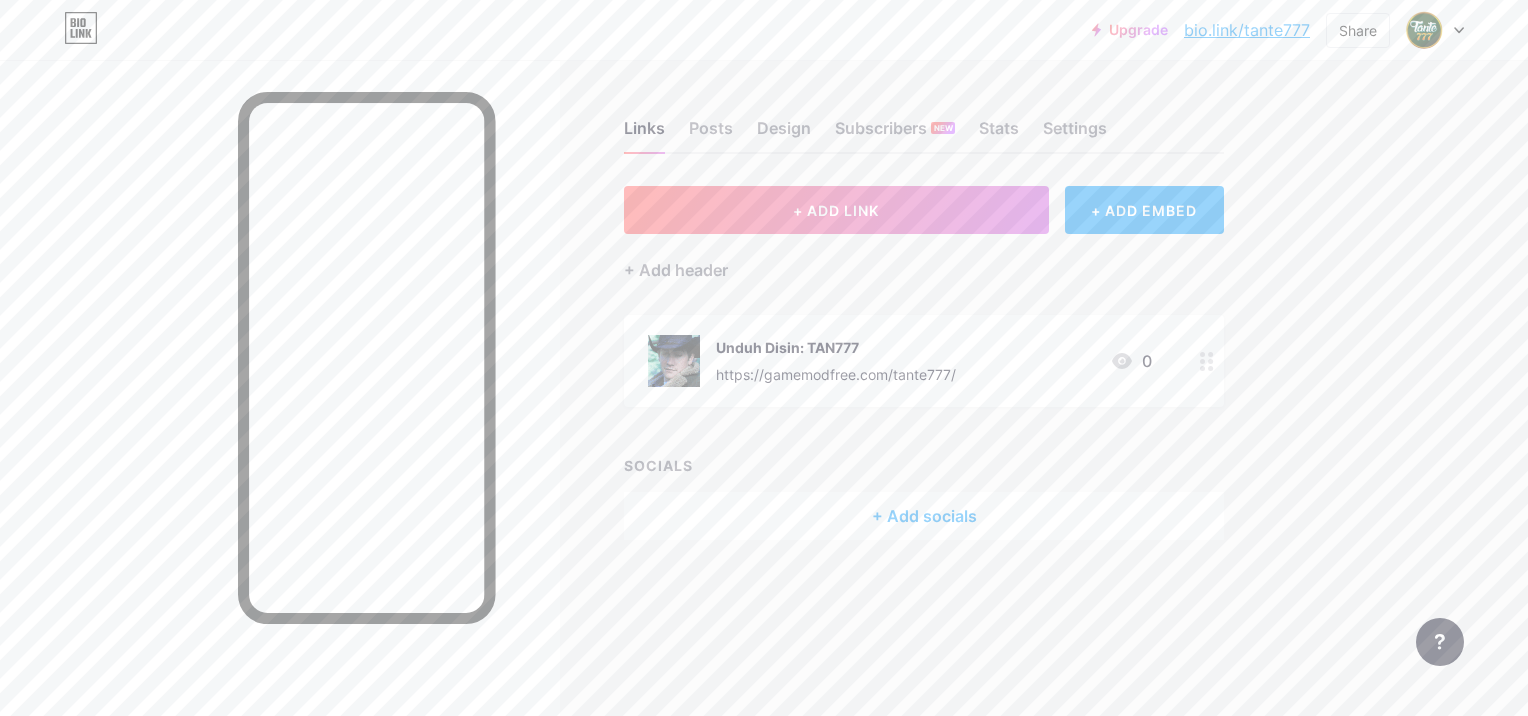 click at bounding box center (1435, 30) 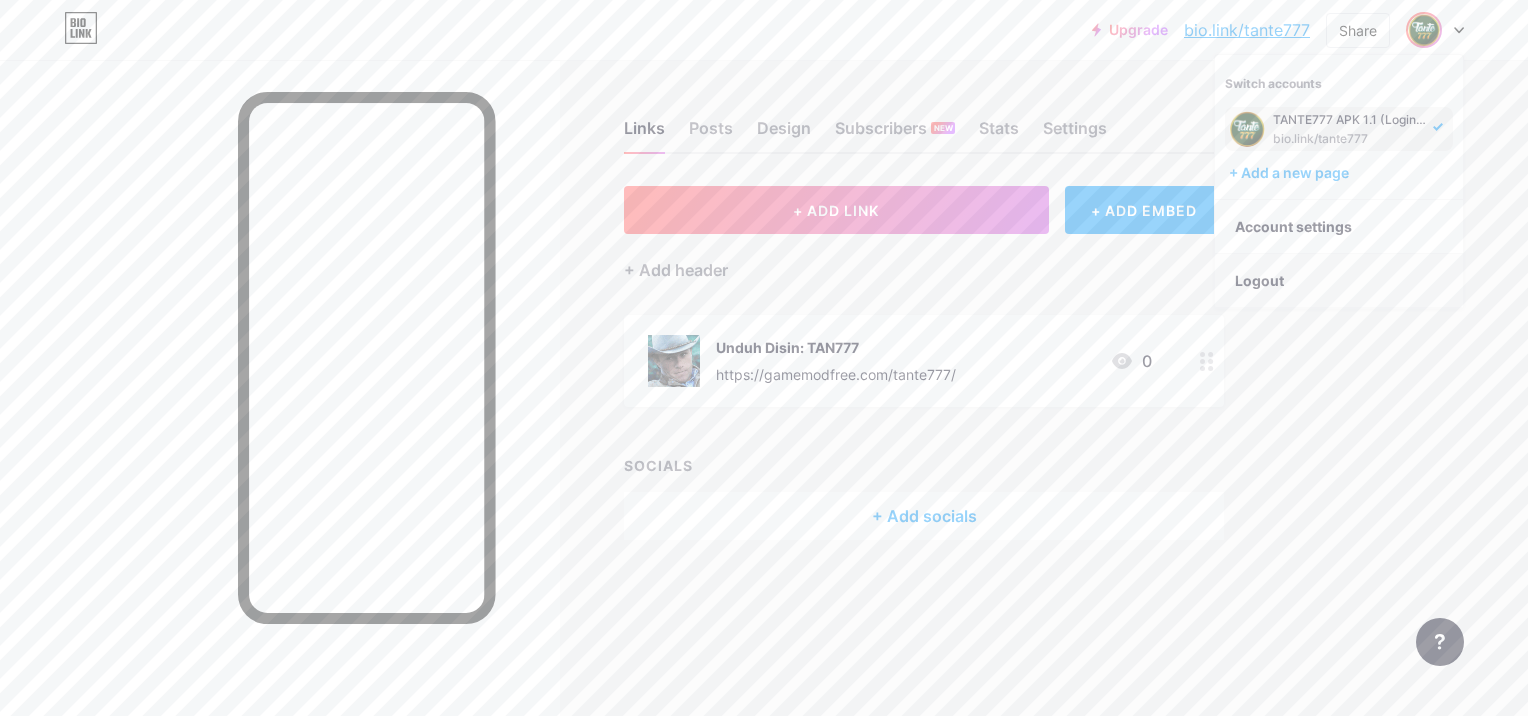 click on "Logout" at bounding box center (1339, 281) 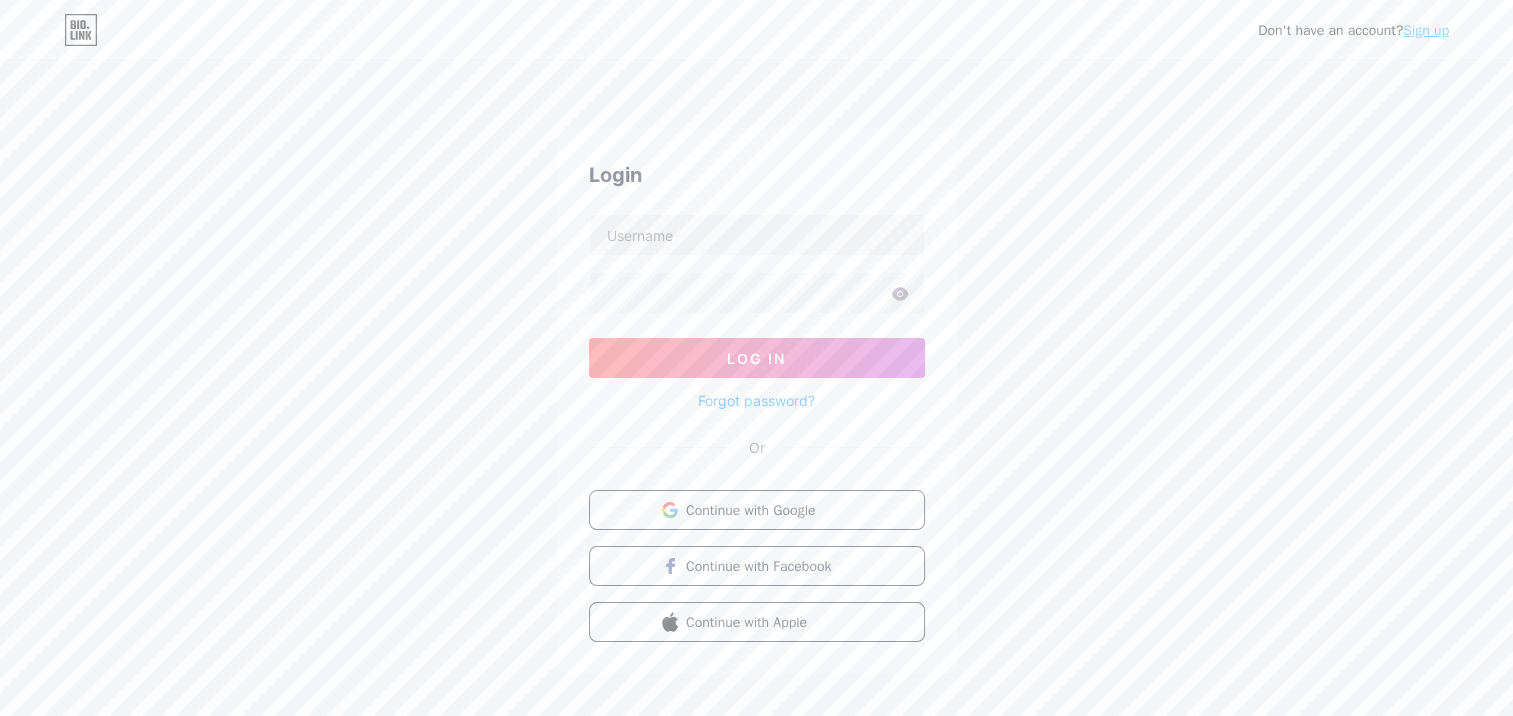 drag, startPoint x: 1413, startPoint y: 27, endPoint x: 1348, endPoint y: 8, distance: 67.72001 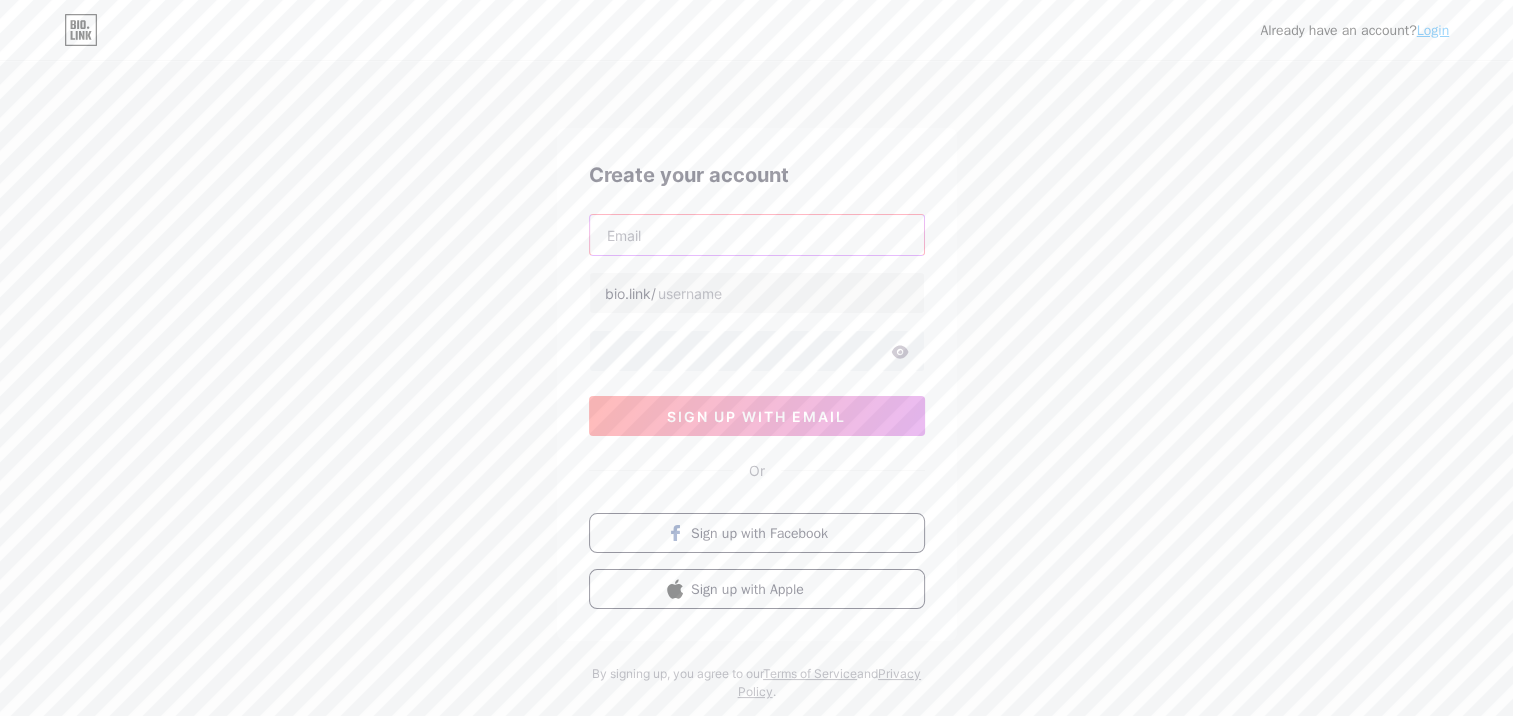 click at bounding box center [757, 235] 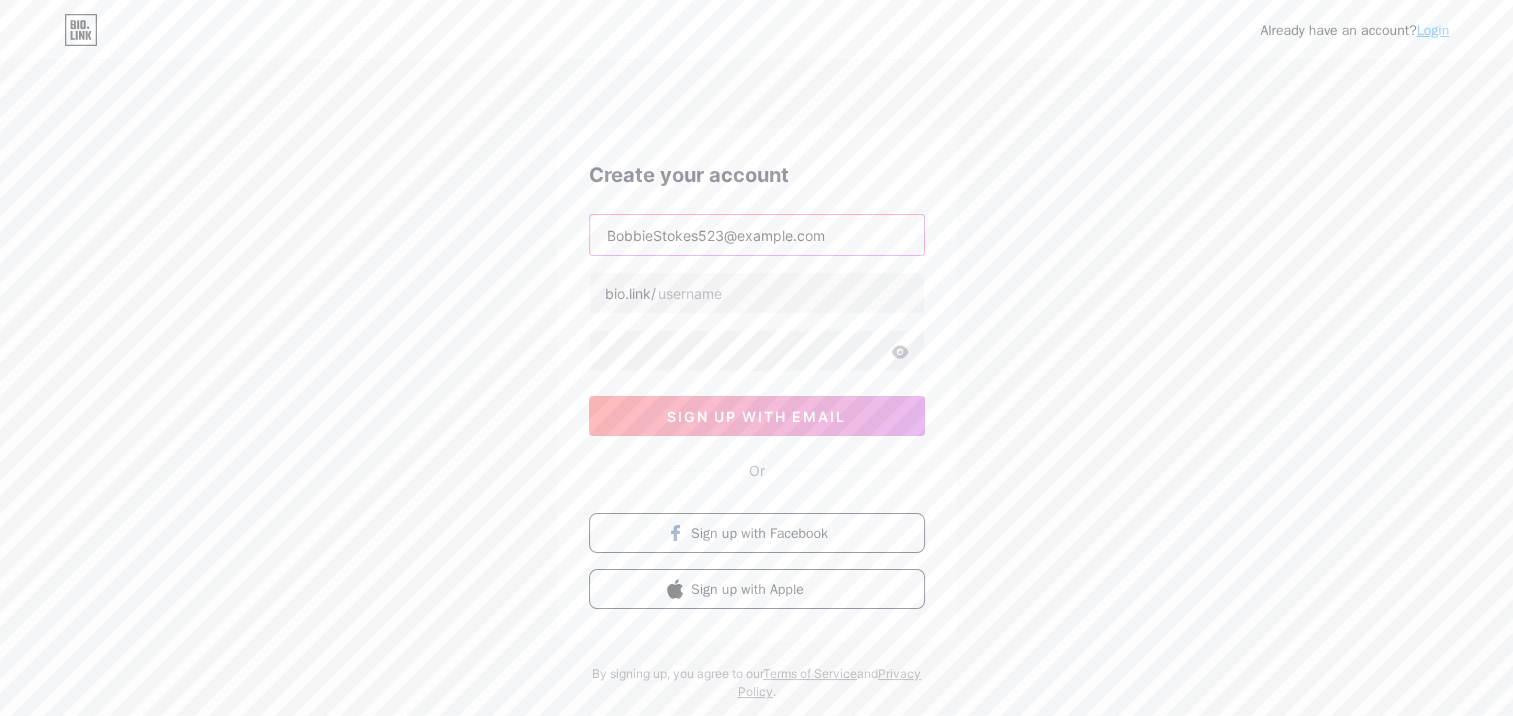 type on "BobbieStokes523@outlook.com" 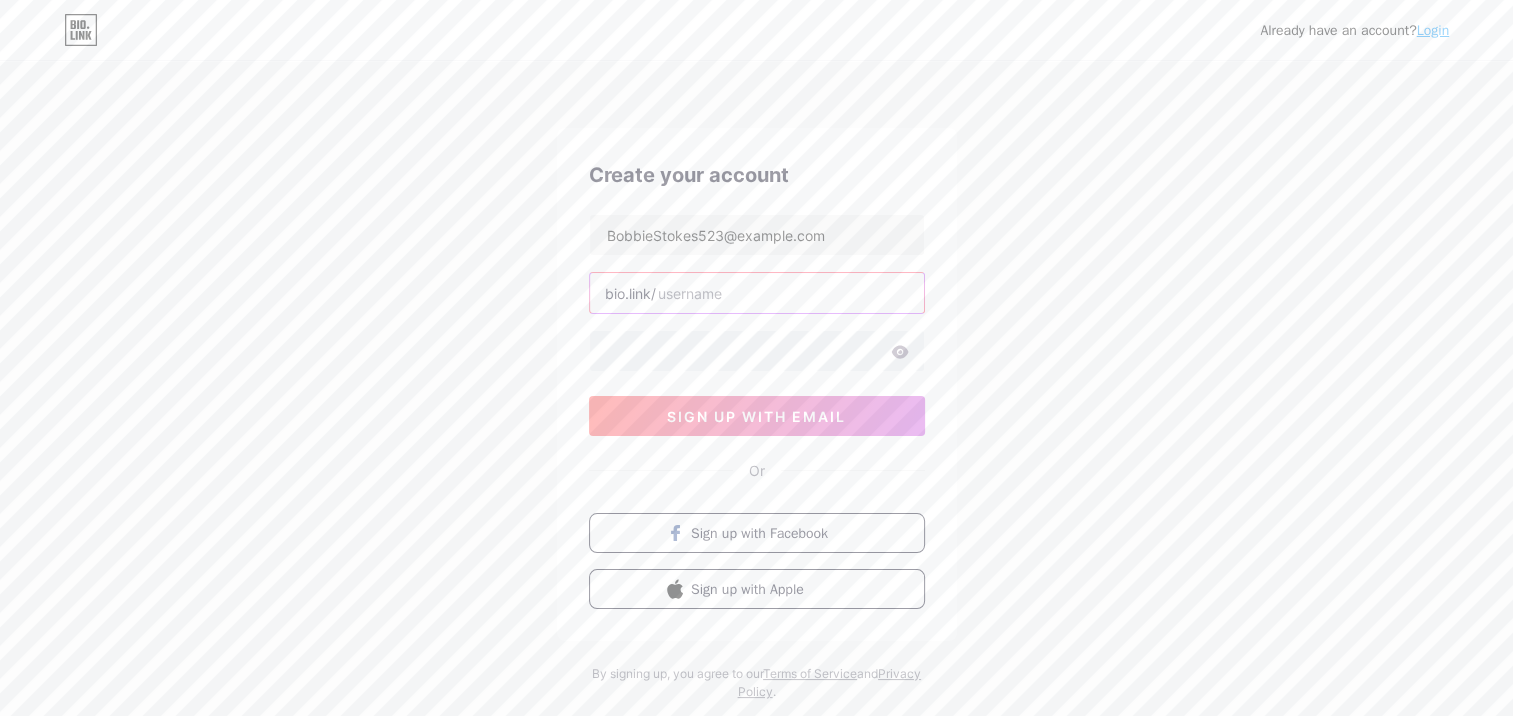 click at bounding box center [757, 293] 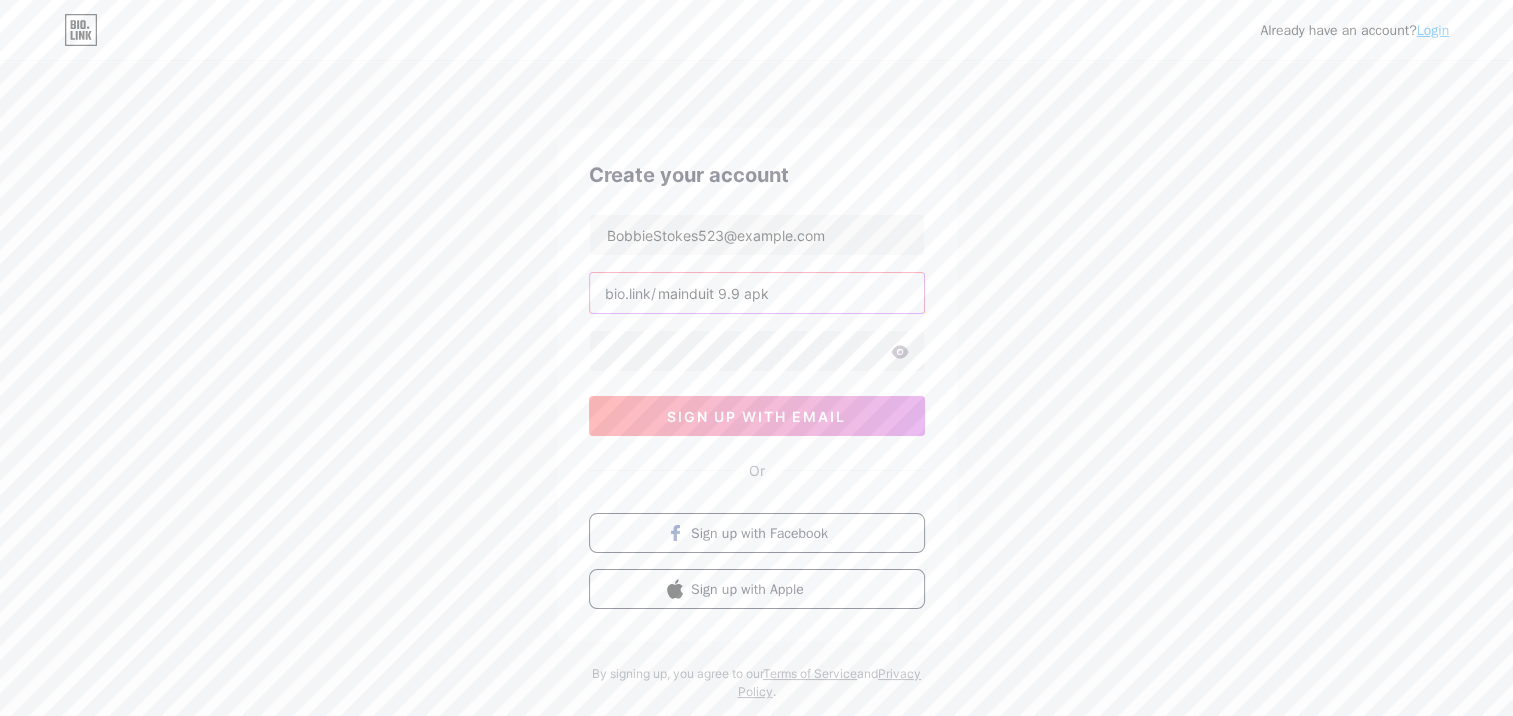 drag, startPoint x: 742, startPoint y: 290, endPoint x: 719, endPoint y: 293, distance: 23.194826 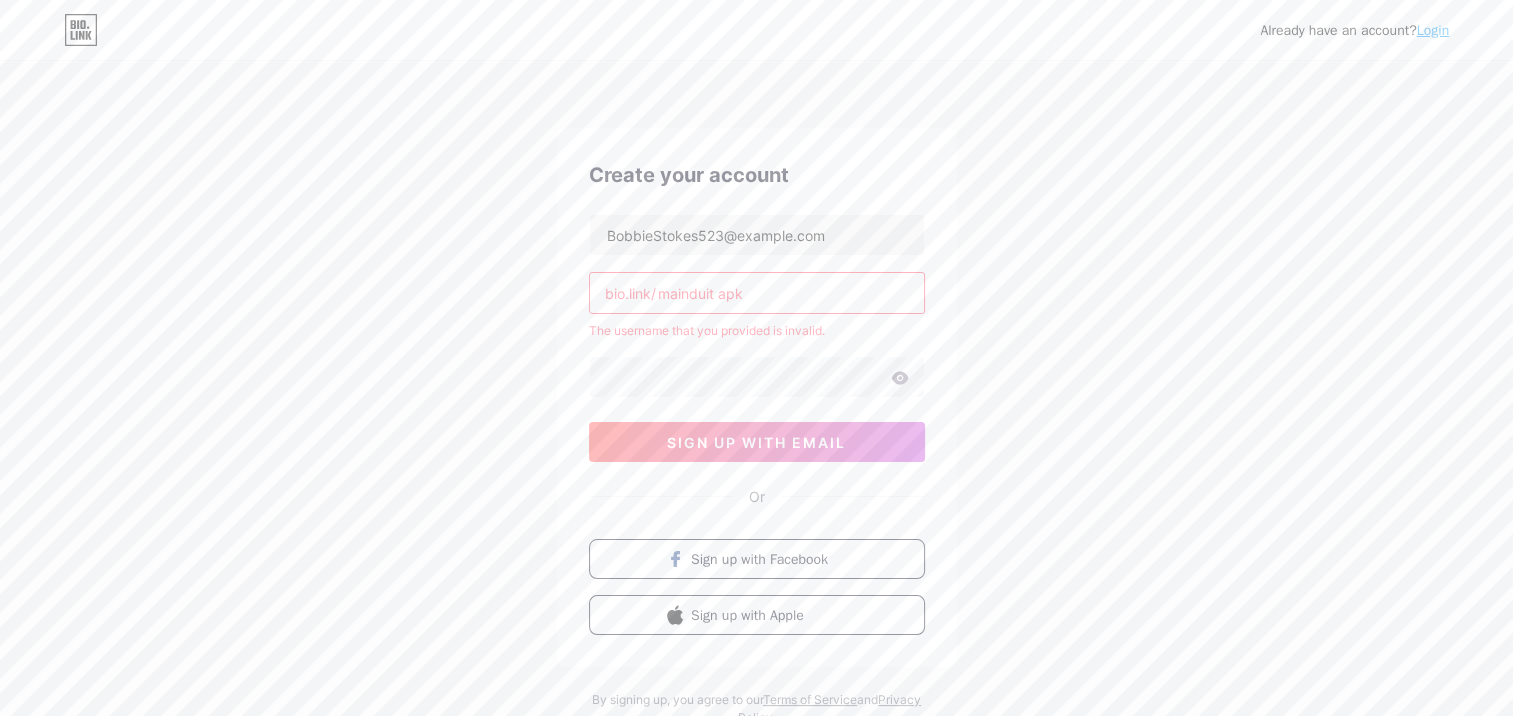 click on "mainduit apk" at bounding box center [757, 293] 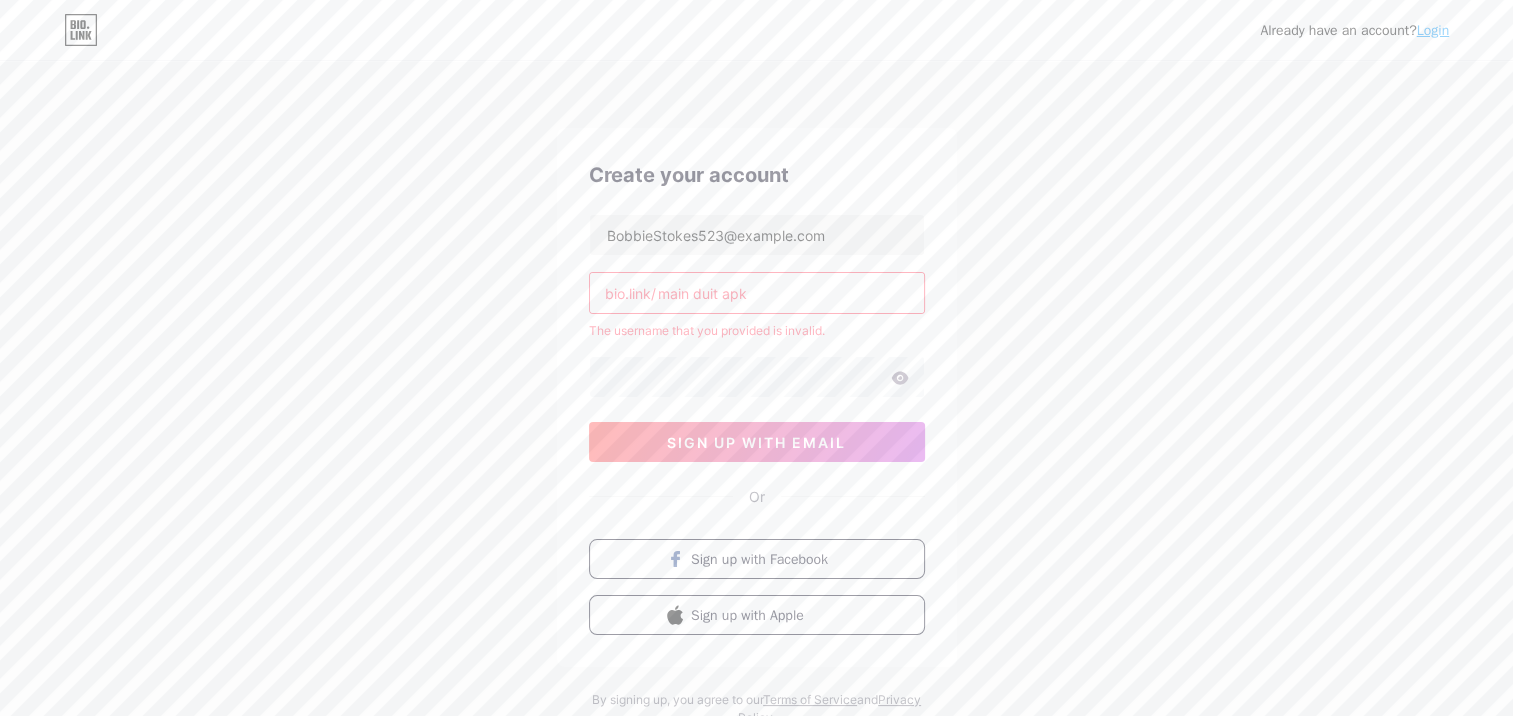 click on "main duit apk" at bounding box center [757, 293] 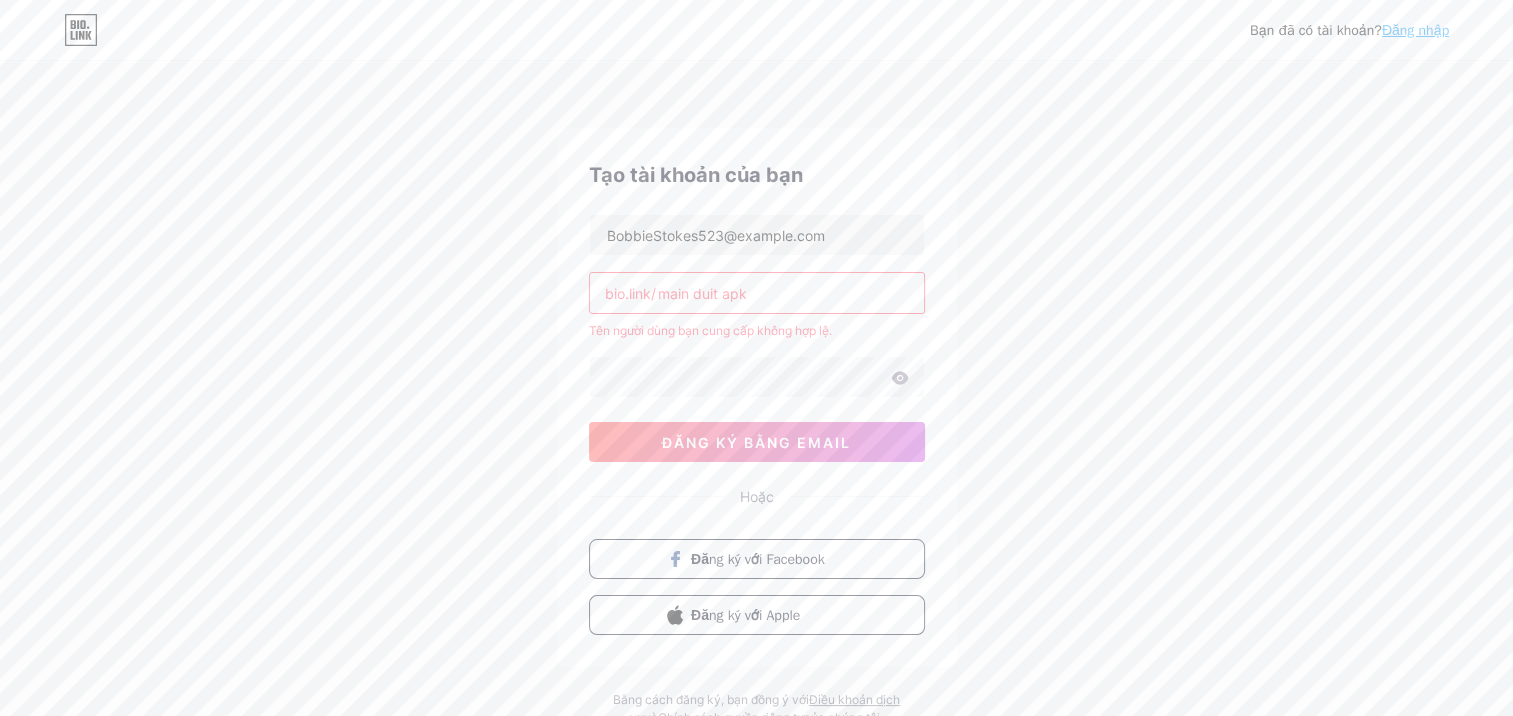 click on "main duit apk" at bounding box center (757, 293) 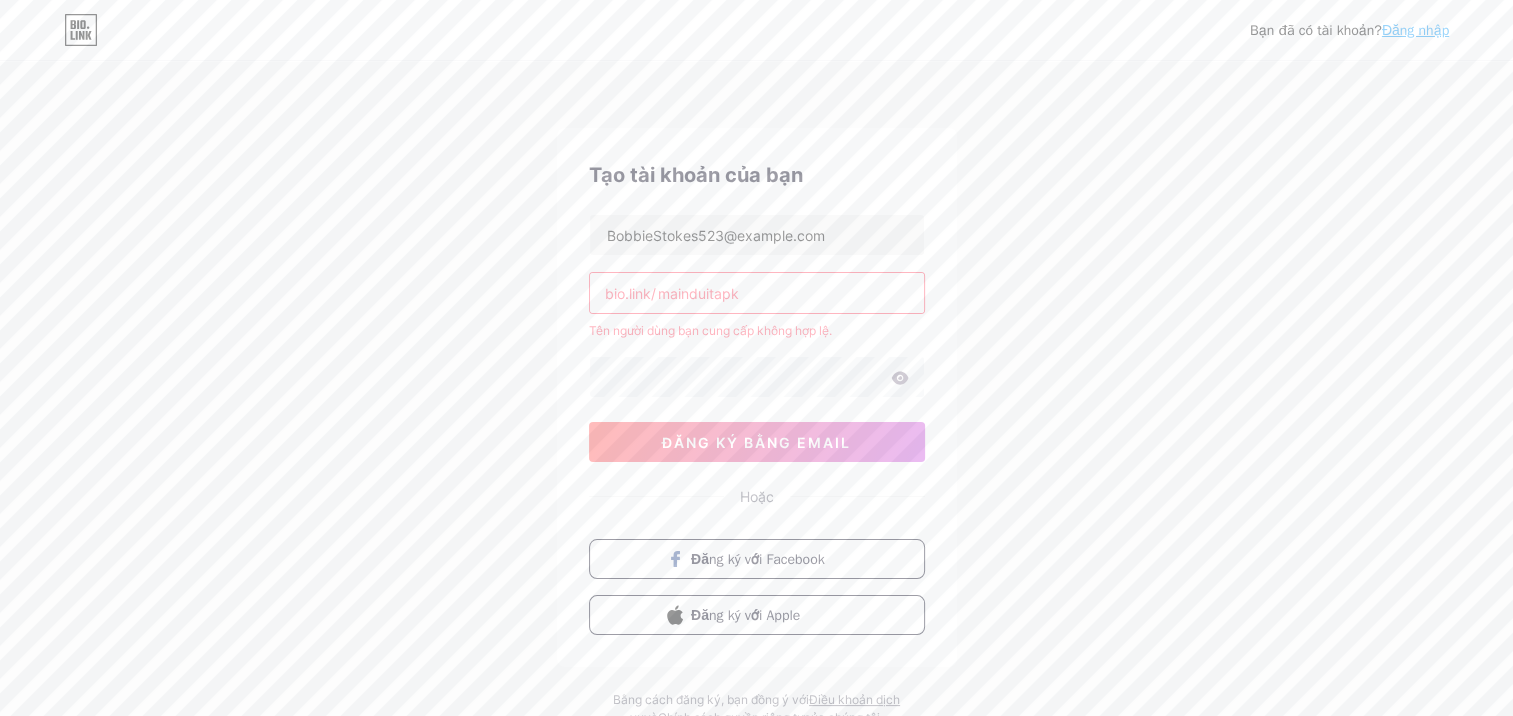 click on "mainduitapk" at bounding box center [757, 293] 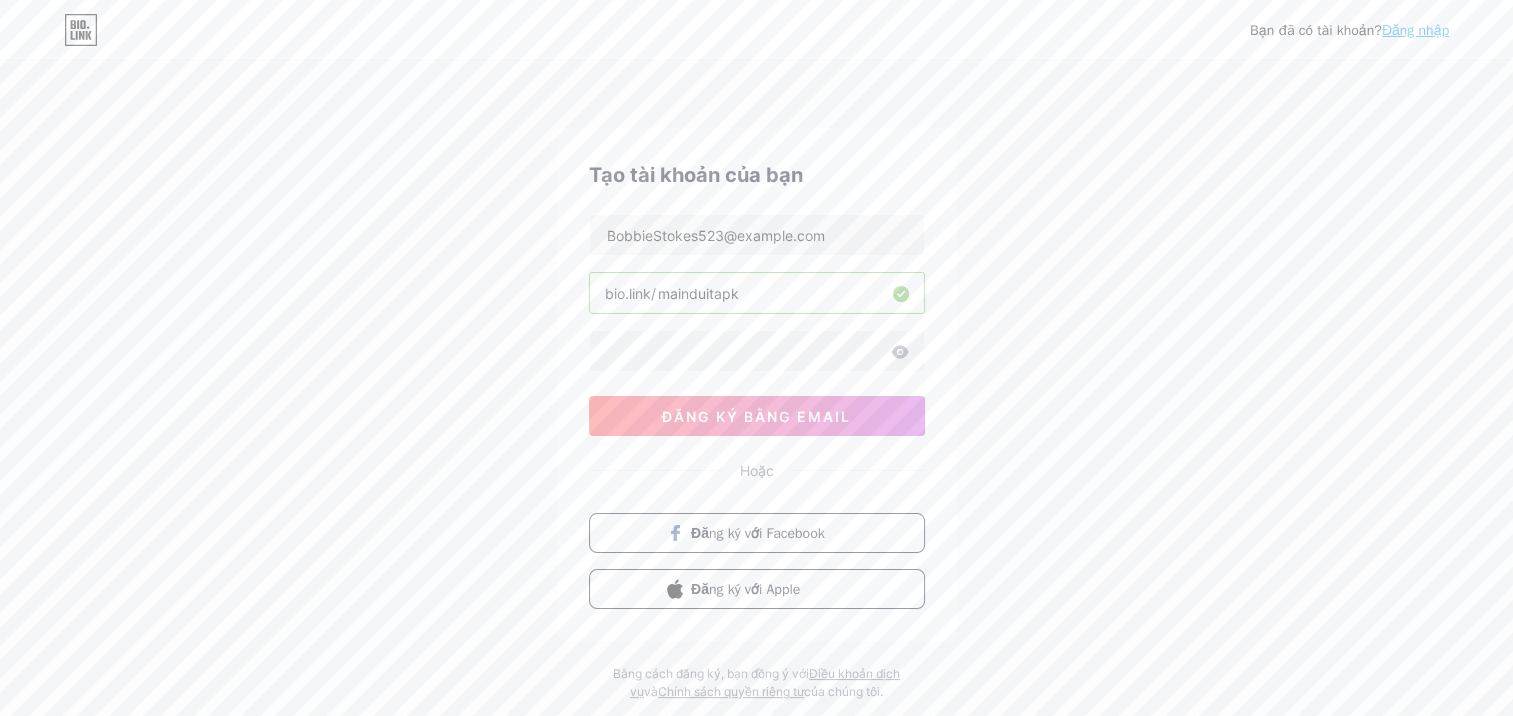 click on "mainduitapk" at bounding box center [757, 293] 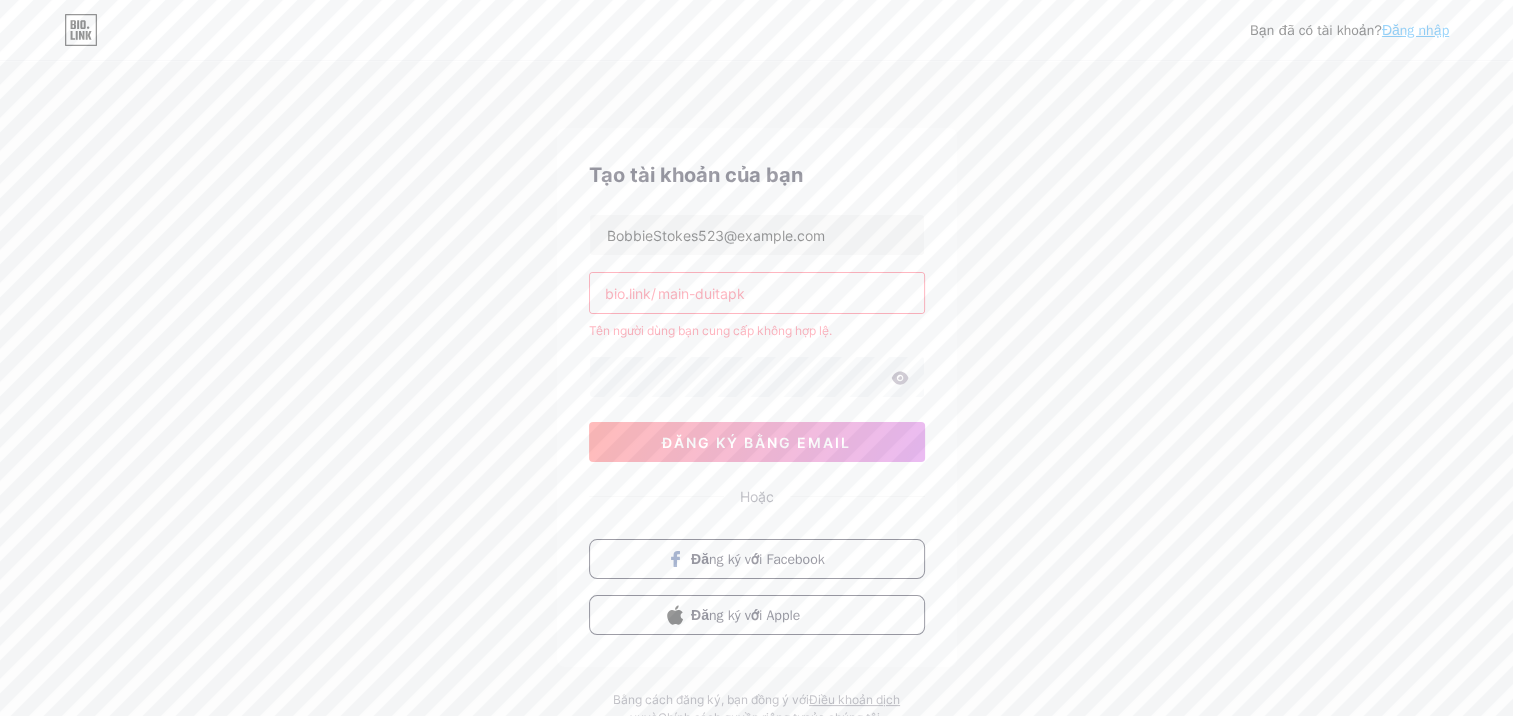 click on "Bạn đã có tài khoản?  Đăng nhập   Tạo tài khoản của bạn     BobbieStokes523@outlook.com     bio.link/   main-duitapk     Tên người dùng bạn cung cấp không hợp lệ.                 Đăng ký bằng email         Hoặc       Đăng ký với Facebook
Đăng ký với Apple      Bằng cách đăng ký, bạn đồng ý với  Điều khoản dịch vụ  và  Chính sách quyền riêng tư  của chúng tôi." at bounding box center [756, 395] 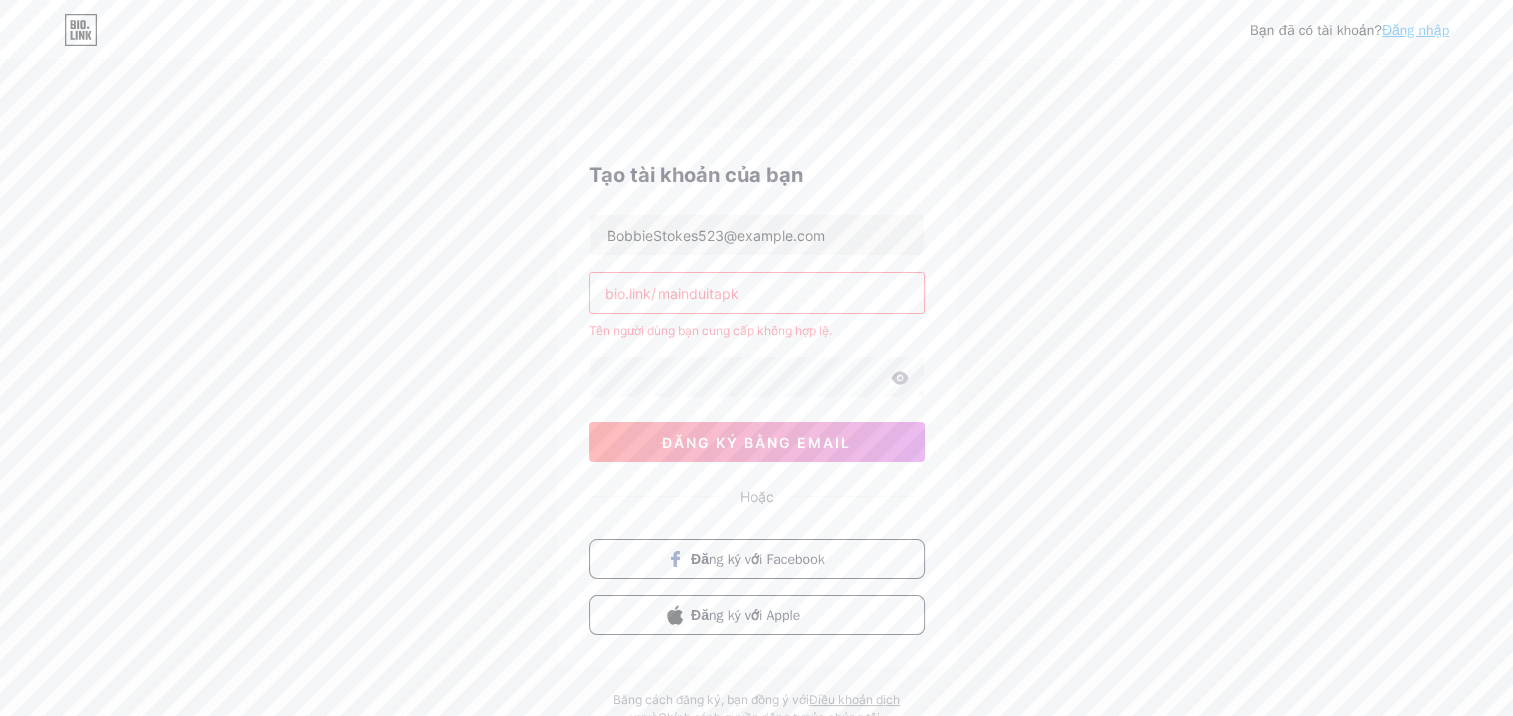 type on "mainduitapk" 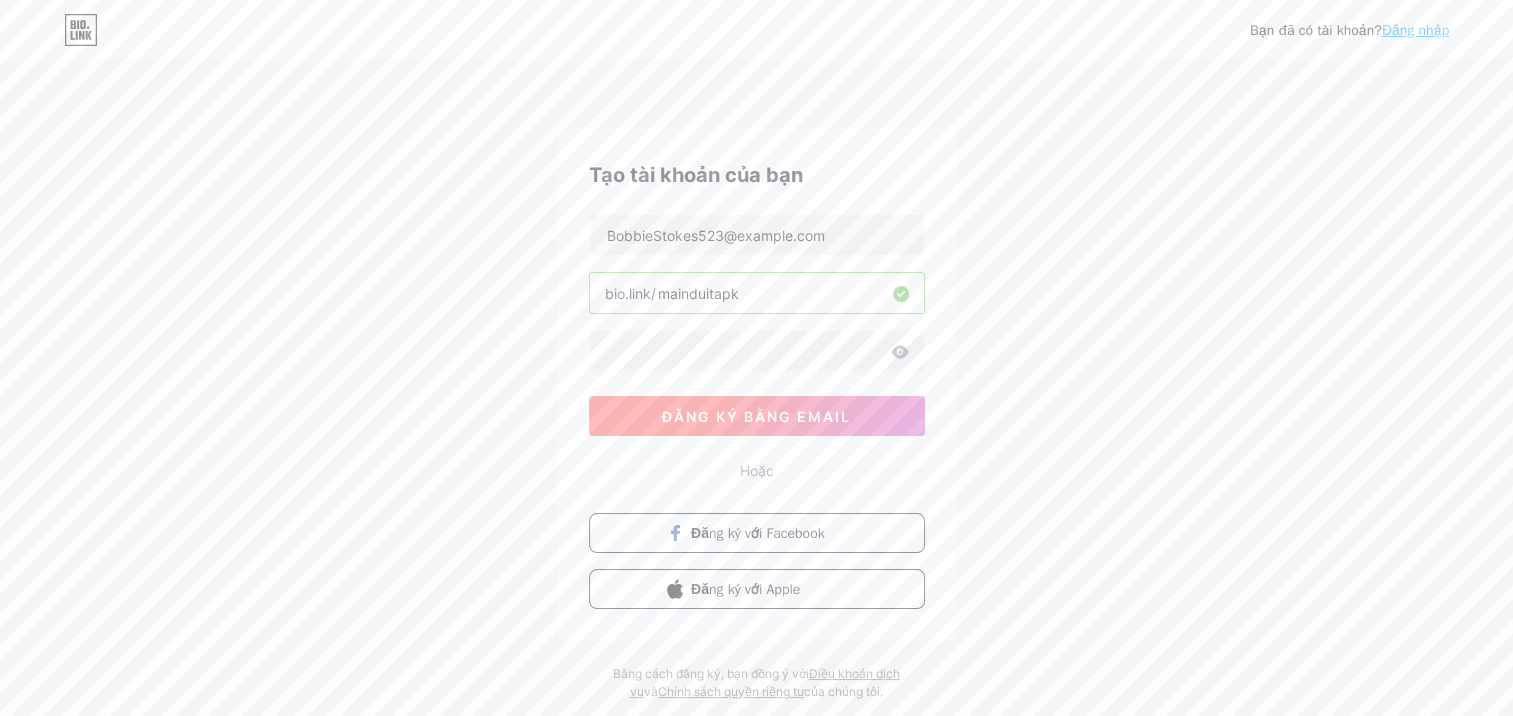 click on "Đăng ký bằng email" at bounding box center (756, 416) 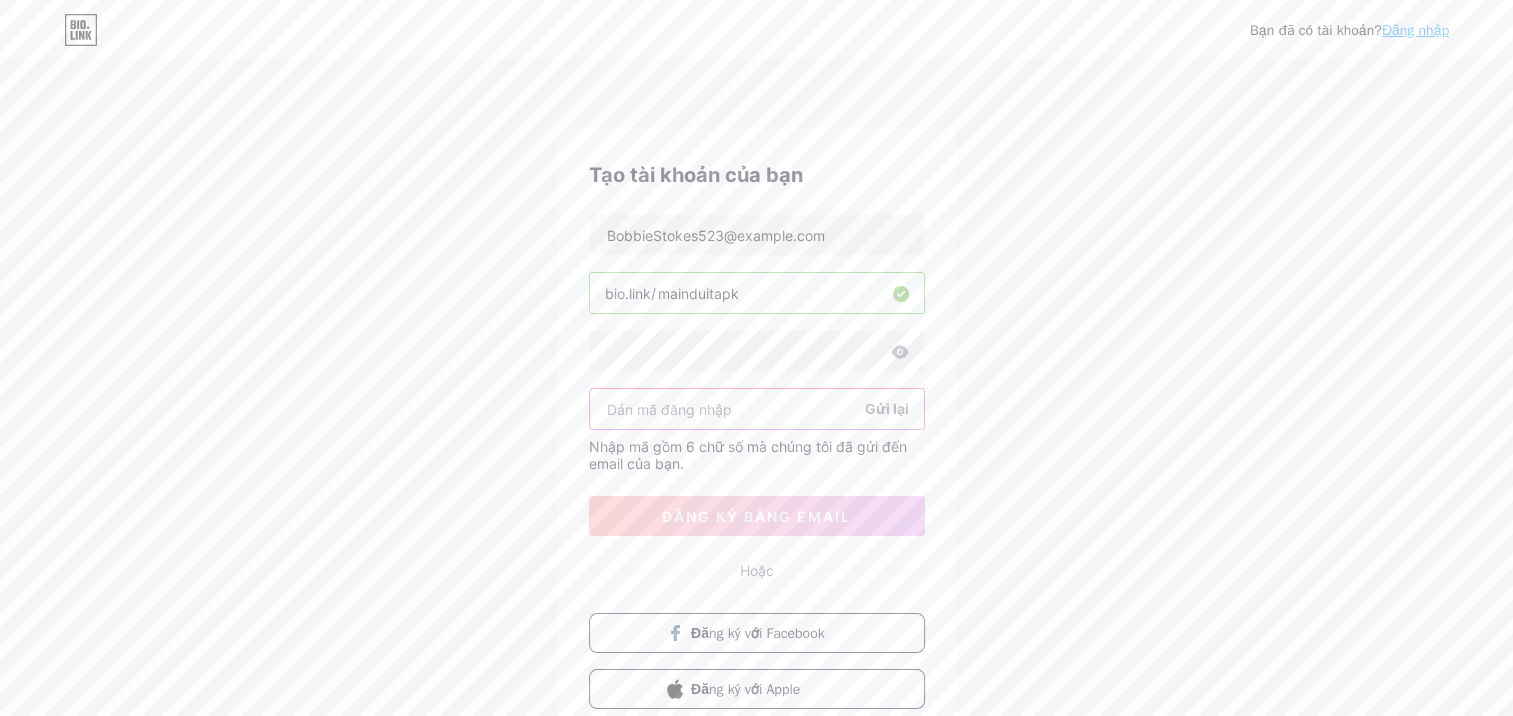 paste on "114422" 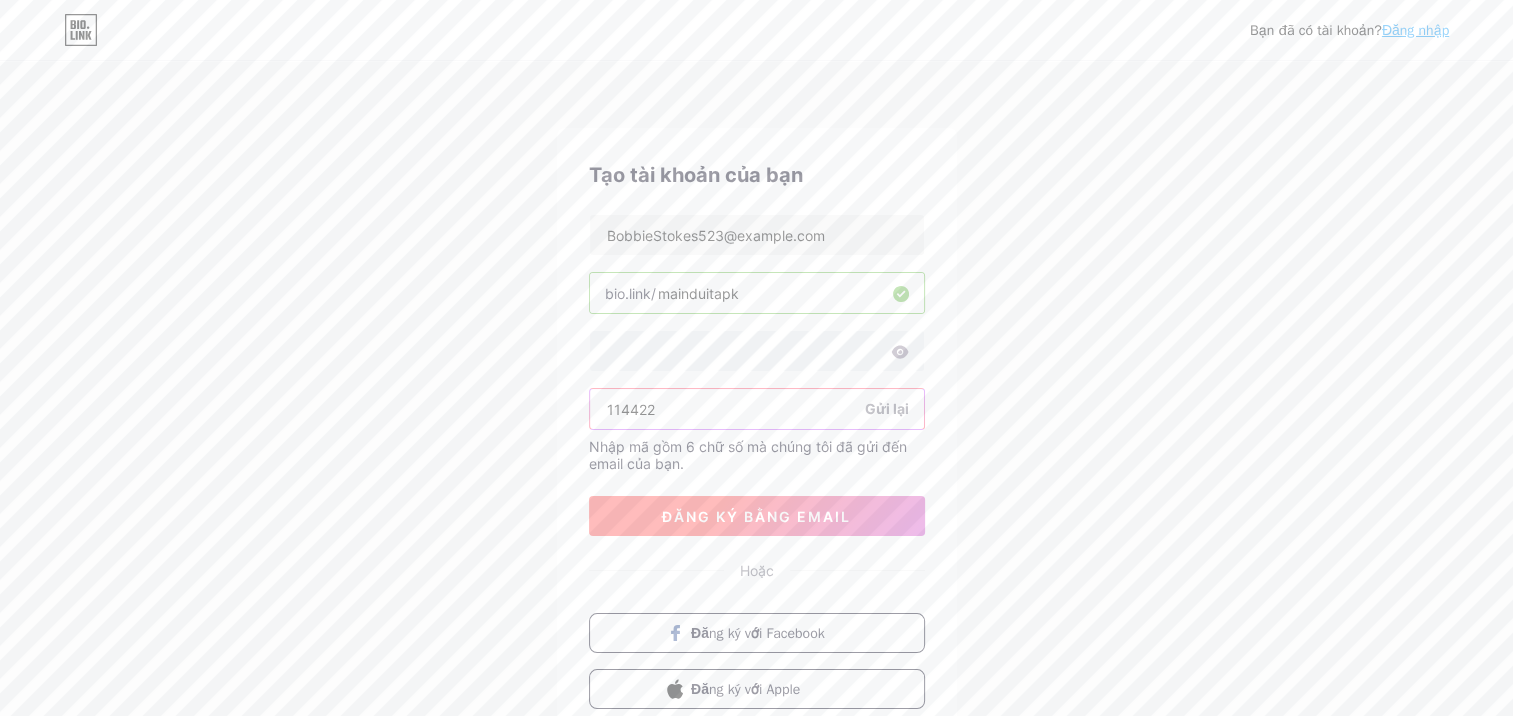 type on "114422" 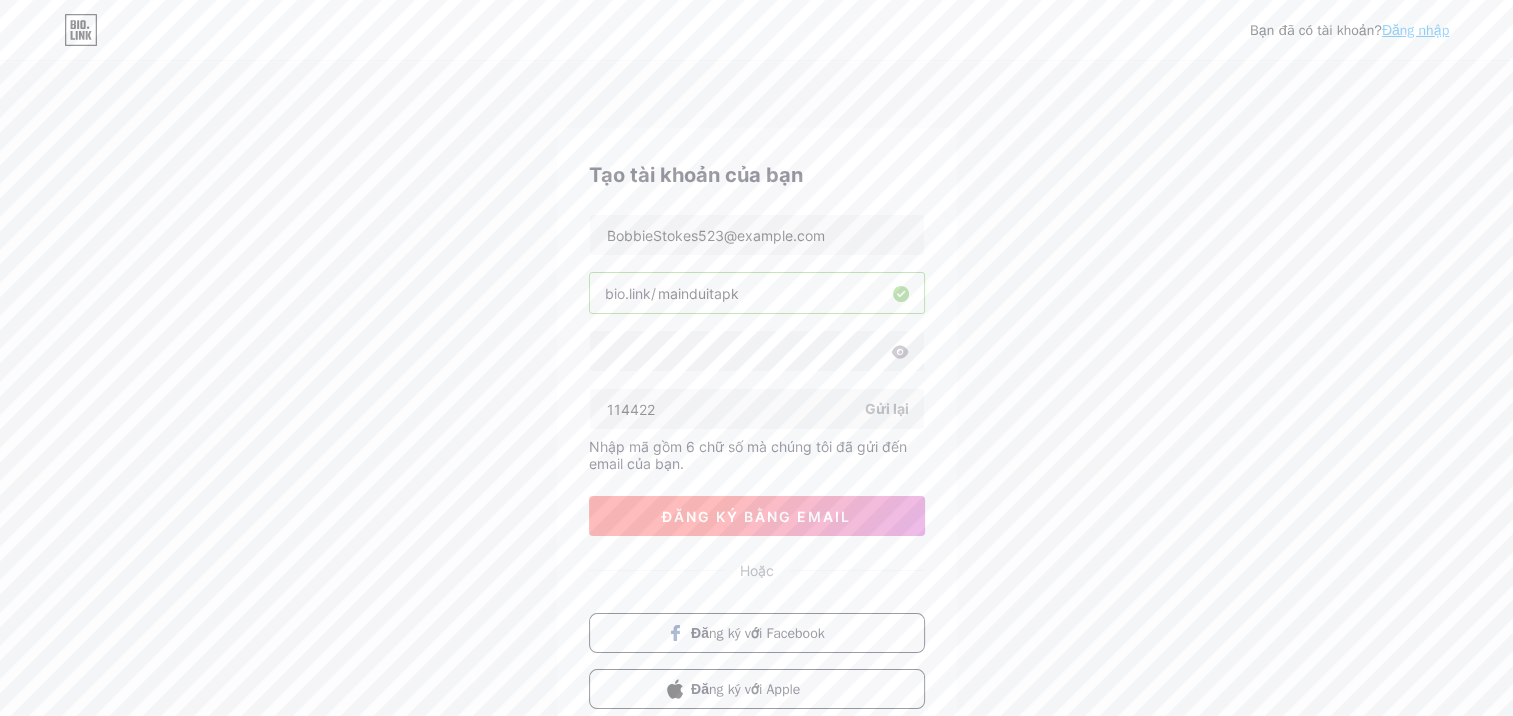 click on "Đăng ký bằng email" at bounding box center [756, 516] 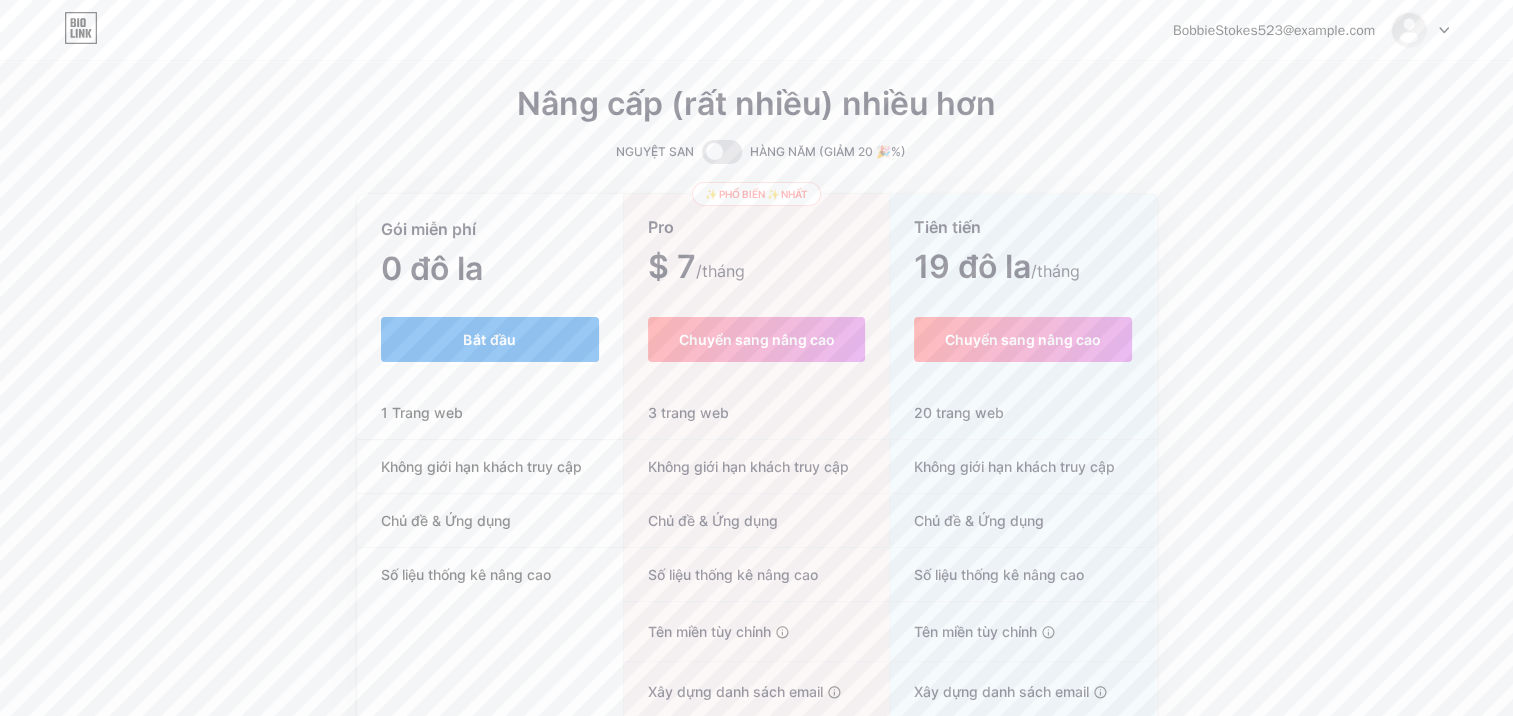 click on "Bắt đầu" at bounding box center [490, 339] 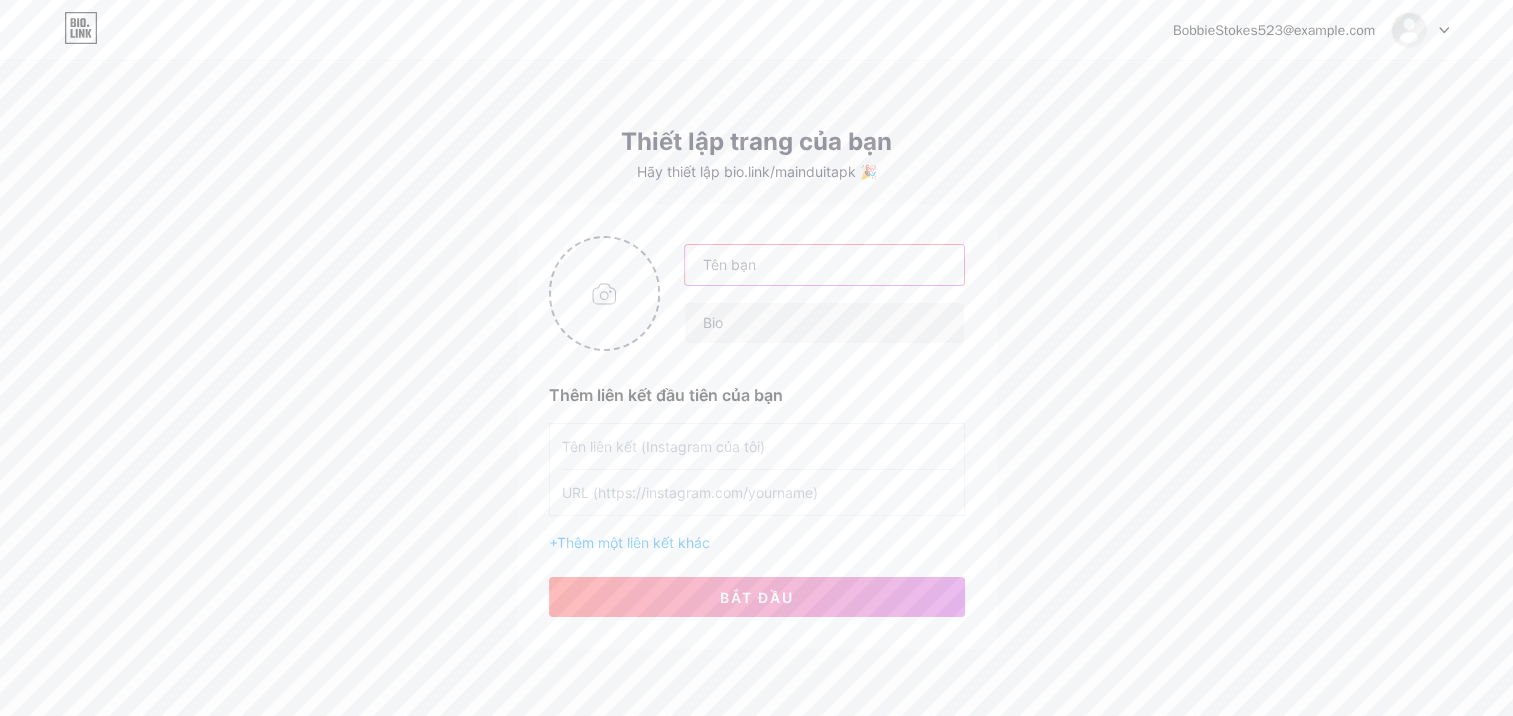click at bounding box center [824, 265] 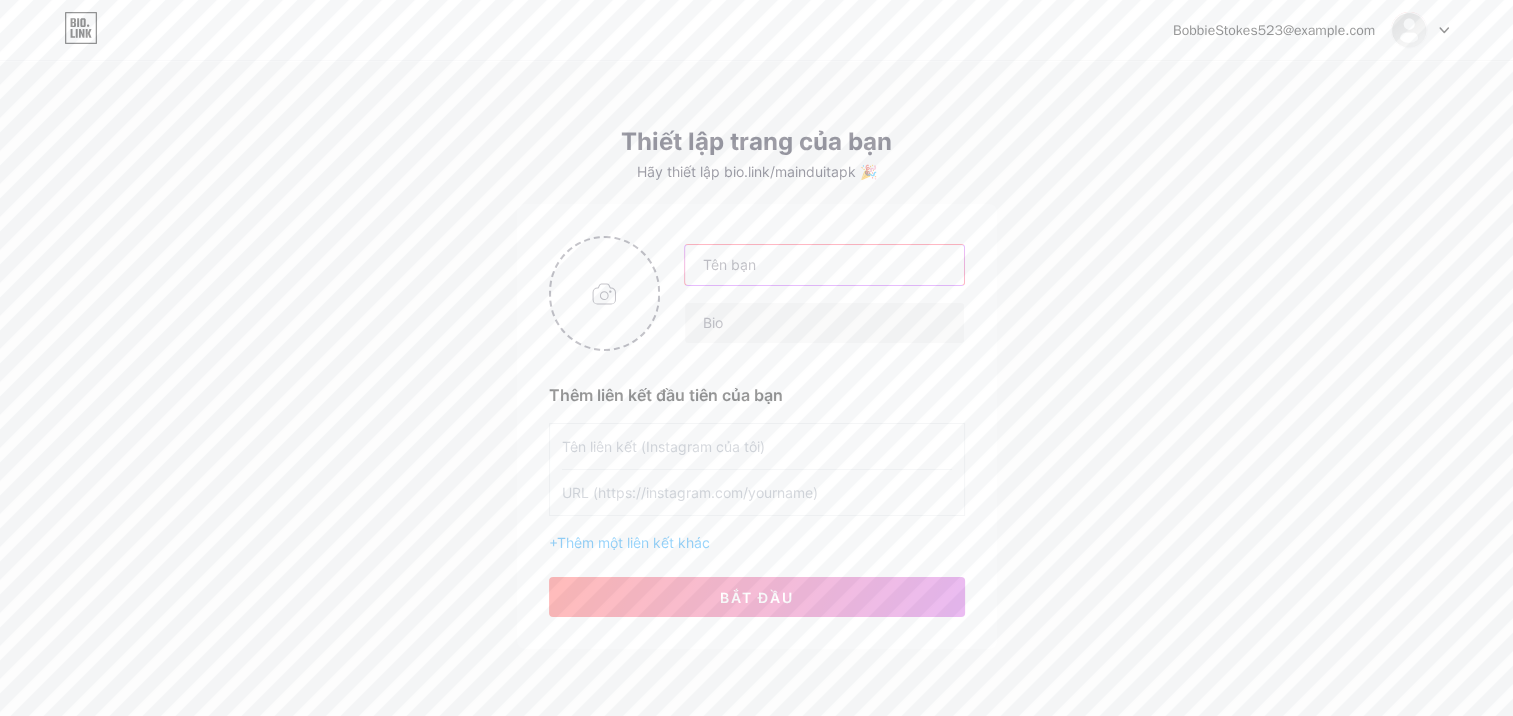 paste on "Main Duit APK 9.9 (Login) Download Versi Terbaru Untuk" 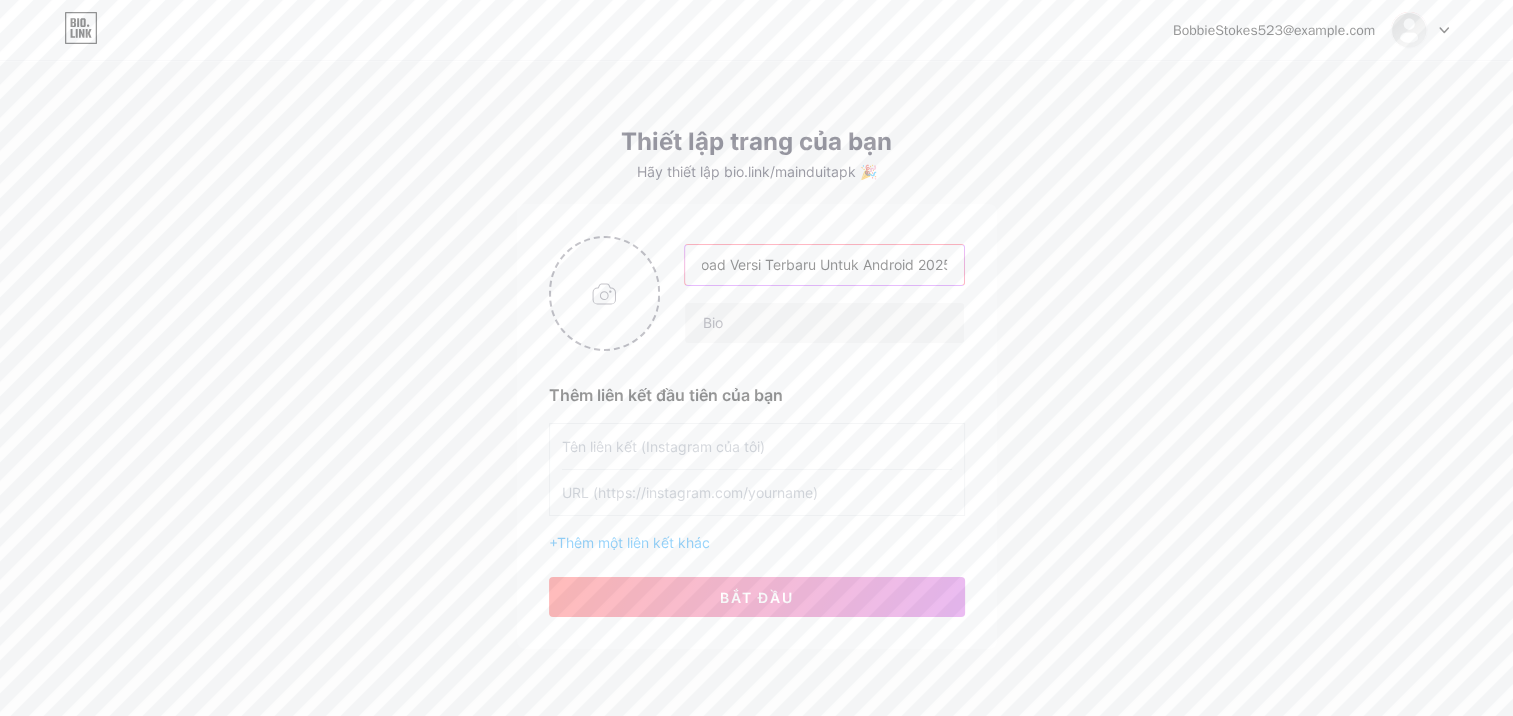 scroll, scrollTop: 0, scrollLeft: 223, axis: horizontal 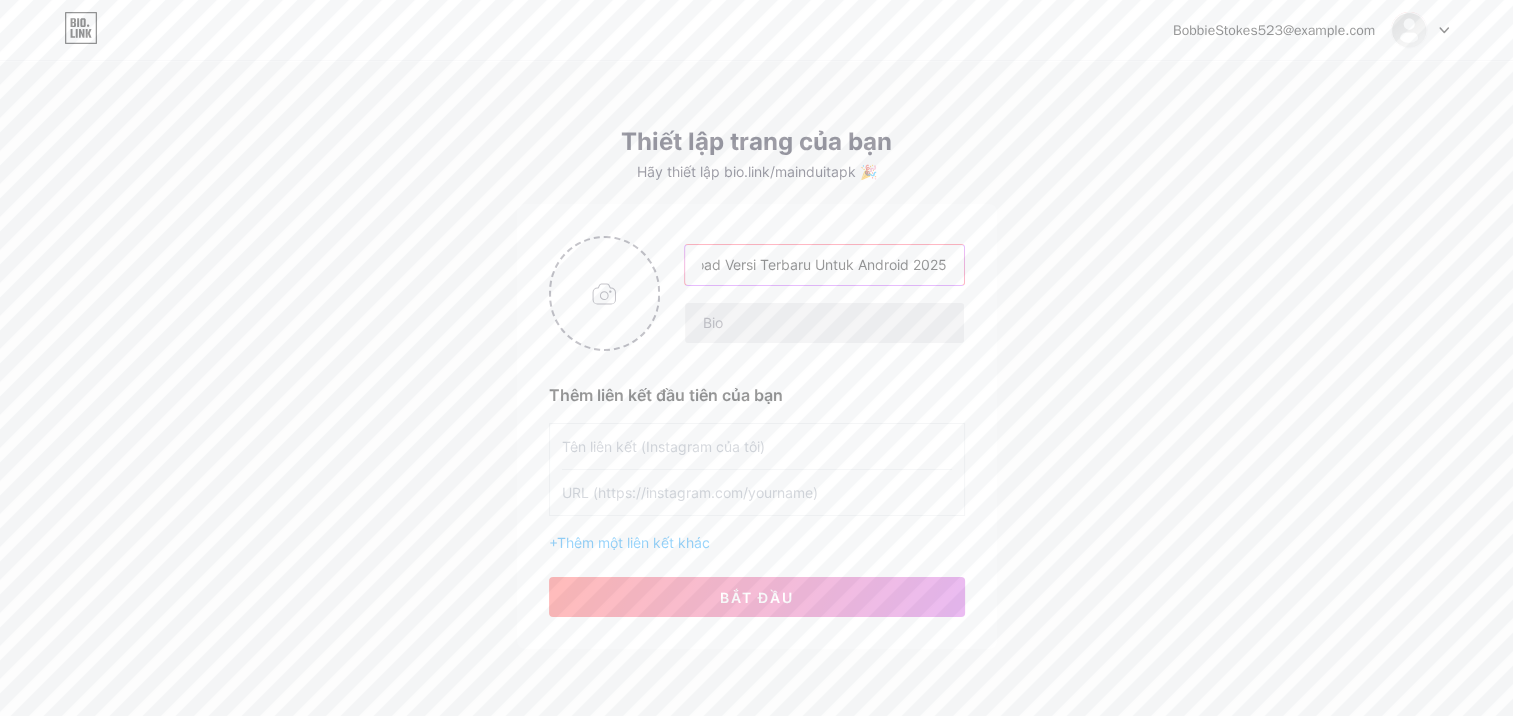type on "Main Duit APK 9.9 (Login) Download Versi Terbaru Untuk Android 2025" 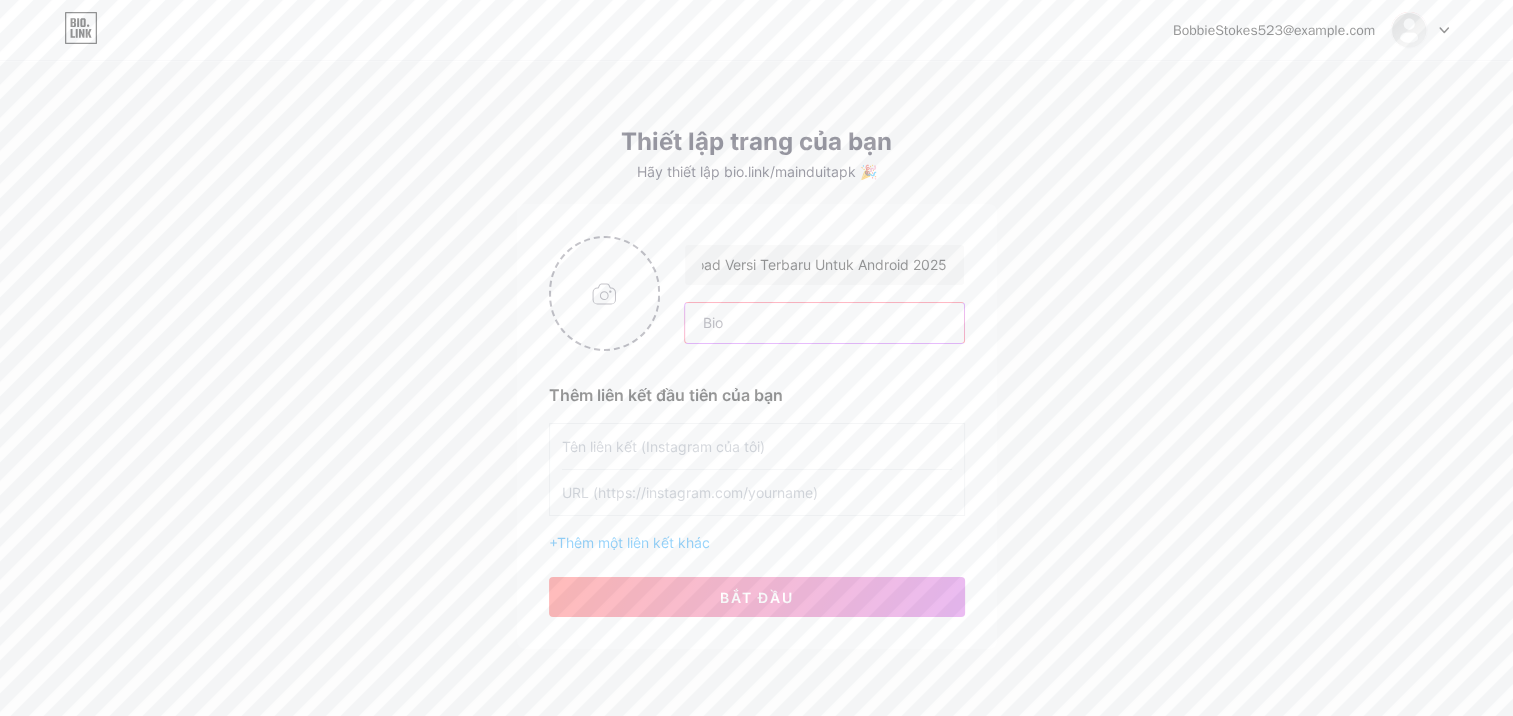 drag, startPoint x: 846, startPoint y: 315, endPoint x: 836, endPoint y: 314, distance: 10.049875 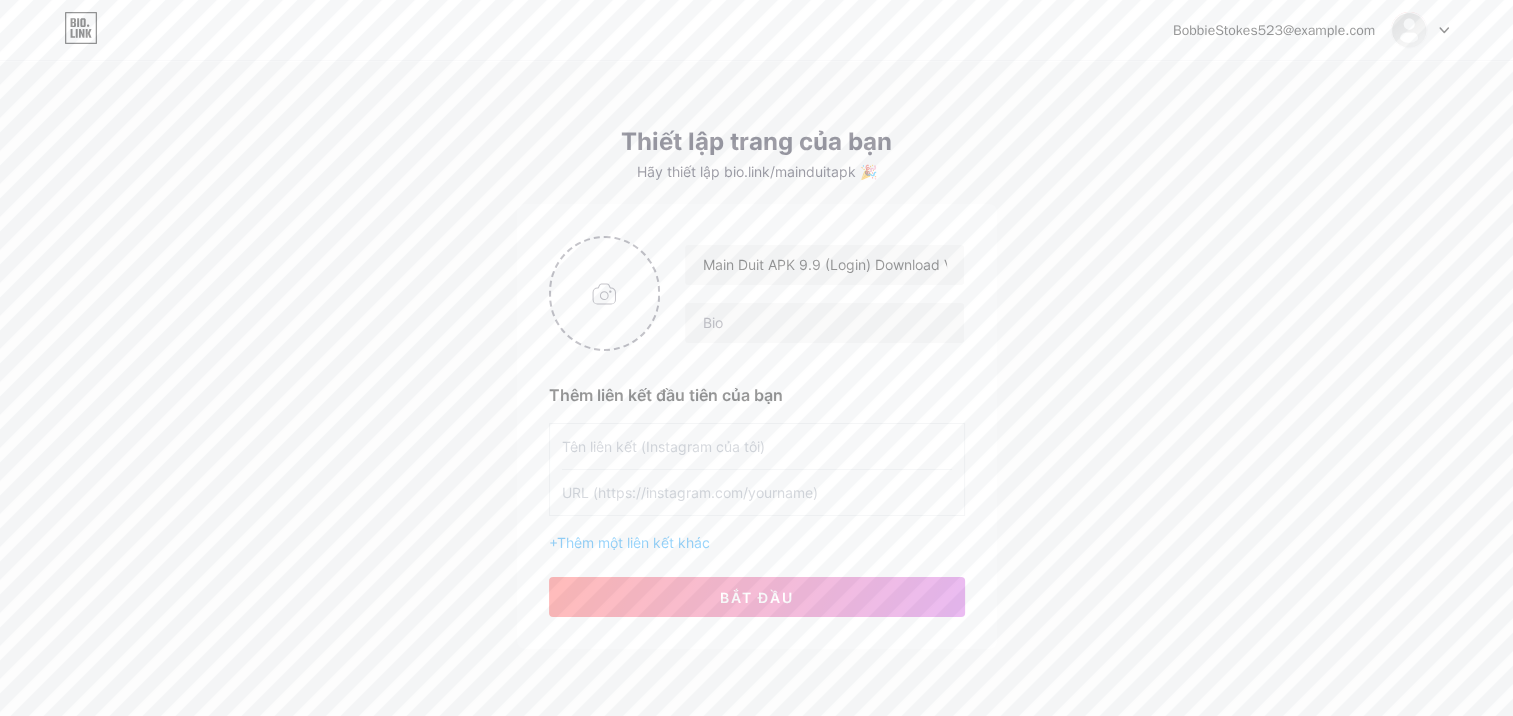 click at bounding box center [757, 492] 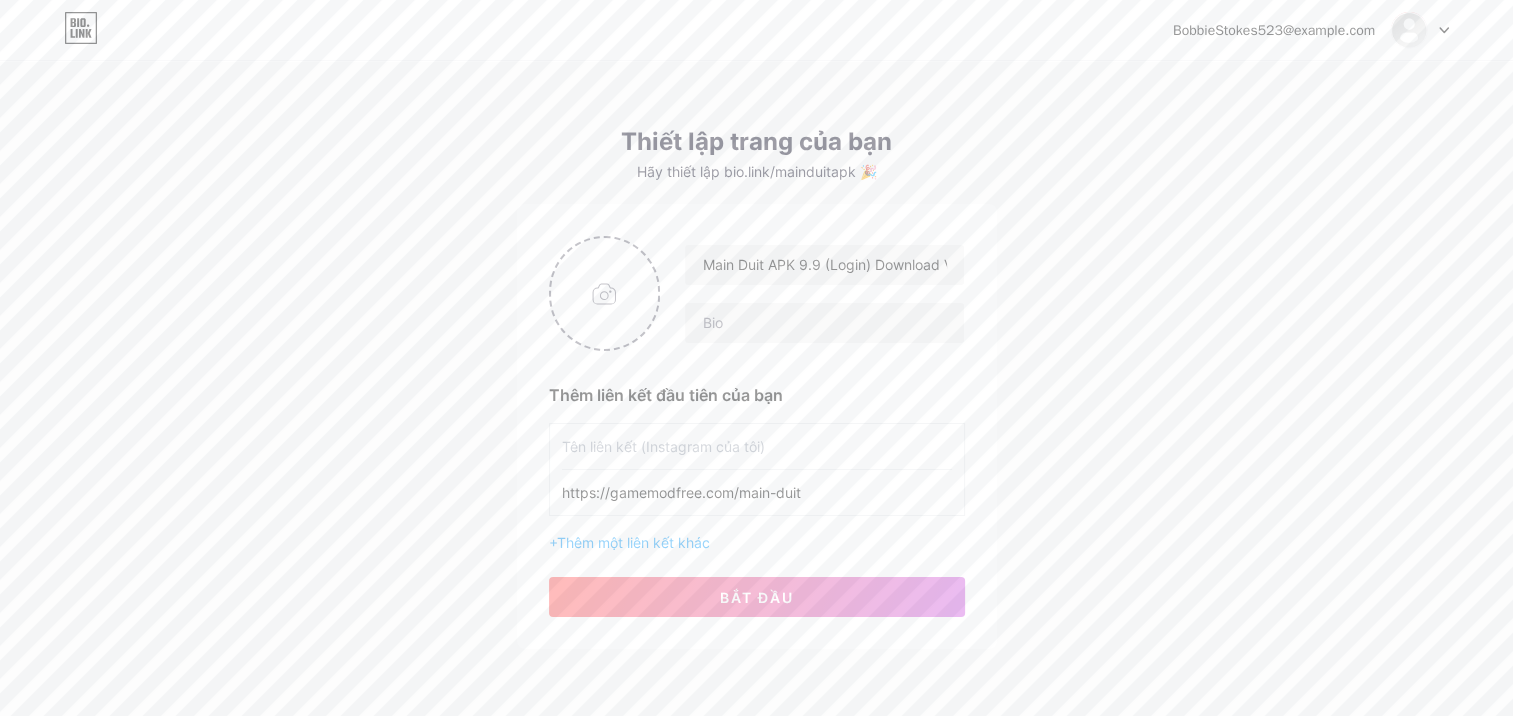 type on "https://gamemodfree.com/main-duit" 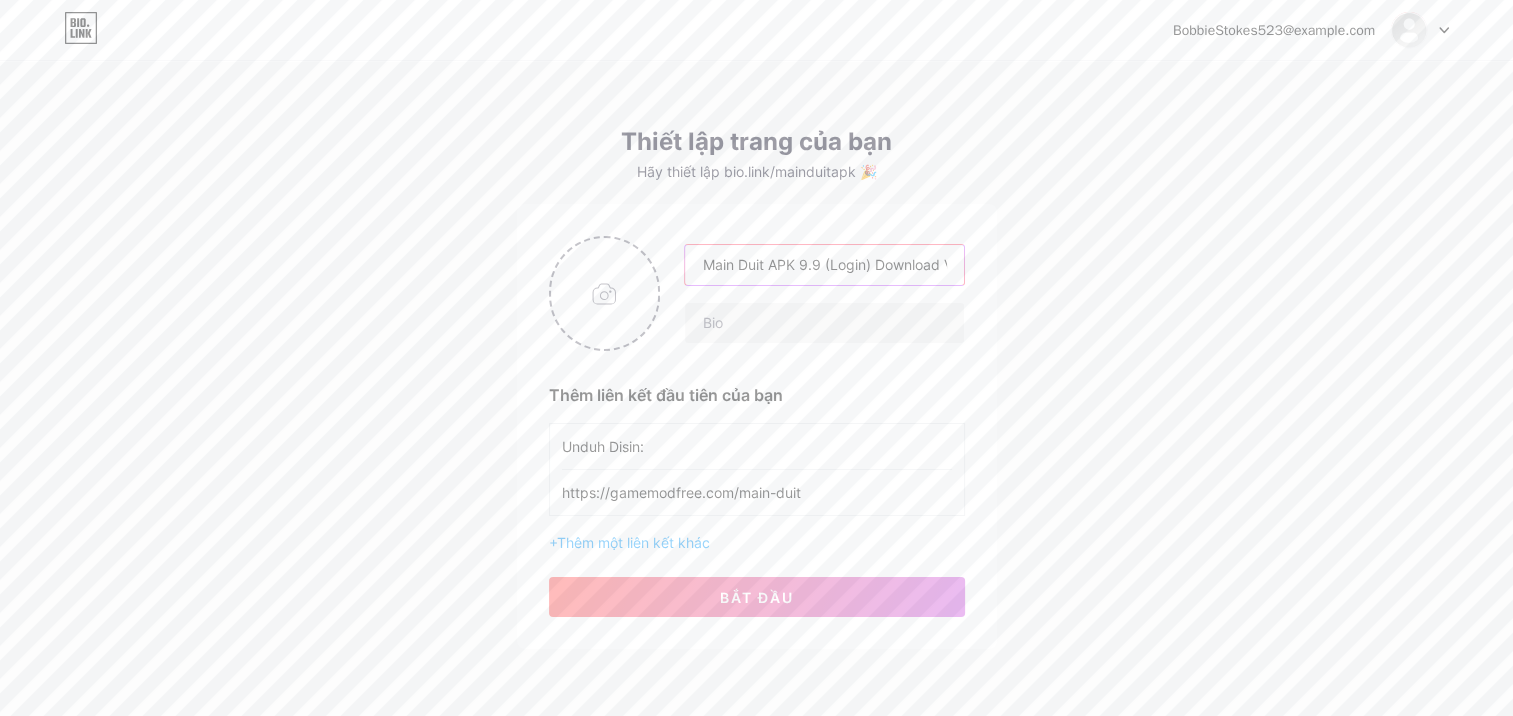 drag, startPoint x: 791, startPoint y: 261, endPoint x: 696, endPoint y: 260, distance: 95.005264 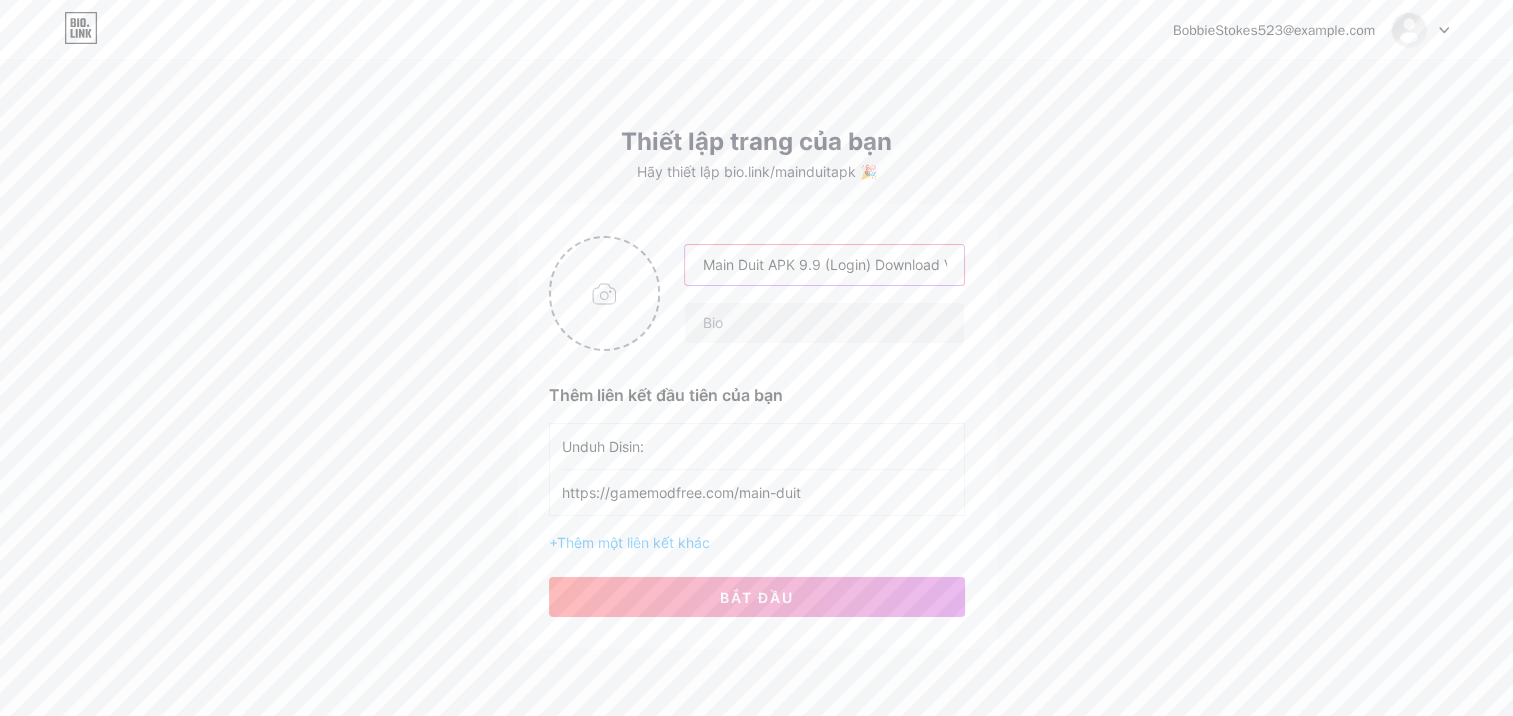 click on "Main Duit APK 9.9 (Login) Download Versi Terbaru Untuk Android 2025" at bounding box center (824, 265) 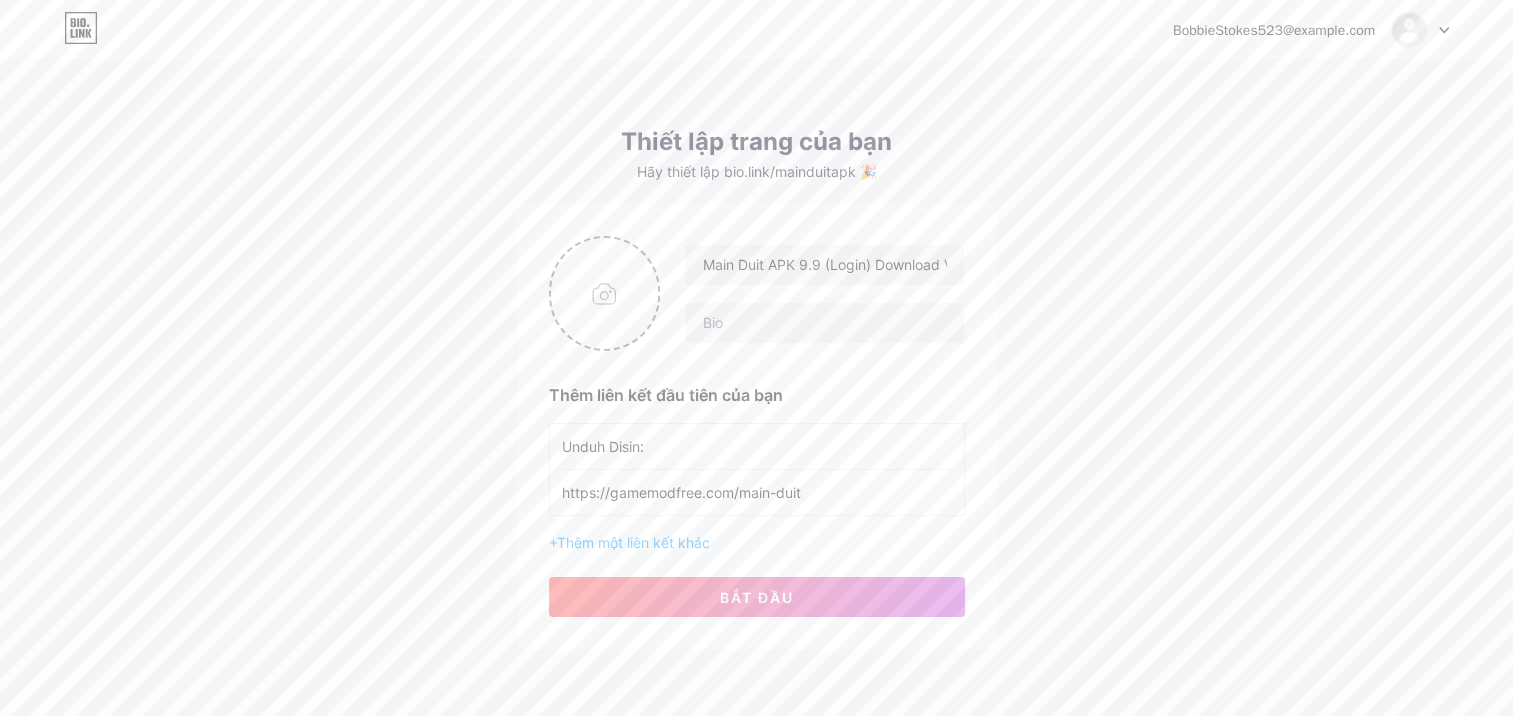 click on "Unduh Disin:" at bounding box center (757, 446) 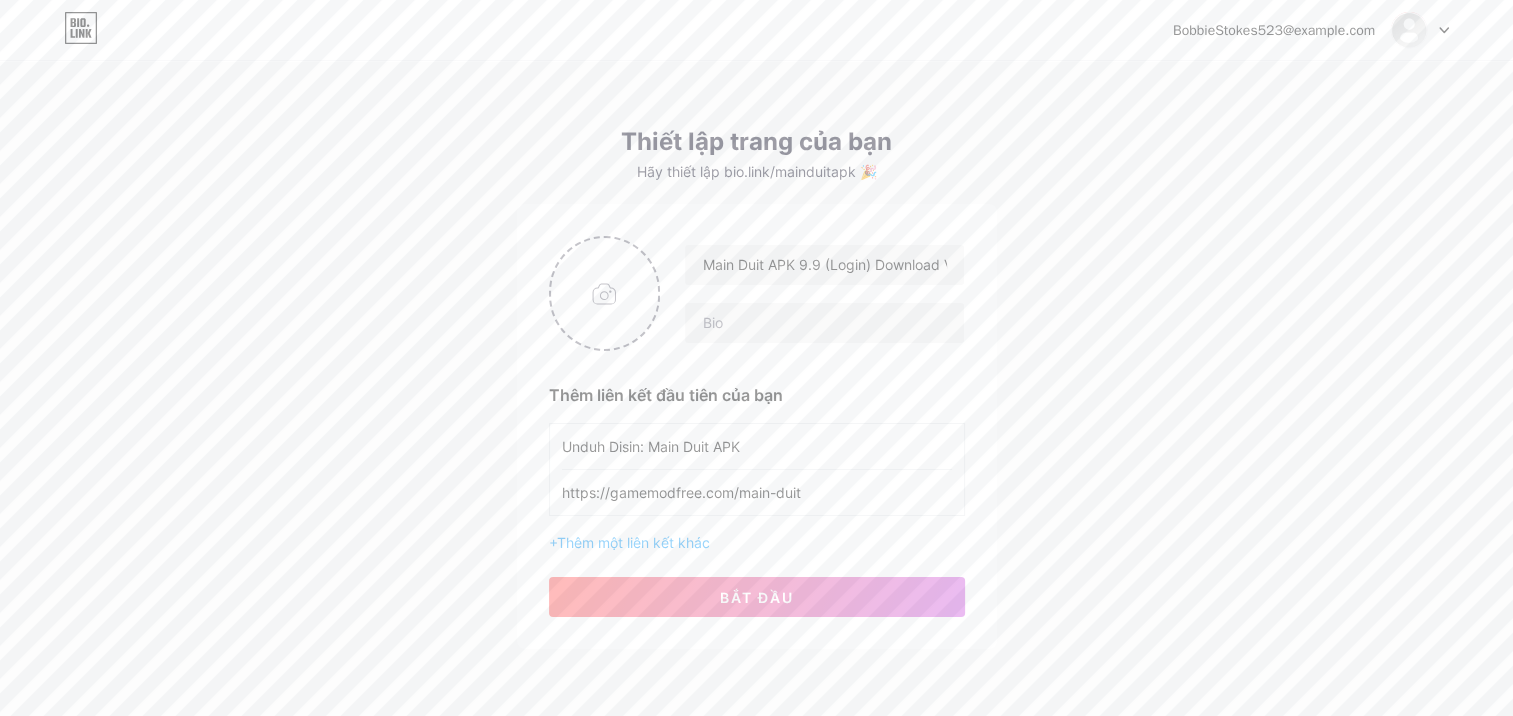 type on "Unduh Disin: Main Duit APK" 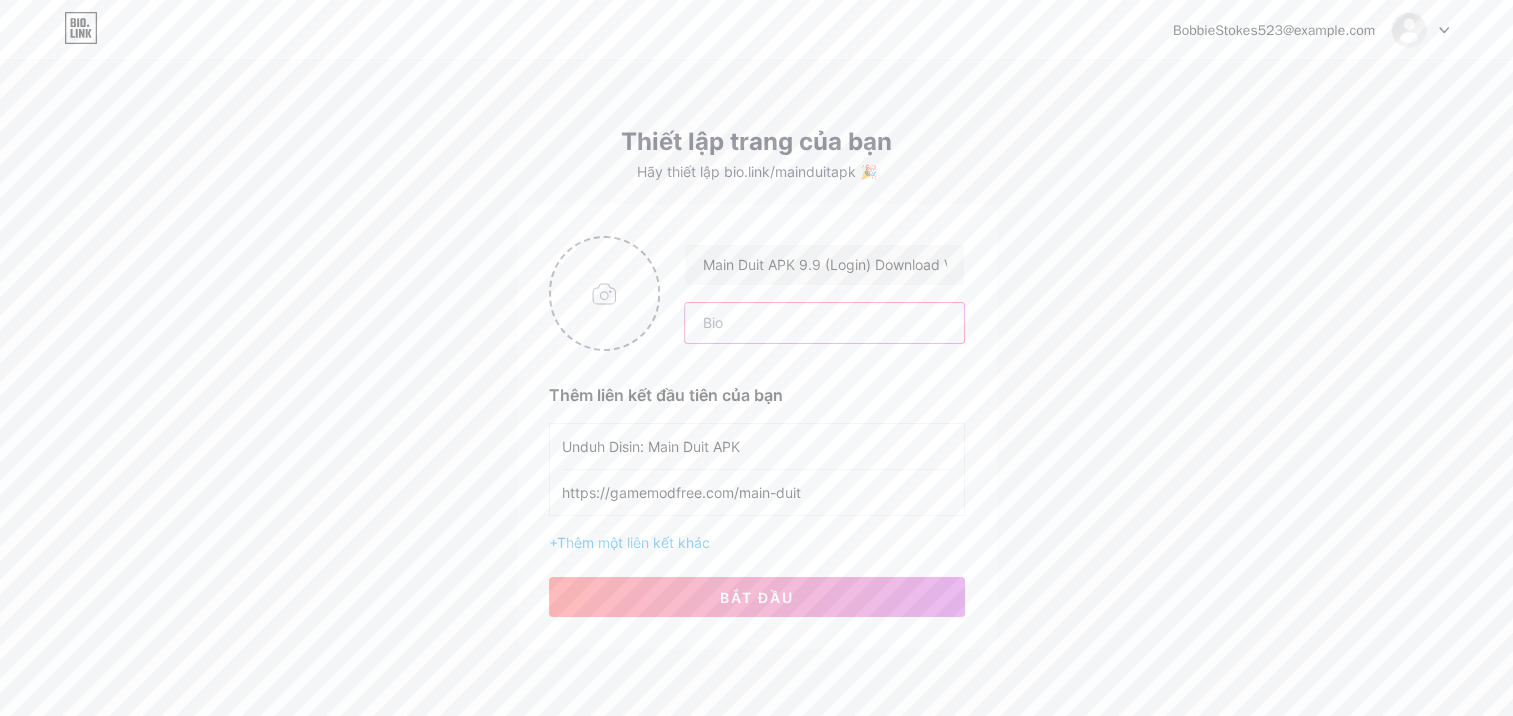 drag, startPoint x: 755, startPoint y: 325, endPoint x: 689, endPoint y: 314, distance: 66.910385 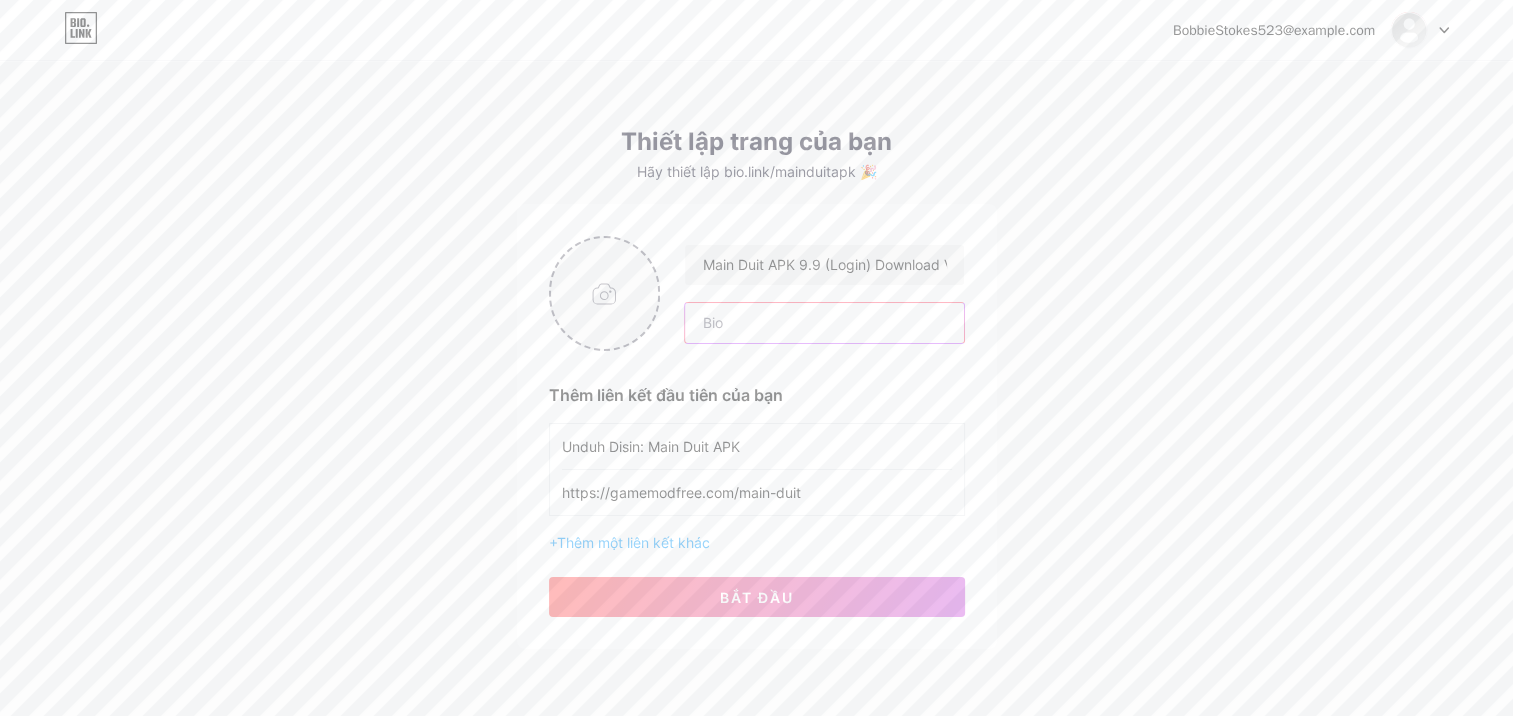 paste on "Main Duit APK adalah aplikasi hiburan yang menawarkan berbagai mini game seru untuk dimainkan. Dengan antarmuka sederhana dan mudah digunakan, pengguna dapat menikmati pengalaman bermain yang santai kapan saja. Cocok untuk mengisi waktu luang dengan menyenangkan." 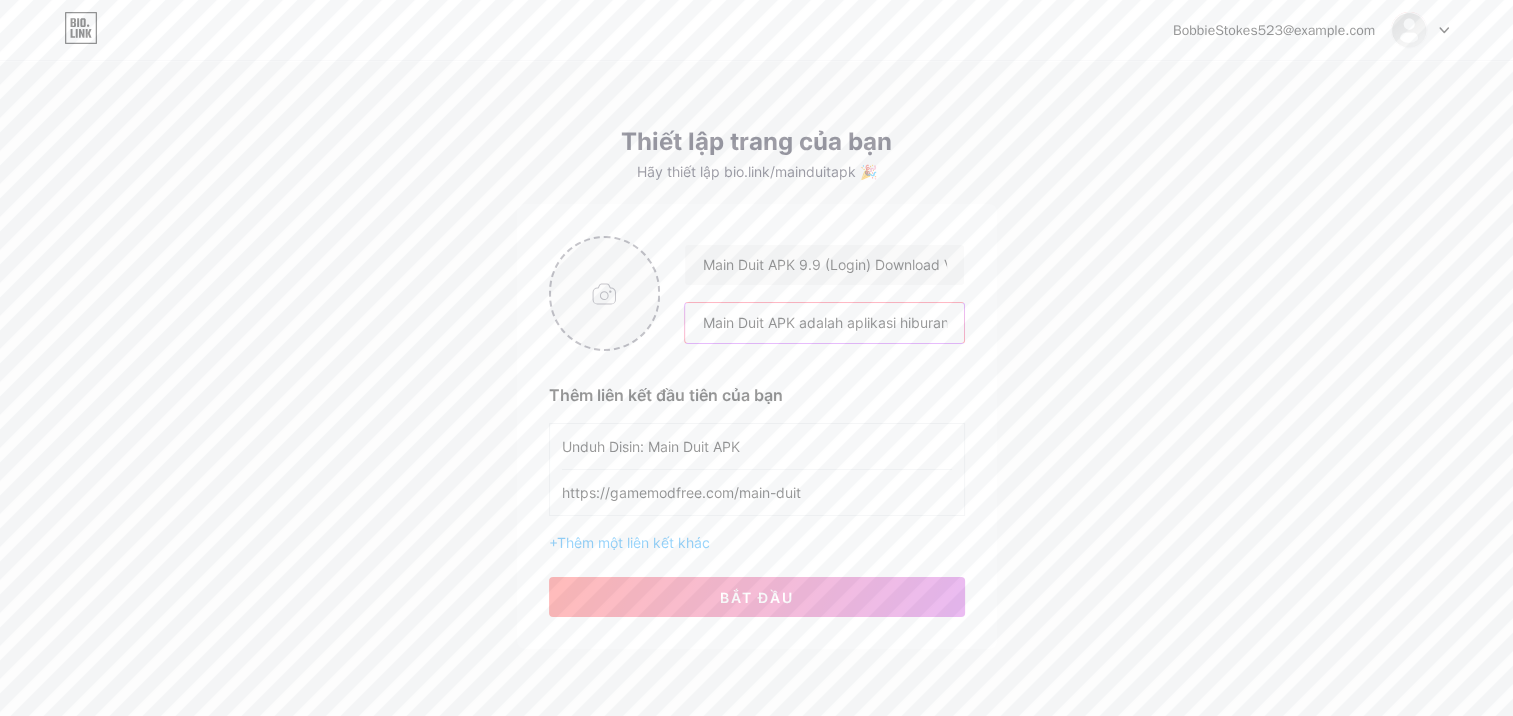 scroll, scrollTop: 0, scrollLeft: 1640, axis: horizontal 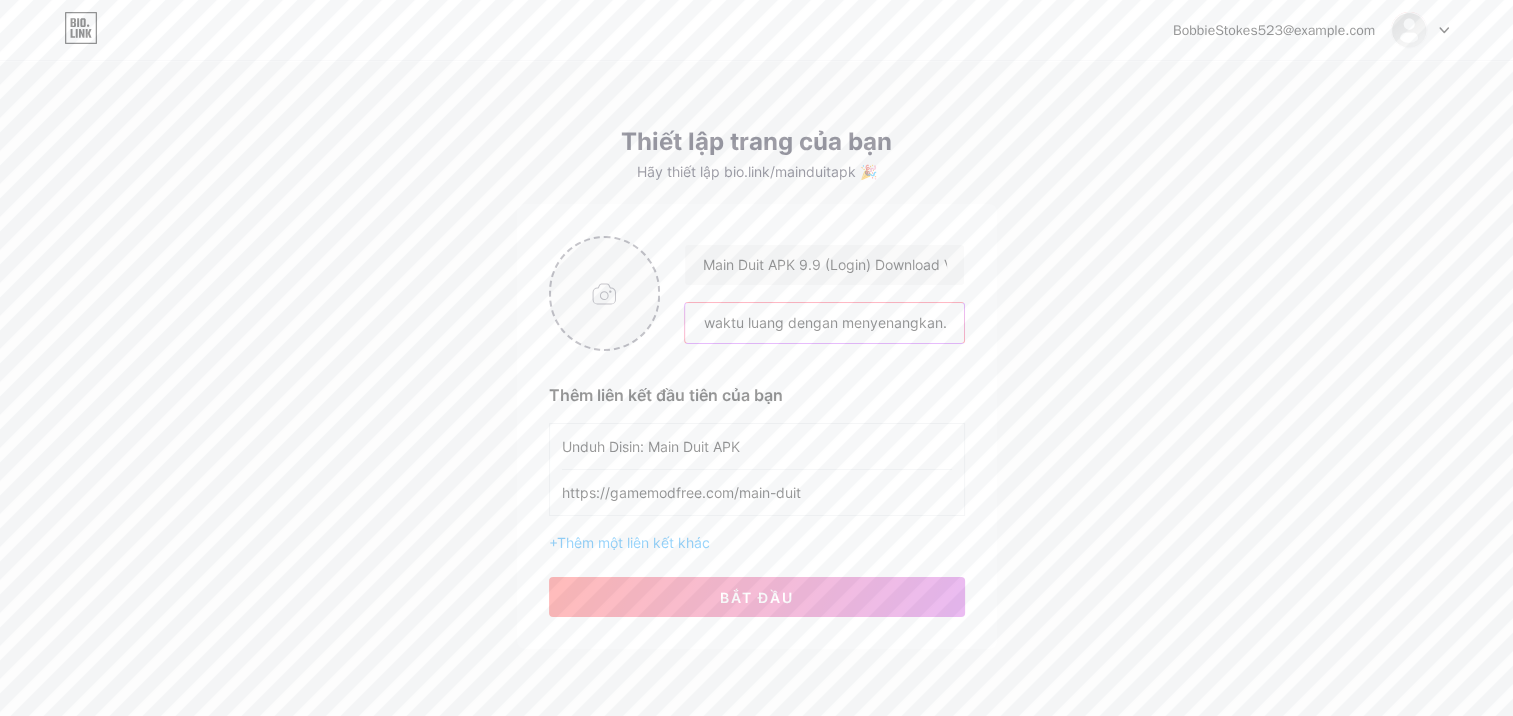 type on "Main Duit APK adalah aplikasi hiburan yang menawarkan berbagai mini game seru untuk dimainkan. Dengan antarmuka sederhana dan mudah digunakan, pengguna dapat menikmati pengalaman bermain yang santai kapan saja. Cocok untuk mengisi waktu luang dengan menyenangkan." 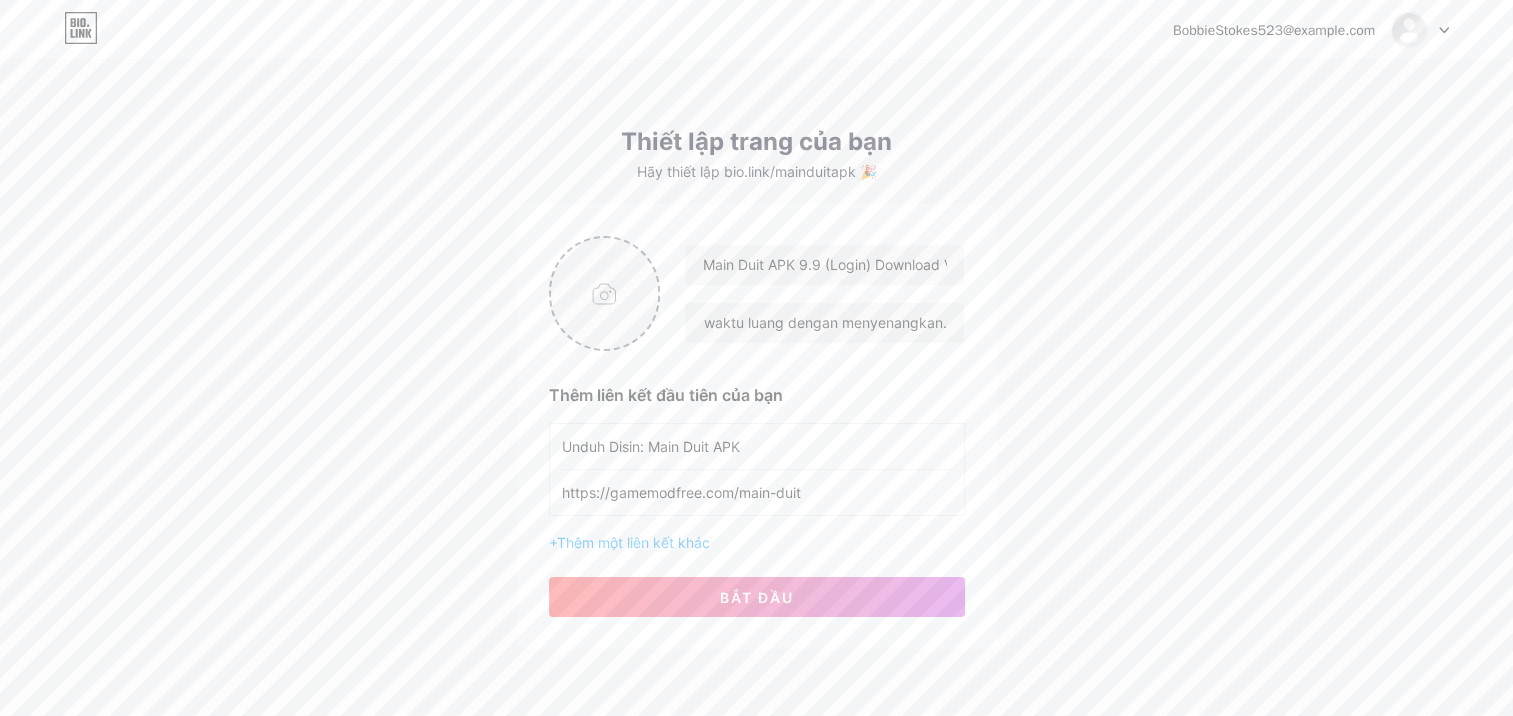 click at bounding box center (605, 293) 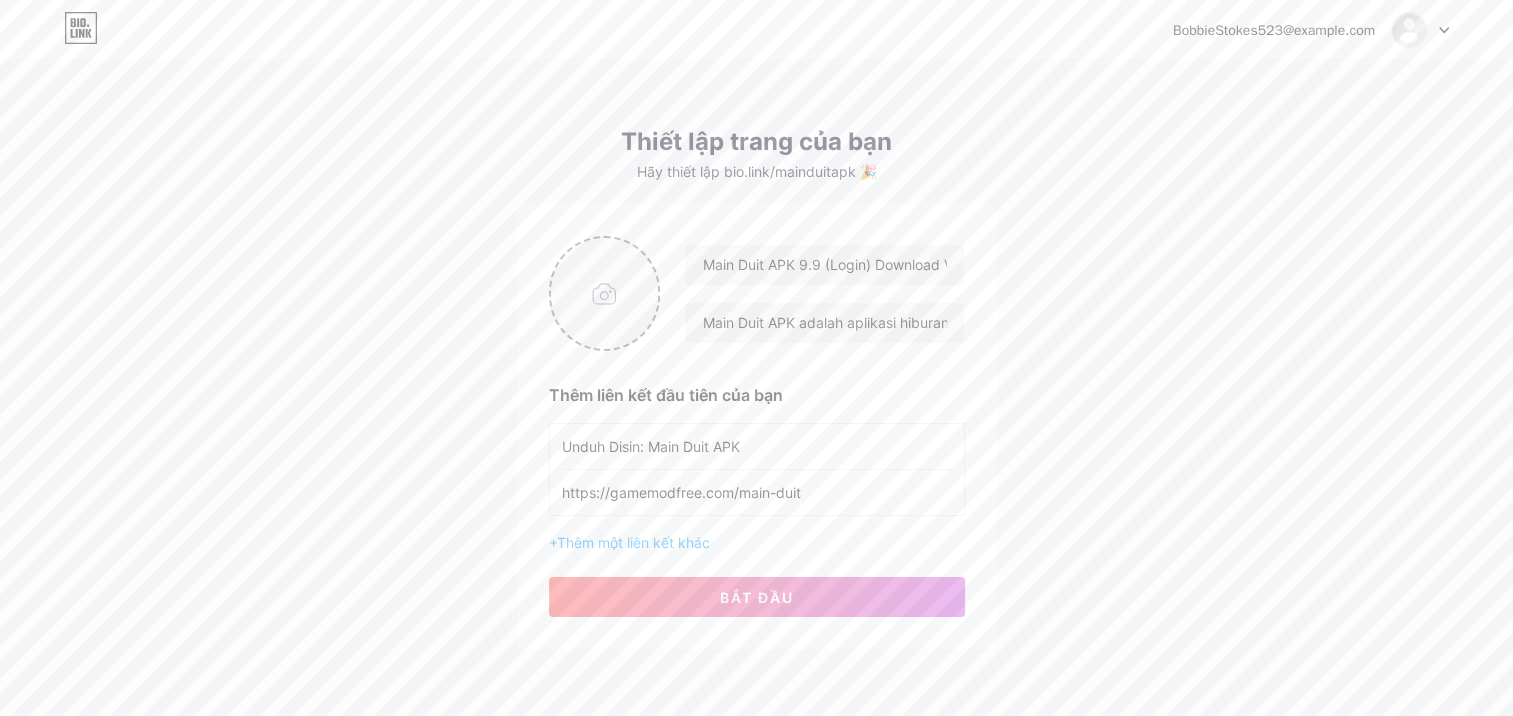 type on "C:\fakepath\Screenshot 2025-08-09 104511.jpg" 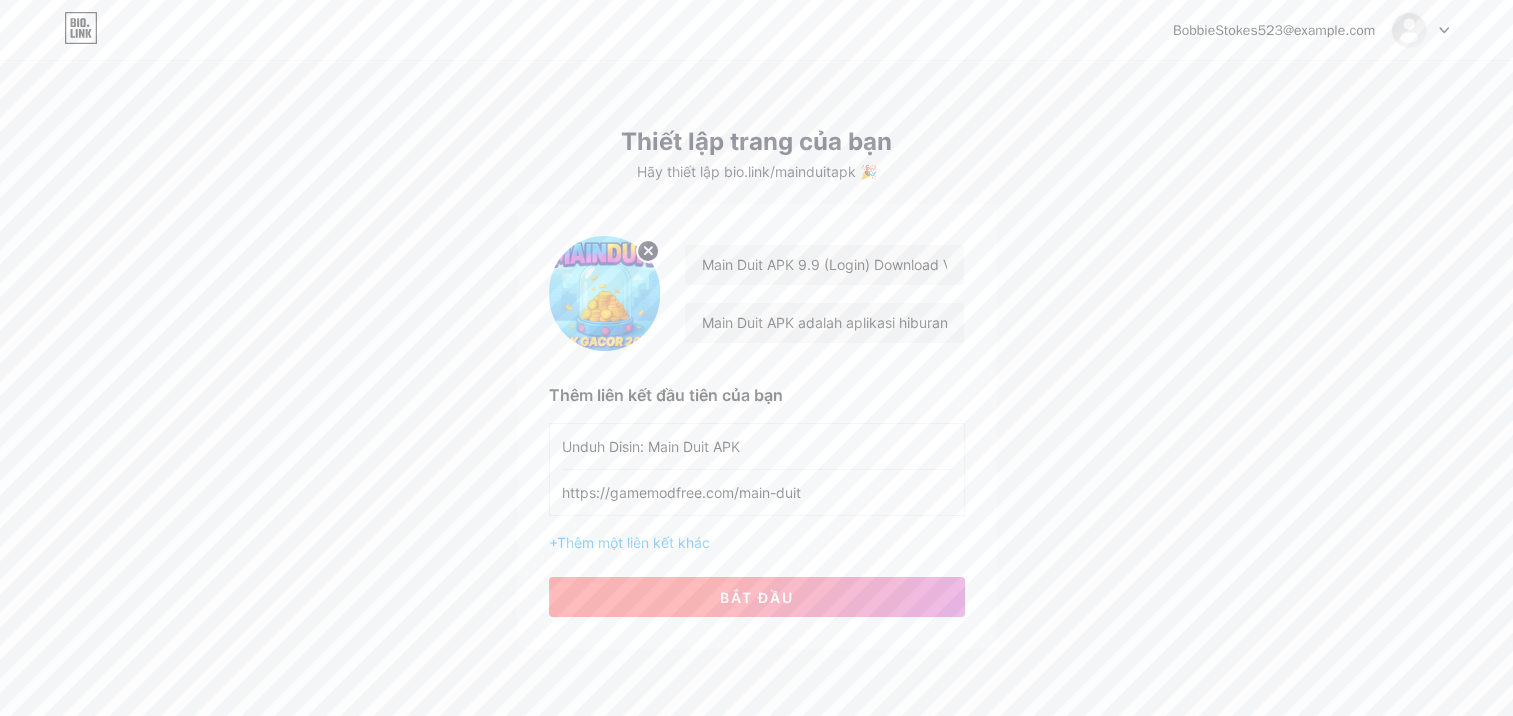 click on "Bắt đầu" at bounding box center (757, 597) 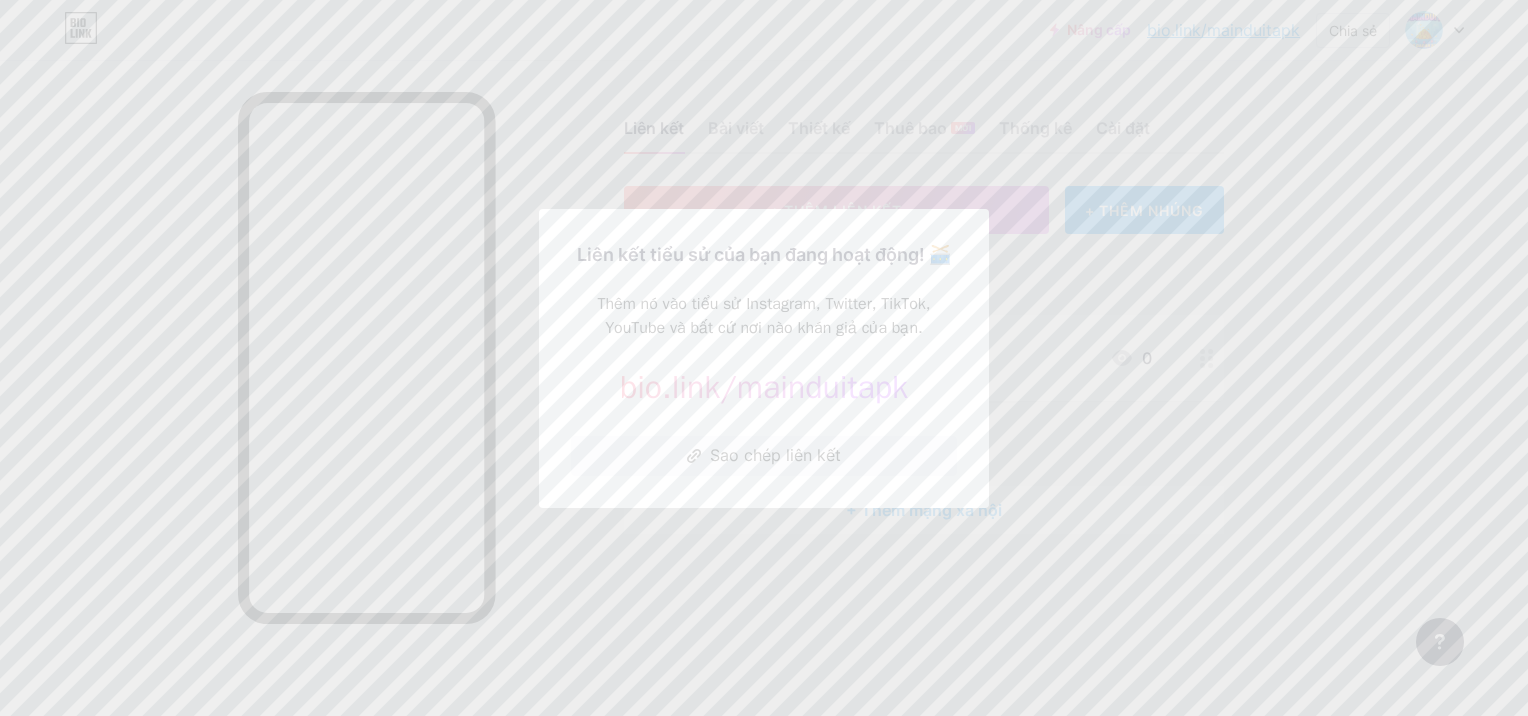 click at bounding box center [764, 358] 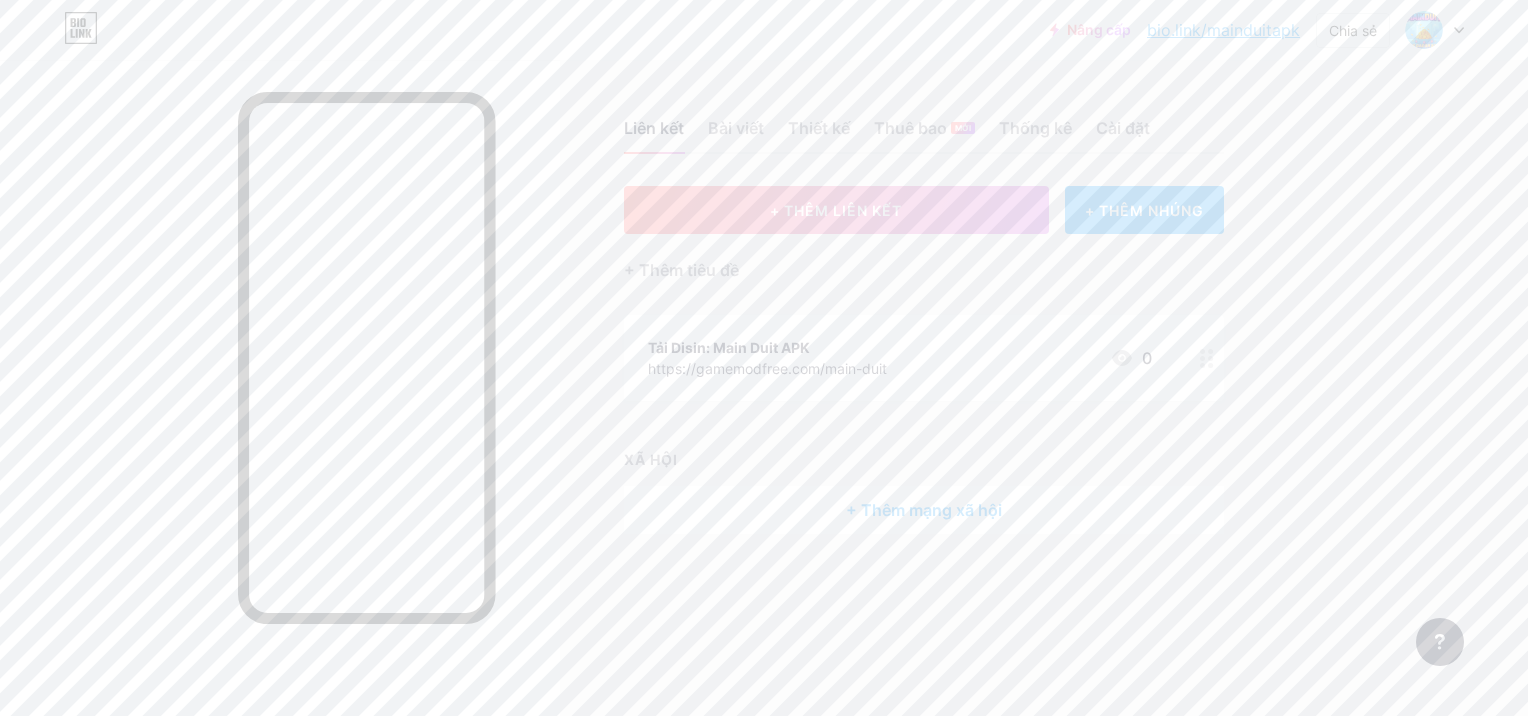 click at bounding box center [1207, 358] 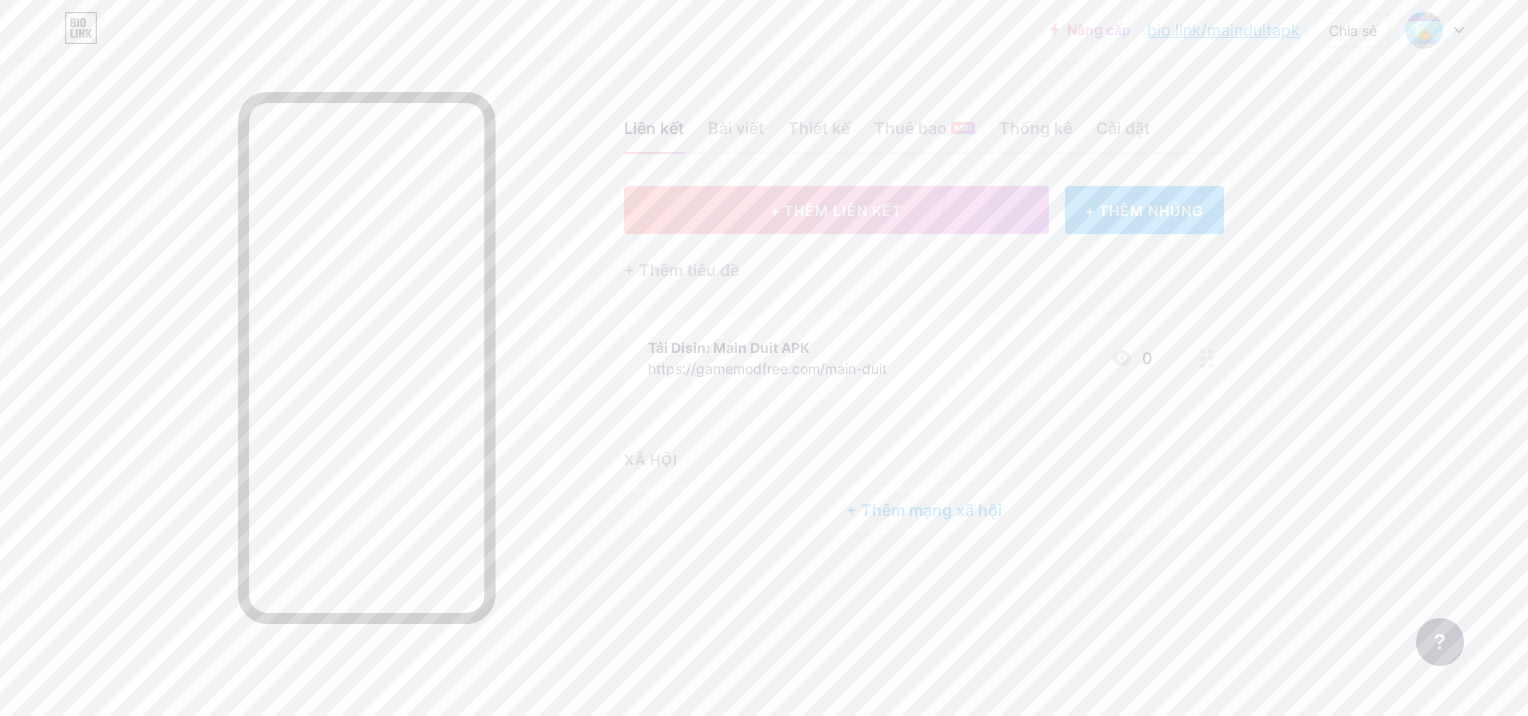 click at bounding box center (937, 391) 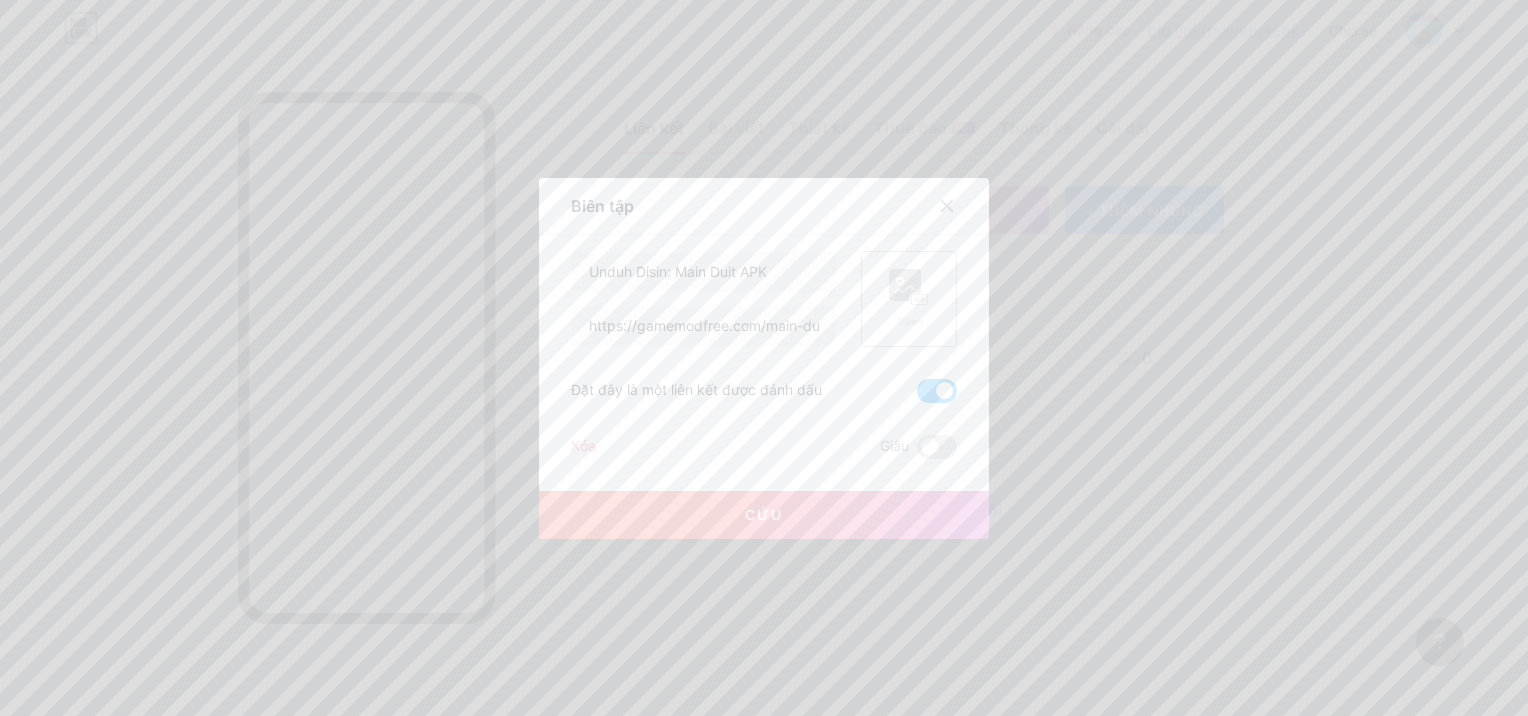 click 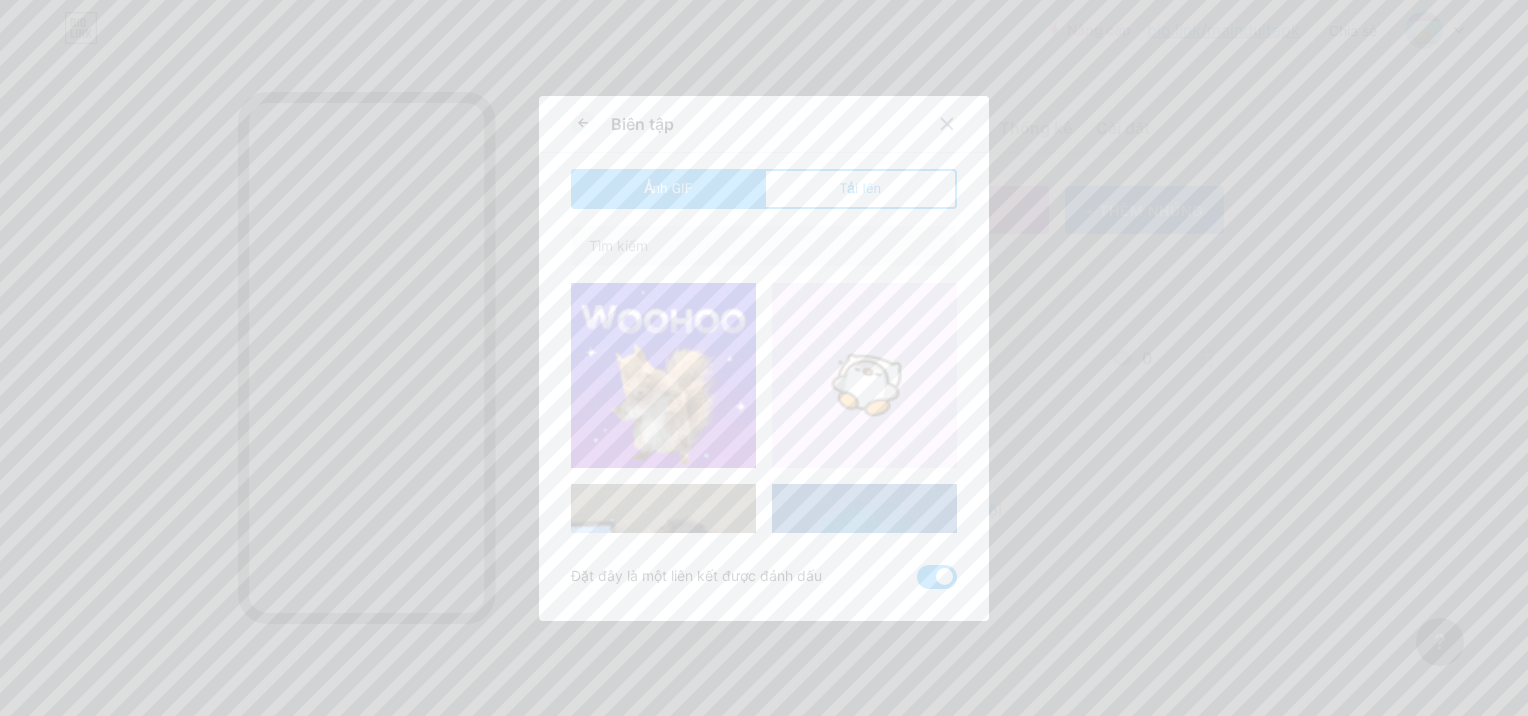 click at bounding box center (663, 375) 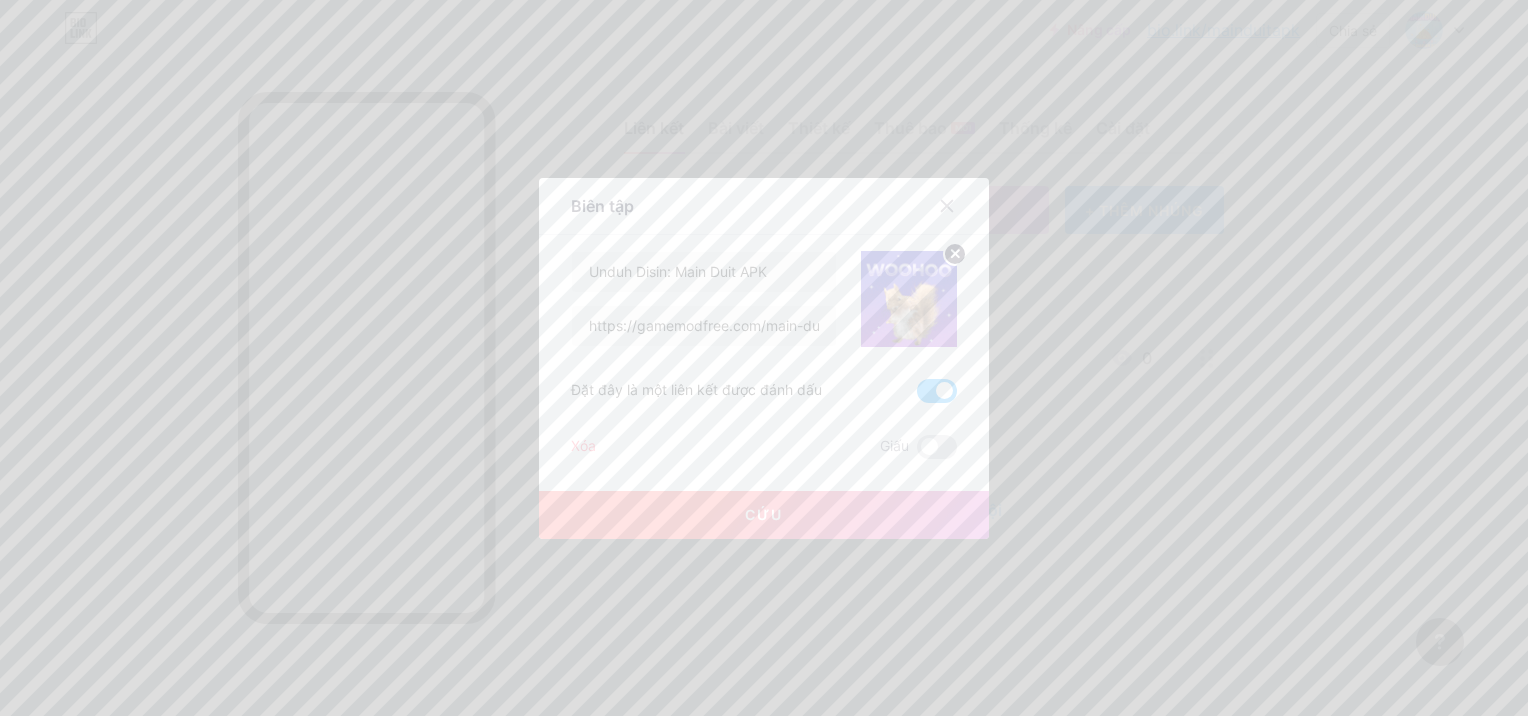 click on "Cứu" at bounding box center (764, 514) 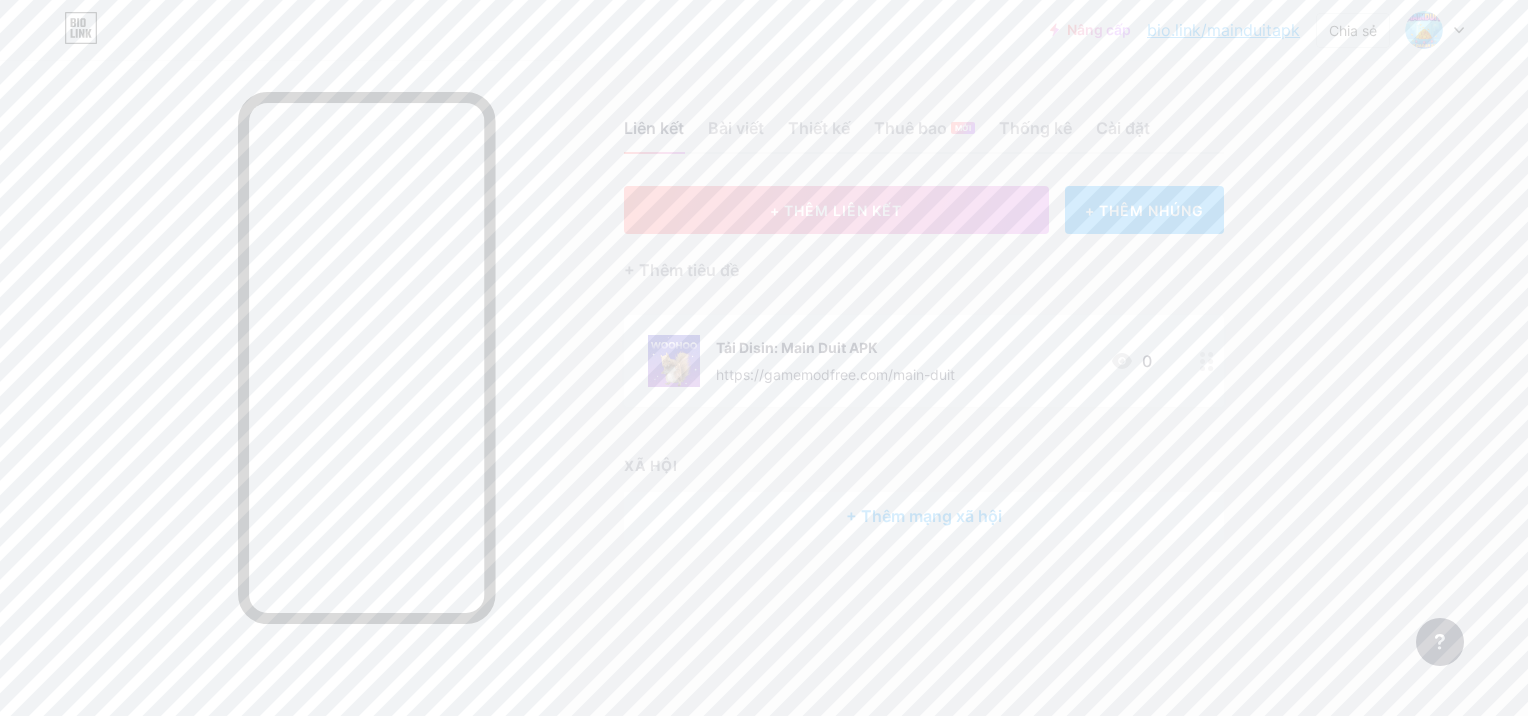 click 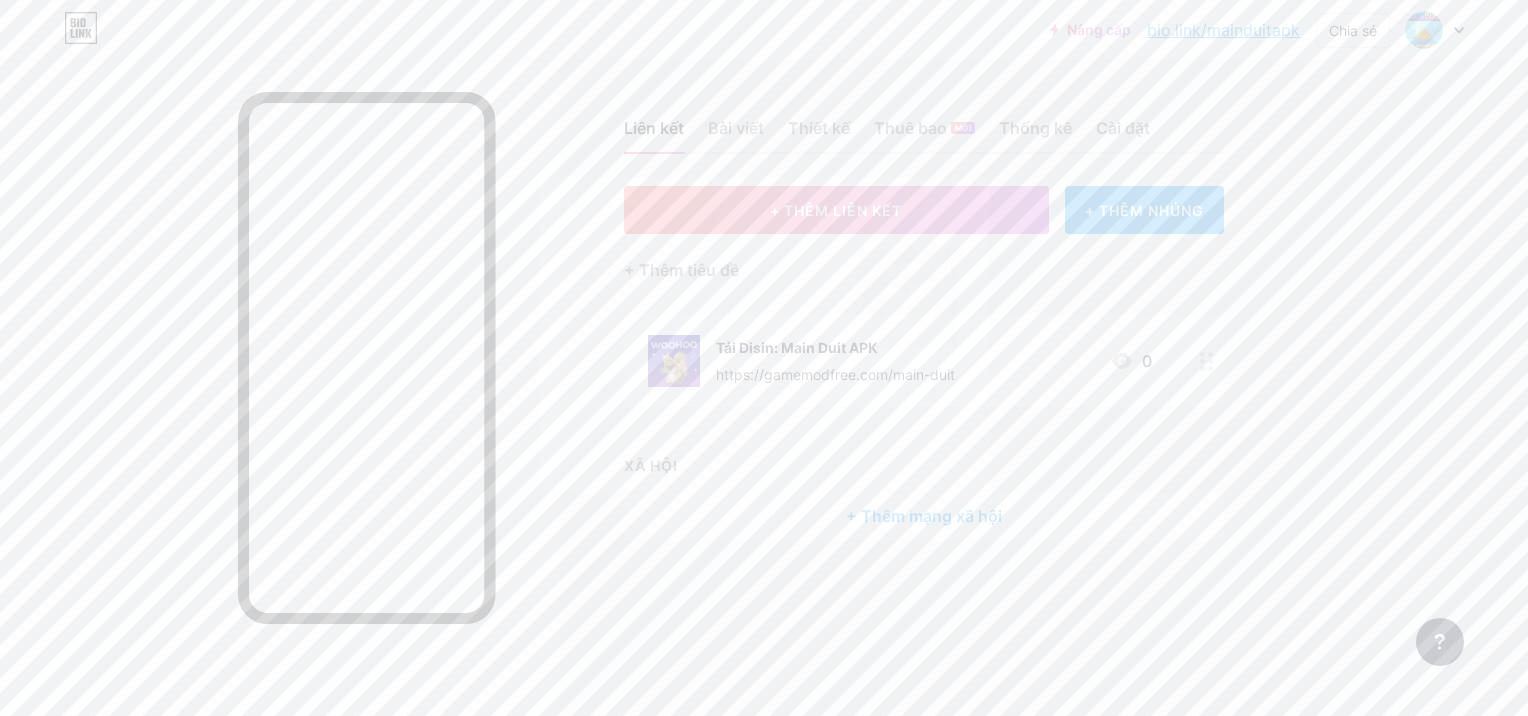 click at bounding box center (764, 358) 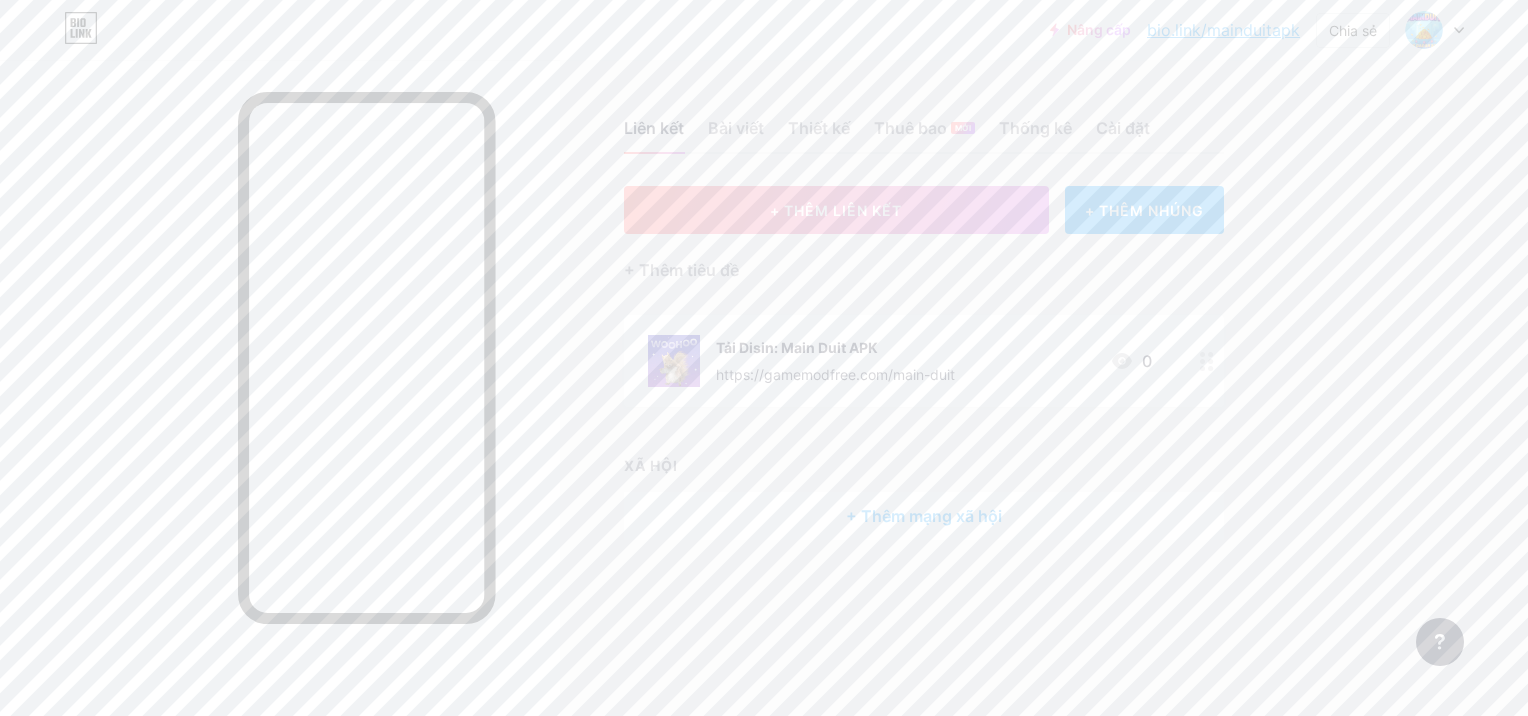 click on "Liên kết    Bài viết     Thiết kế    Thuê bao  MỚI    Thống kê    Cài đặt" at bounding box center (924, 119) 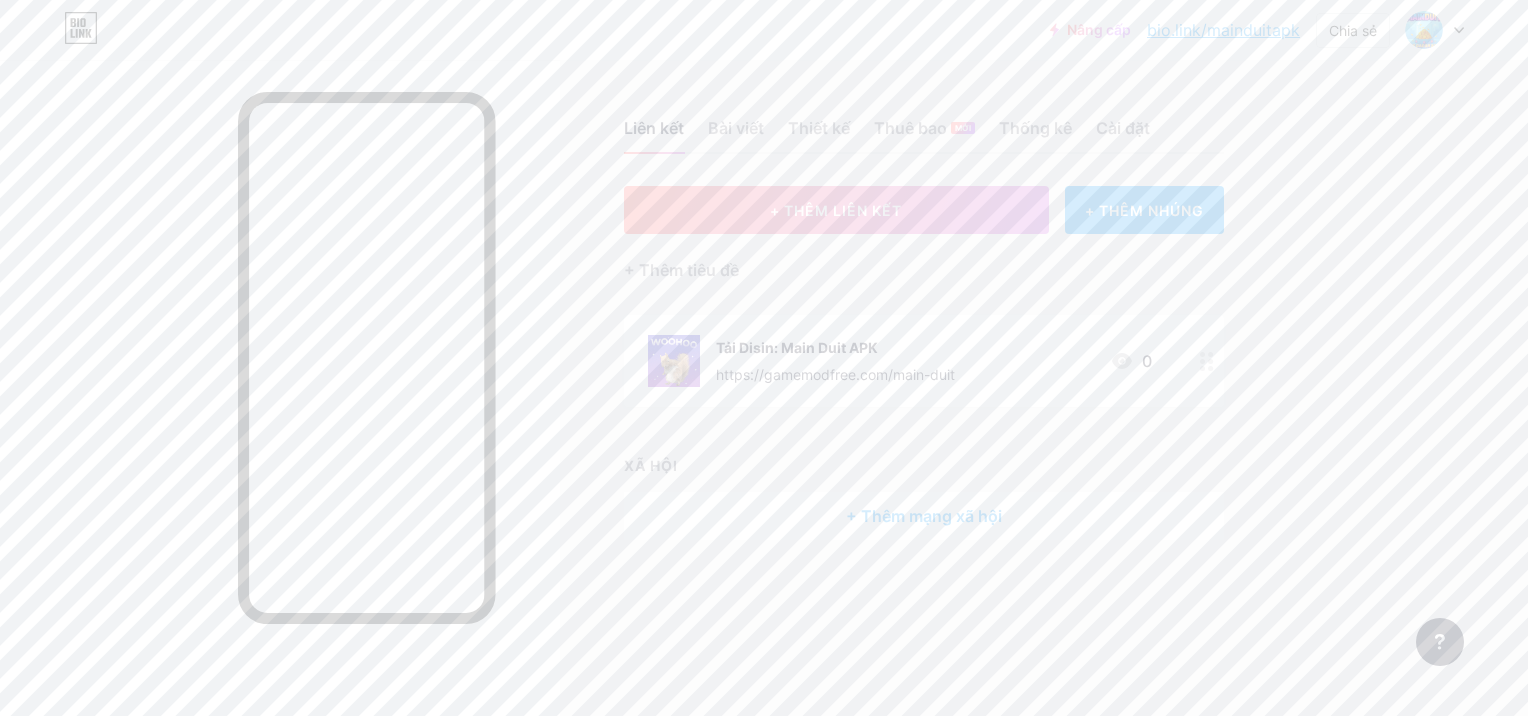 click on "Liên kết    Bài viết     Thiết kế    Thuê bao  MỚI    Thống kê    Cài đặt" at bounding box center (924, 119) 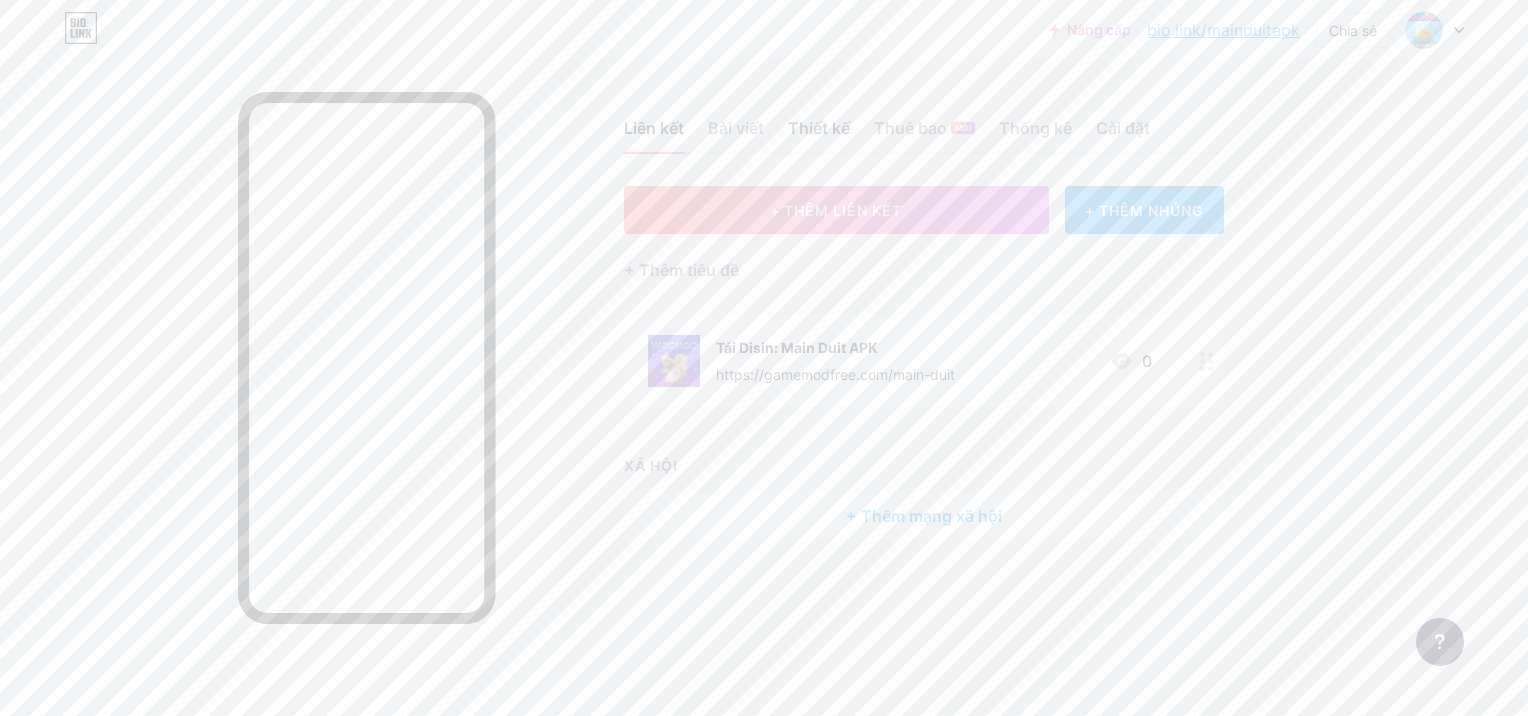 click on "Thiết kế" at bounding box center [819, 134] 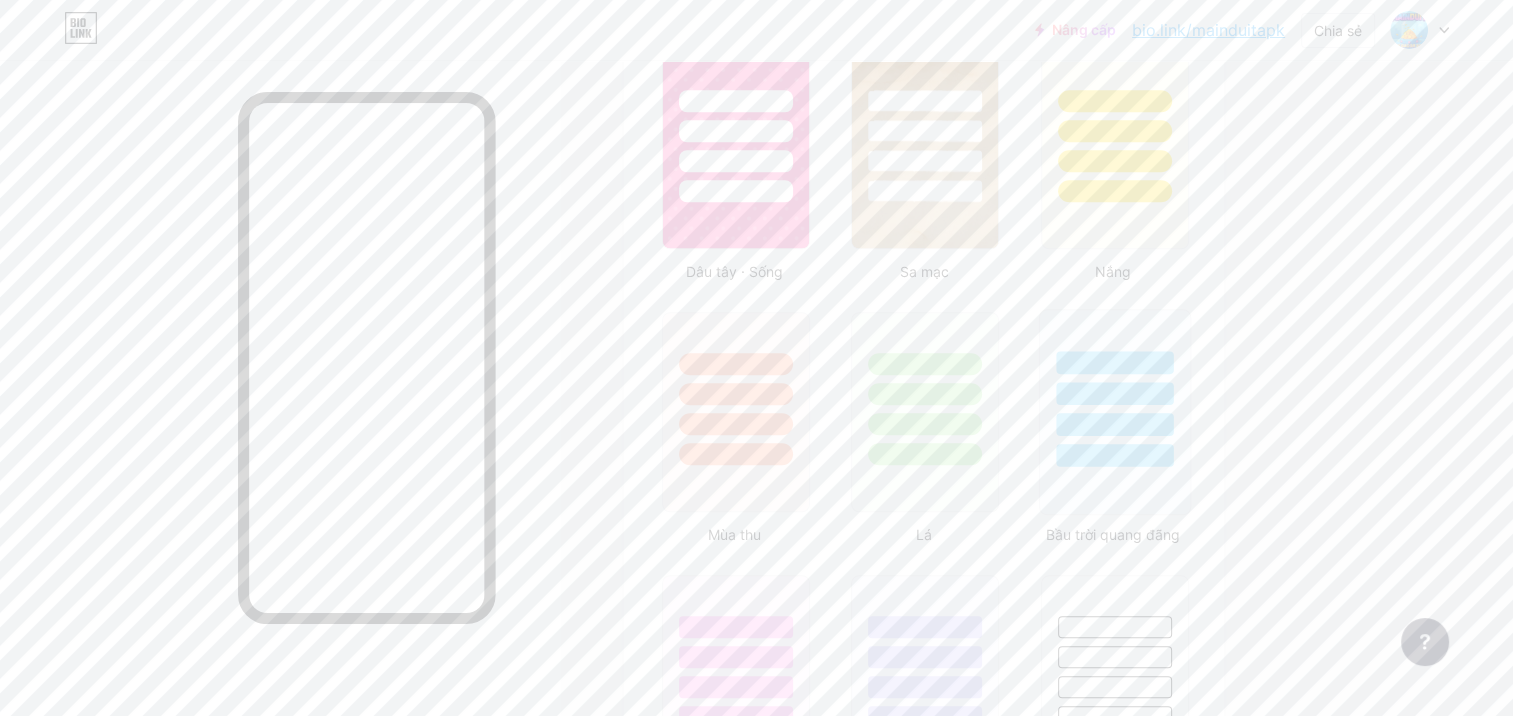 scroll, scrollTop: 1700, scrollLeft: 0, axis: vertical 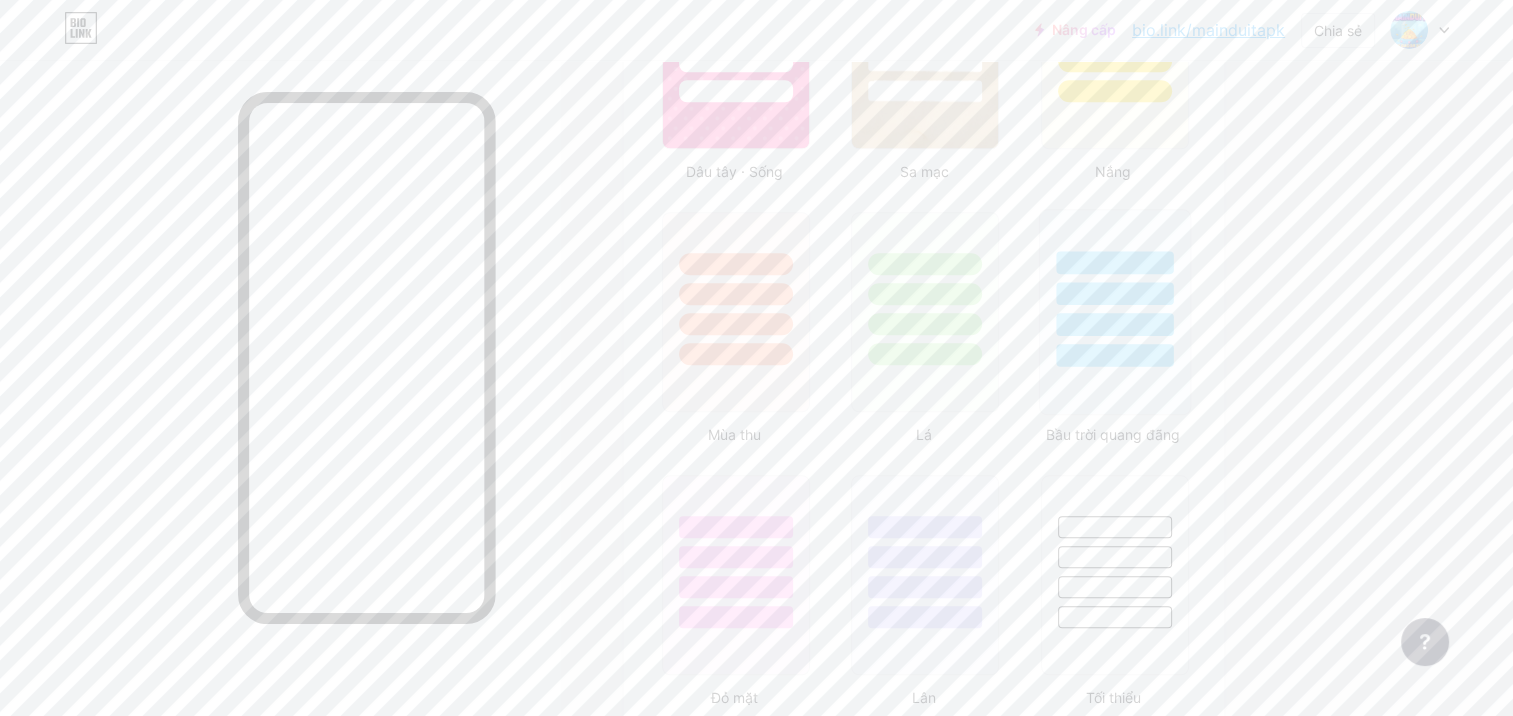 click at bounding box center [1114, 312] 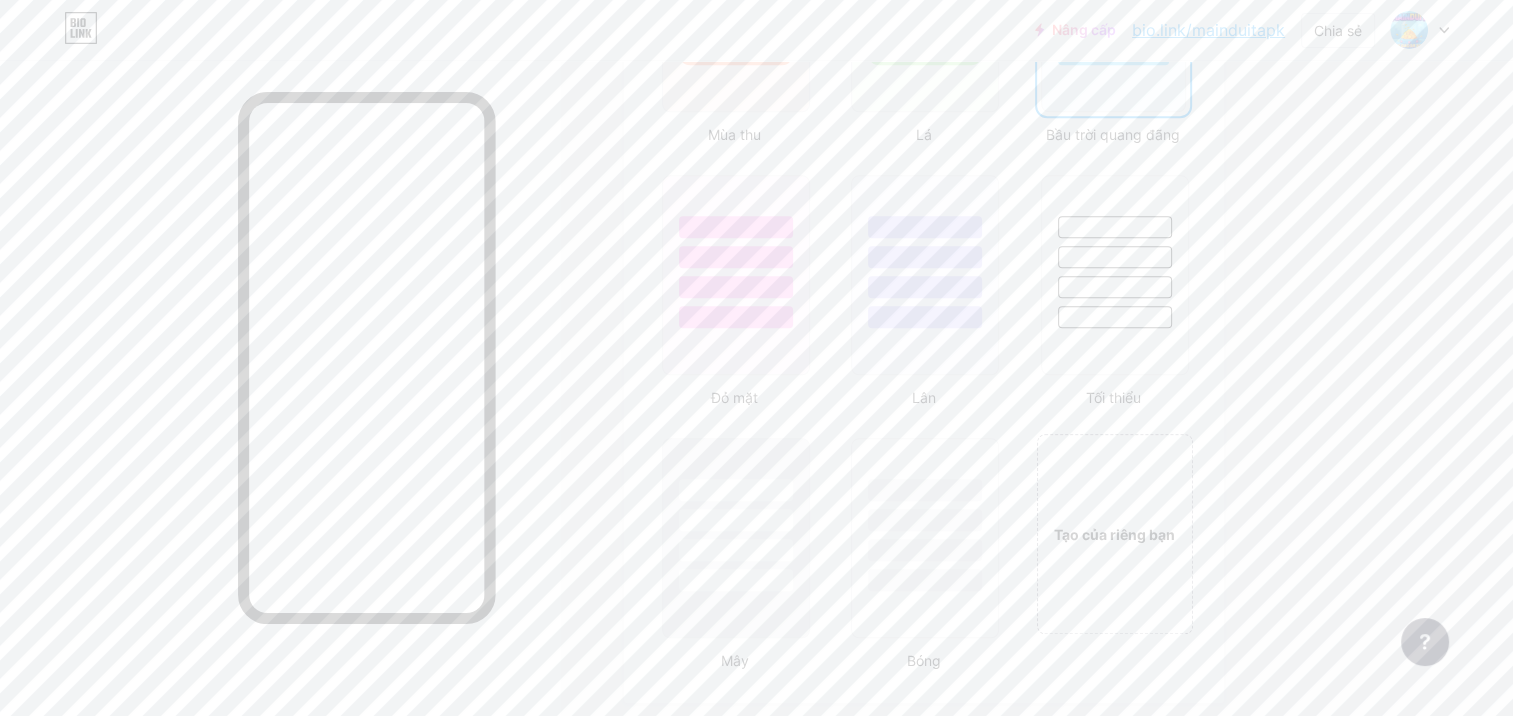 scroll, scrollTop: 1400, scrollLeft: 0, axis: vertical 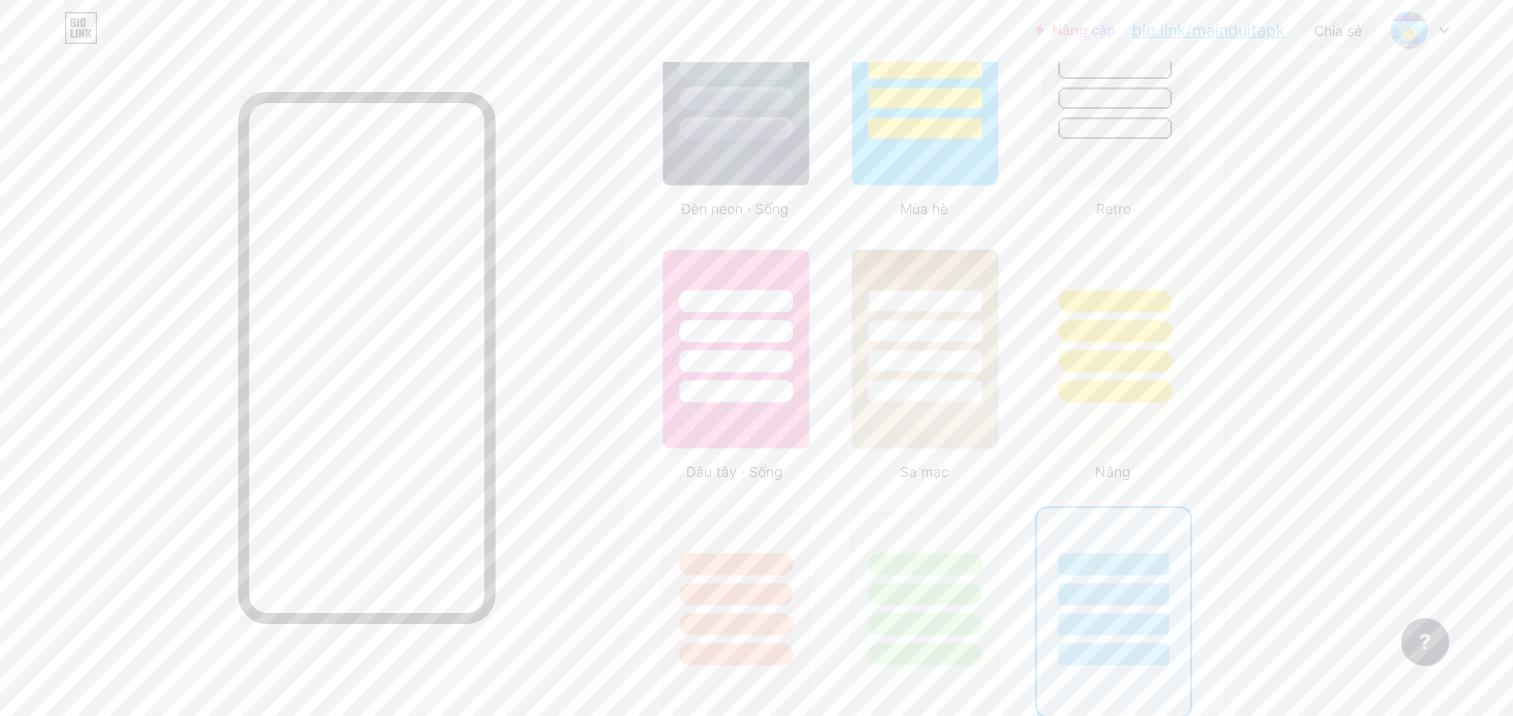 click on "Chia sẻ" at bounding box center (1338, 30) 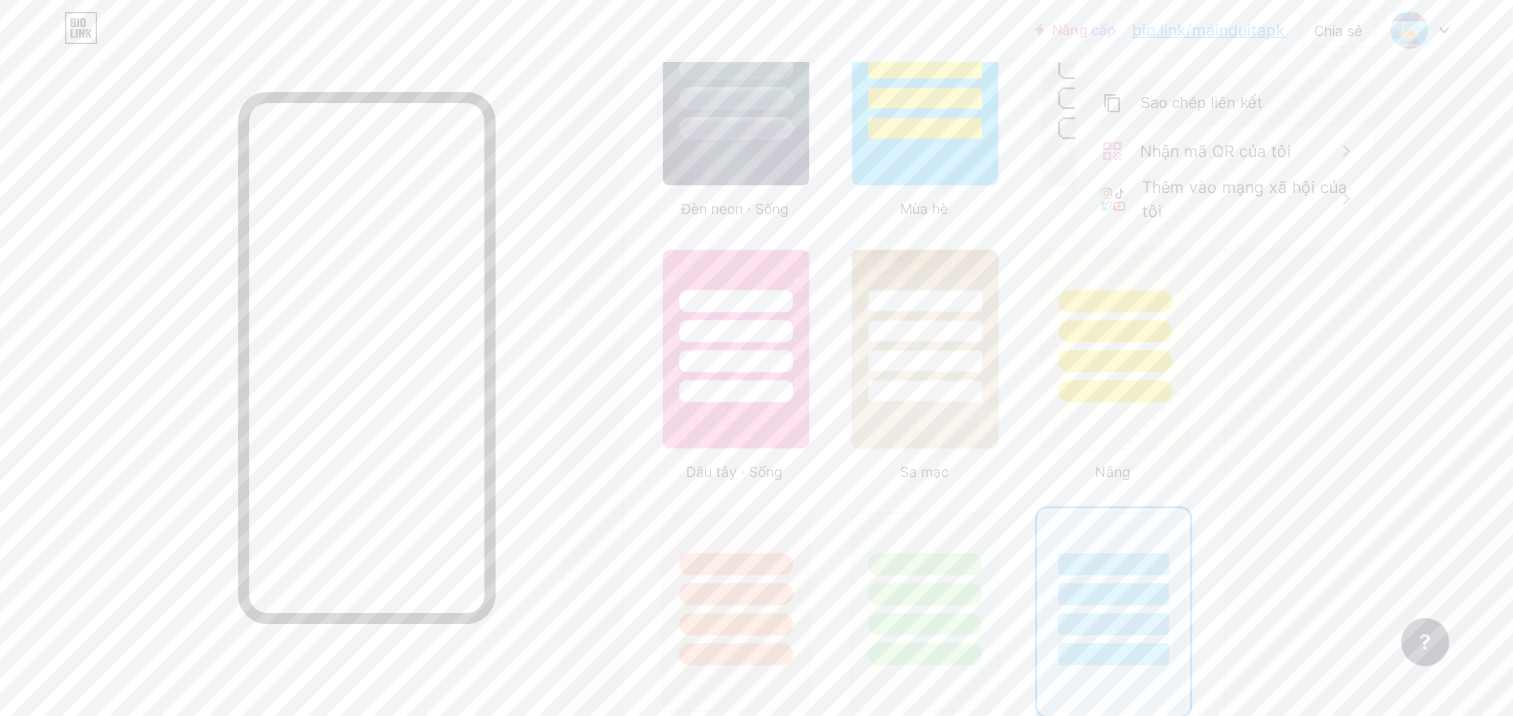 click on "Sao chép liên kết" at bounding box center (1201, 103) 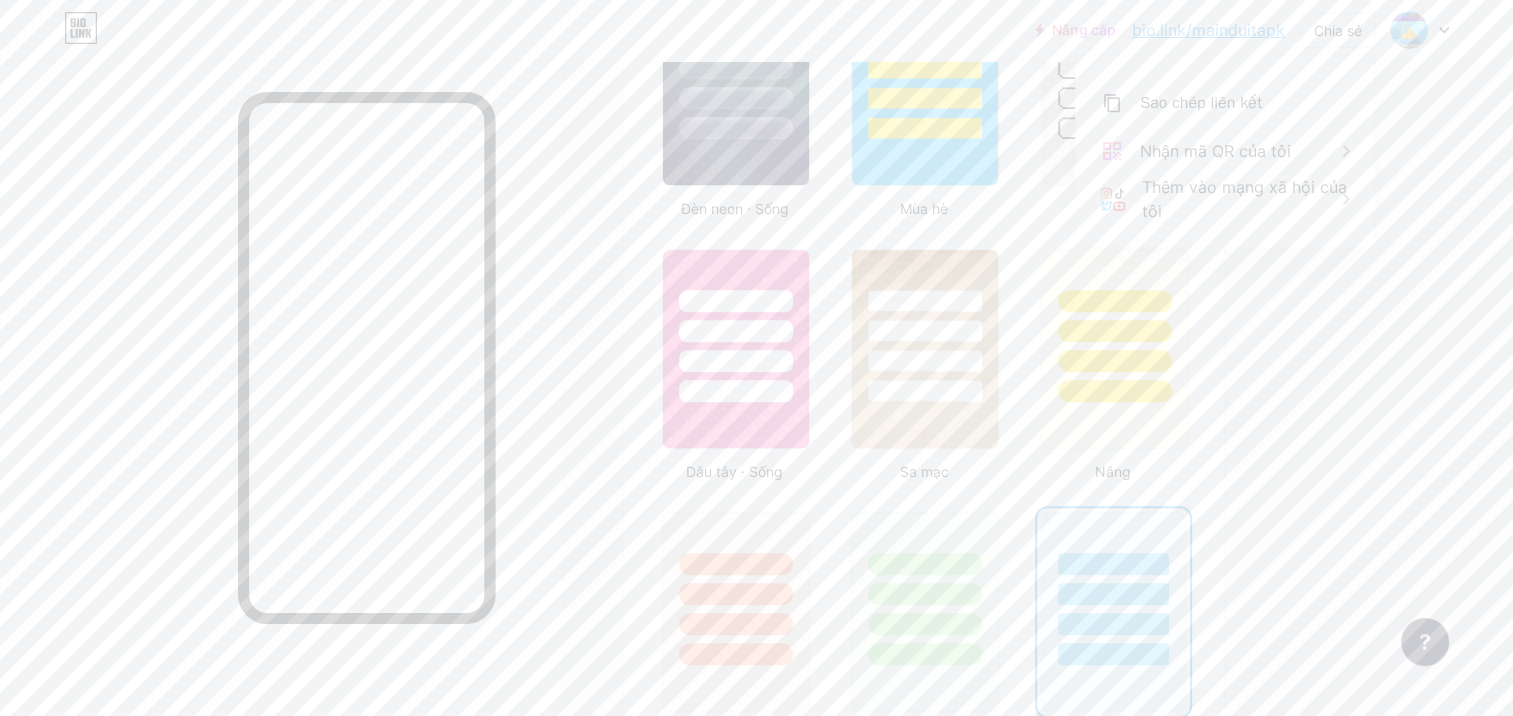 click on "Nâng cấp   bio.link/maindu...   bio.link/mainduitapk   Chia sẻ
Sao chép liên kết   https://bio.link/mainduitapk
Nhận mã QR của tôi
Thêm vào mạng xã hội của tôi                   Switch accounts     Main Duit APK 9.9 (Login) Download Versi Terbaru Untuk Android 2025   bio.link/mainduitapk       + Add a new page        Account settings   Logout" at bounding box center (756, 30) 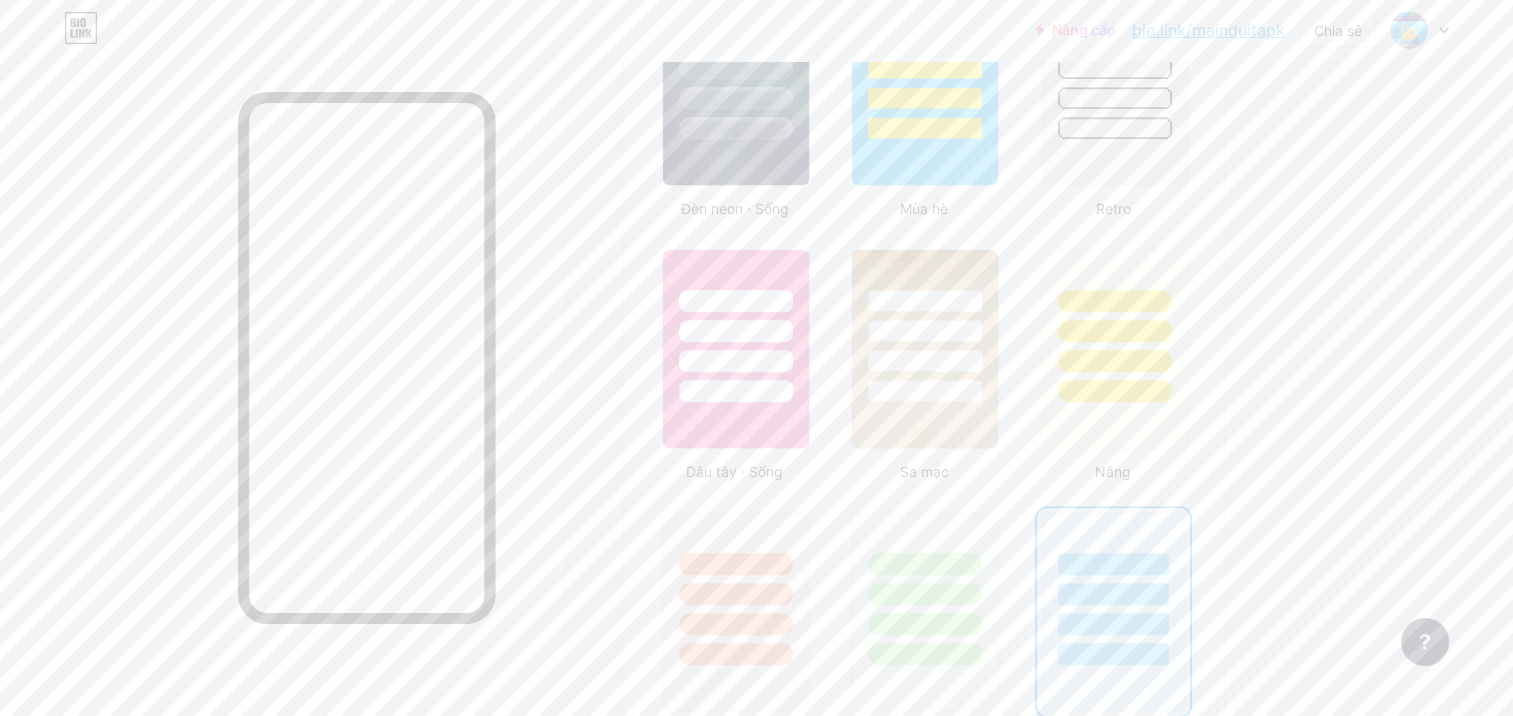 click 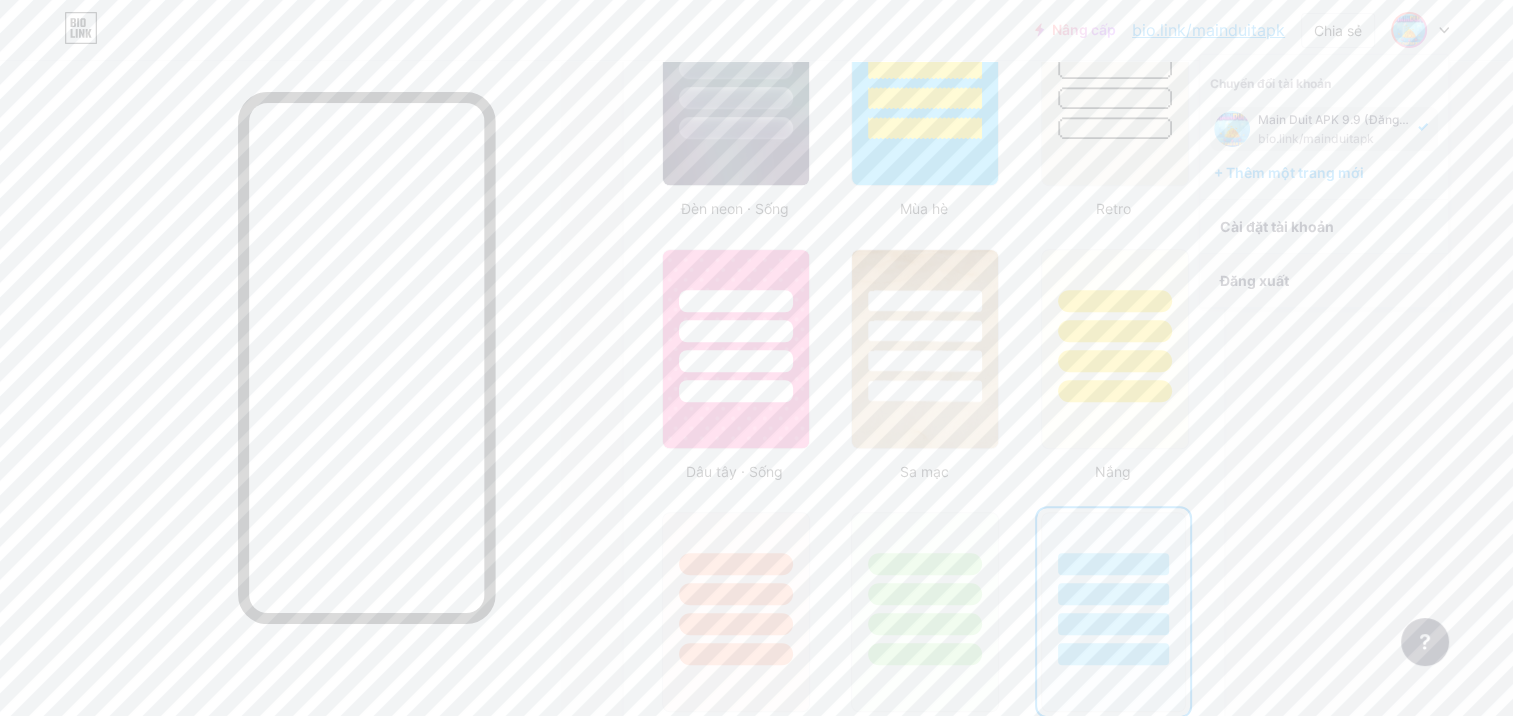 click on "Đăng xuất" at bounding box center [1324, 281] 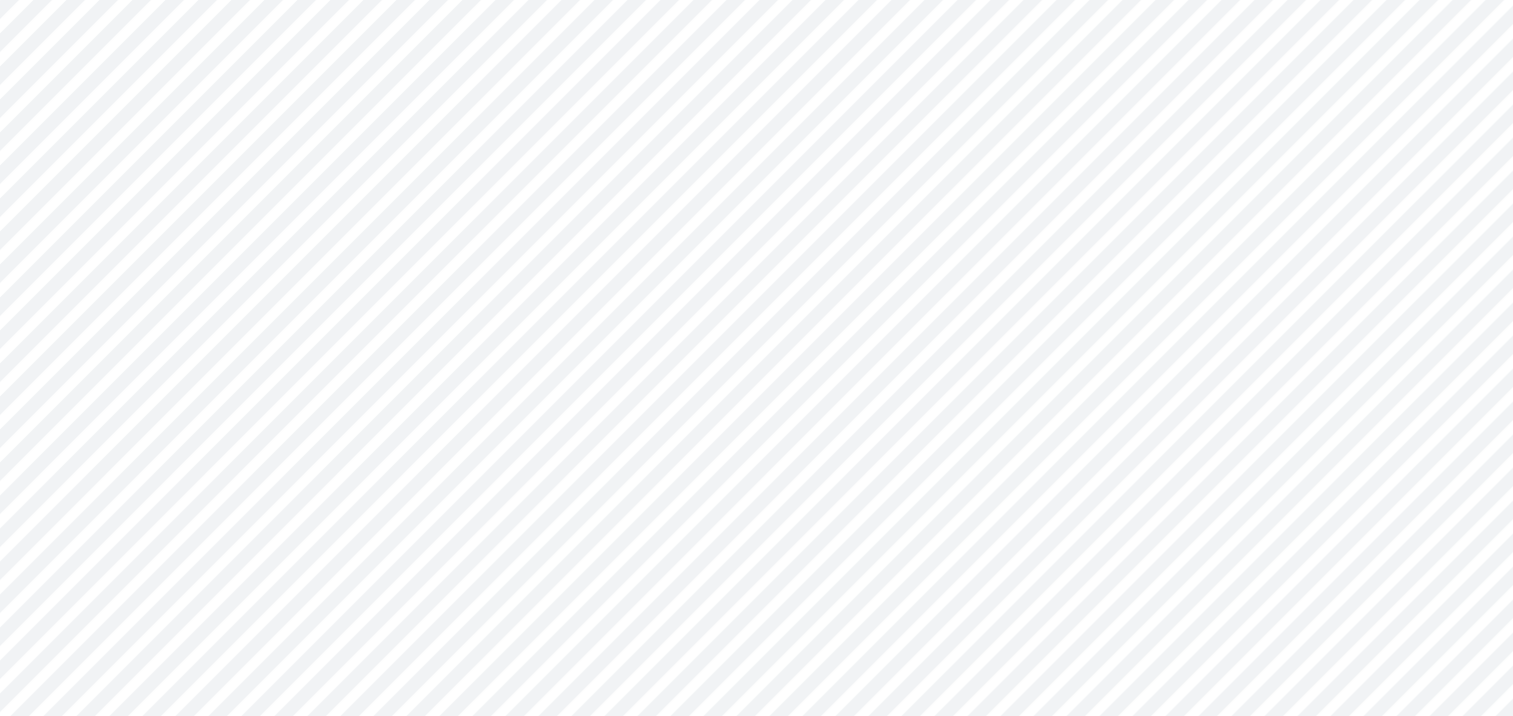 scroll, scrollTop: 0, scrollLeft: 0, axis: both 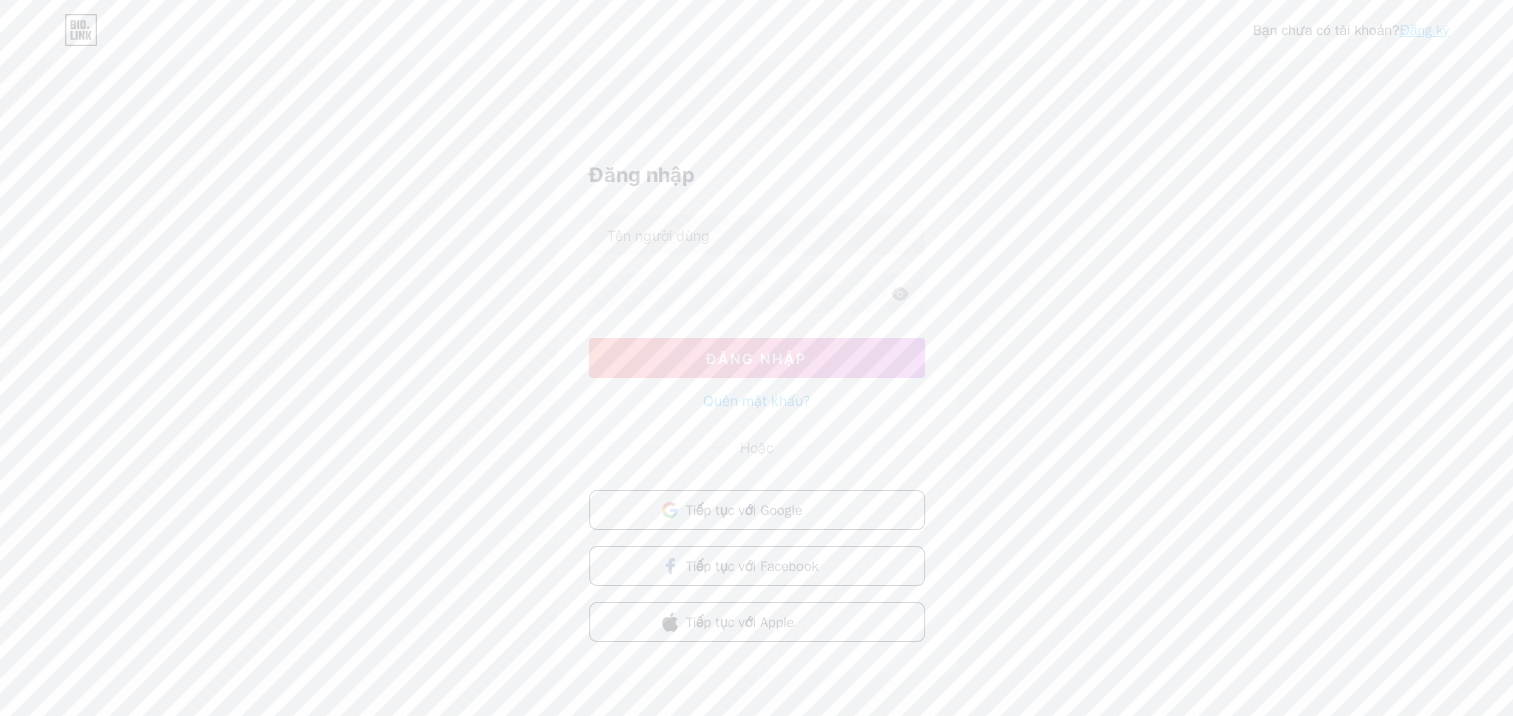 click on "Đăng ký" at bounding box center (1424, 30) 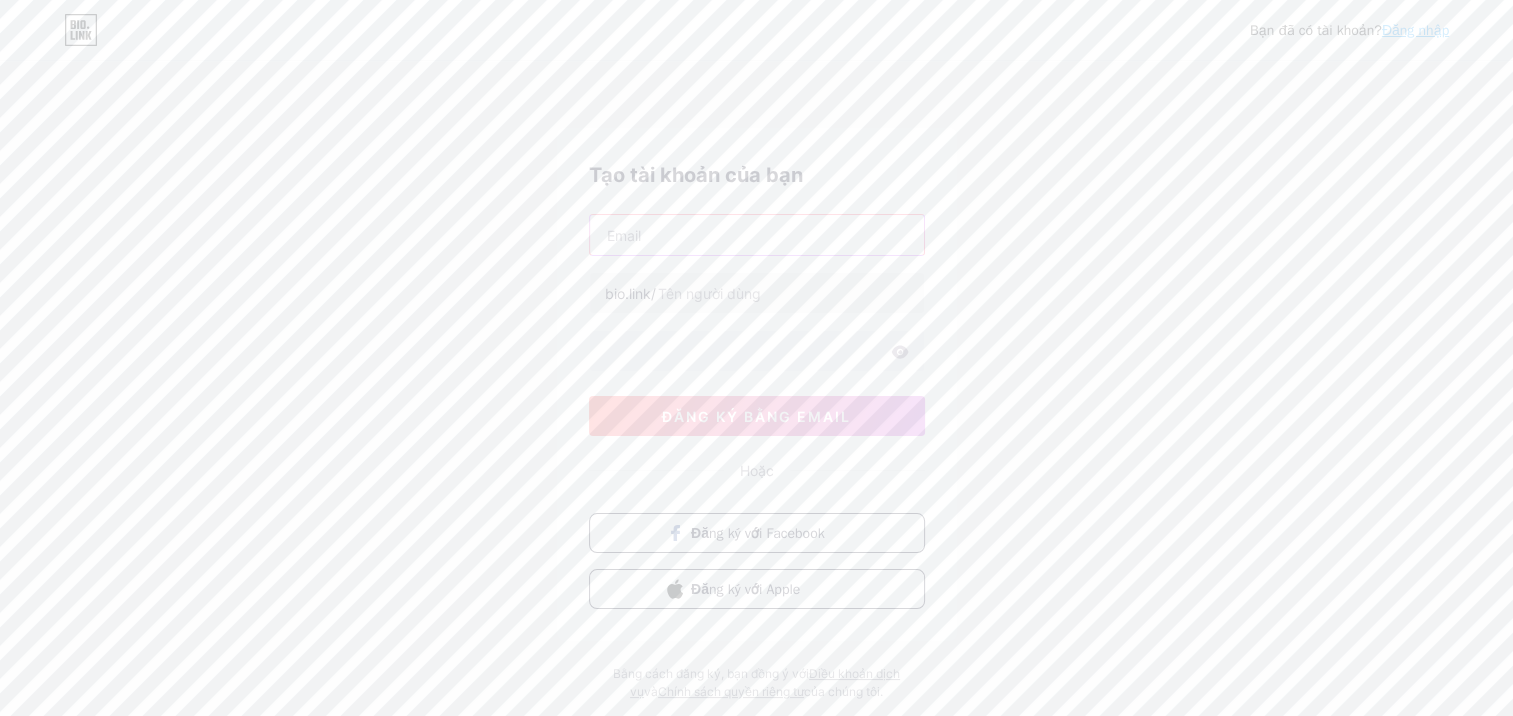 click at bounding box center (757, 235) 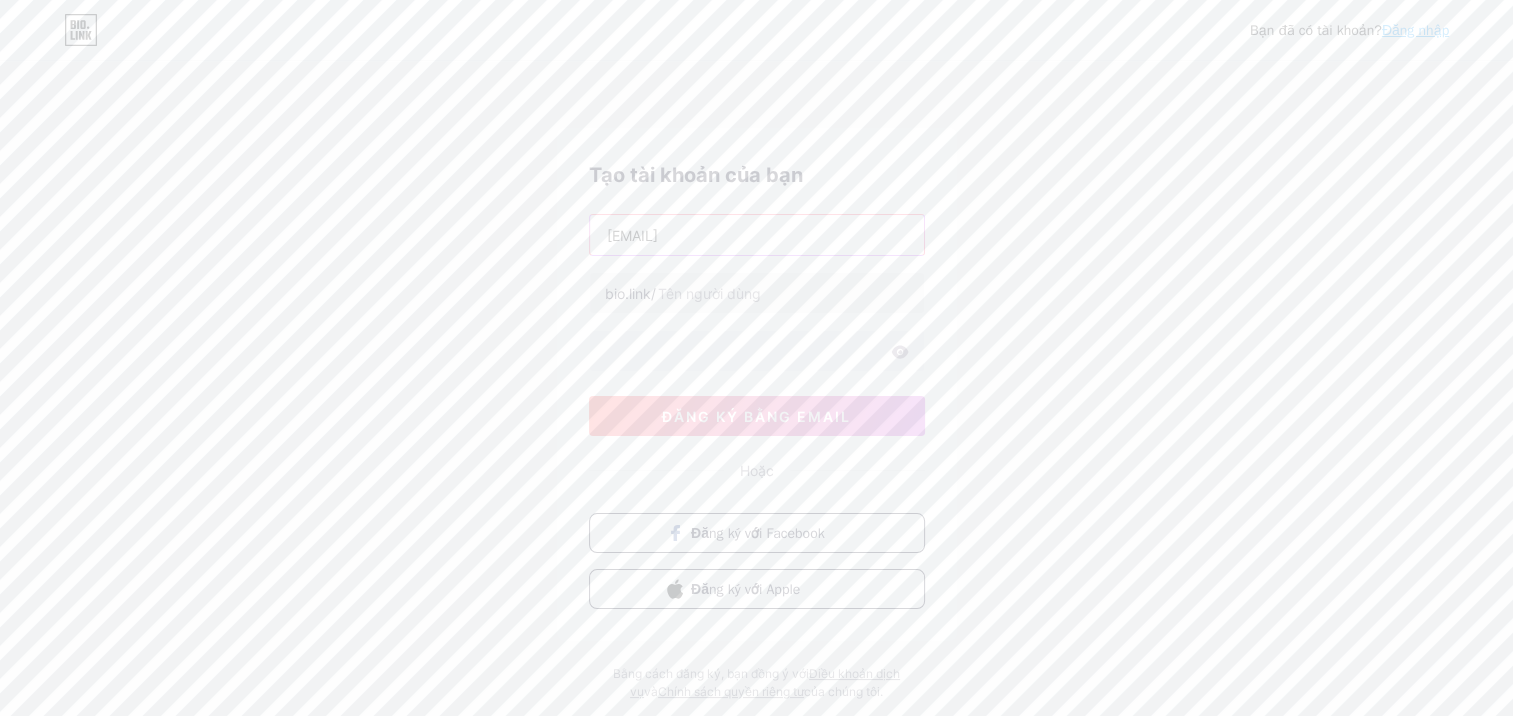 type on "VivianCarter667@outlook.com" 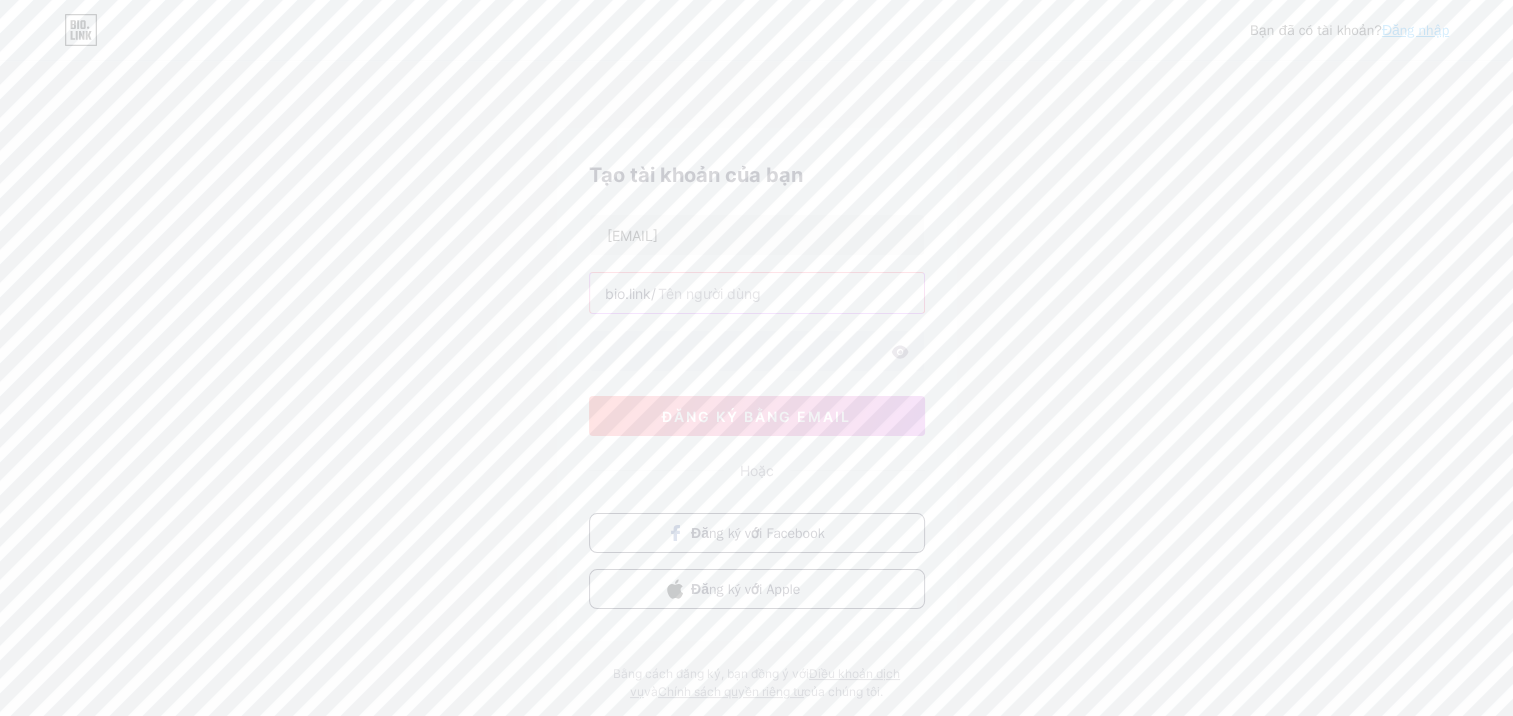 click at bounding box center [757, 293] 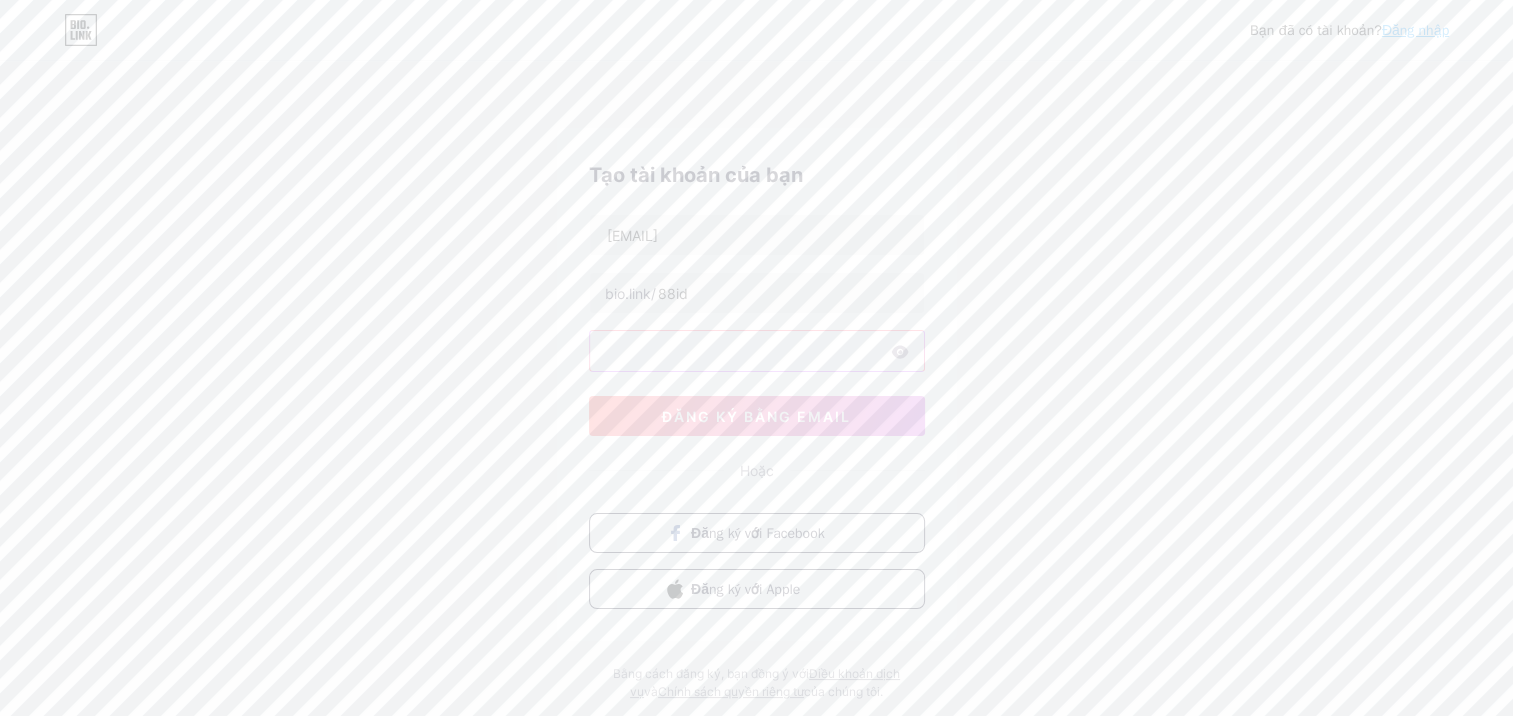 type on "88id" 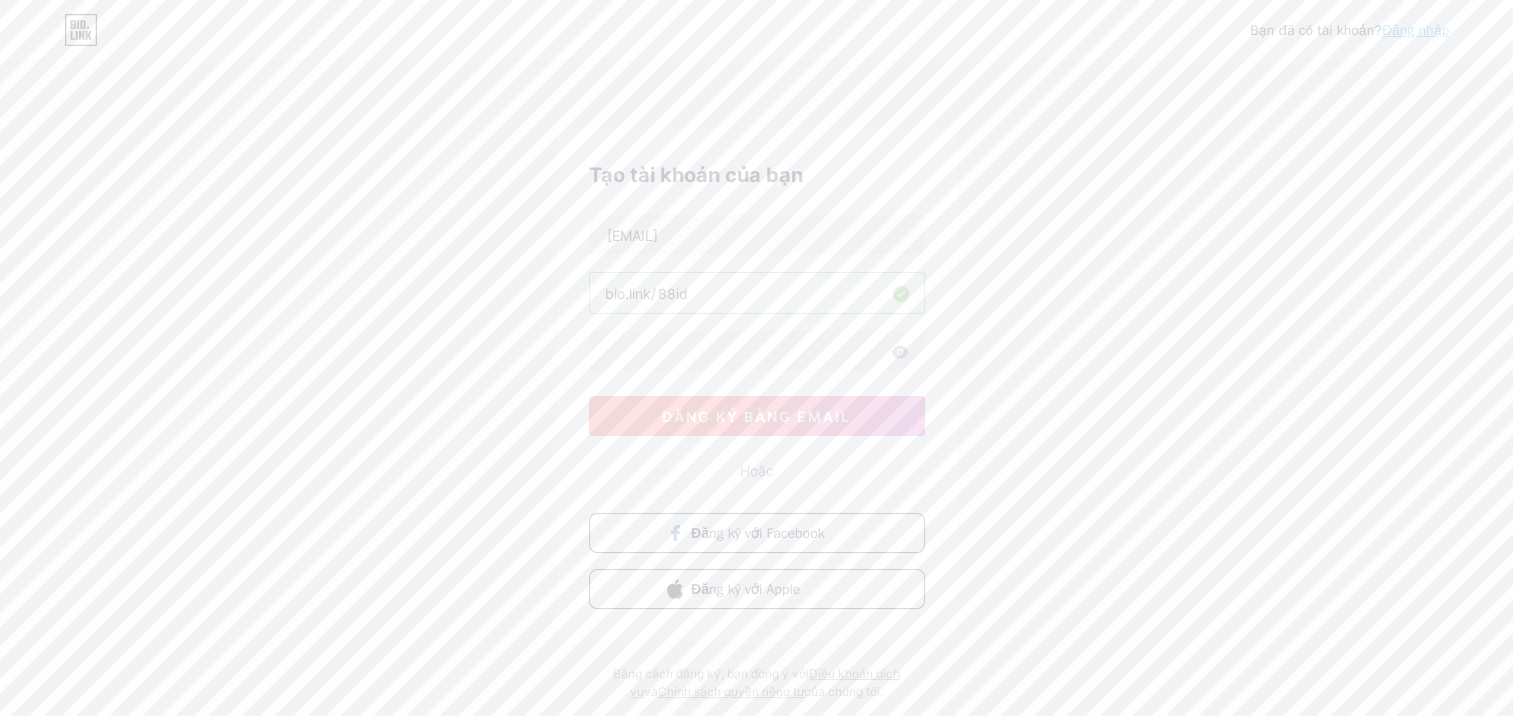 click on "Đăng ký bằng email" at bounding box center [756, 416] 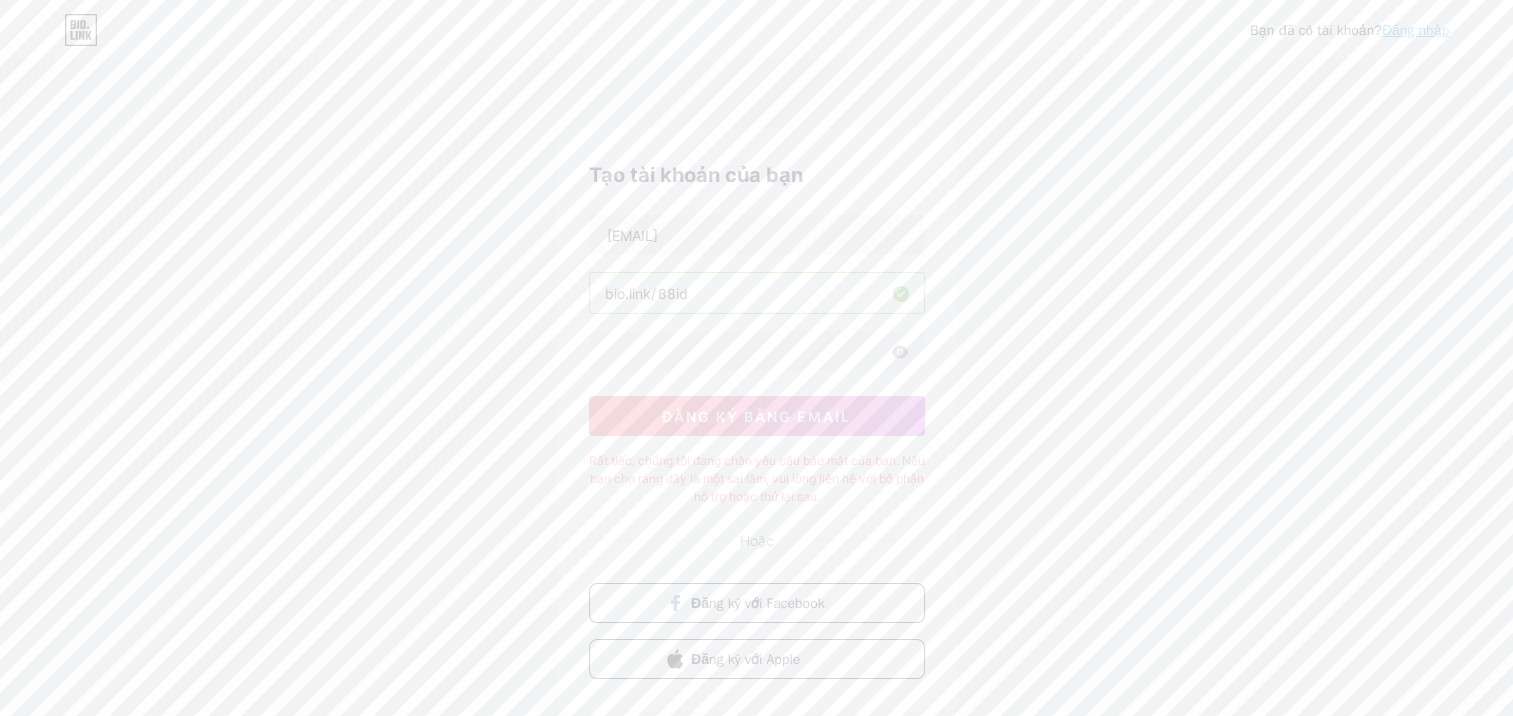 click 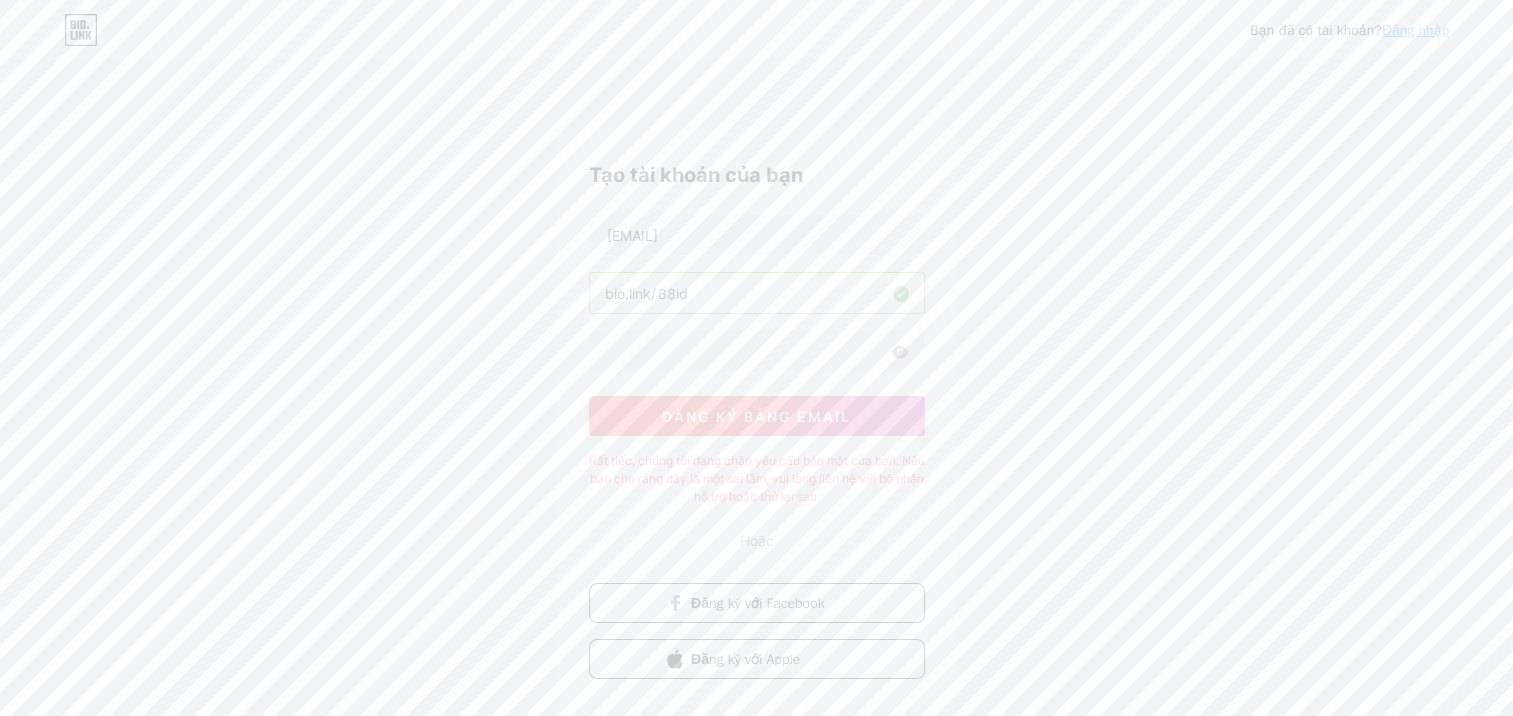 click on "Đăng ký bằng email" at bounding box center (756, 416) 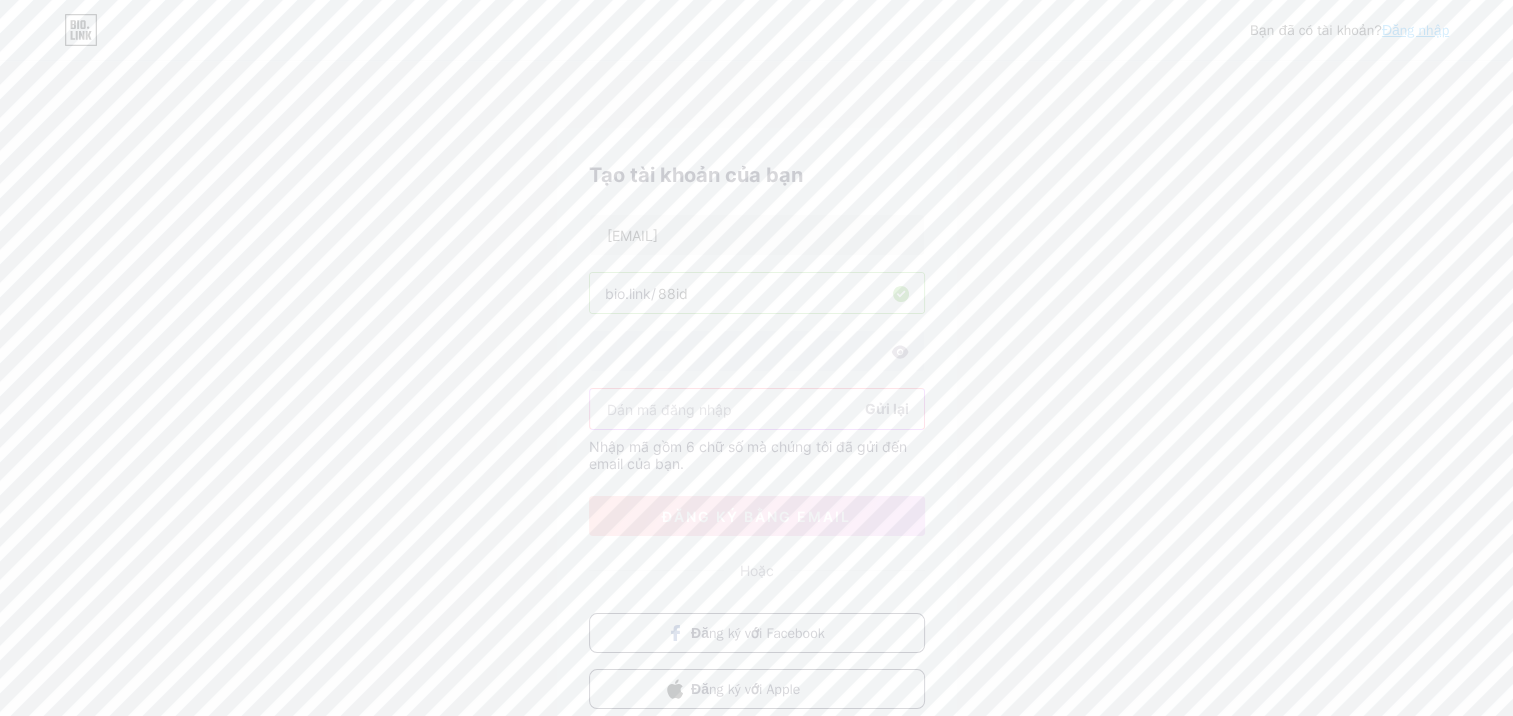 paste on "746567" 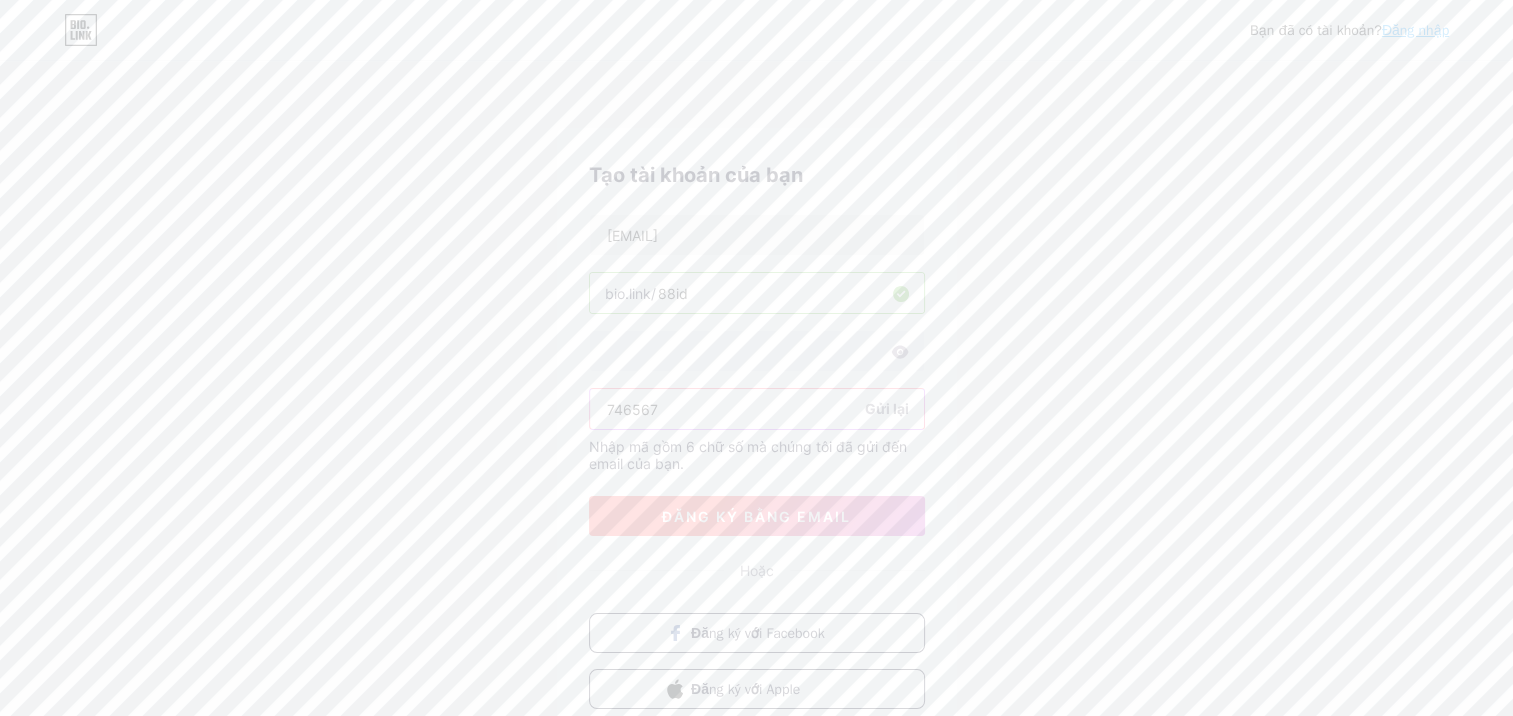 type on "746567" 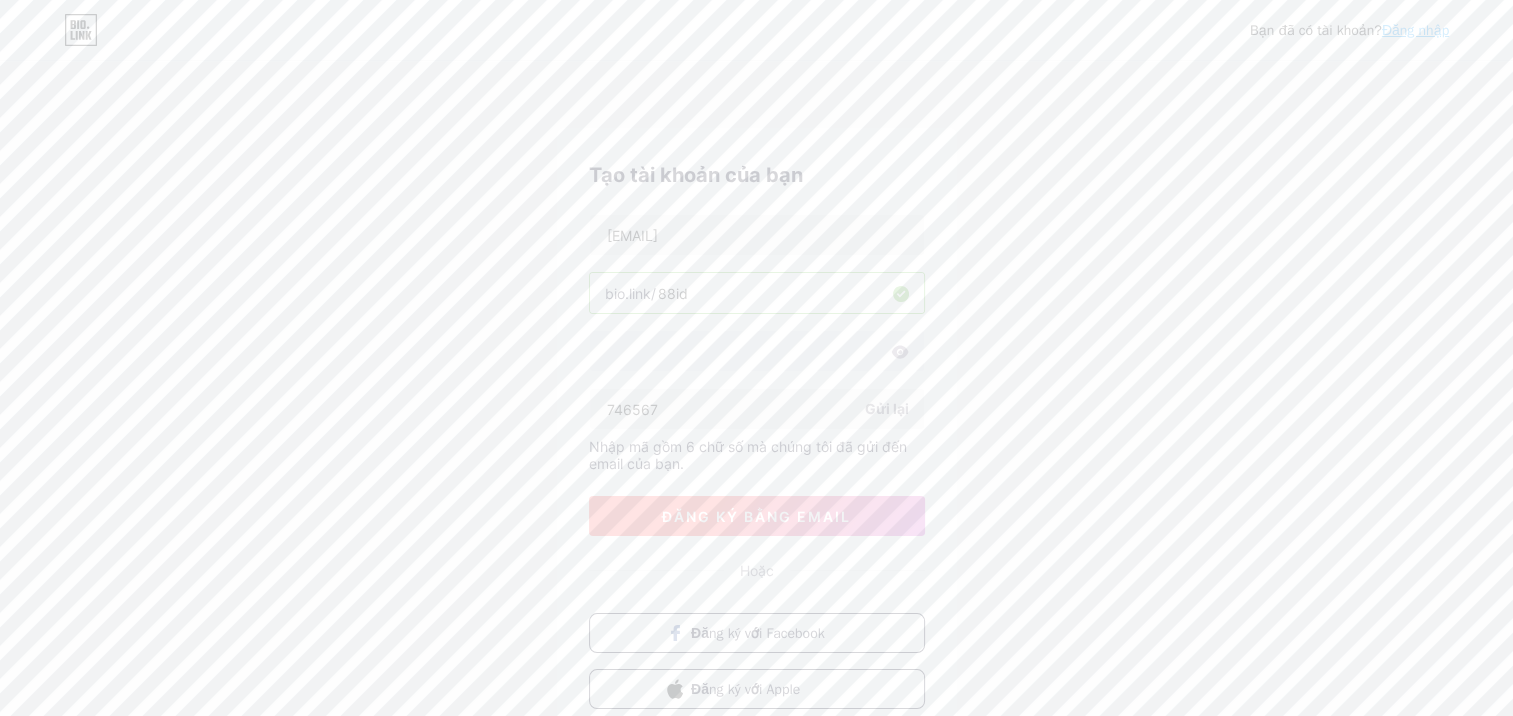 click on "Đăng ký bằng email" at bounding box center (757, 516) 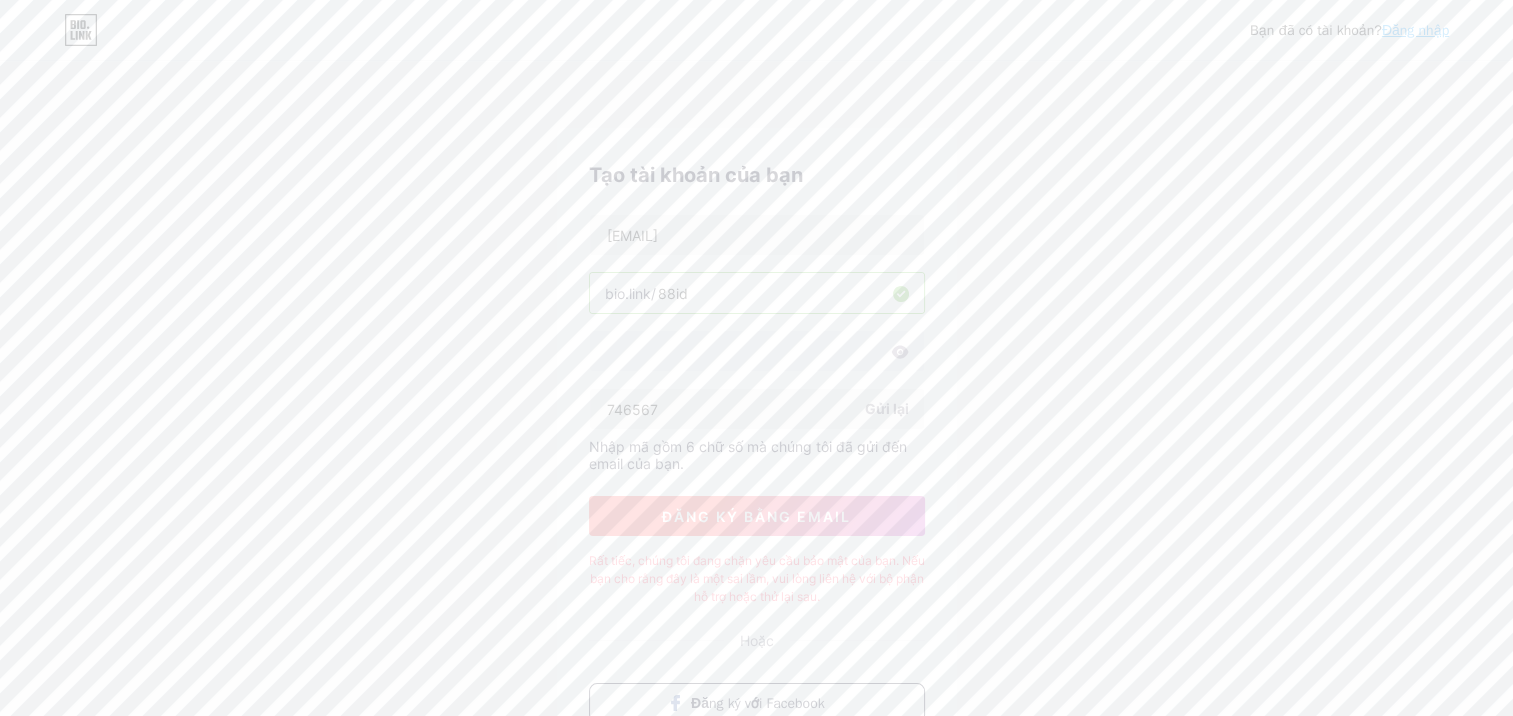 click on "Đăng ký bằng email" at bounding box center (756, 516) 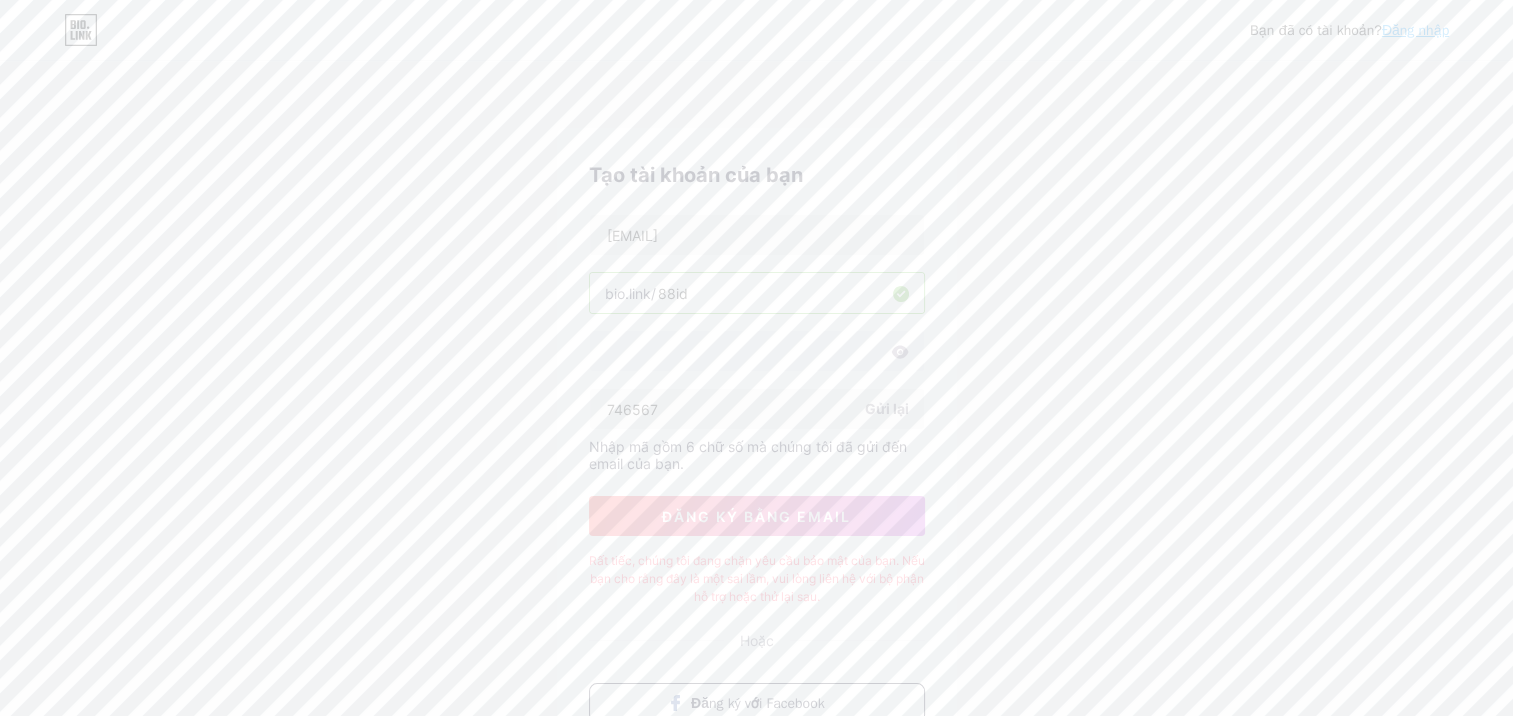 type 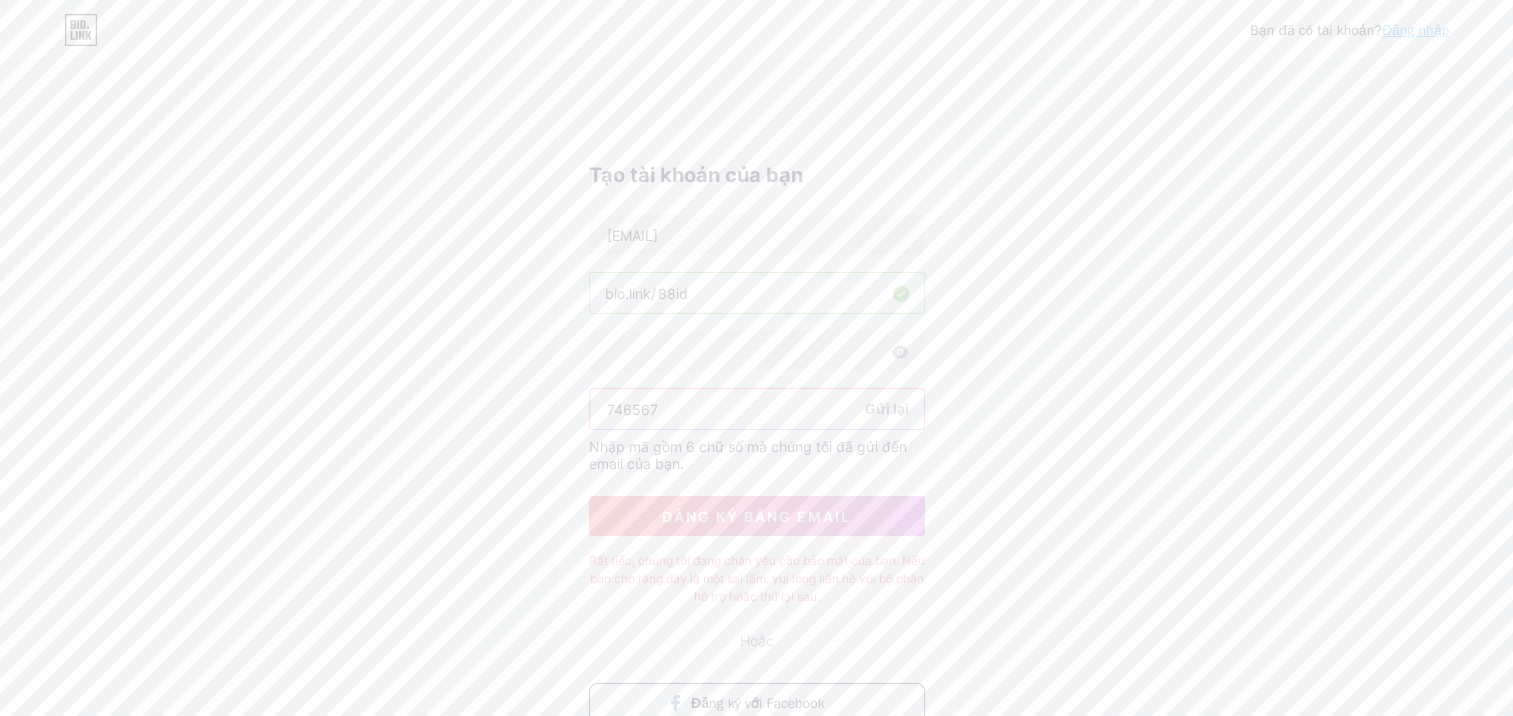 click on "746567" at bounding box center (757, 409) 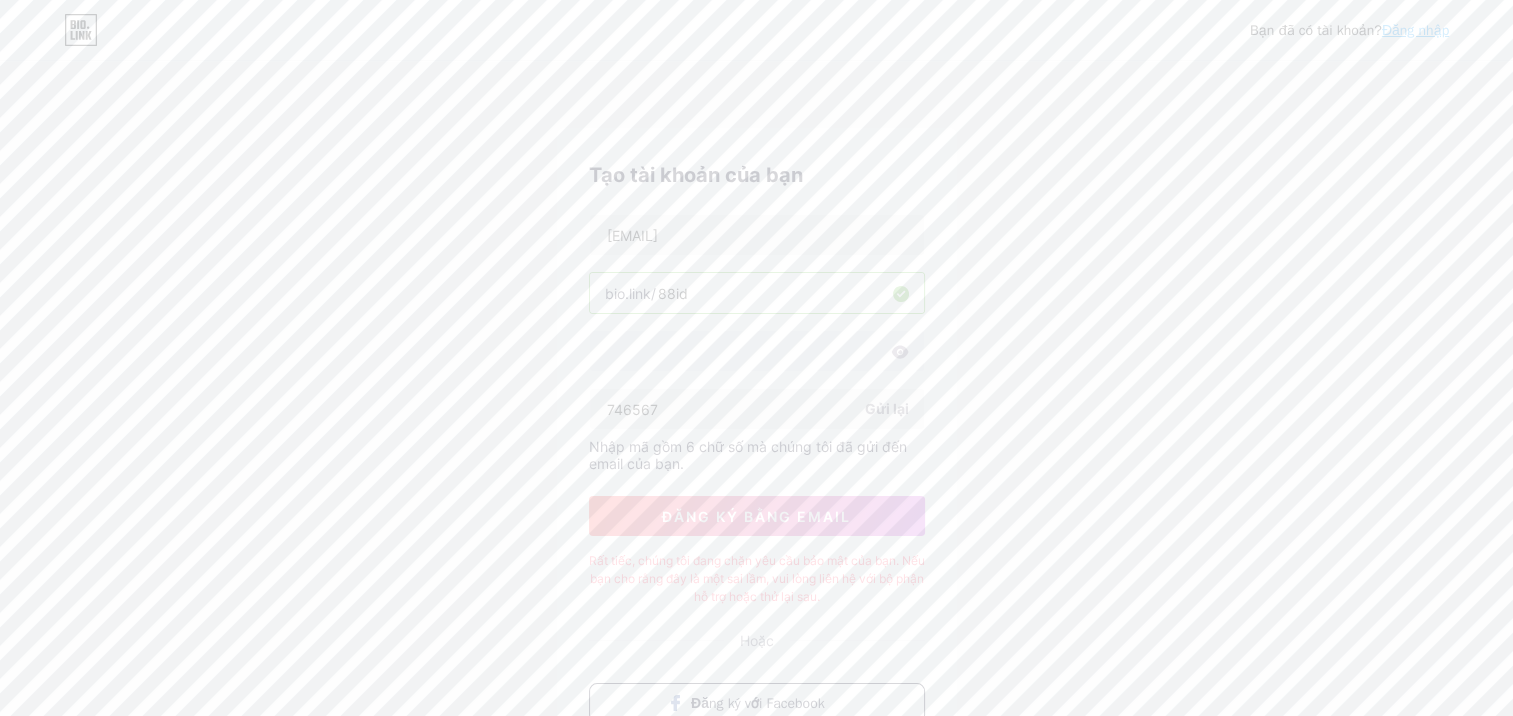 click on "Bạn đã có tài khoản?  Đăng nhập   Tạo tài khoản của bạn     VivianCarter667@outlook.com     bio.link/   88id               746567   Gửi lại     Nhập mã gồm 6 chữ số mà chúng tôi đã gửi đến email của bạn.         Đăng ký bằng email     Rất tiếc, chúng tôi đang chặn yêu cầu bảo mật của bạn. Nếu bạn cho rằng đây là một sai lầm, vui lòng liên hệ với bộ phận hỗ trợ hoặc thử lại sau.     Hoặc       Đăng ký với Facebook
Đăng ký với Apple      Bằng cách đăng ký, bạn đồng ý với  Điều khoản dịch vụ  và  Chính sách quyền riêng tư  của chúng tôi." at bounding box center (756, 467) 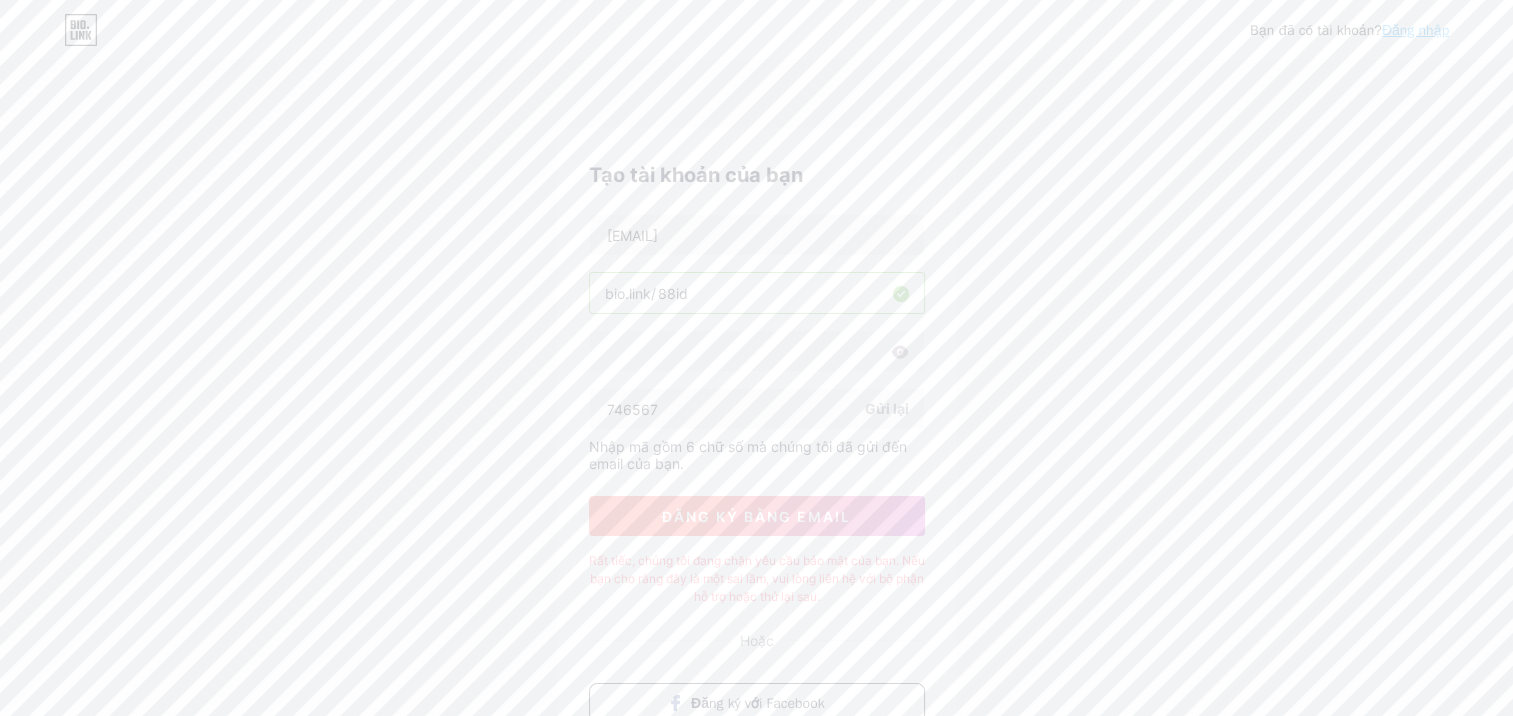 click on "Đăng ký bằng email" at bounding box center [756, 516] 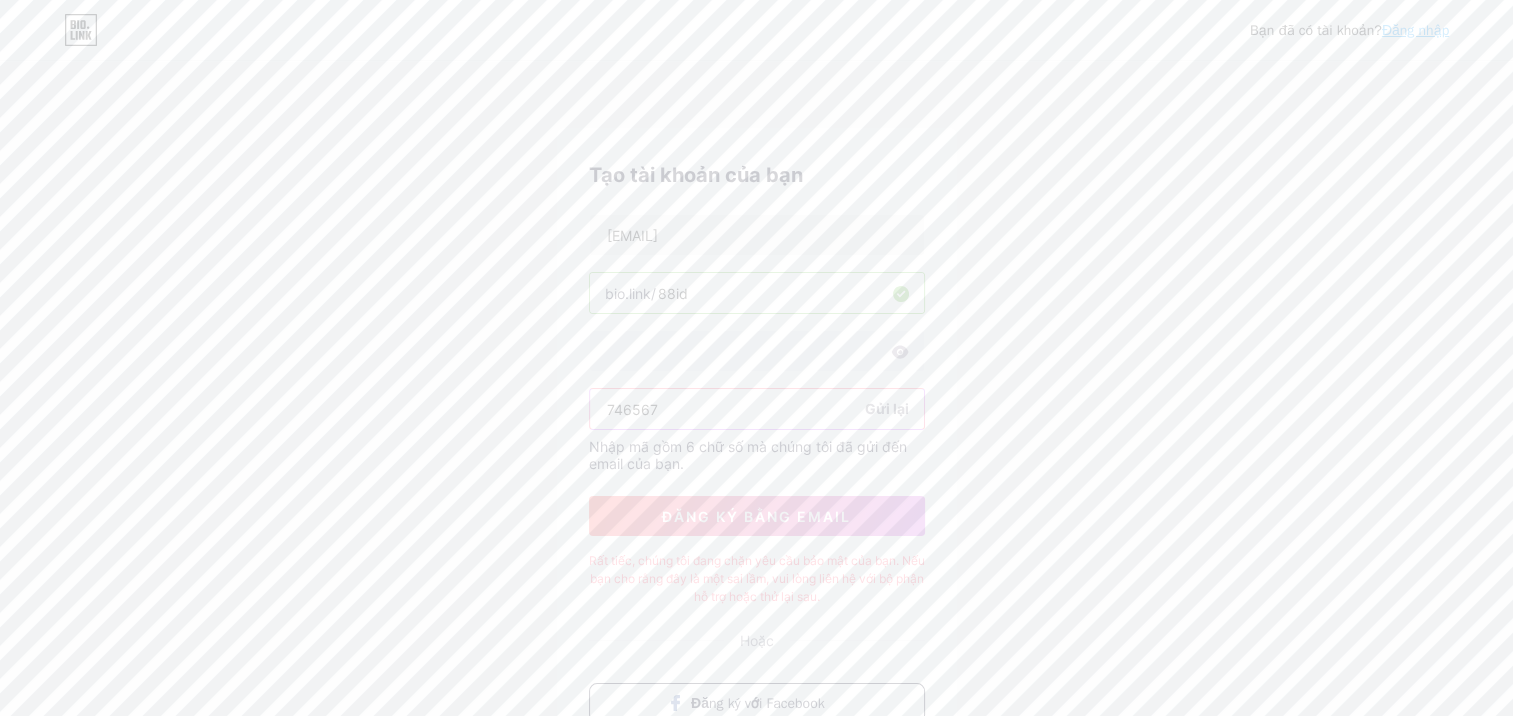 click on "746567" at bounding box center [757, 409] 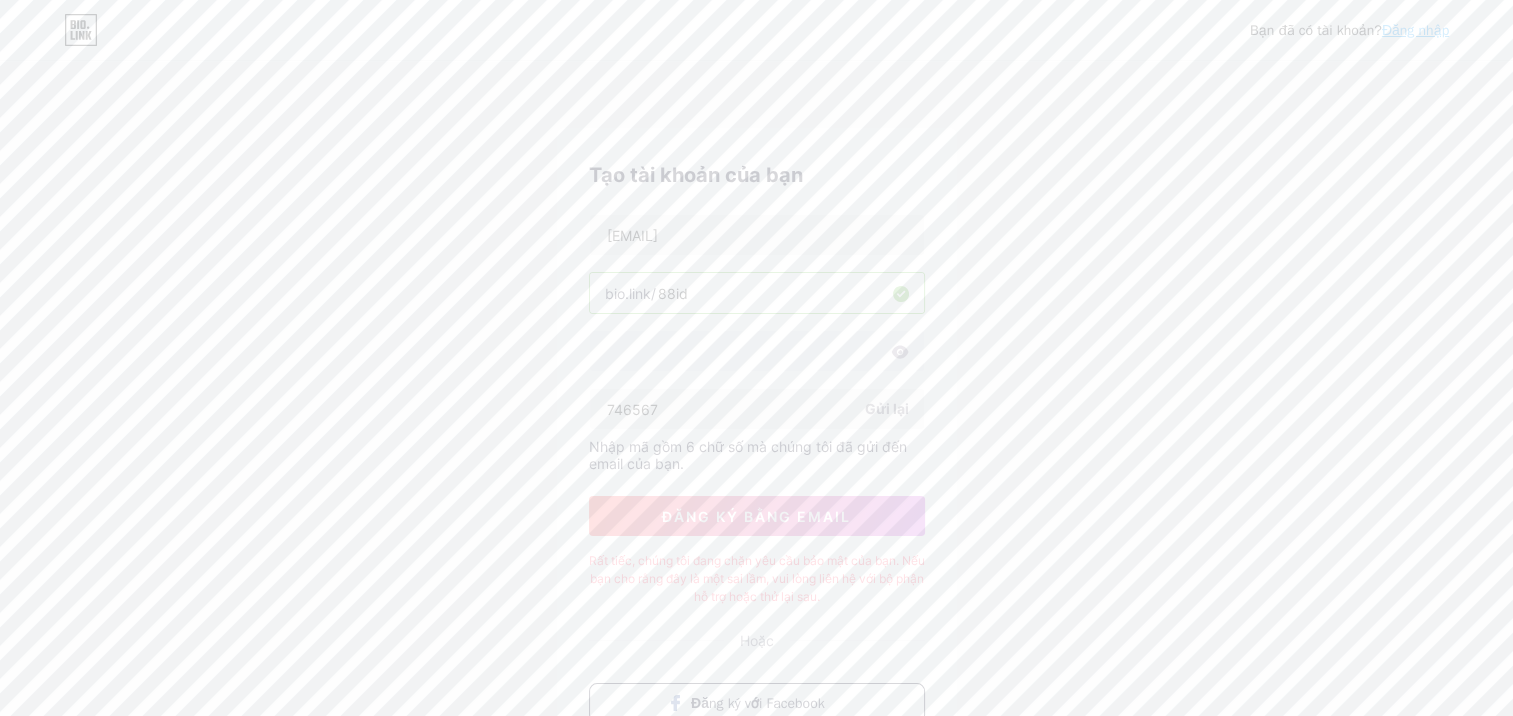 click on "Gửi lại" at bounding box center (887, 408) 